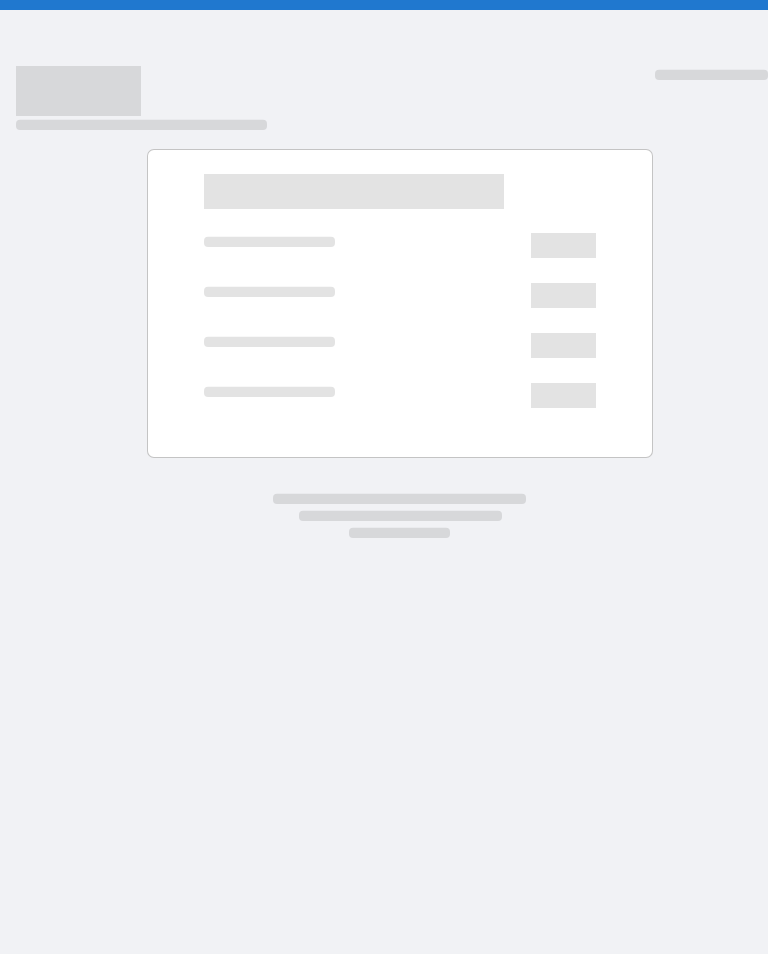 scroll, scrollTop: 0, scrollLeft: 0, axis: both 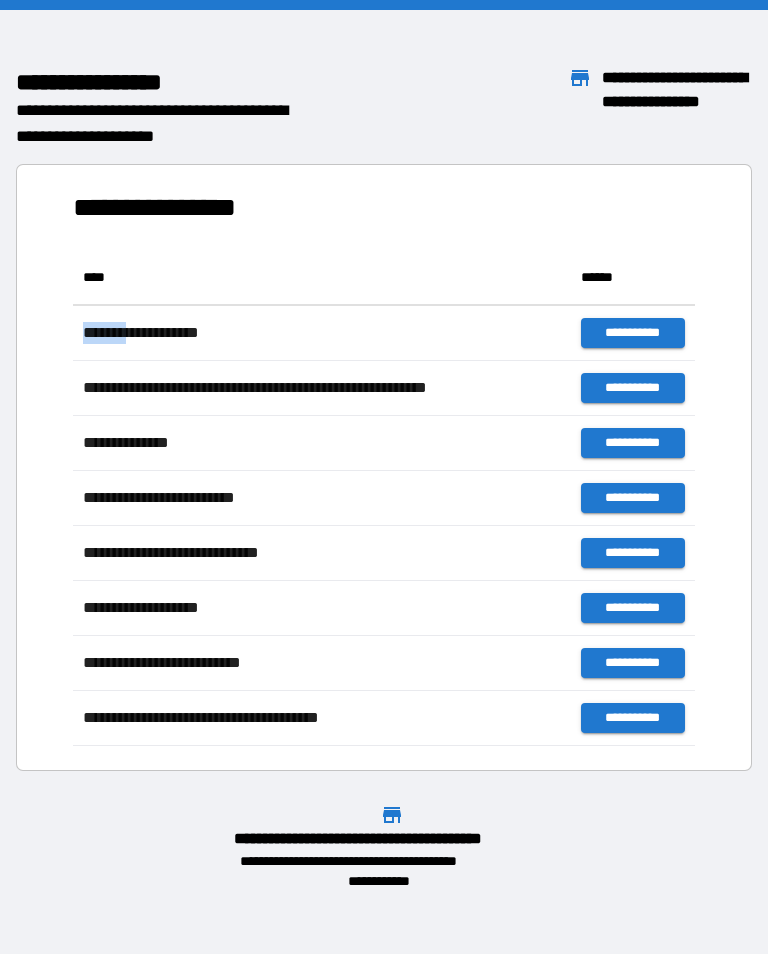 click on "**********" at bounding box center [384, 467] 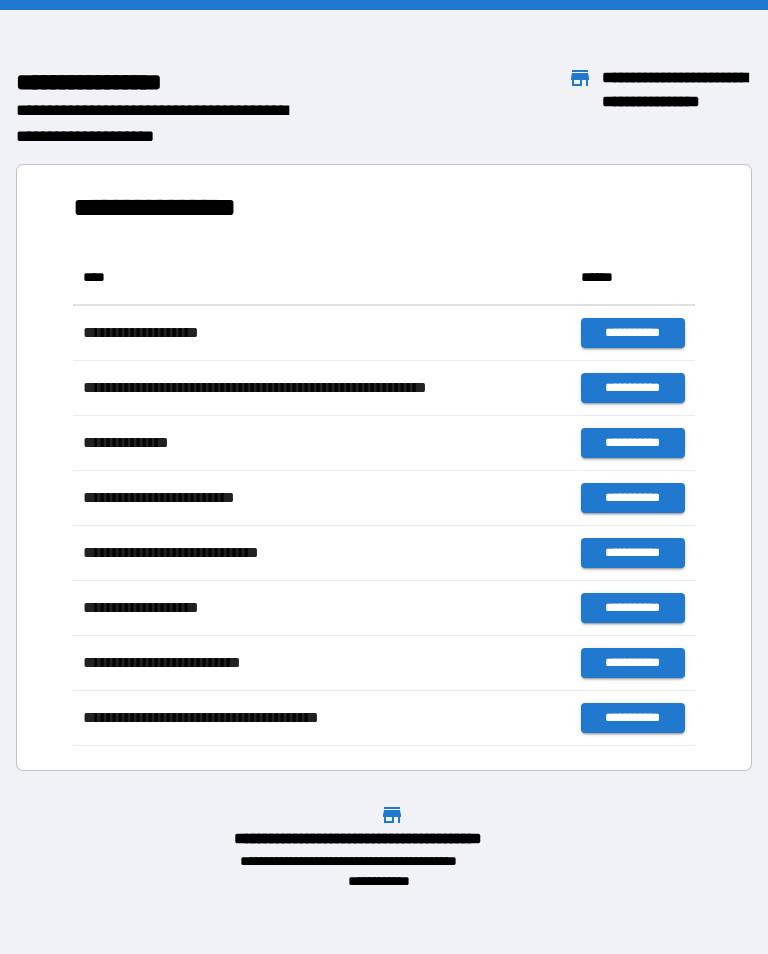 click on "**********" at bounding box center [384, 467] 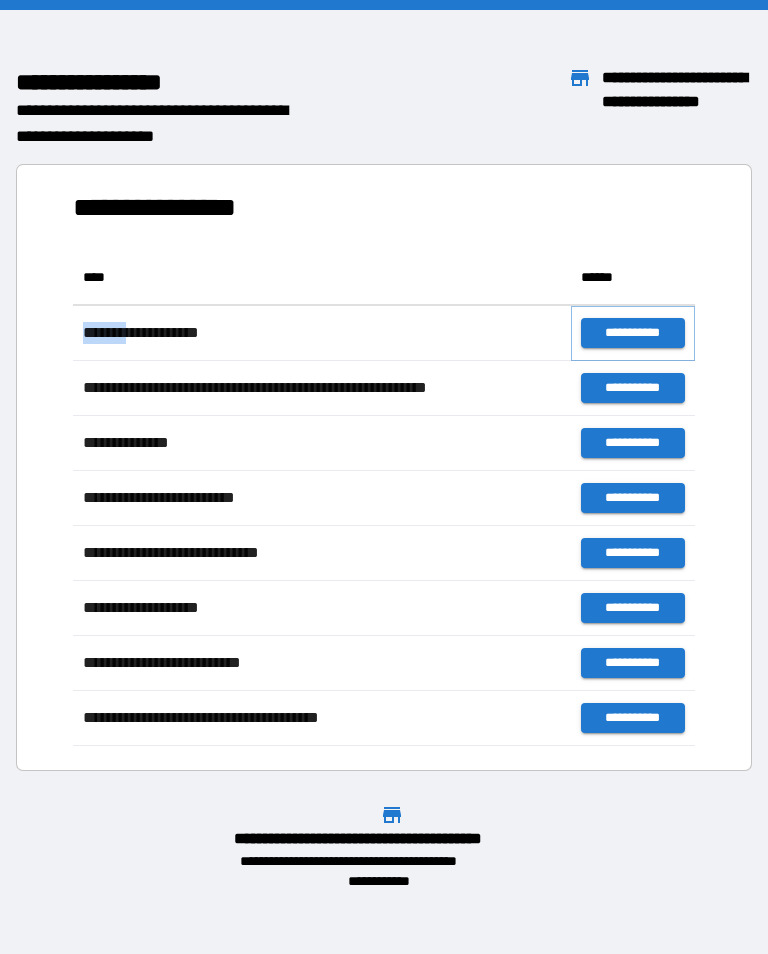 click on "**********" at bounding box center (633, 333) 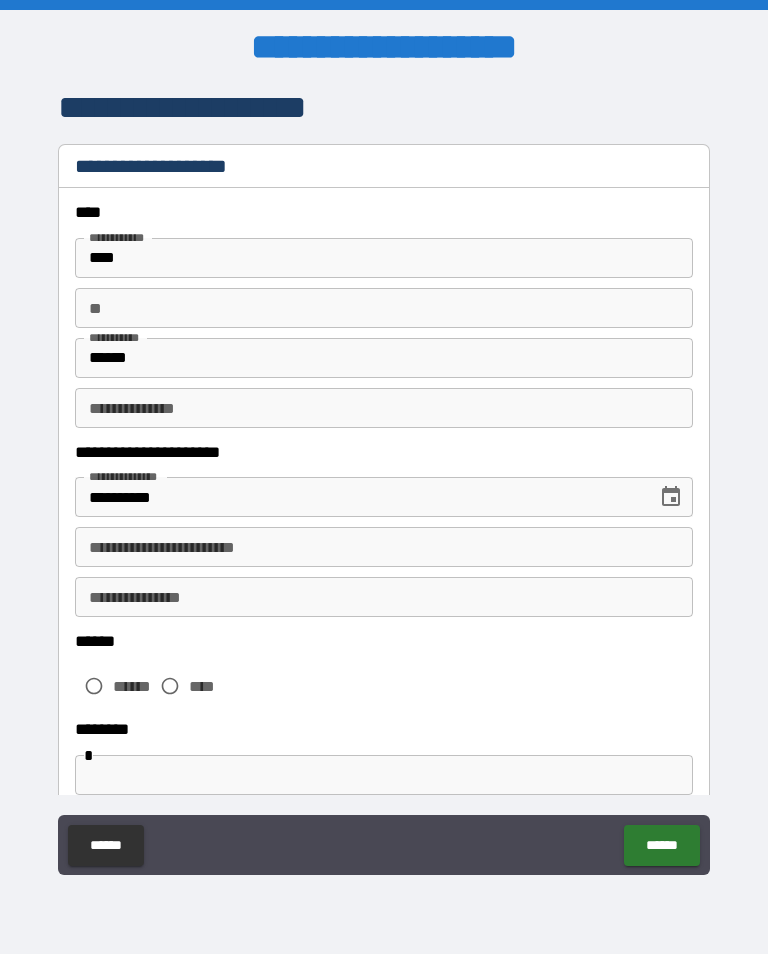 type on "*" 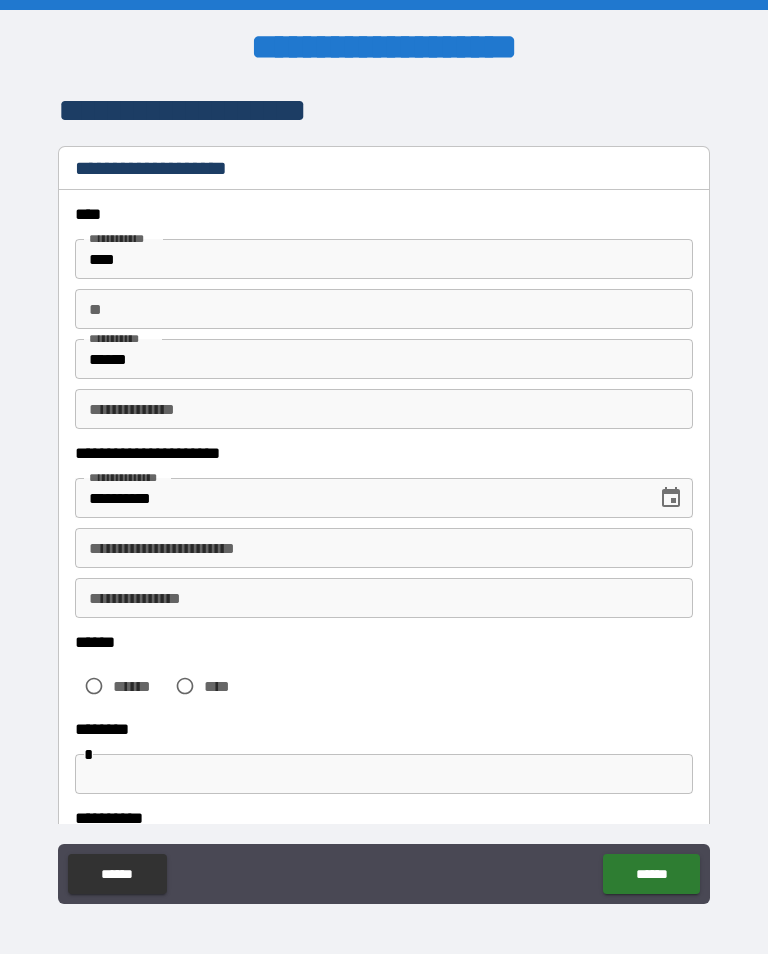 click on "**********" at bounding box center (384, 548) 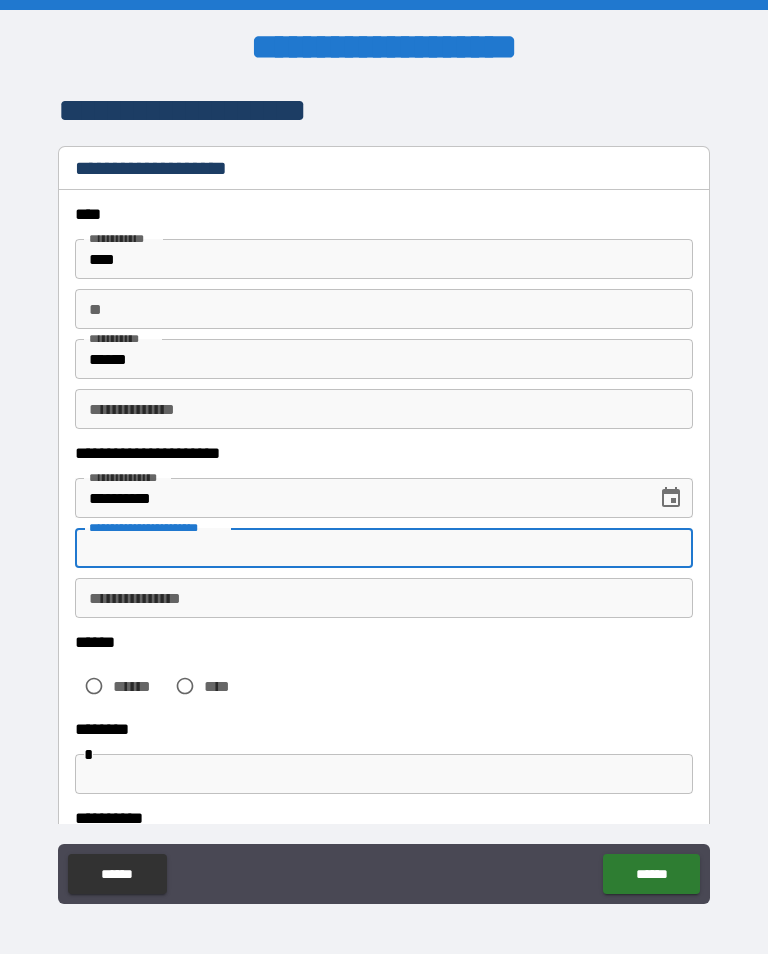 type on "*" 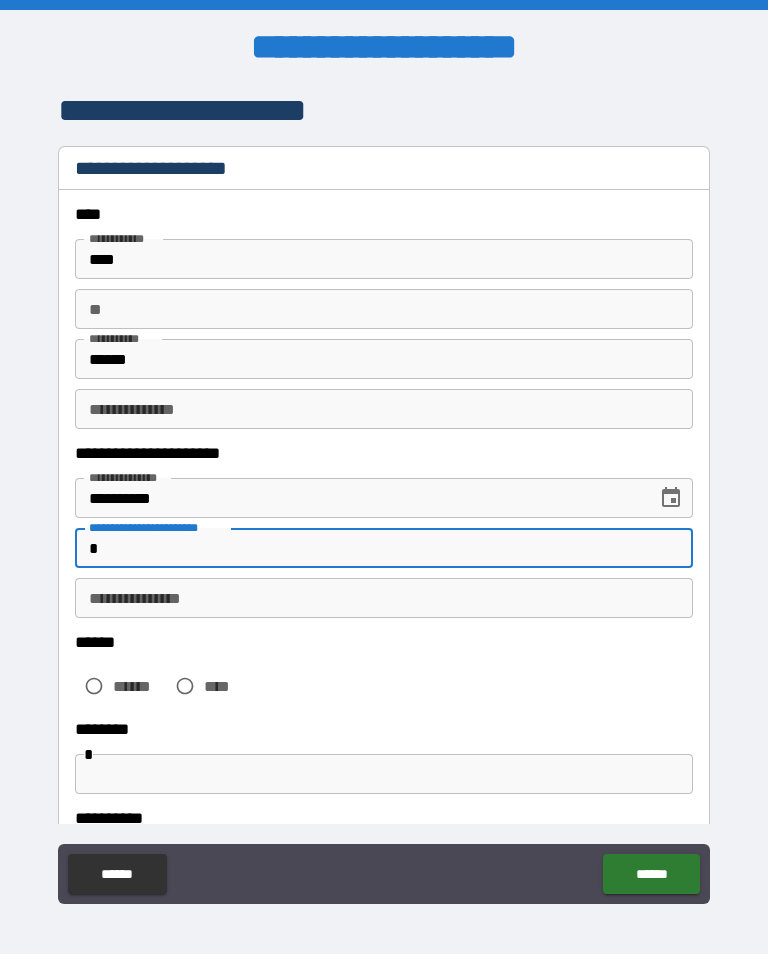 type on "*" 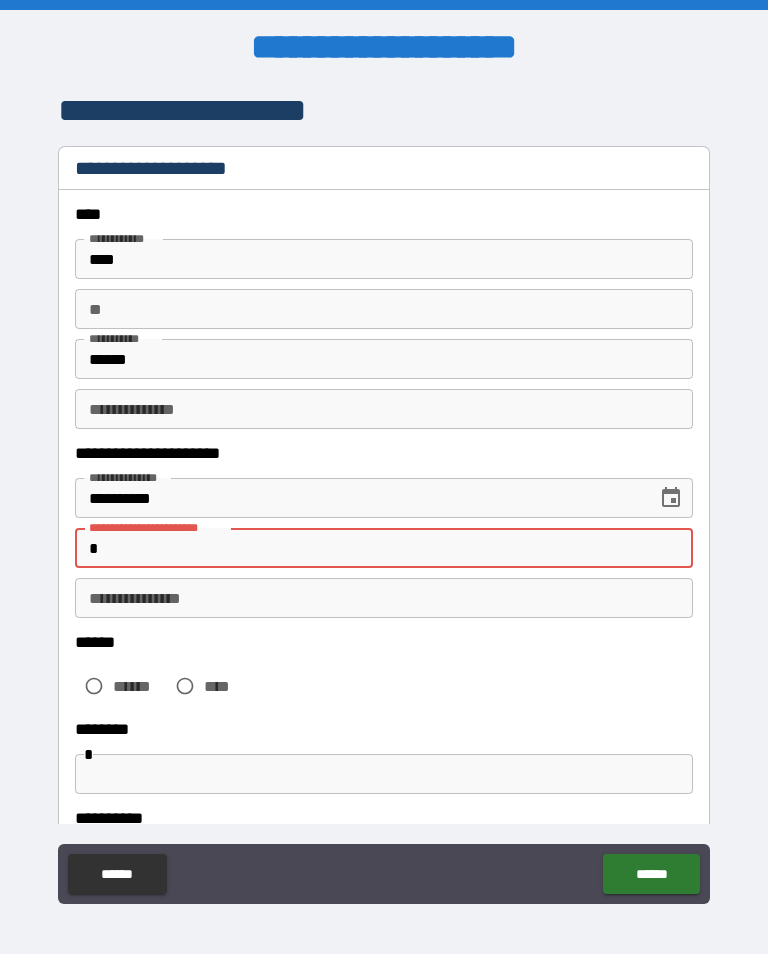type on "**" 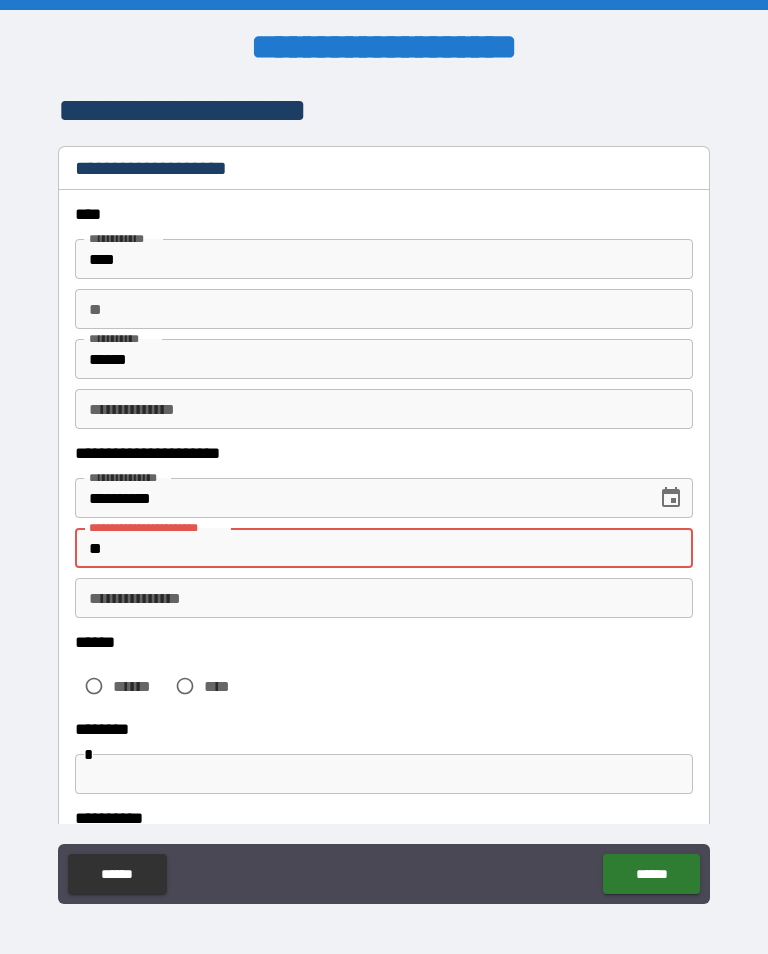 type on "*" 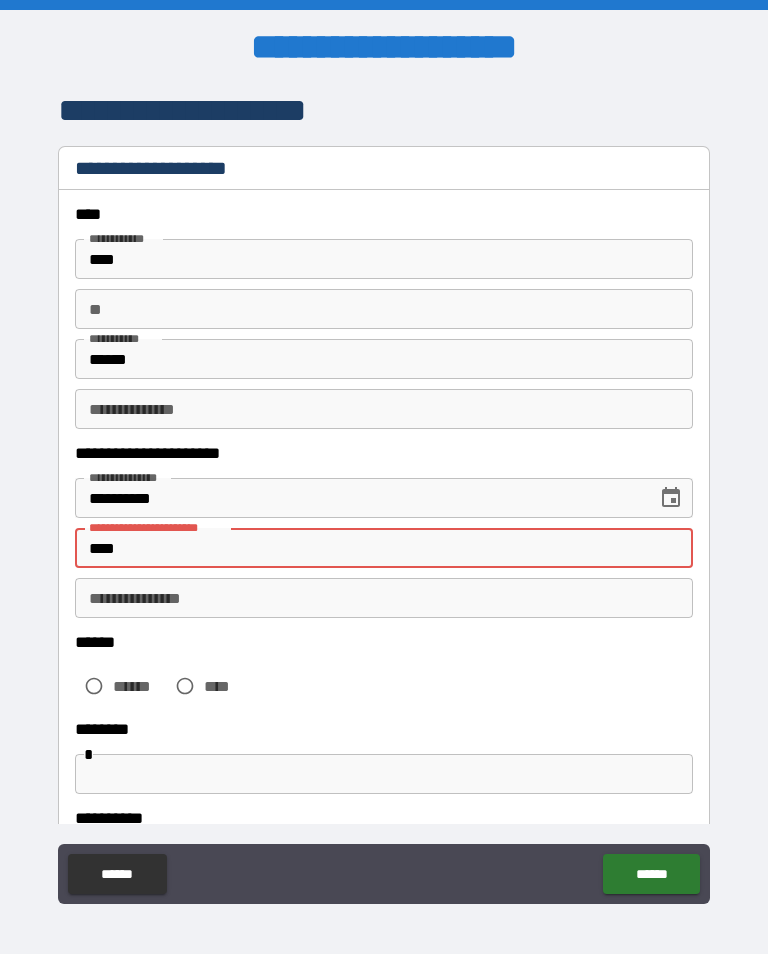 type on "*" 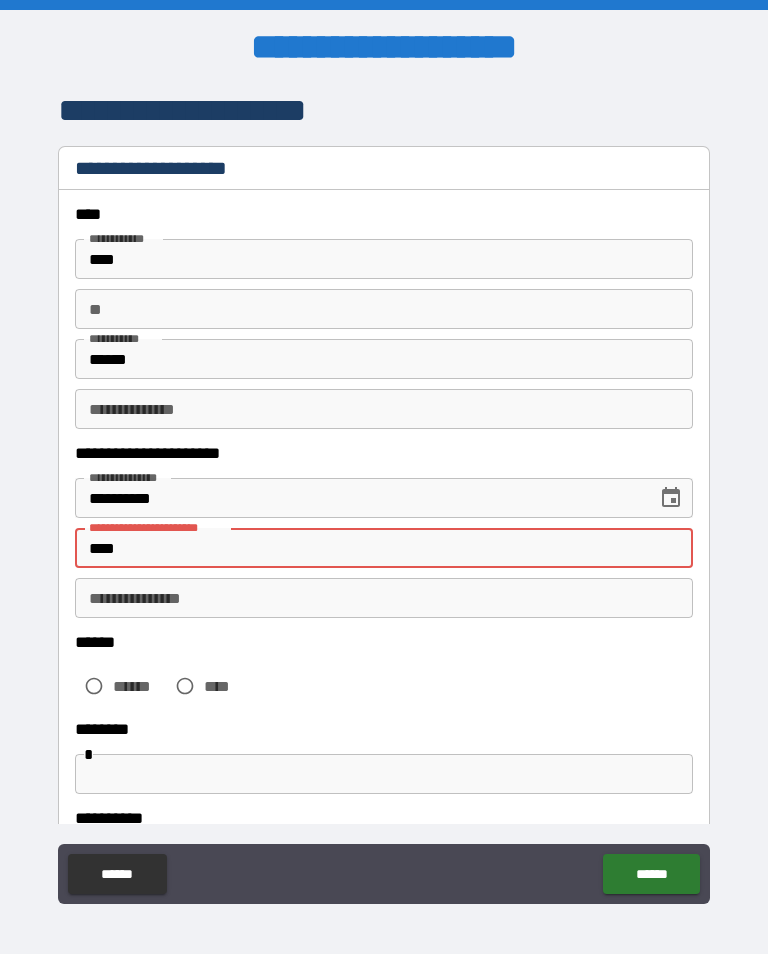 type on "*****" 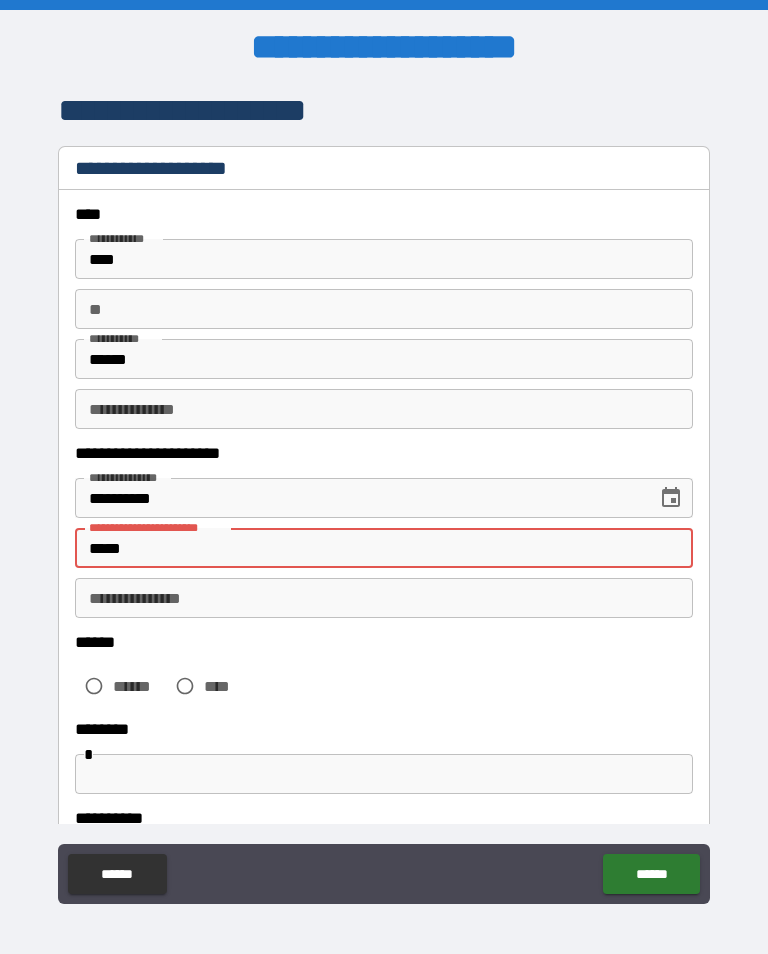 type on "*" 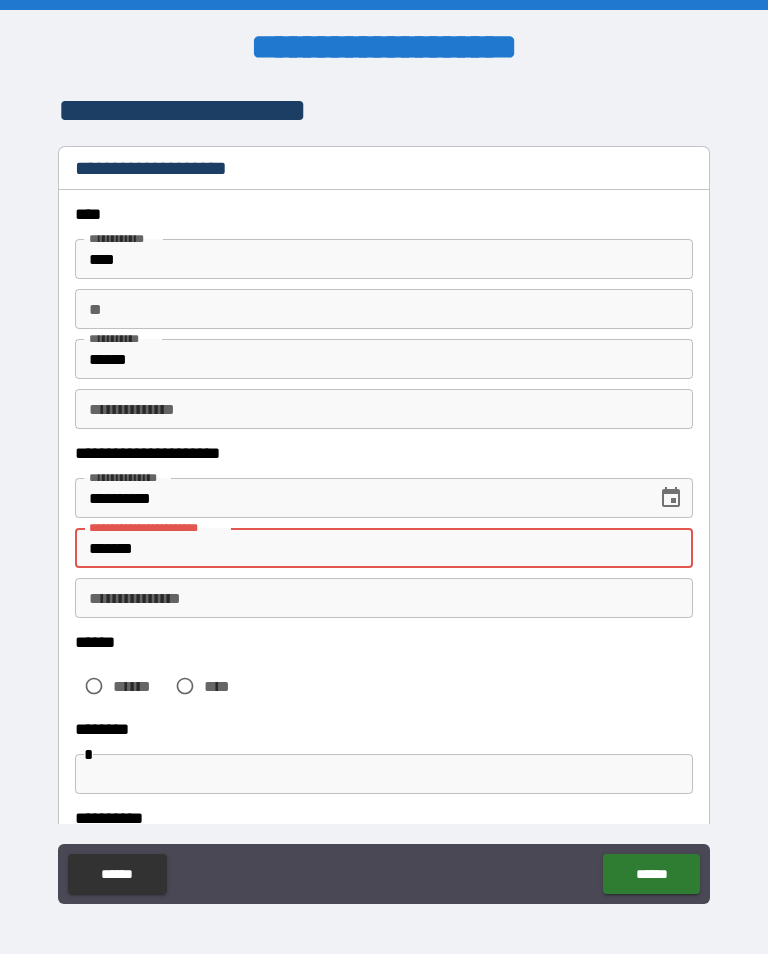 type on "*" 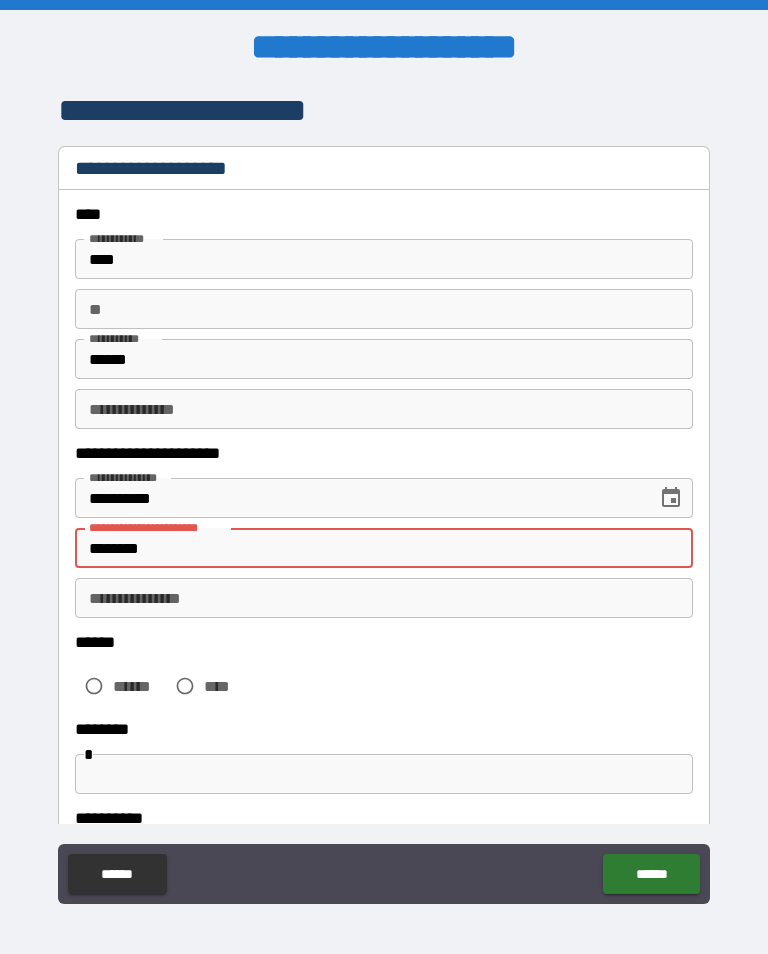 type on "*" 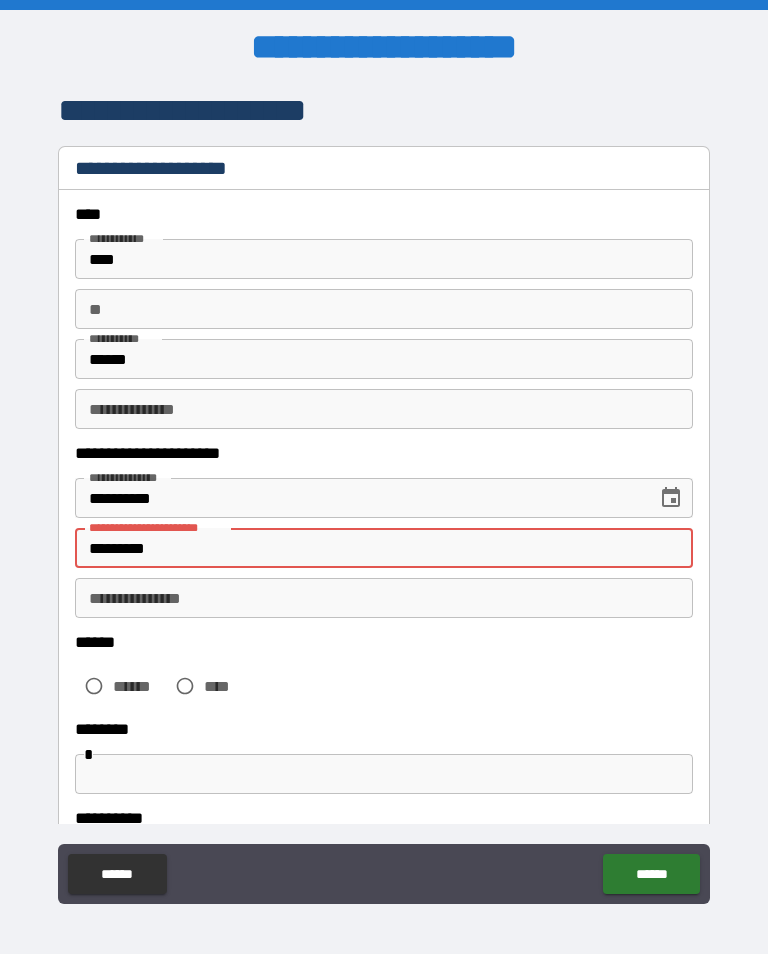 type on "*" 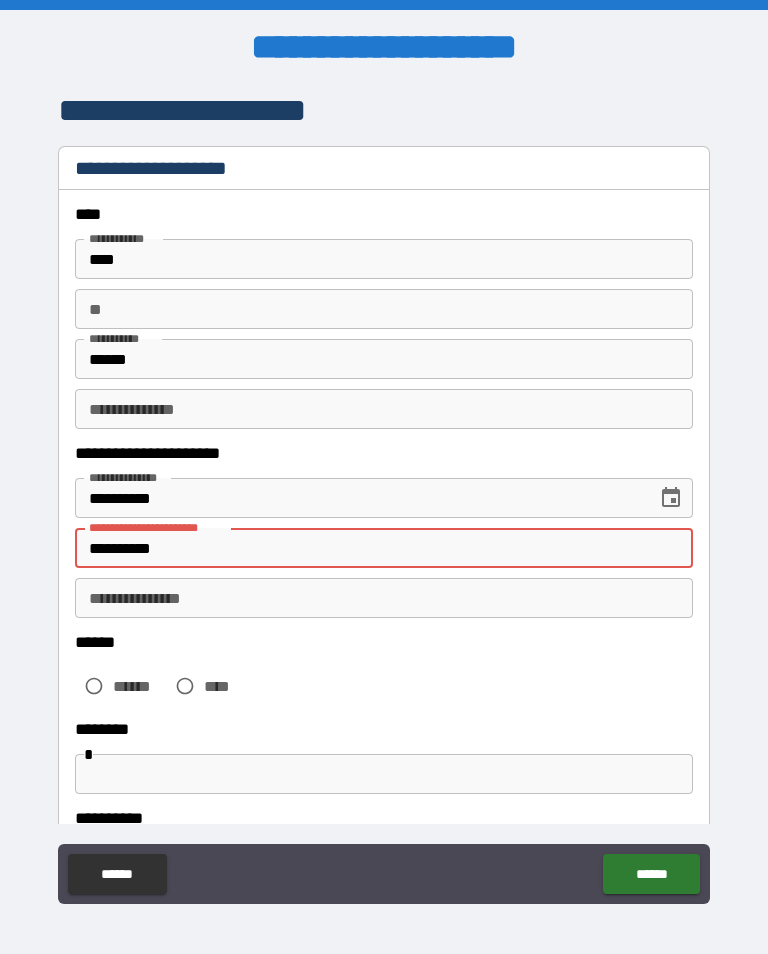 type on "*" 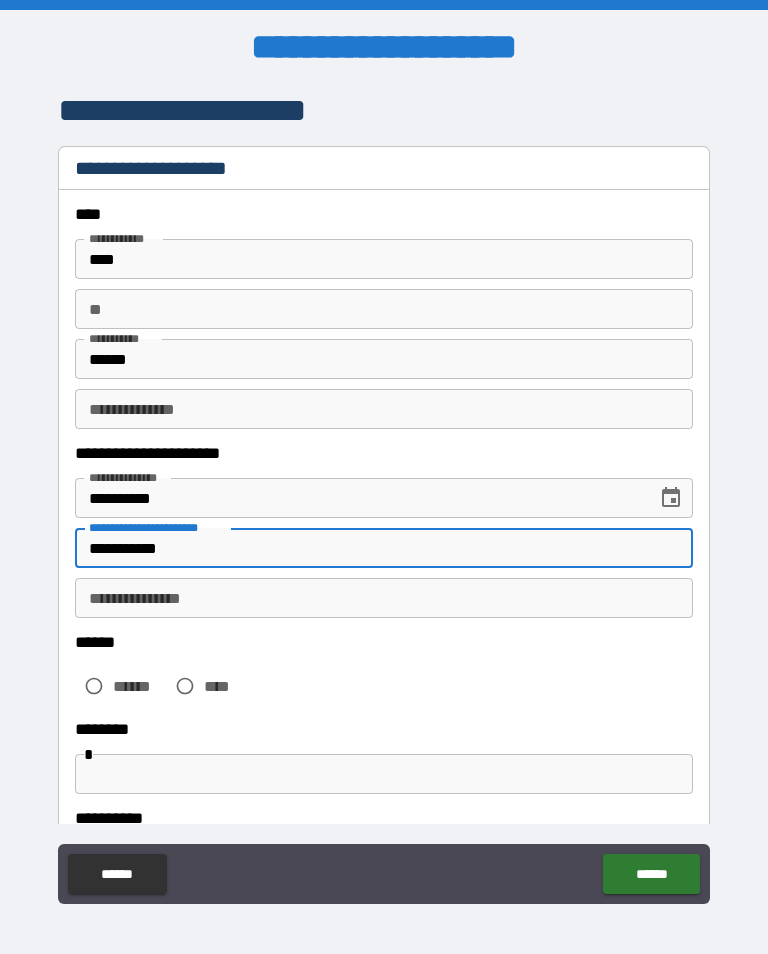 type on "*" 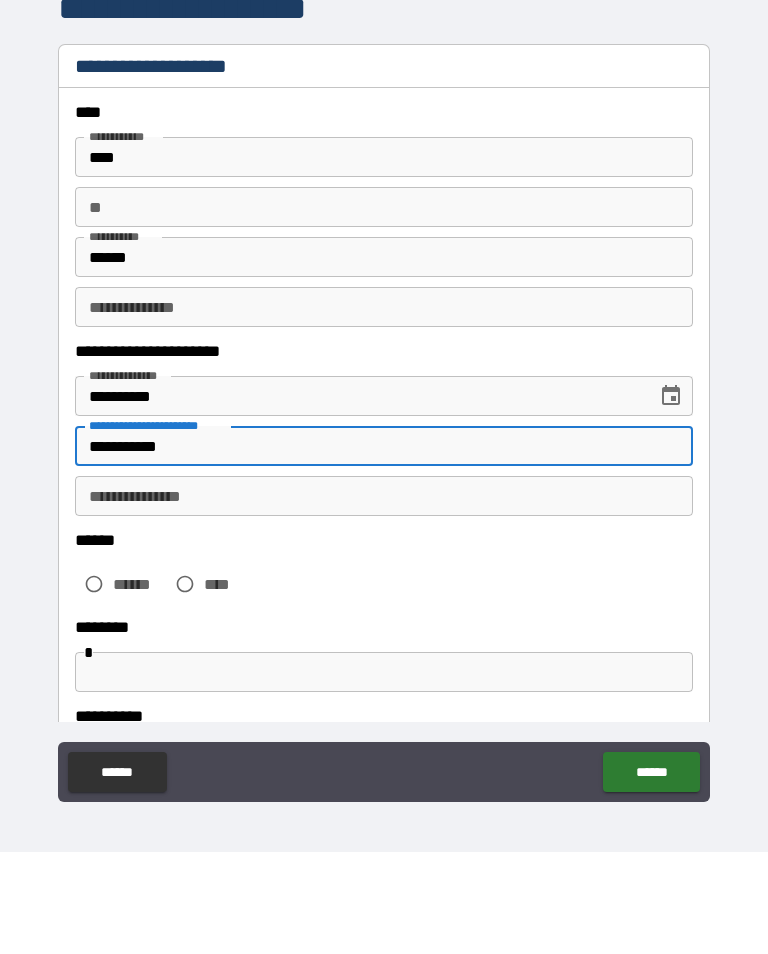 type on "**********" 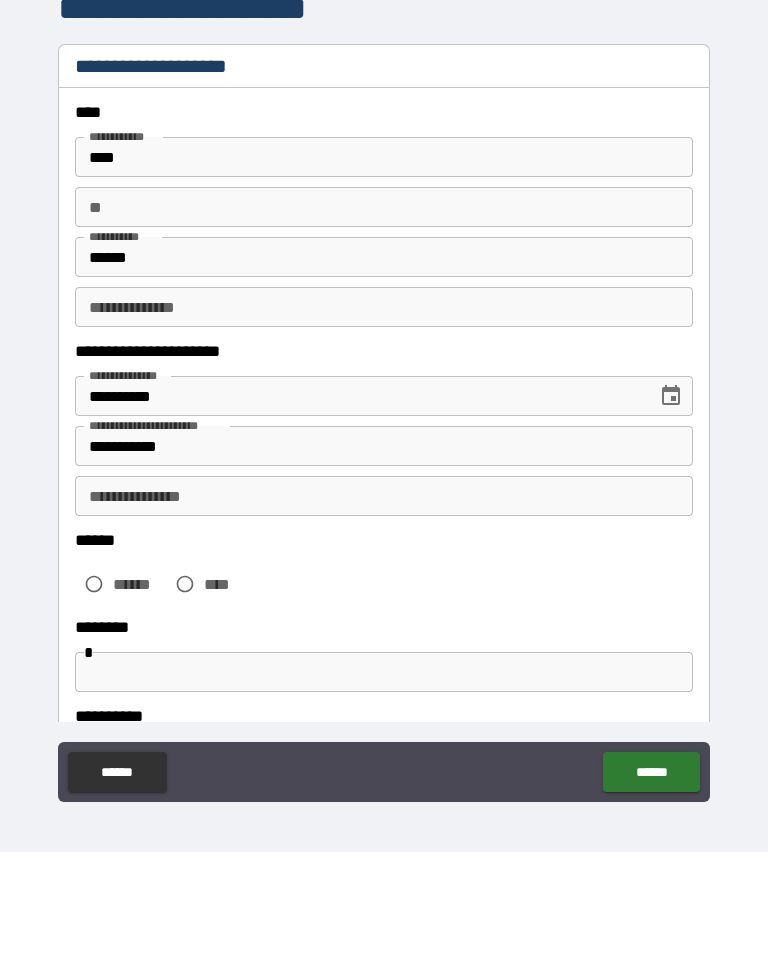 scroll, scrollTop: 31, scrollLeft: 0, axis: vertical 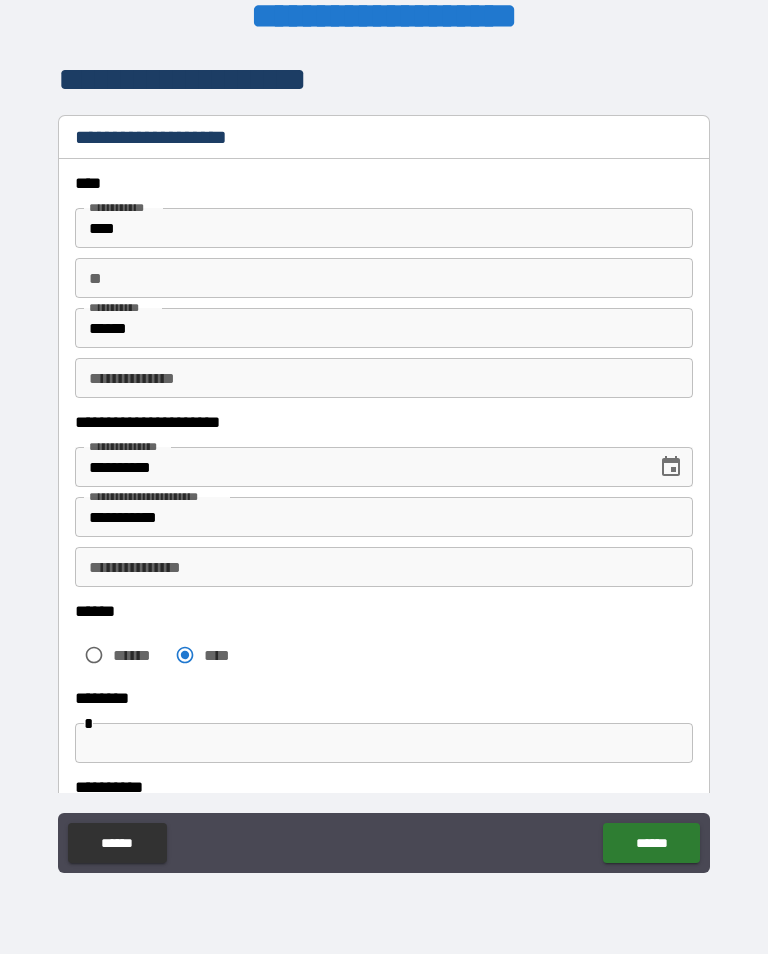 type on "*" 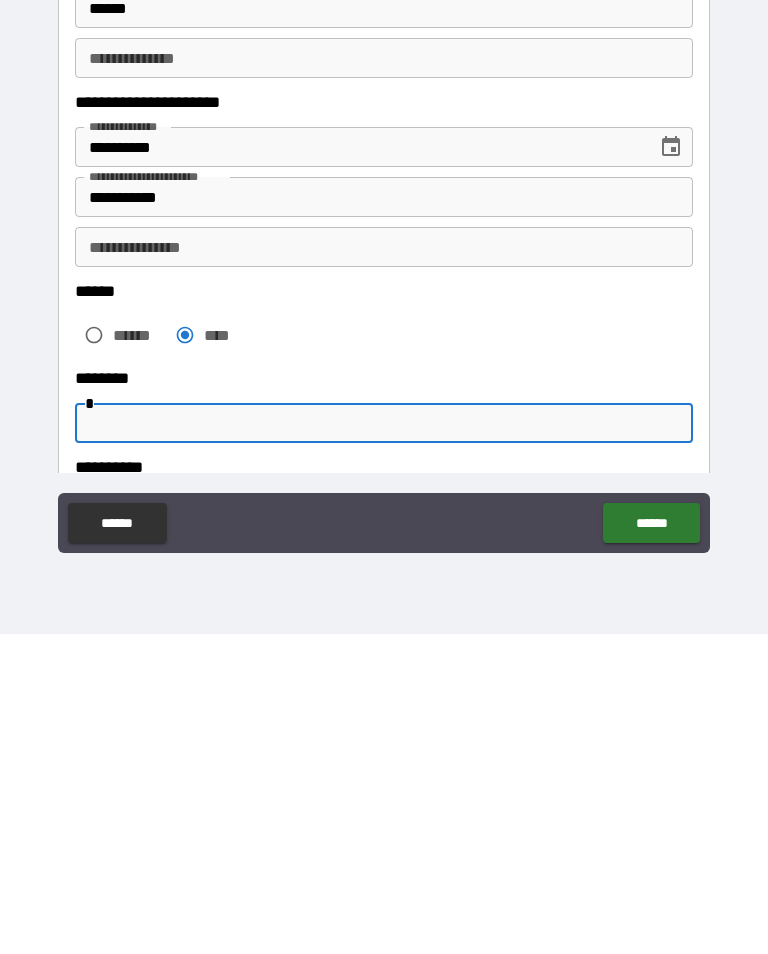 type on "*" 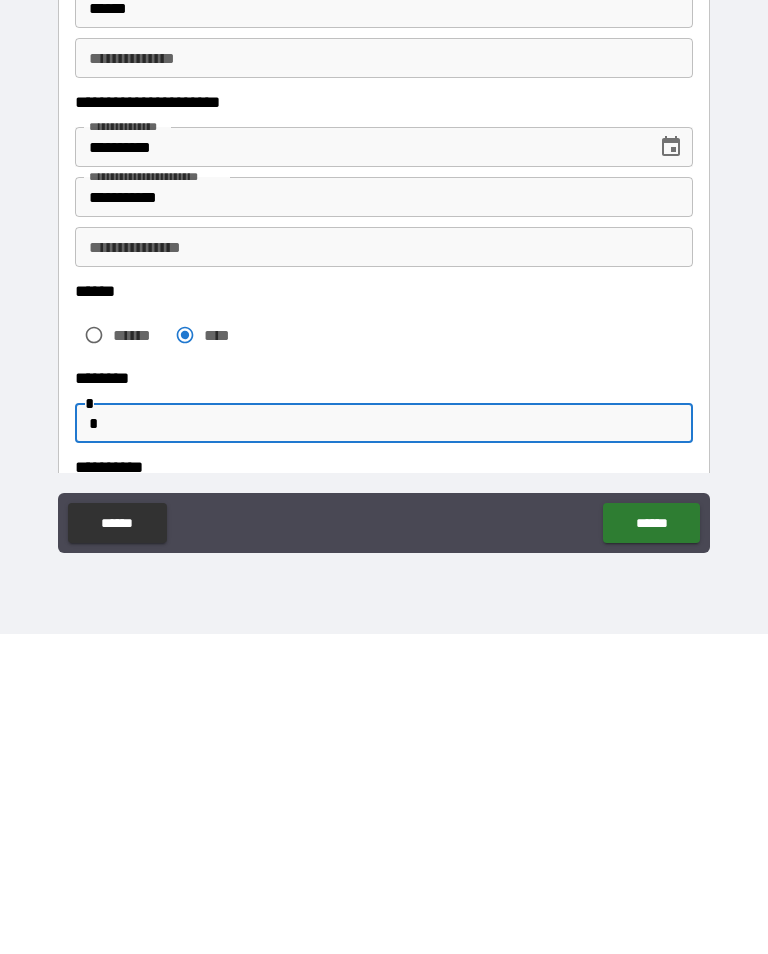 type on "*" 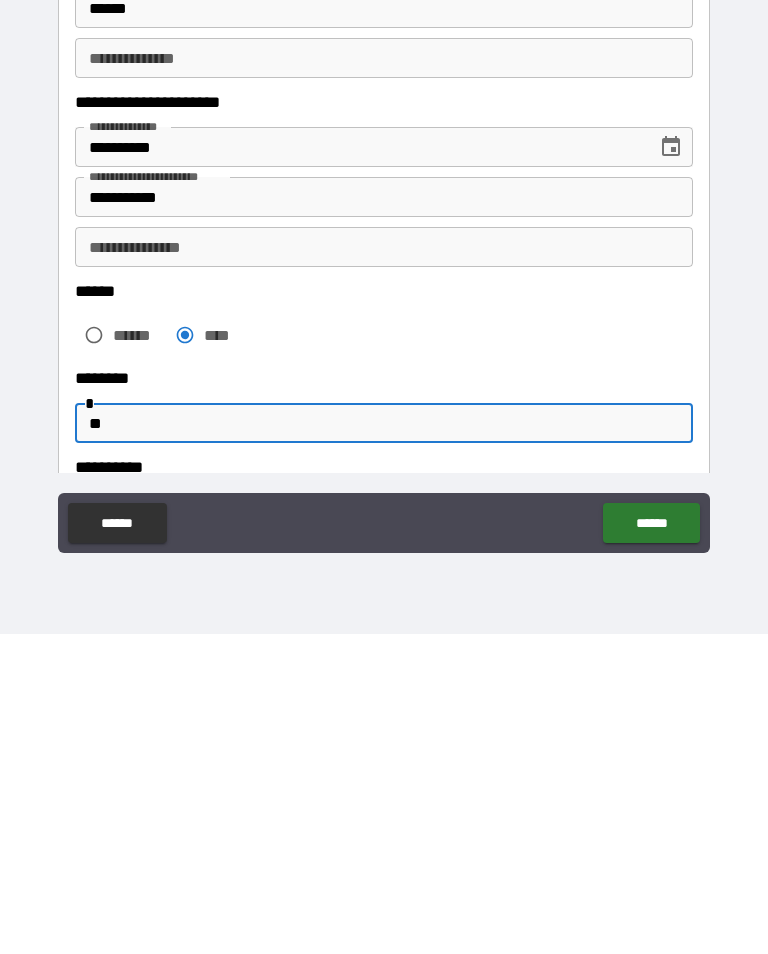 type on "*" 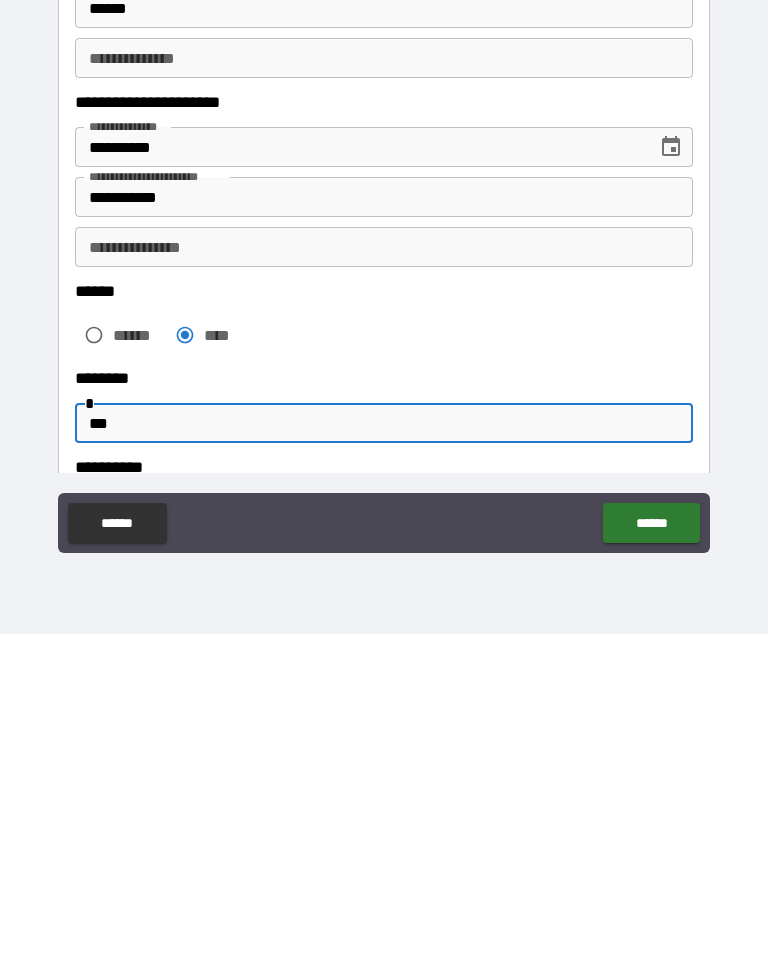 type on "*" 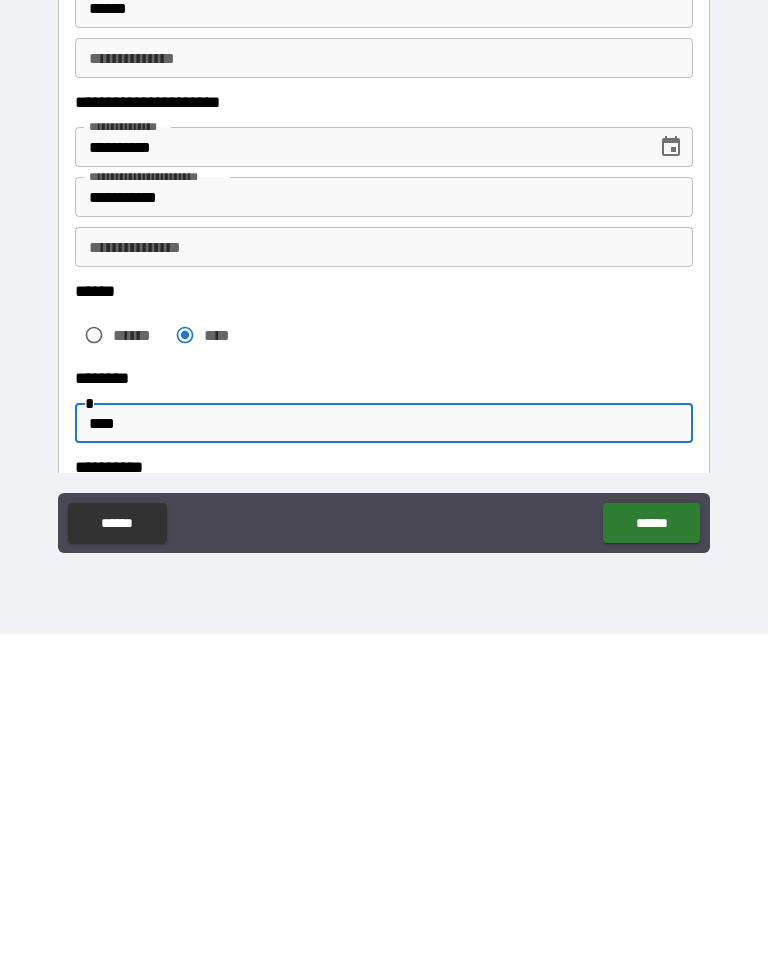 type on "*" 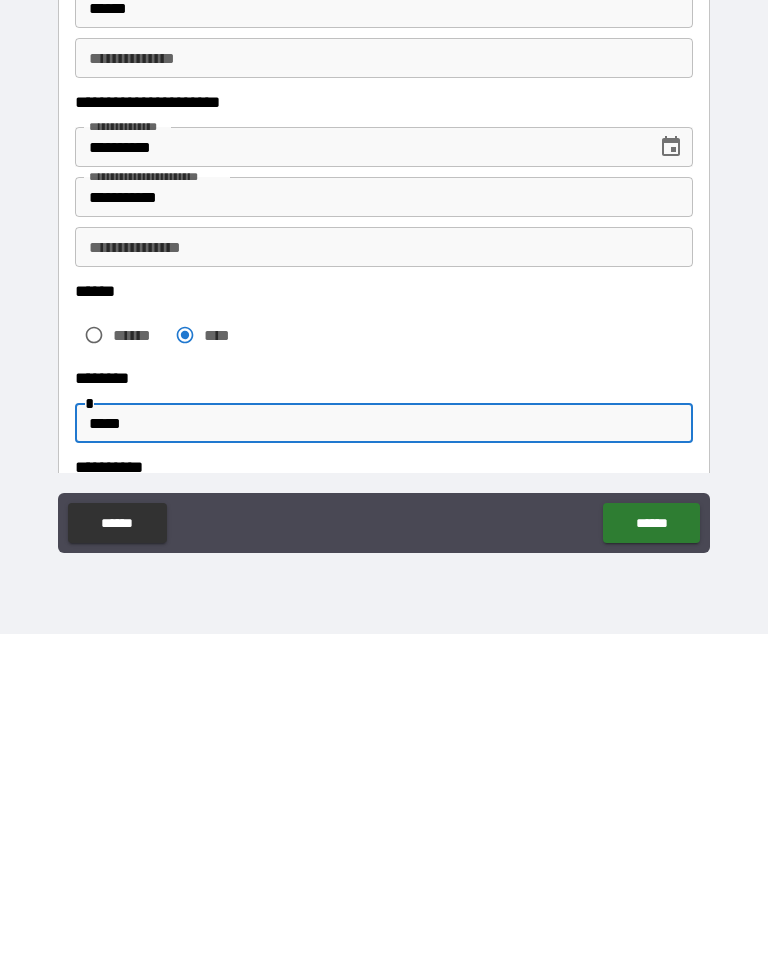 type on "*" 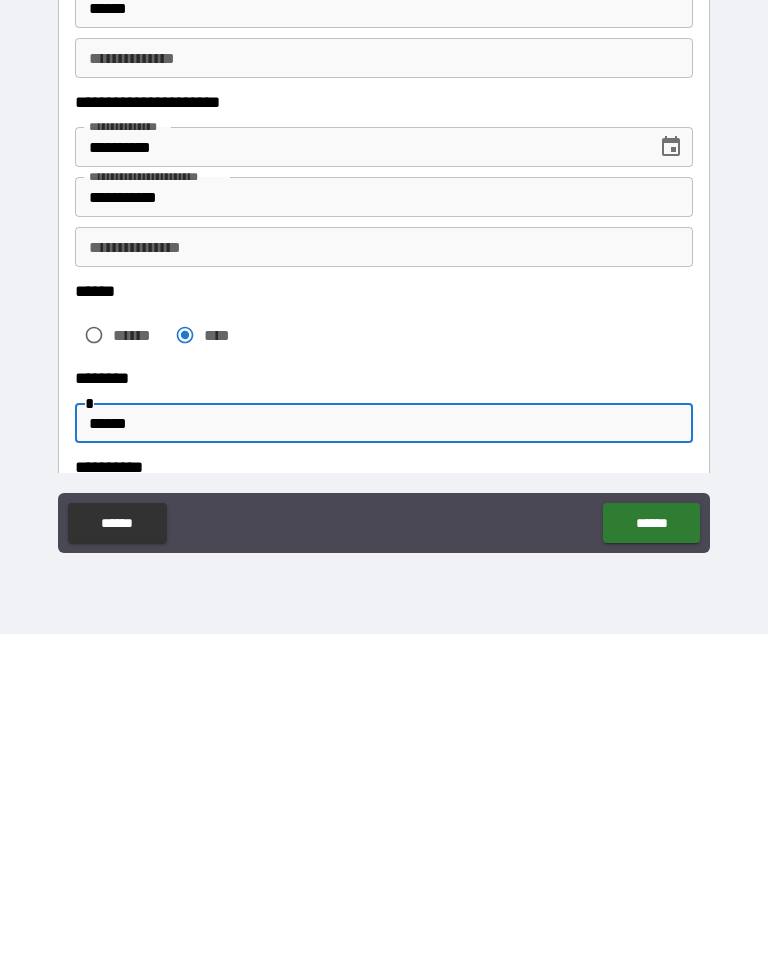 type on "*" 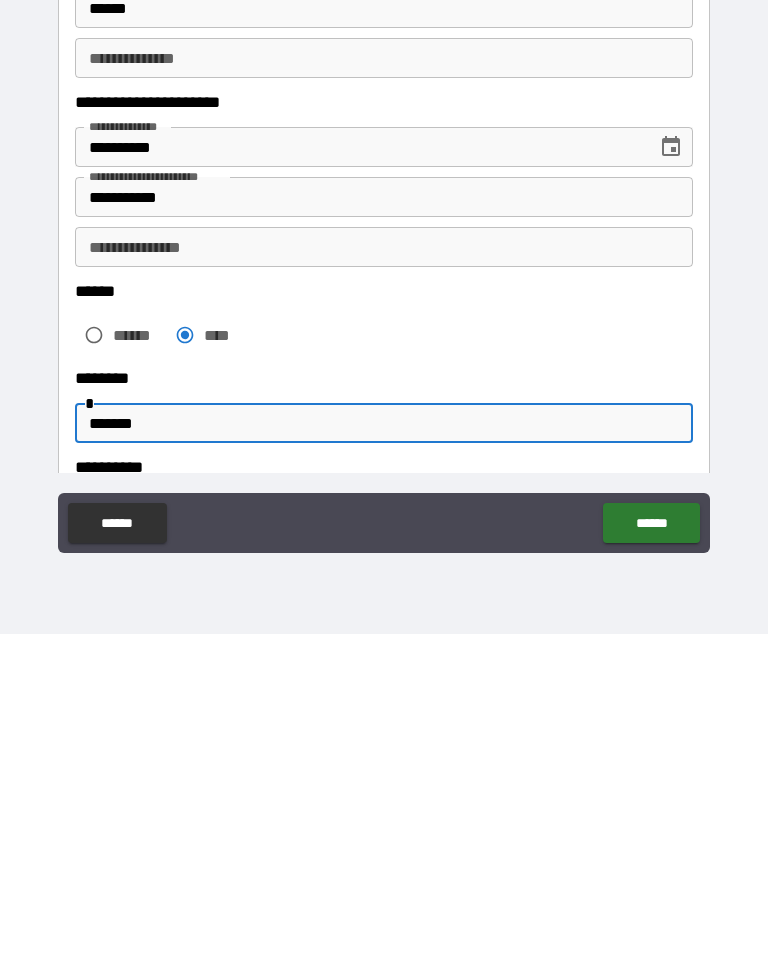 type on "*" 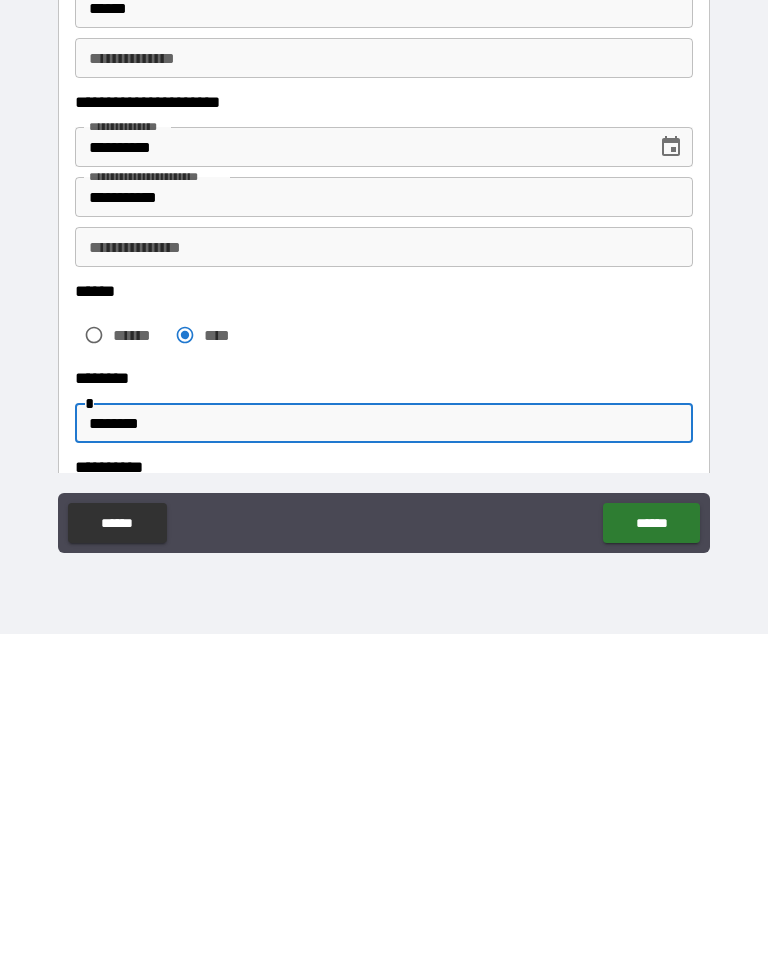type on "*" 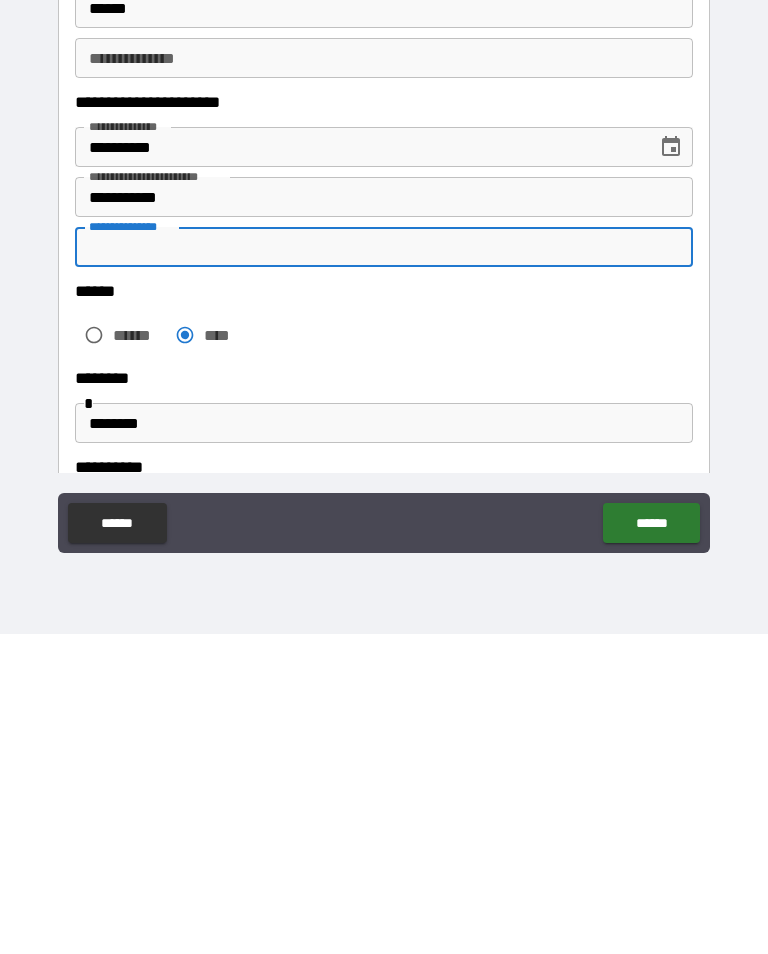 type on "*" 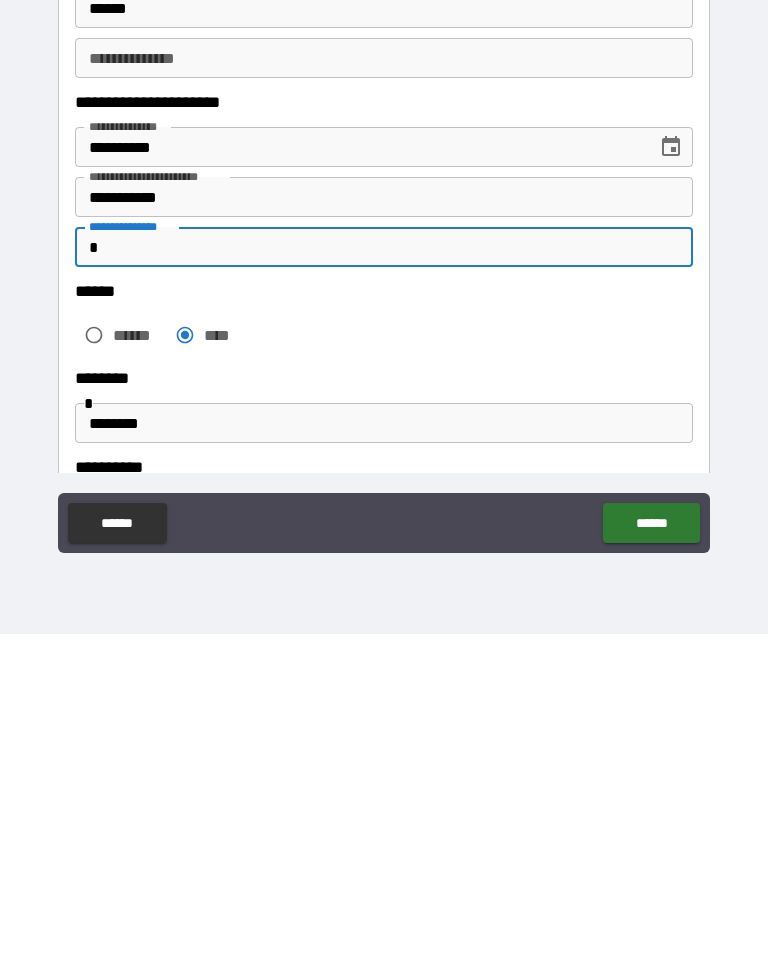 type on "*" 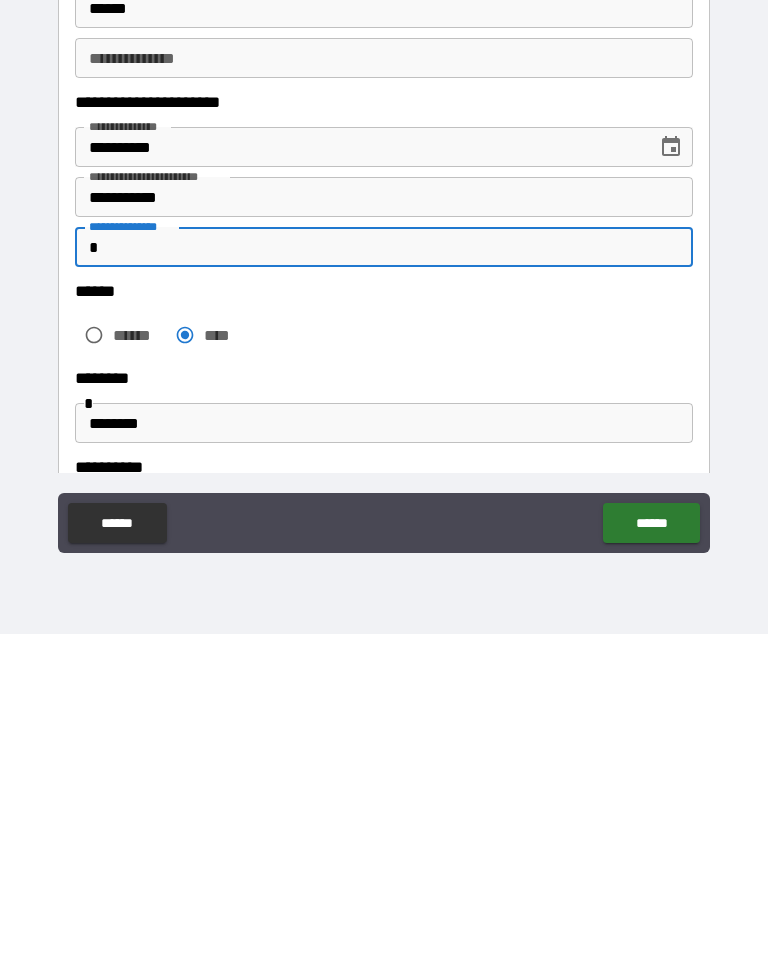 type on "**" 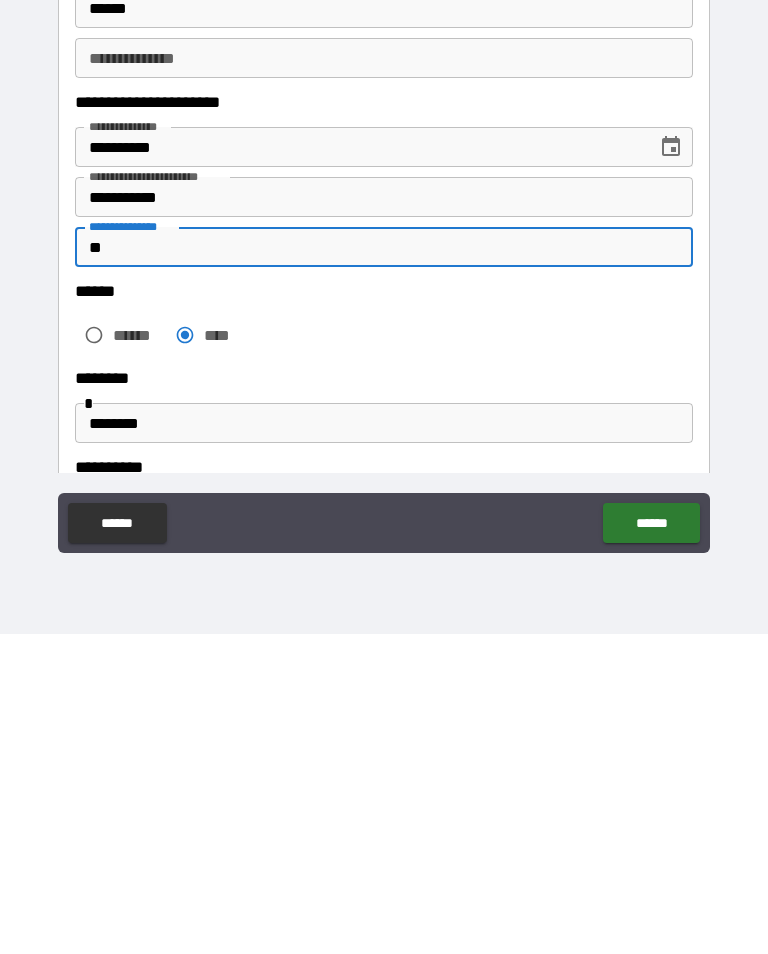 type on "*" 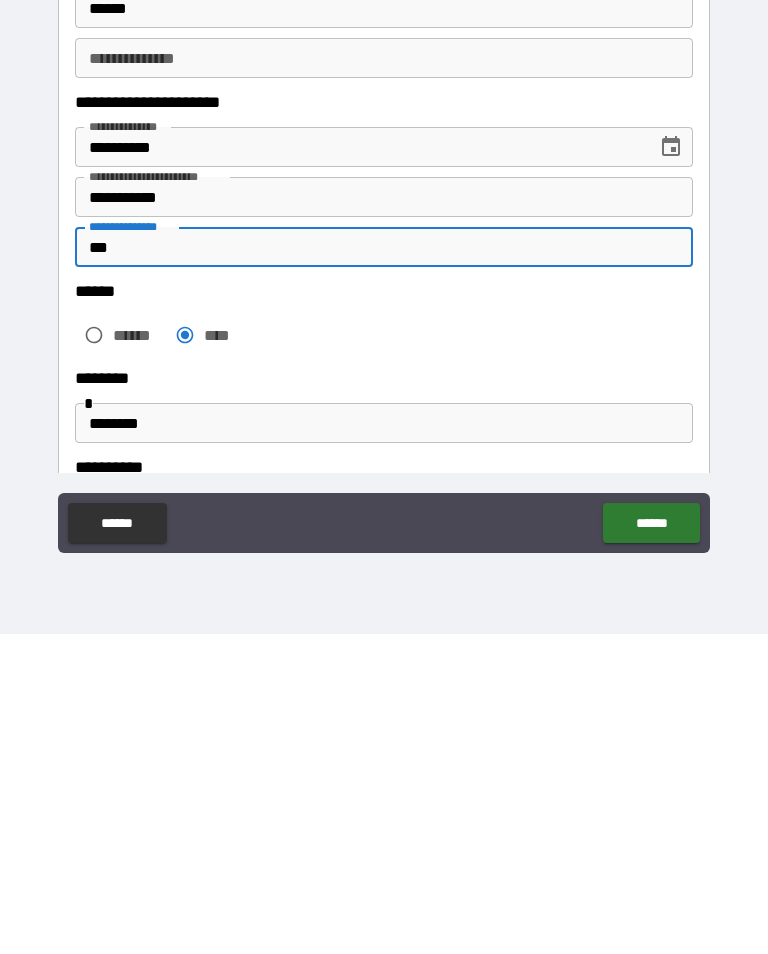 type on "*" 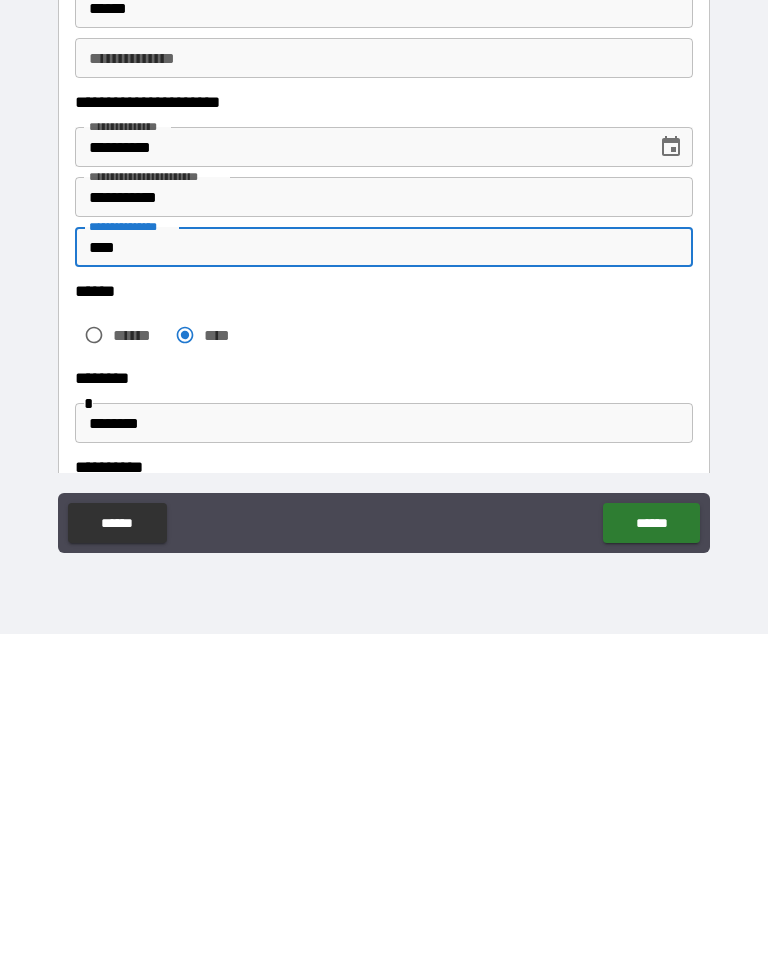 type on "*" 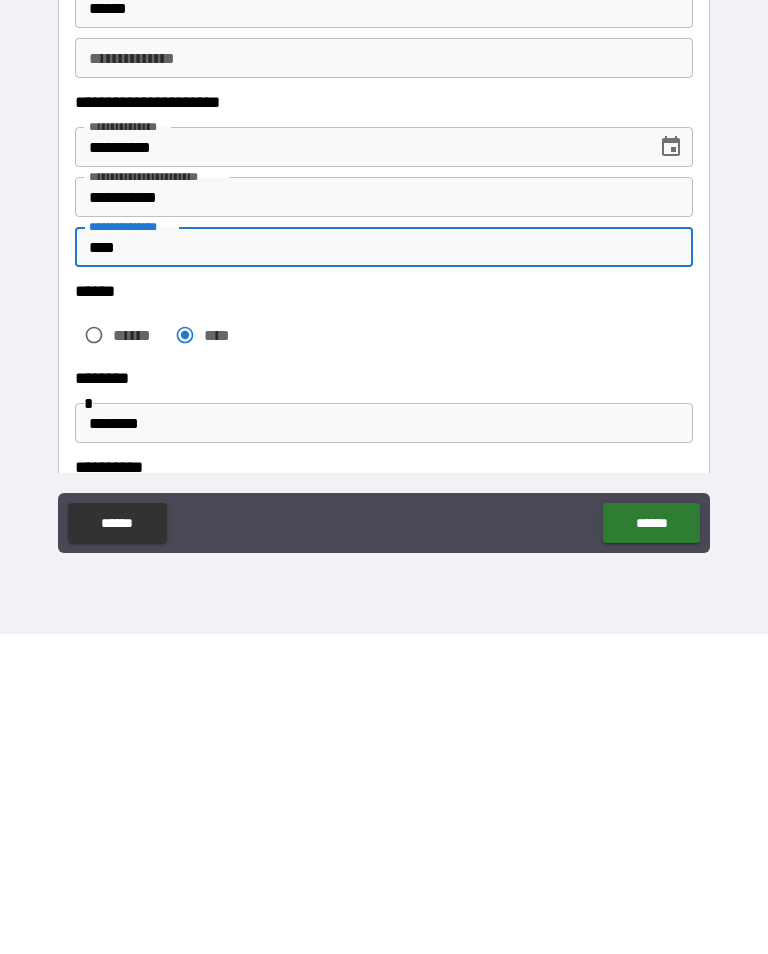 type on "*****" 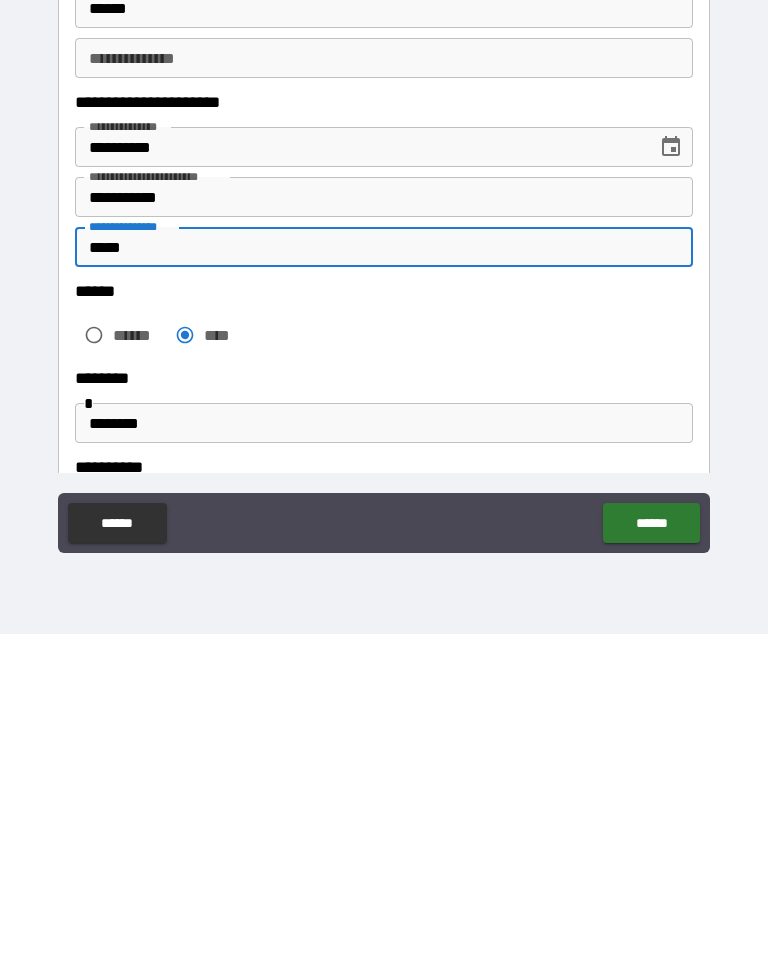 type on "*" 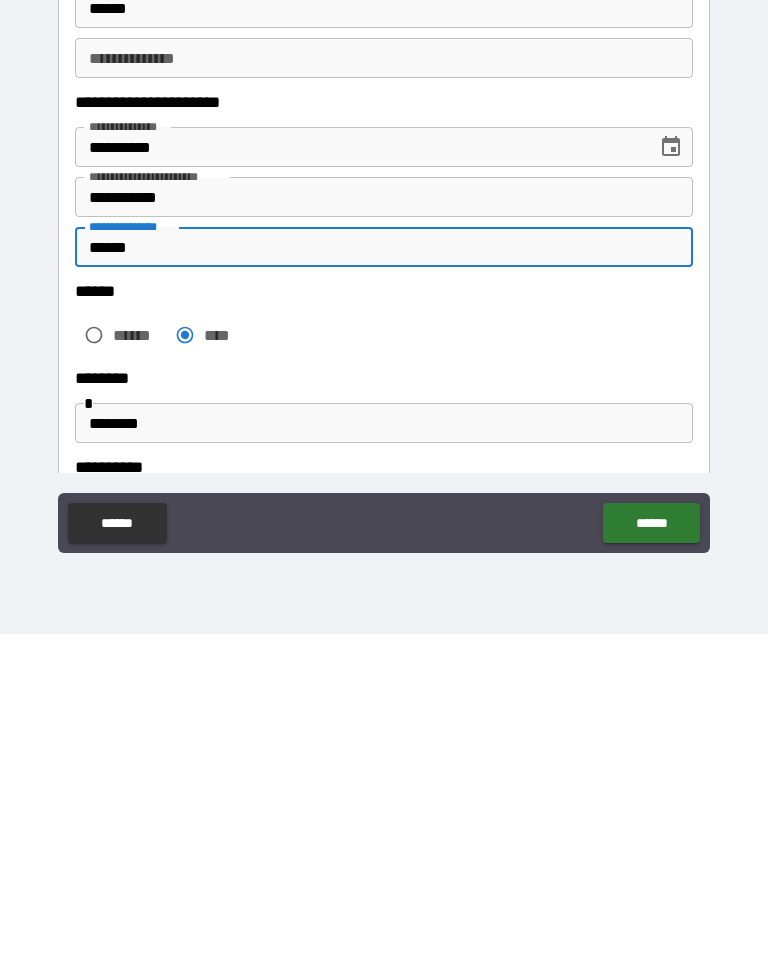 type on "*" 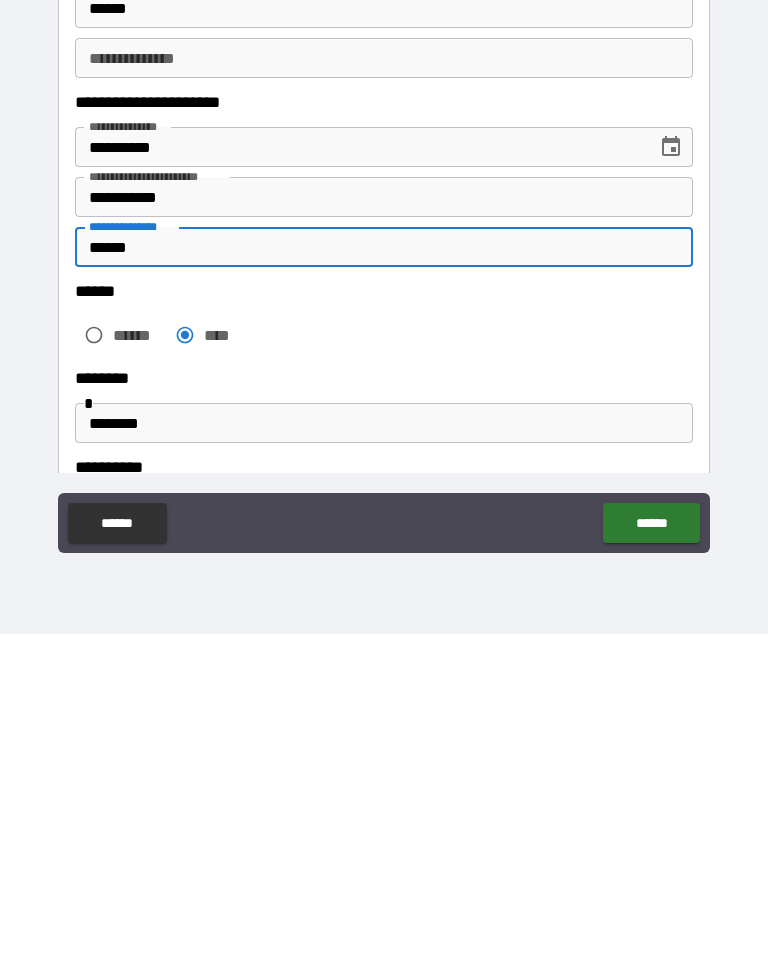 type on "*******" 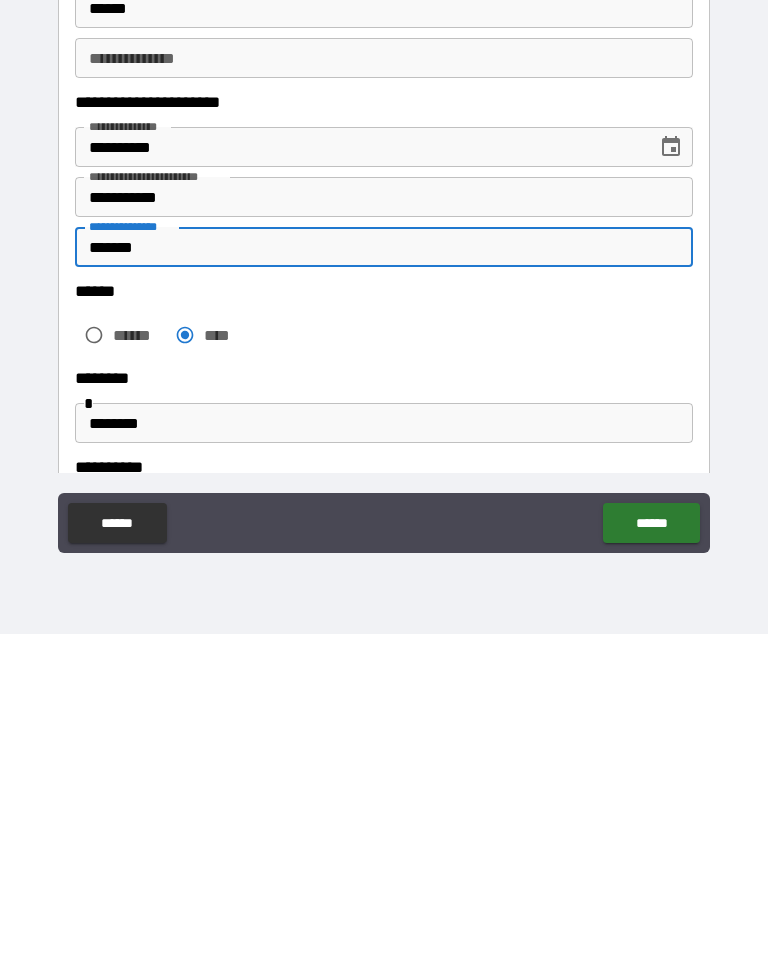 type on "*" 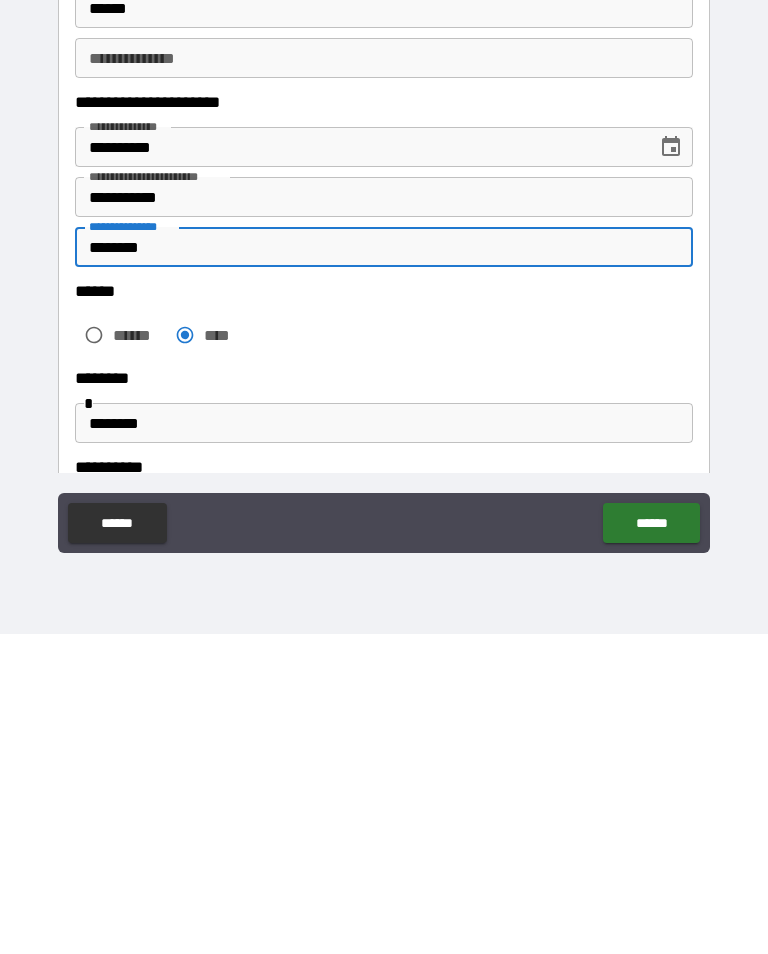 type on "*" 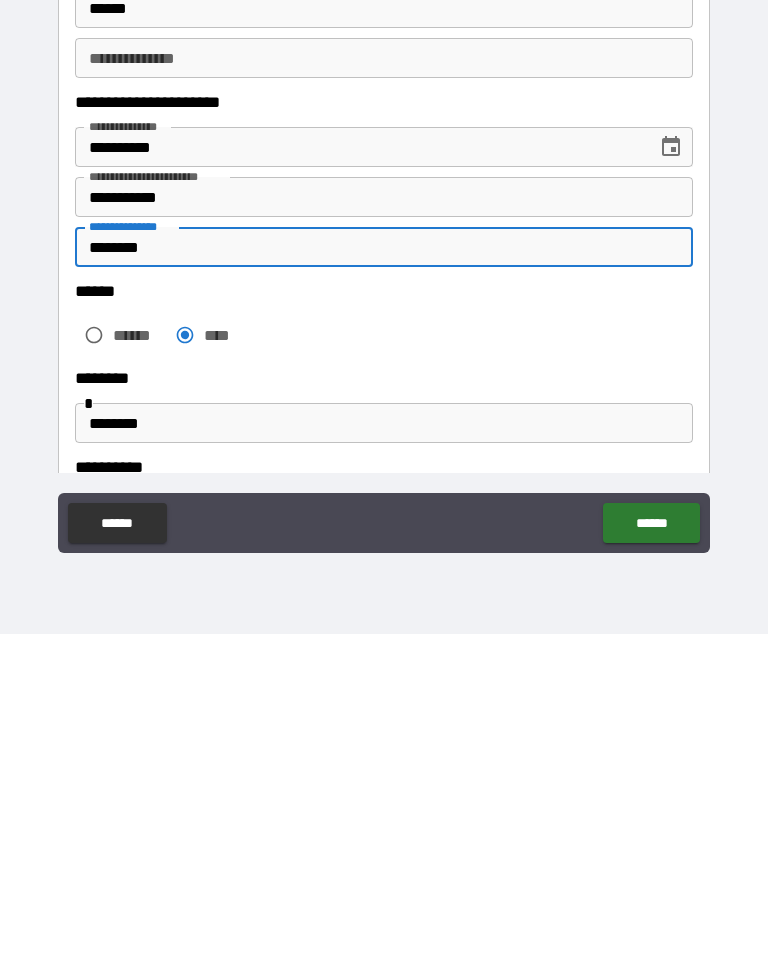 type on "*********" 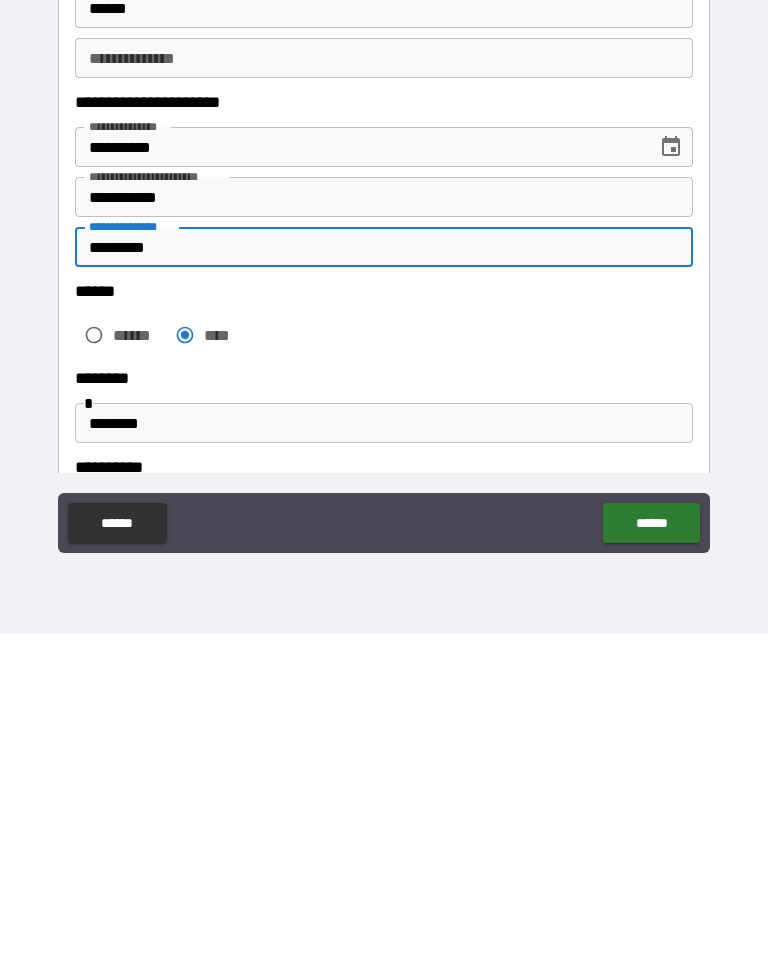 type on "*" 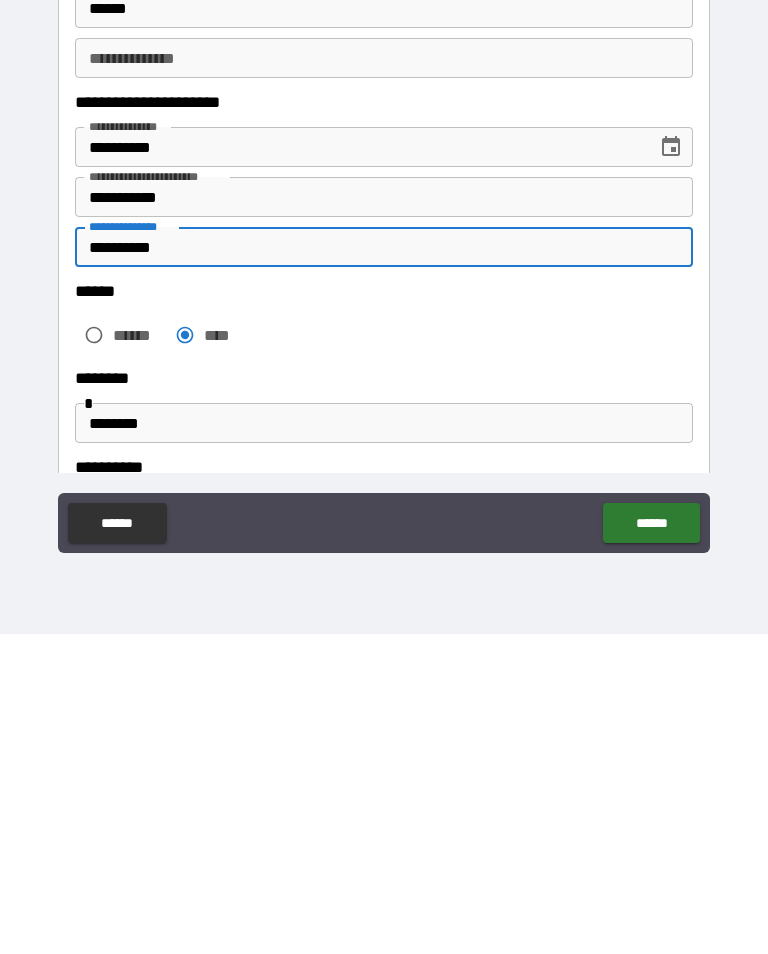 type on "*" 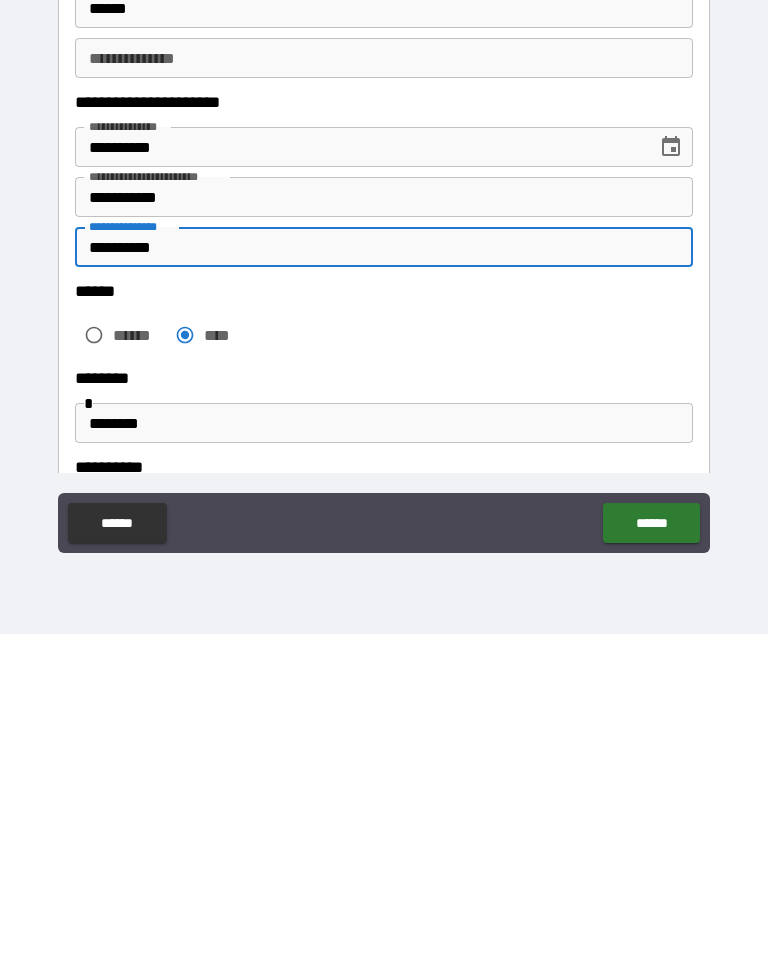 type on "**********" 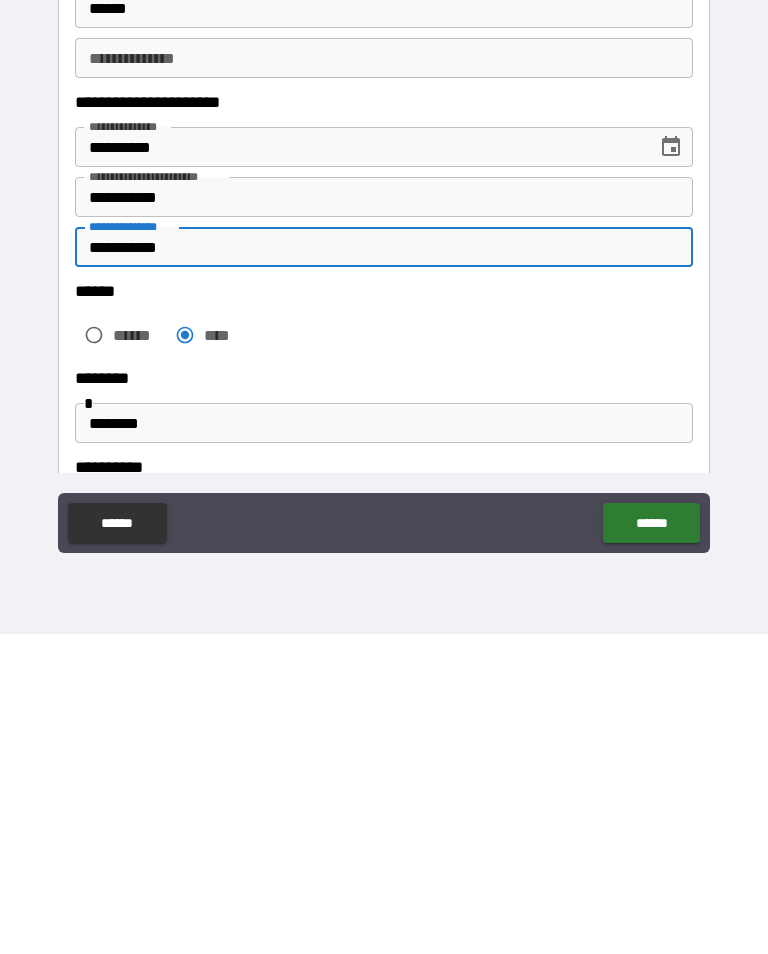 type on "*" 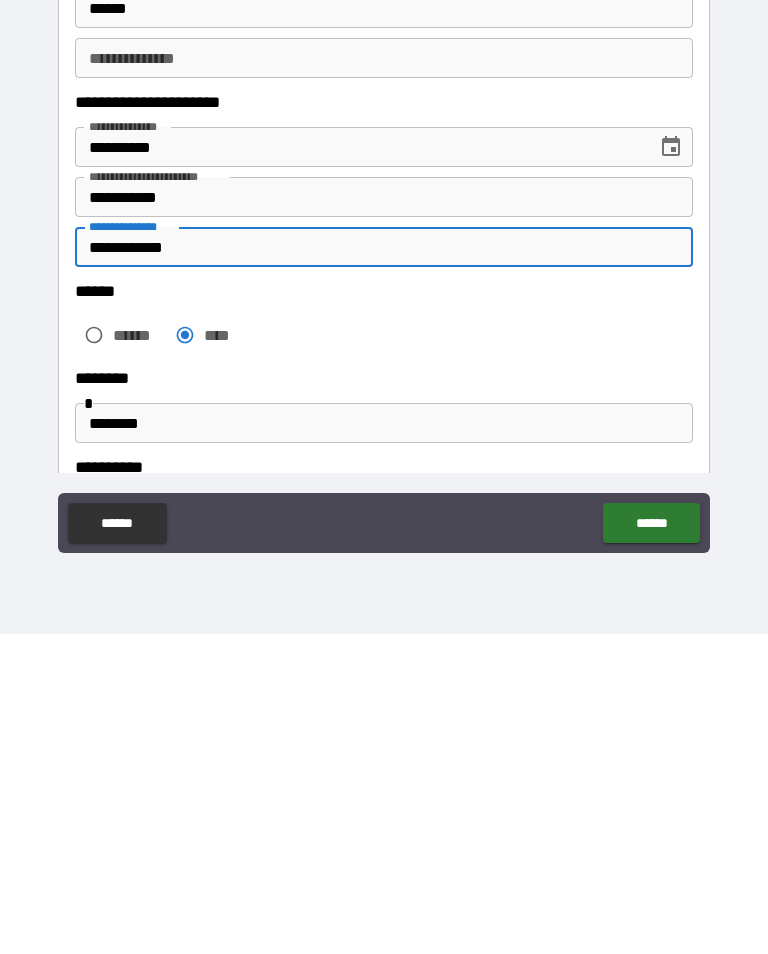type on "*" 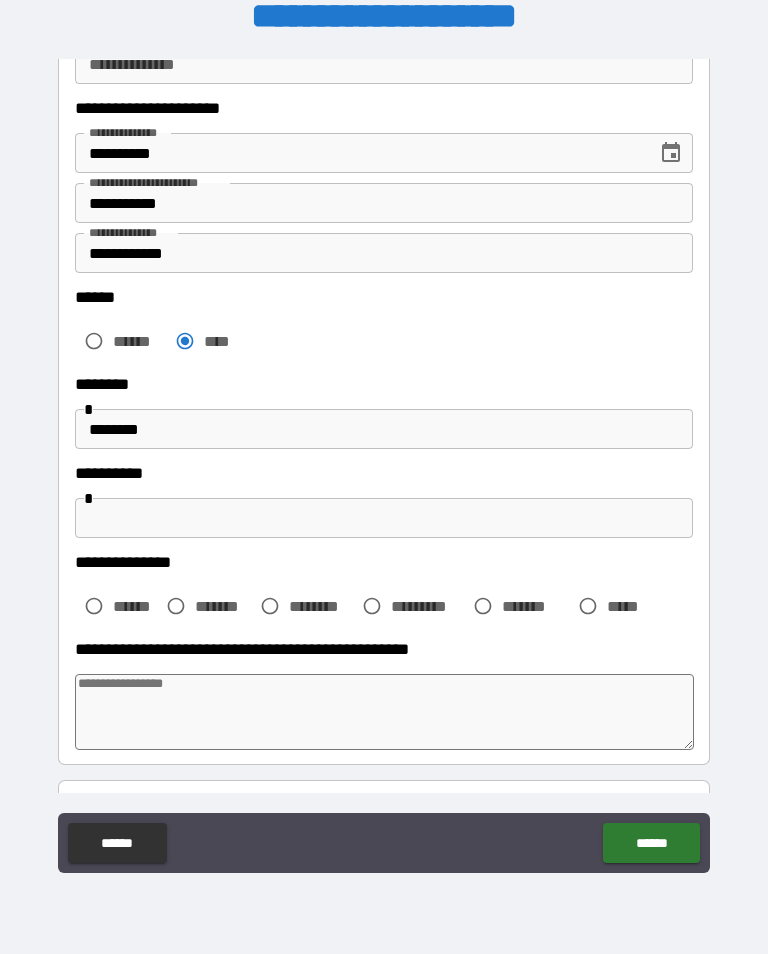 scroll, scrollTop: 325, scrollLeft: 0, axis: vertical 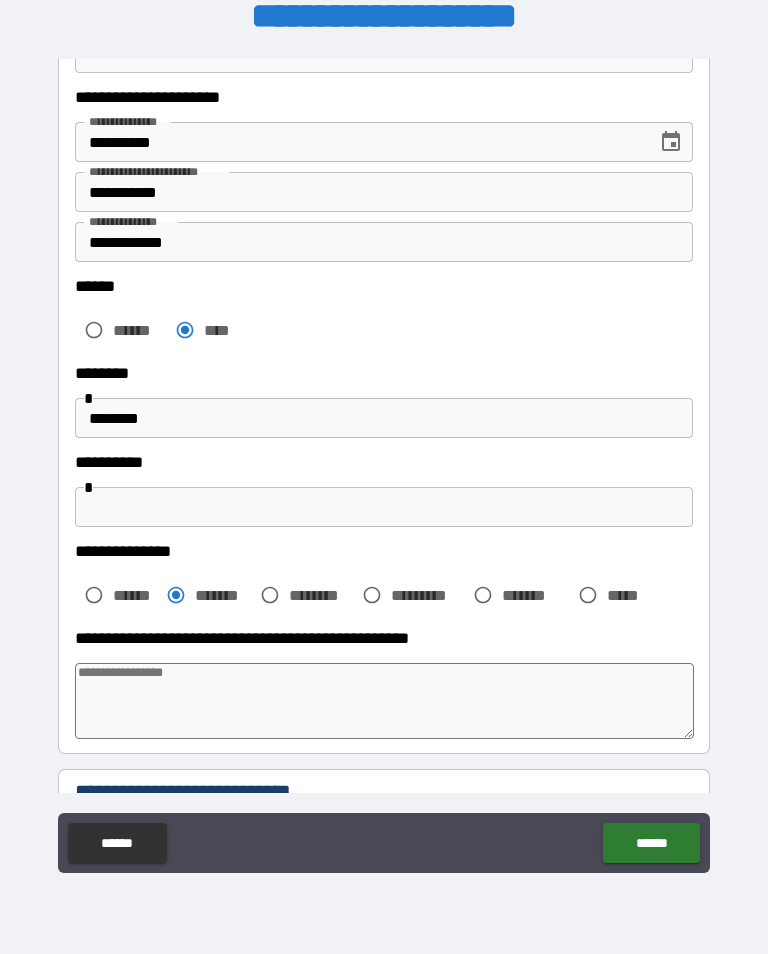 type on "*" 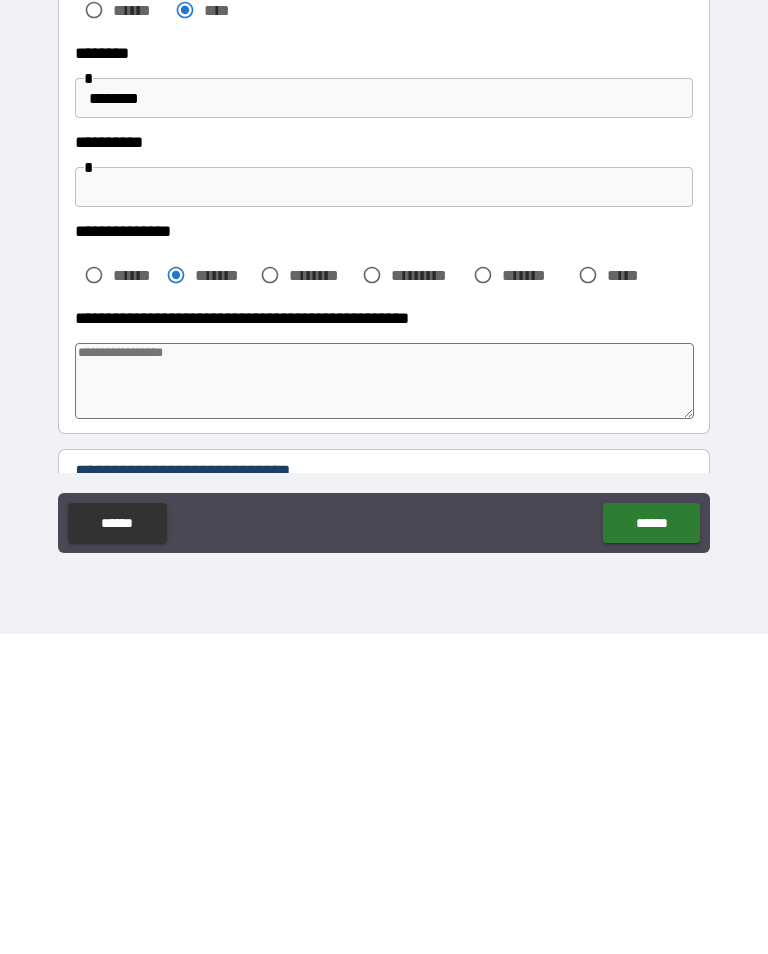 type on "*" 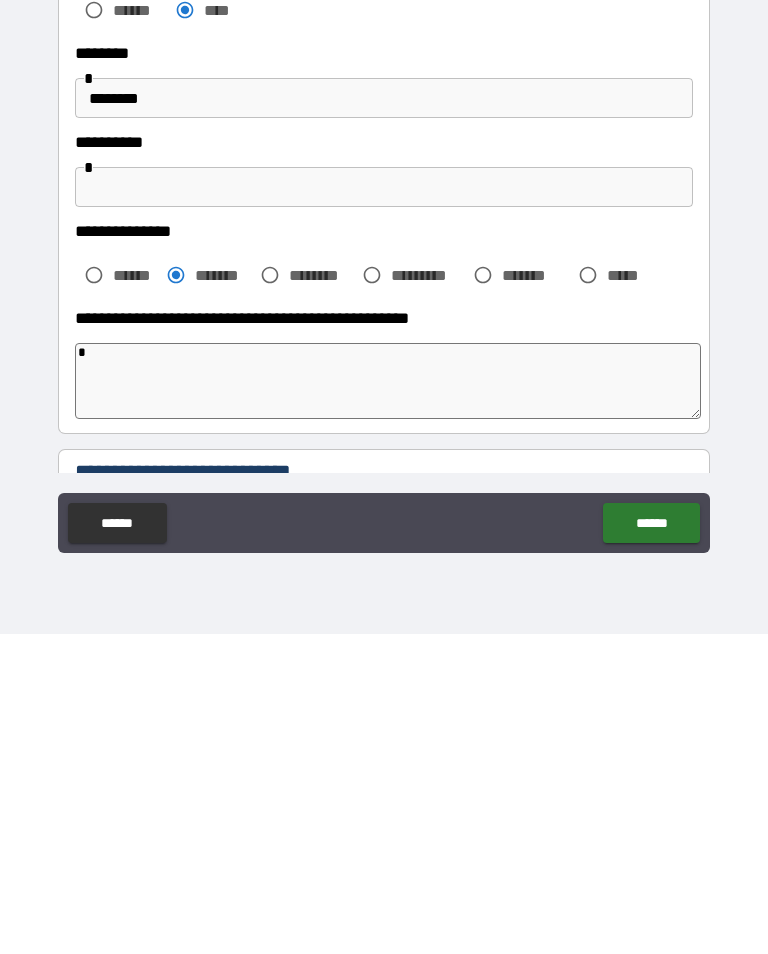 type on "*" 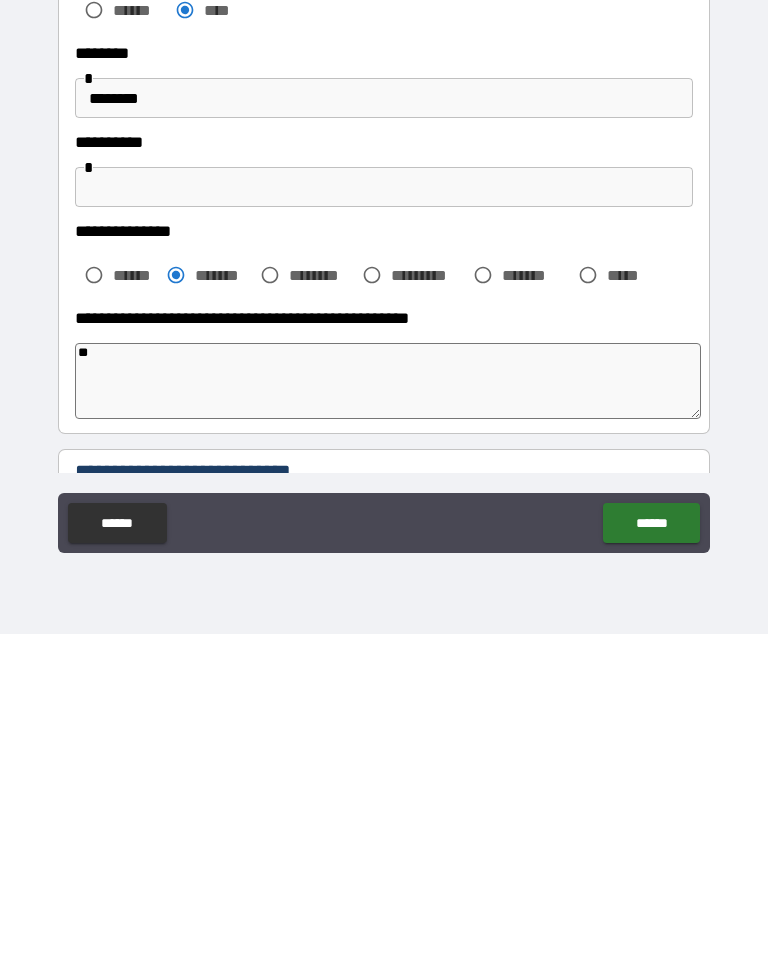 type on "*" 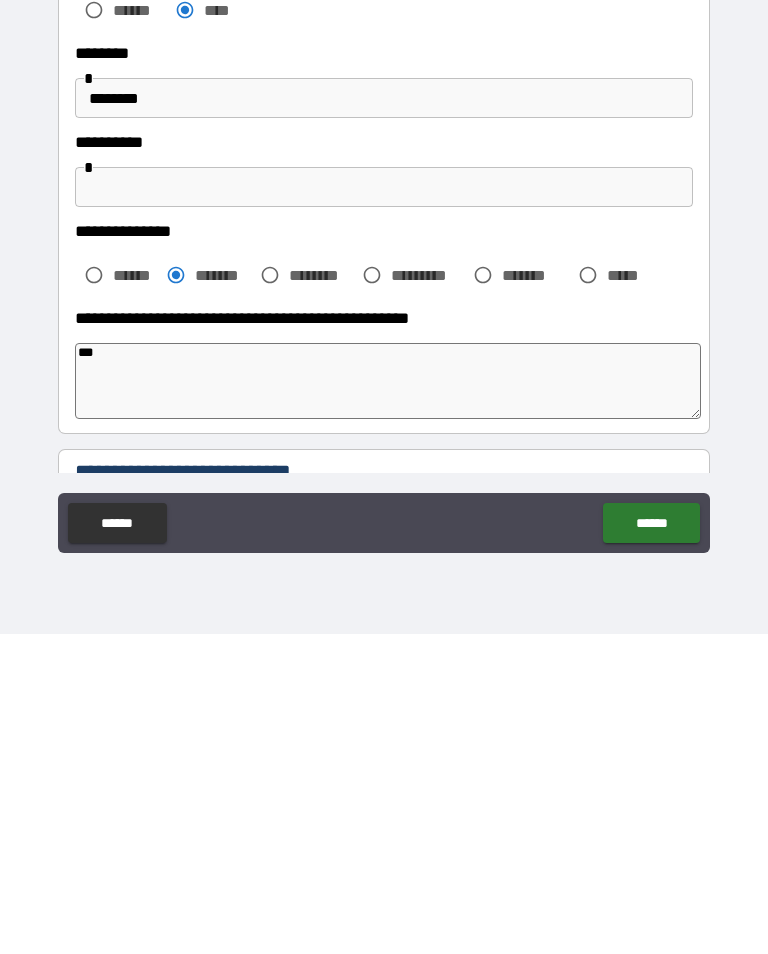 type on "*" 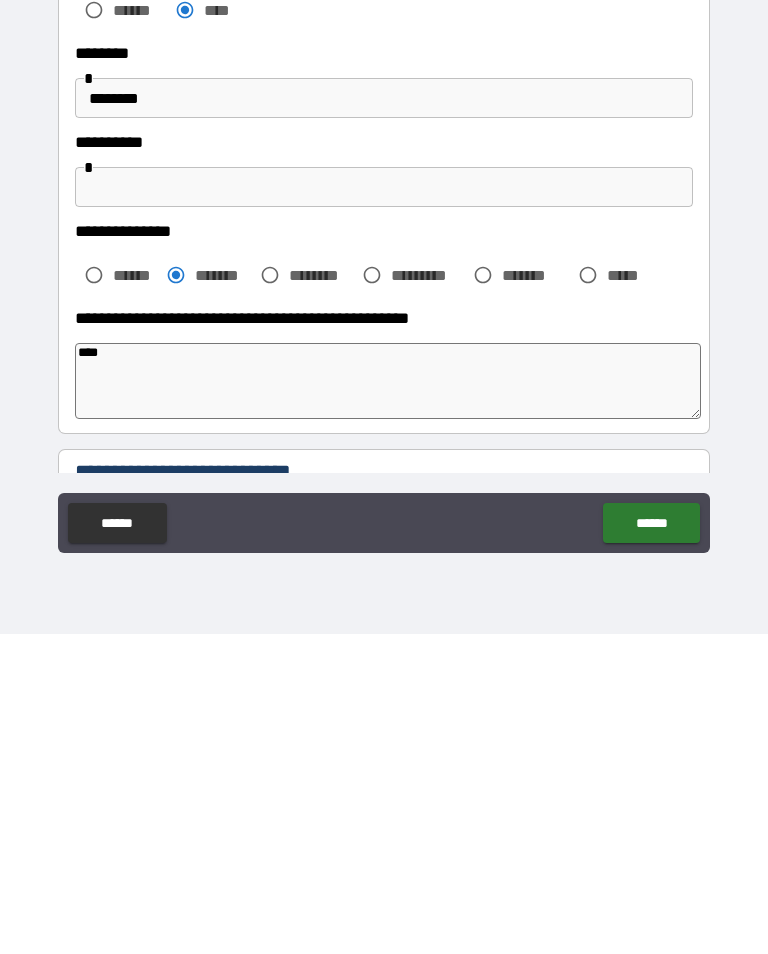 type on "*" 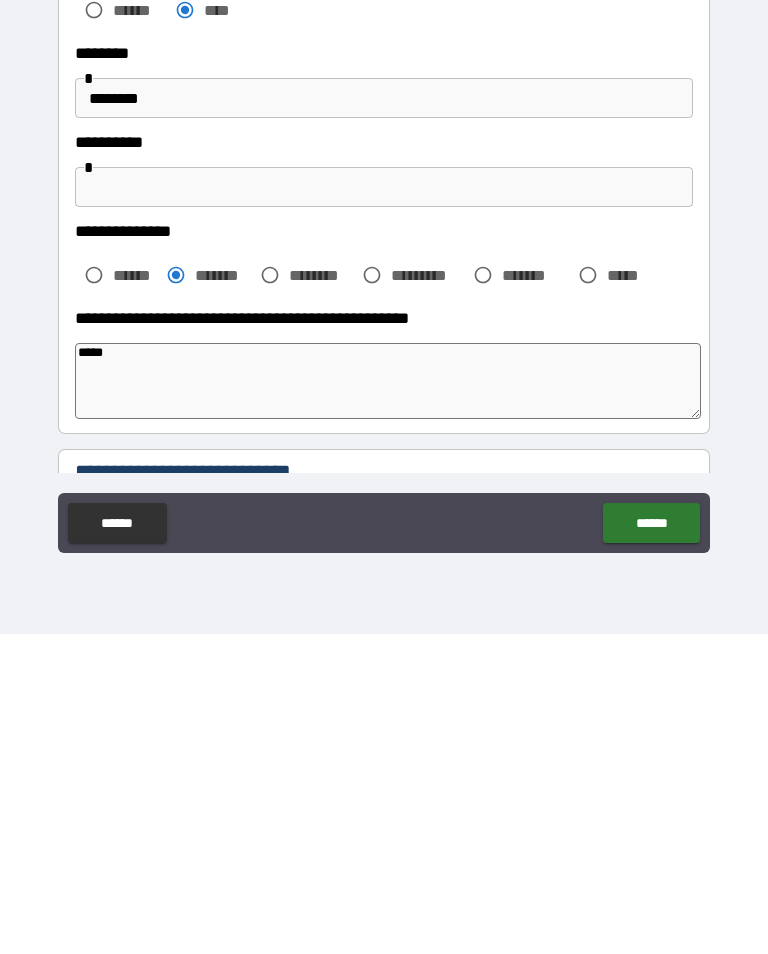 type on "*" 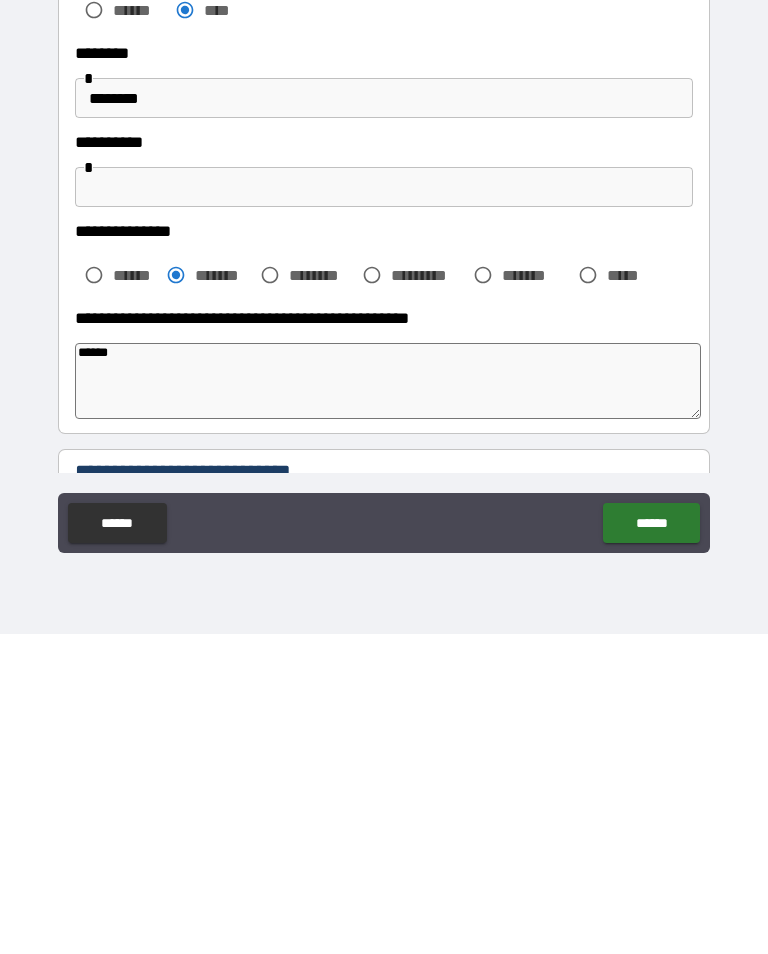 type on "*" 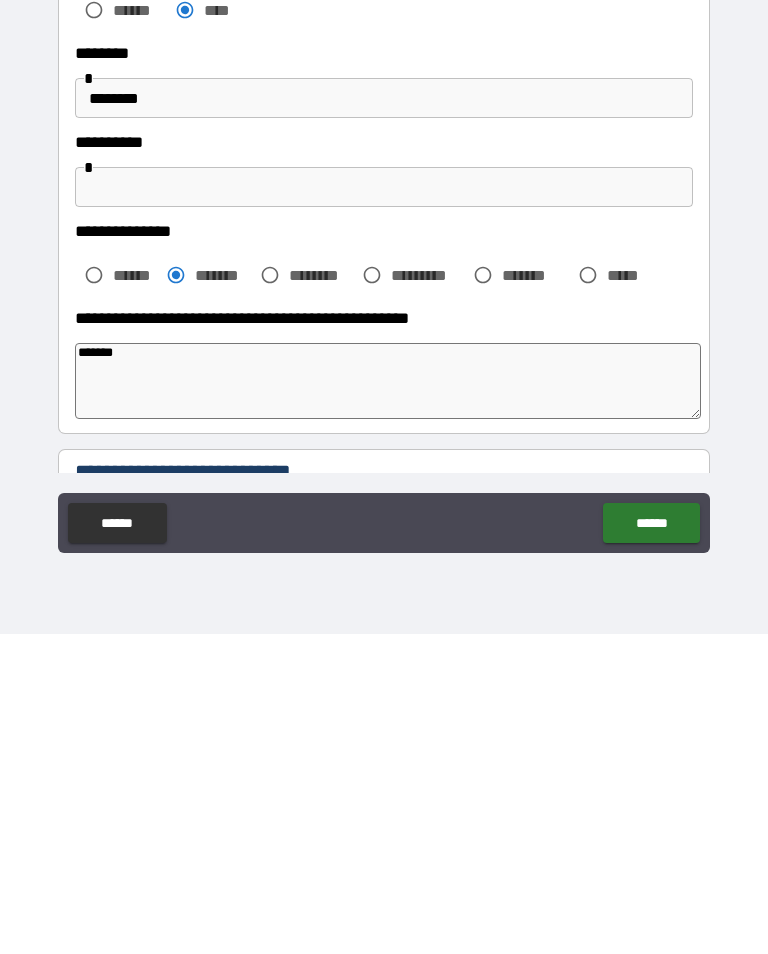 type on "*" 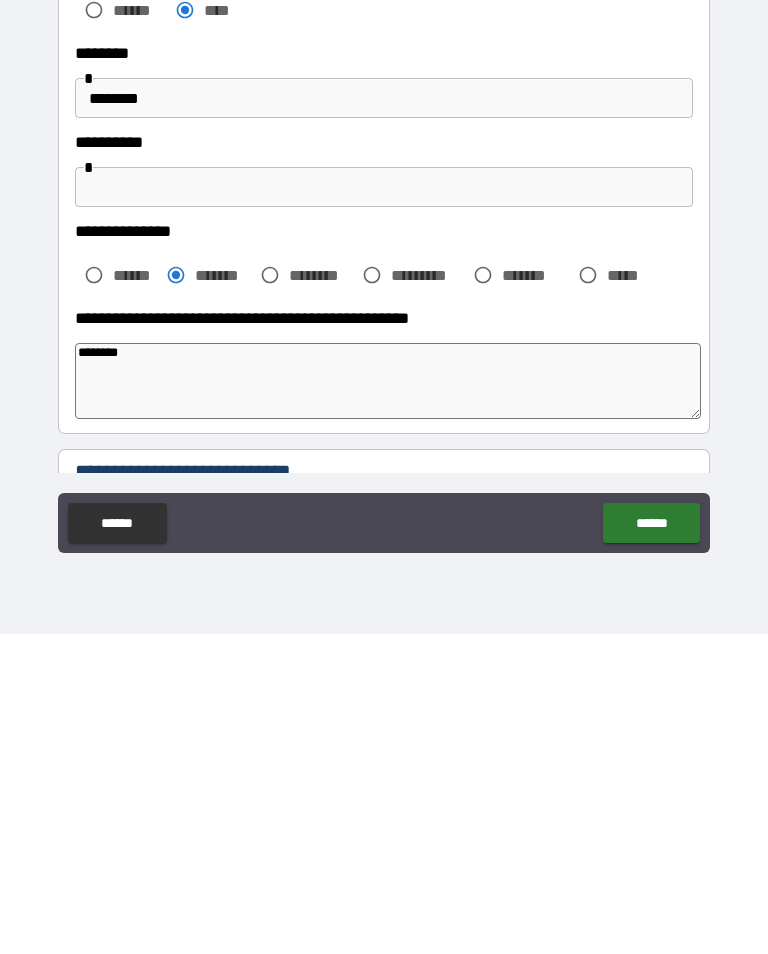 type on "*" 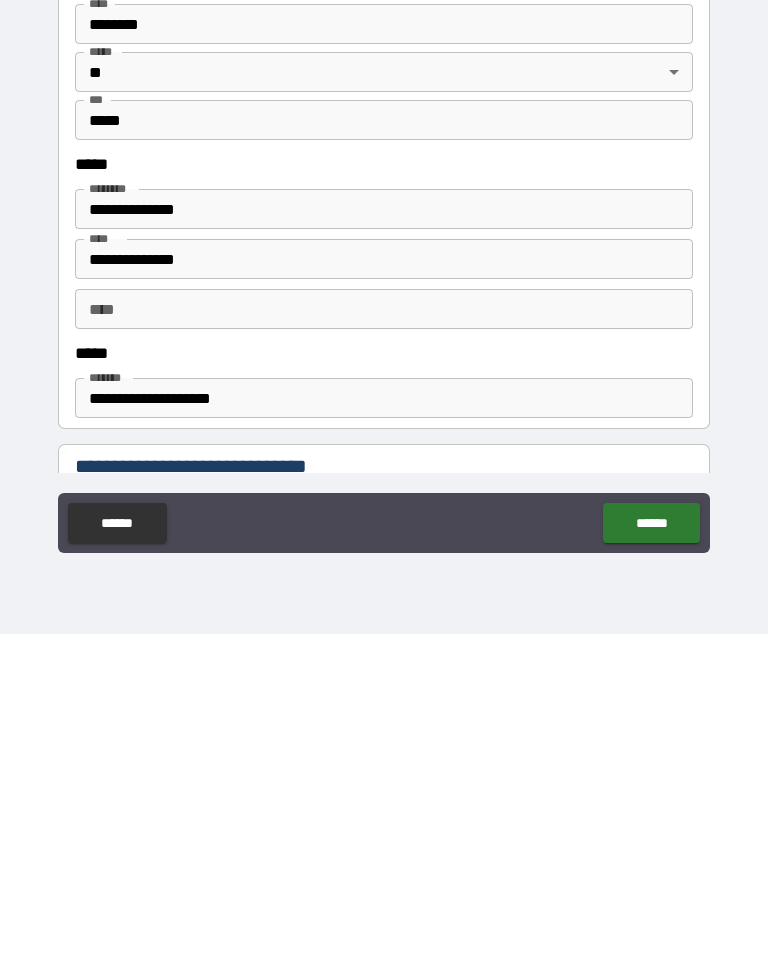 scroll, scrollTop: 946, scrollLeft: 0, axis: vertical 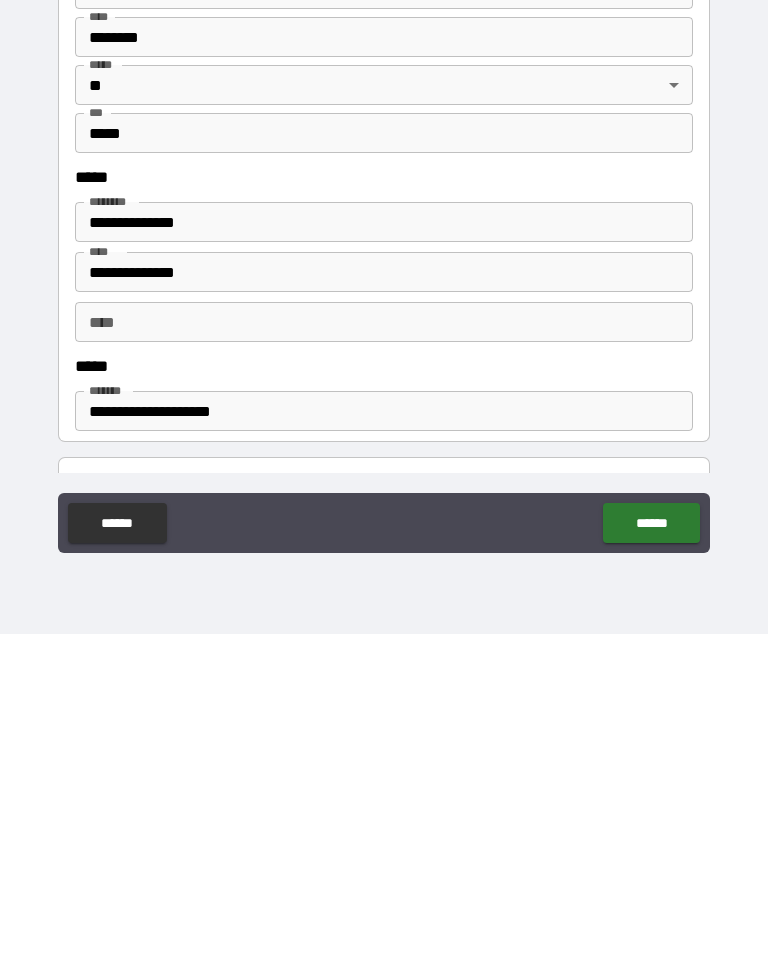 type on "********" 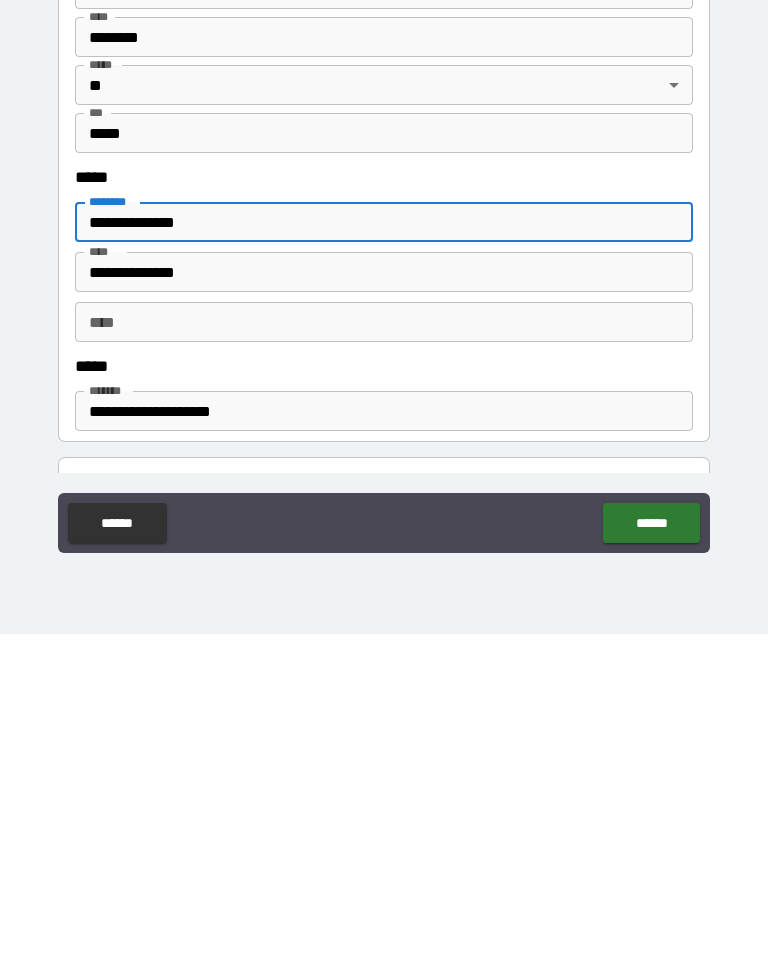 type on "**********" 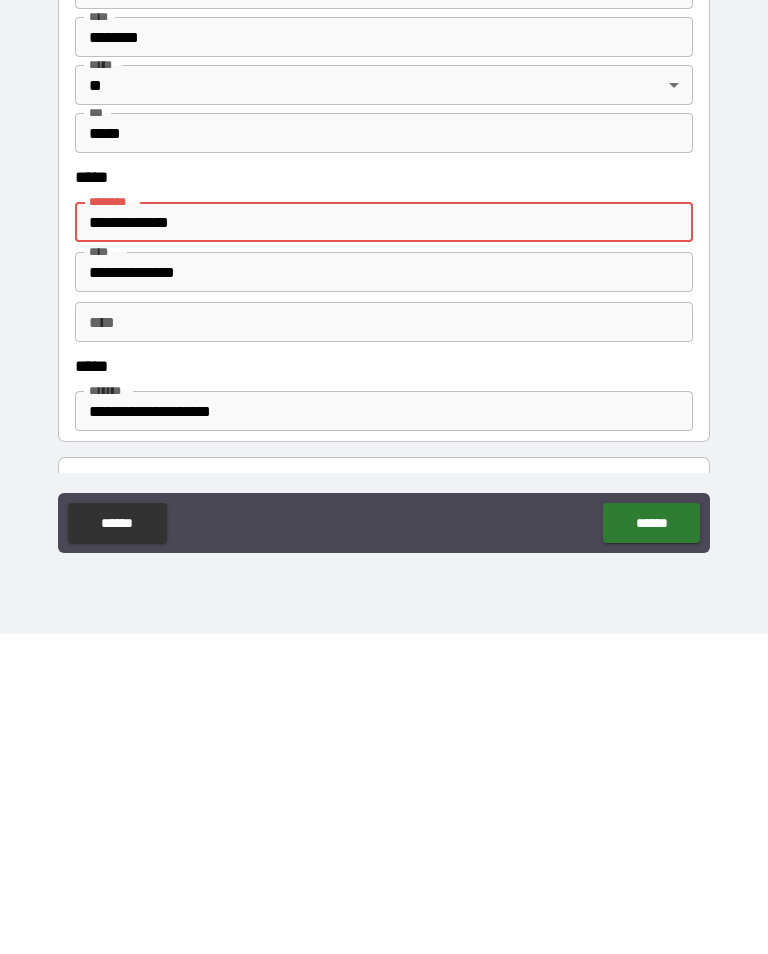 type on "**********" 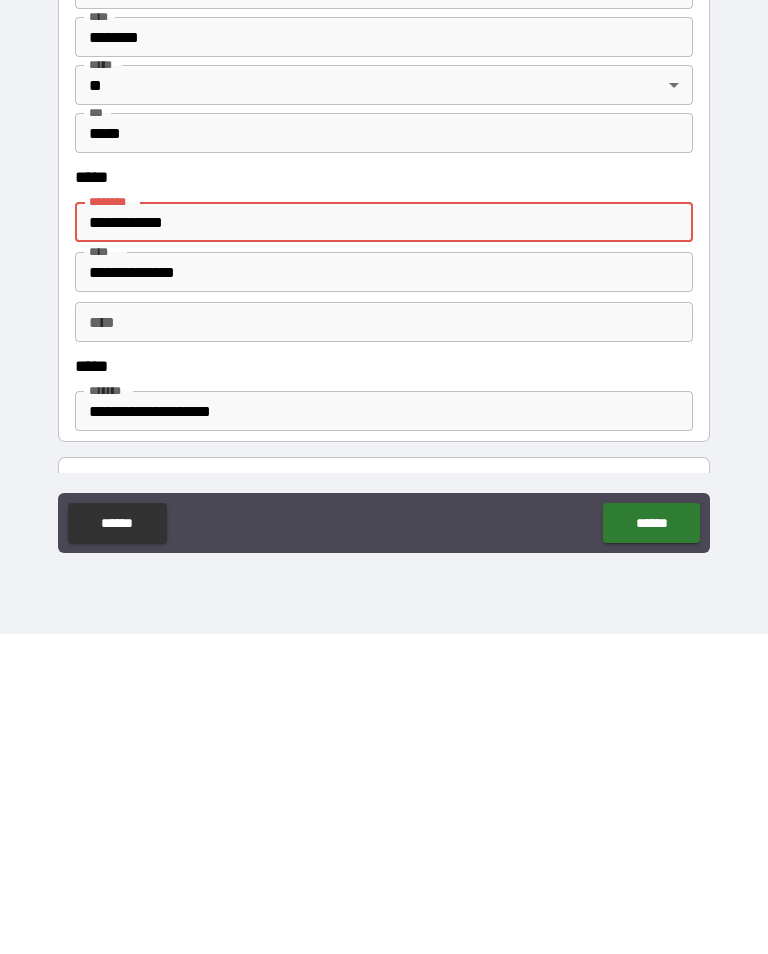 type on "*" 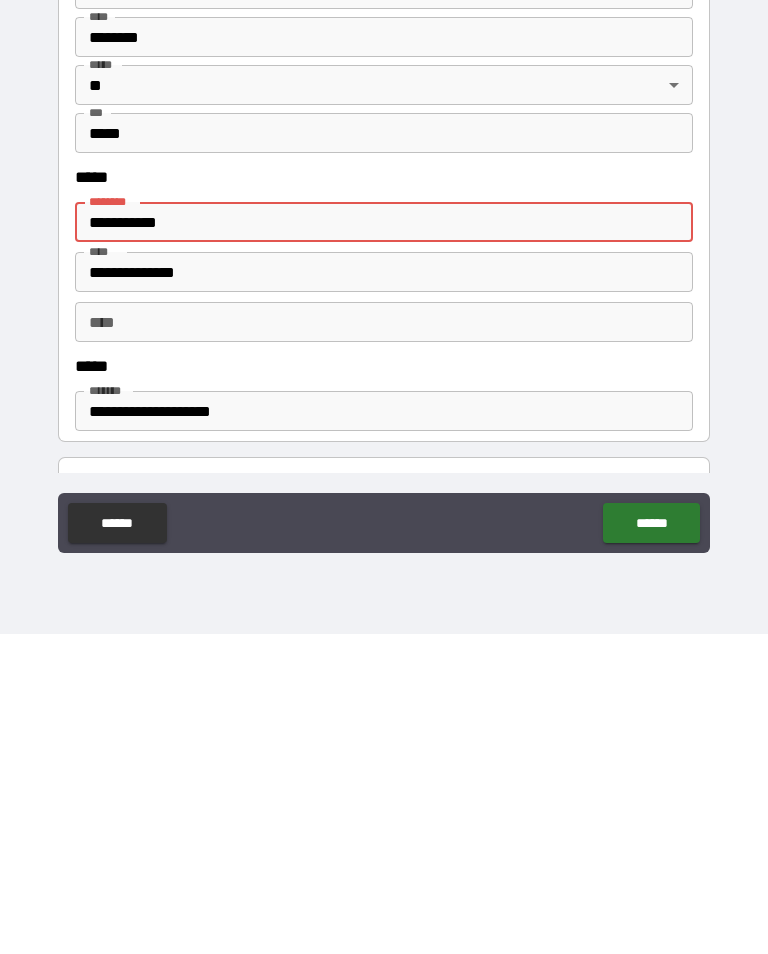 type on "*" 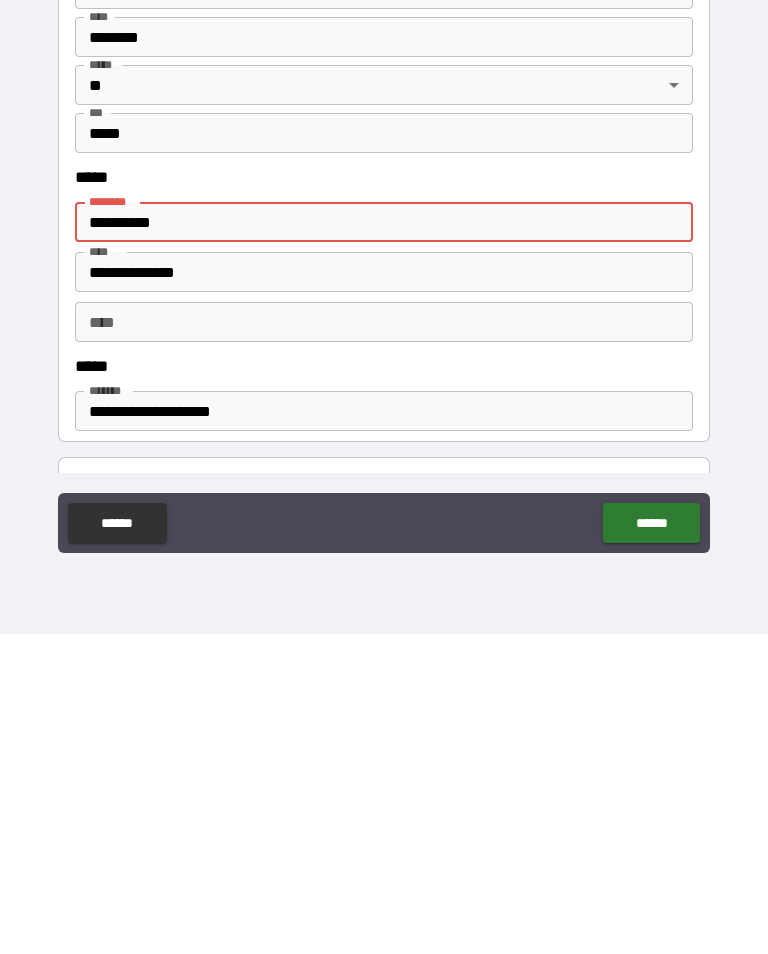 type on "*" 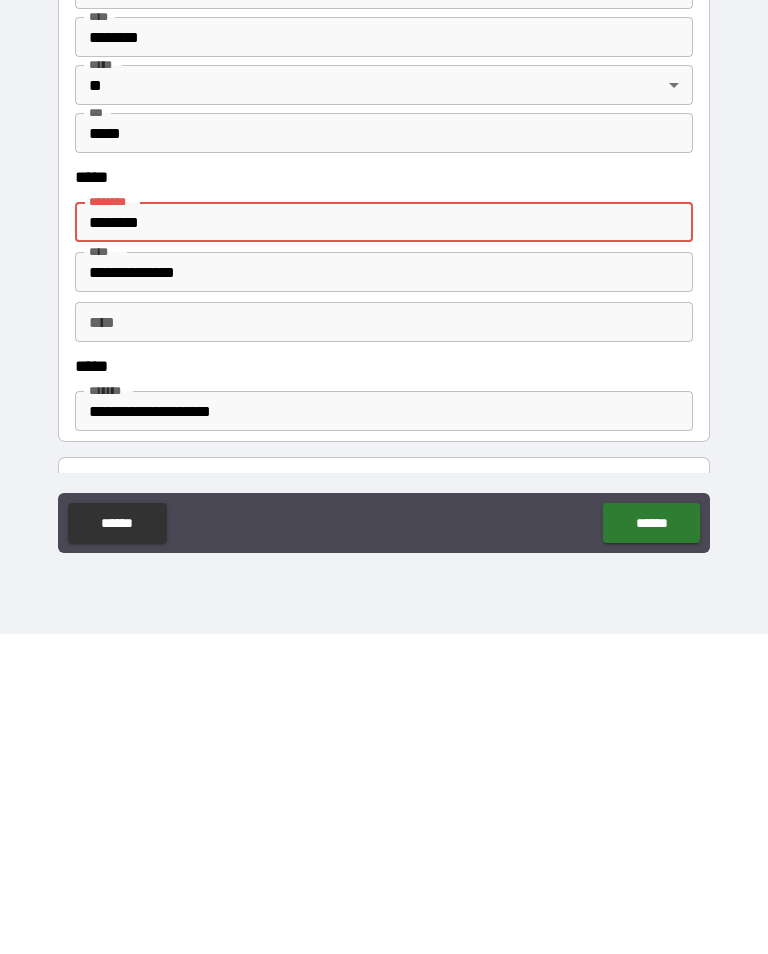 type on "*" 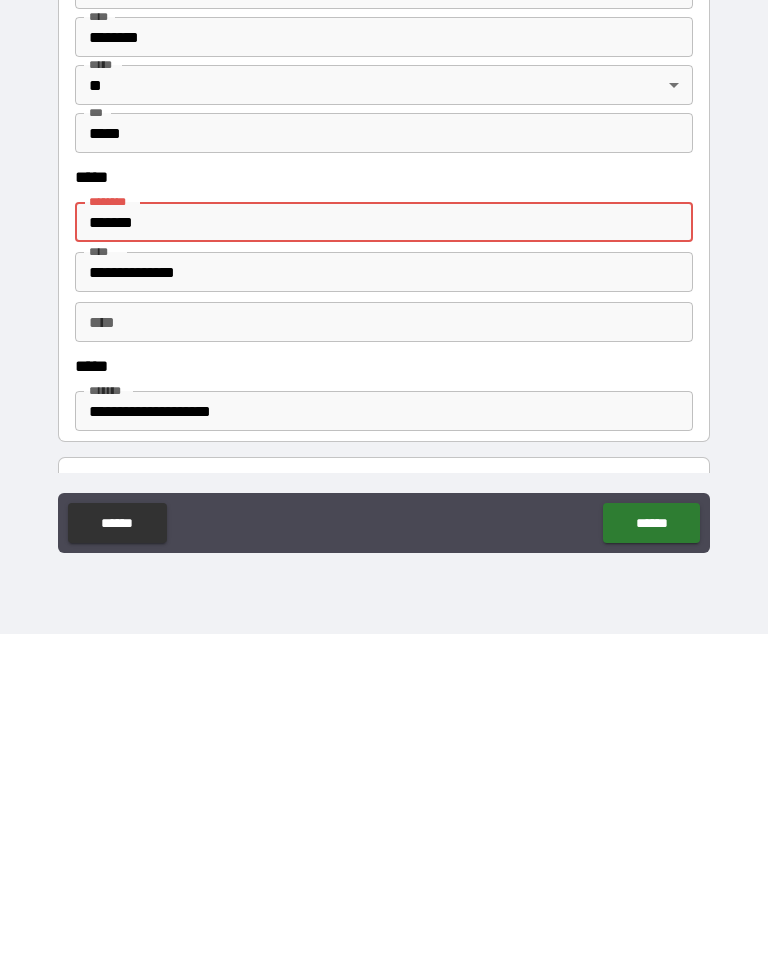type on "*" 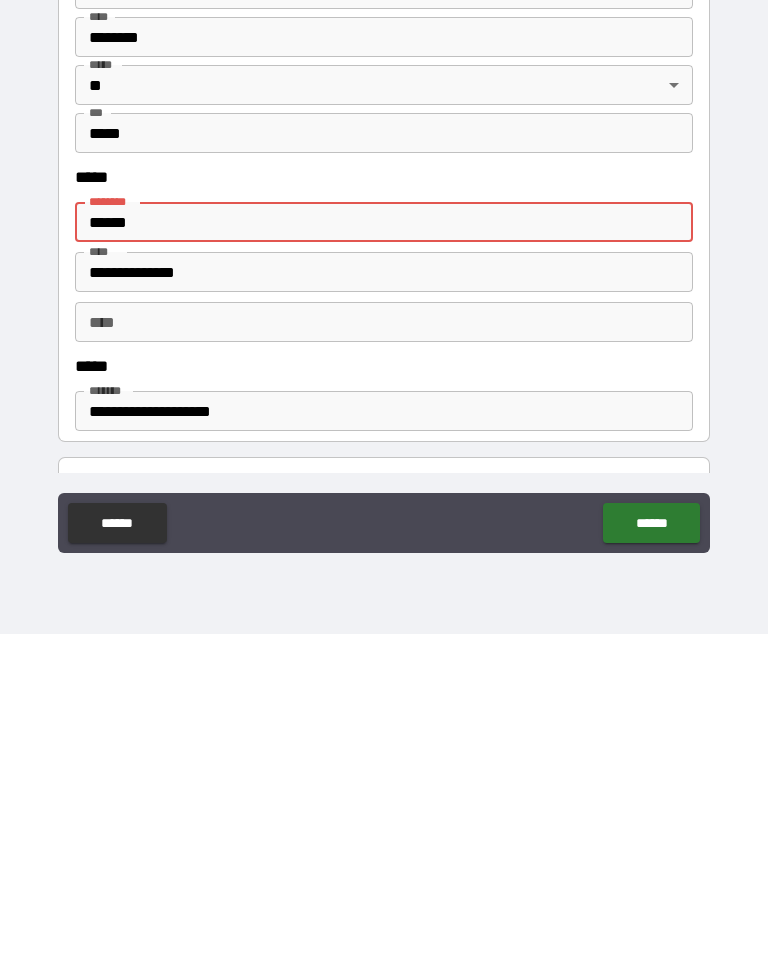 type on "*" 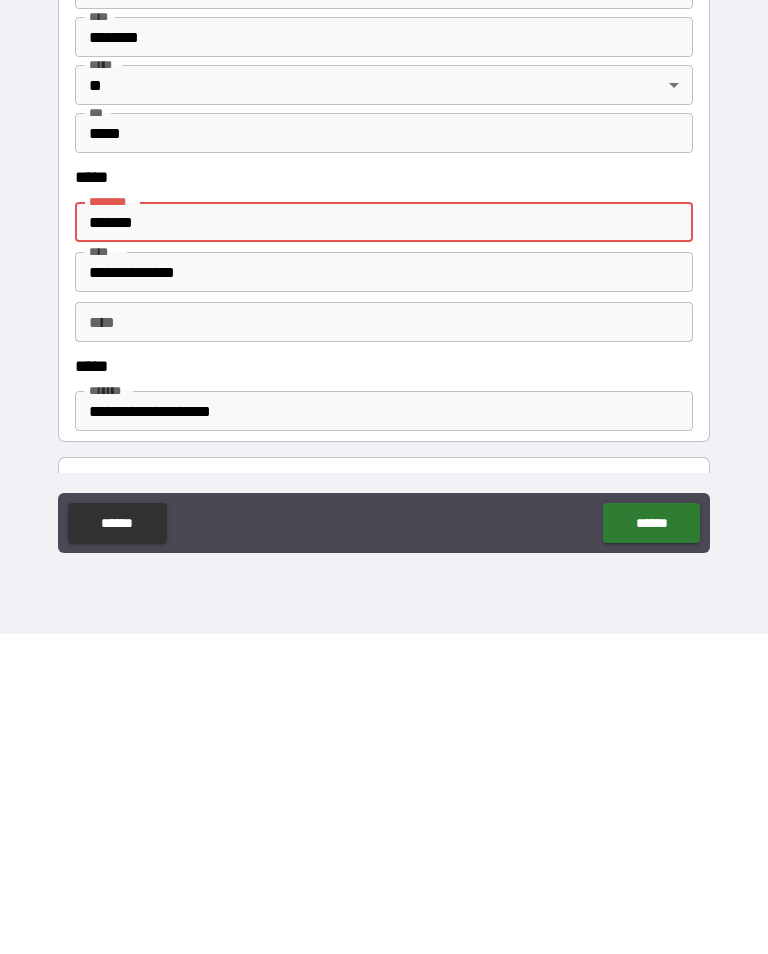 type on "*" 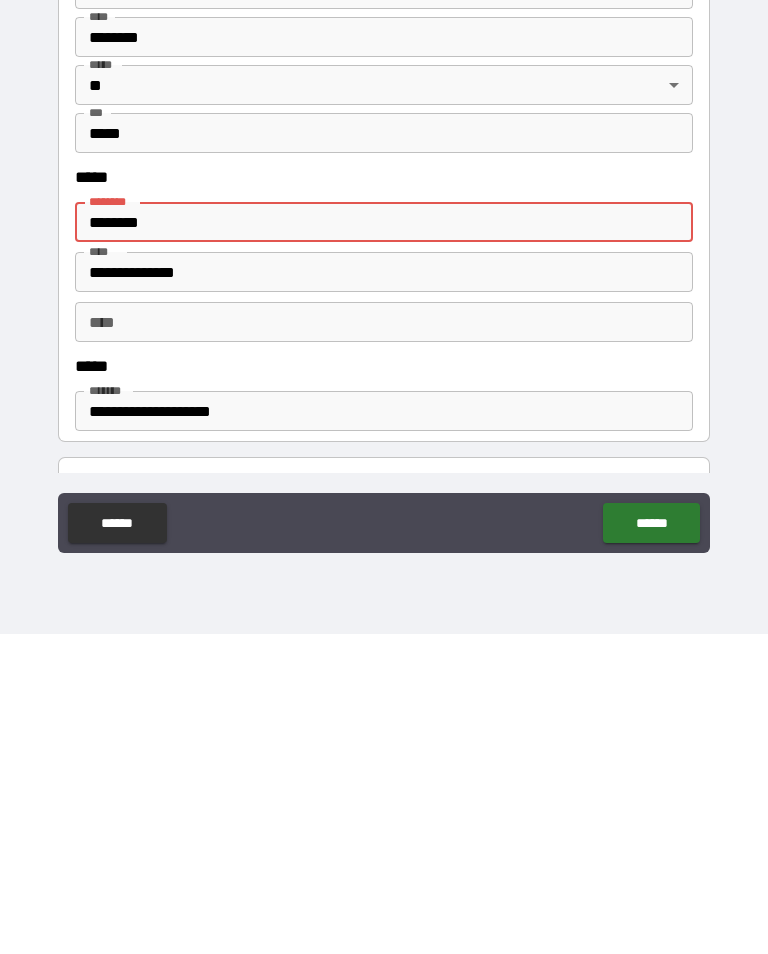 type on "*" 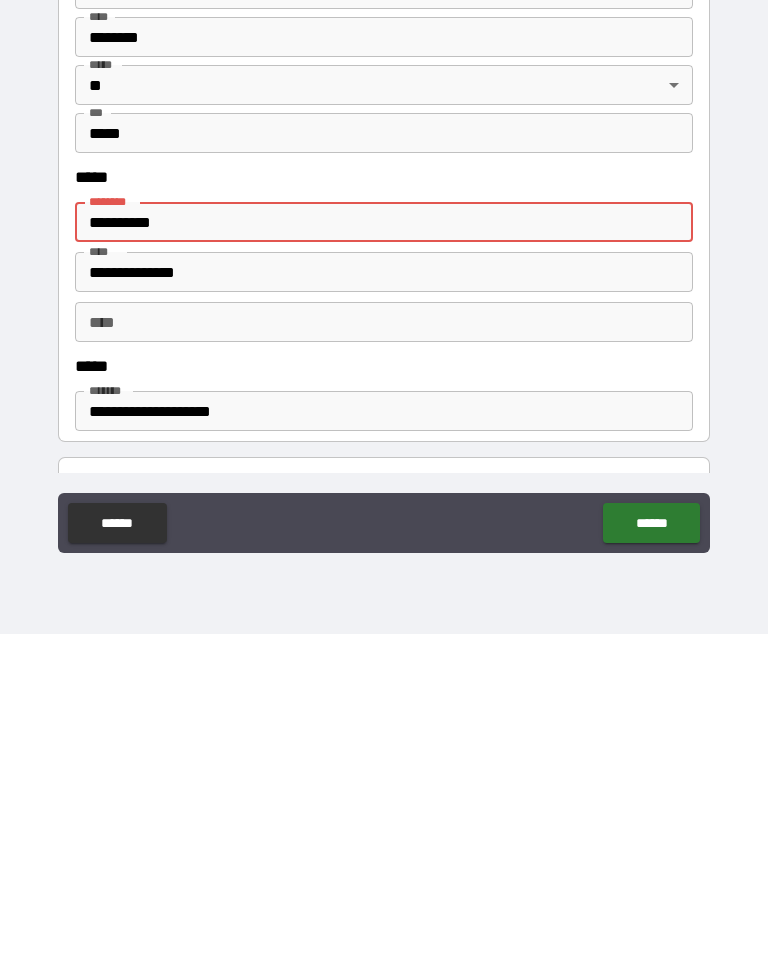 type on "*" 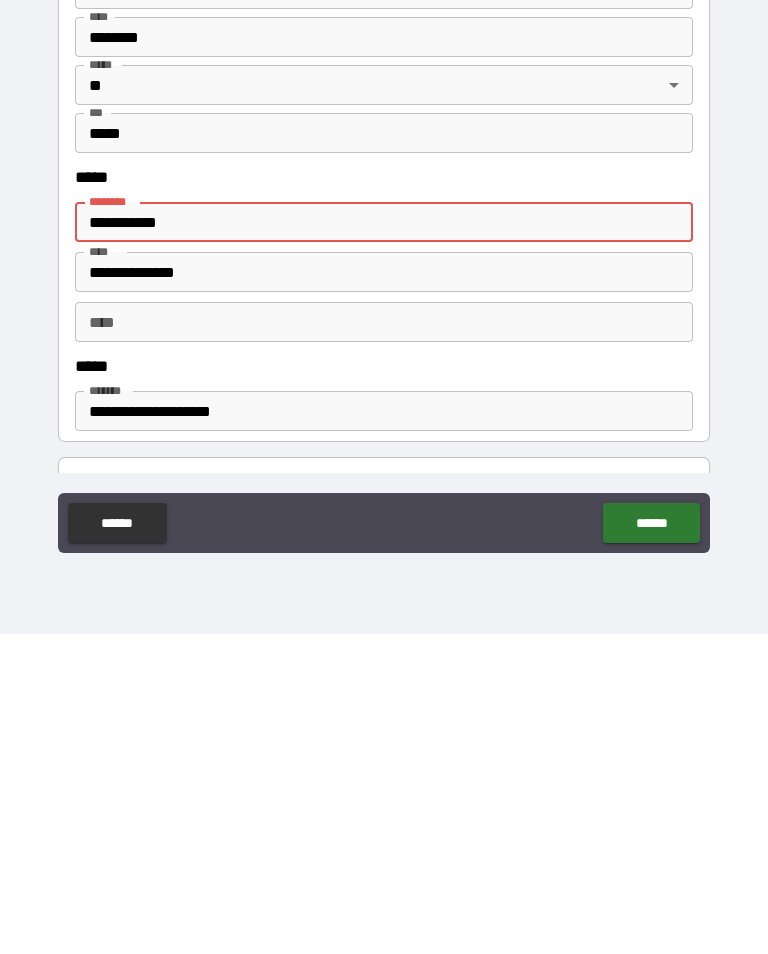 type on "*" 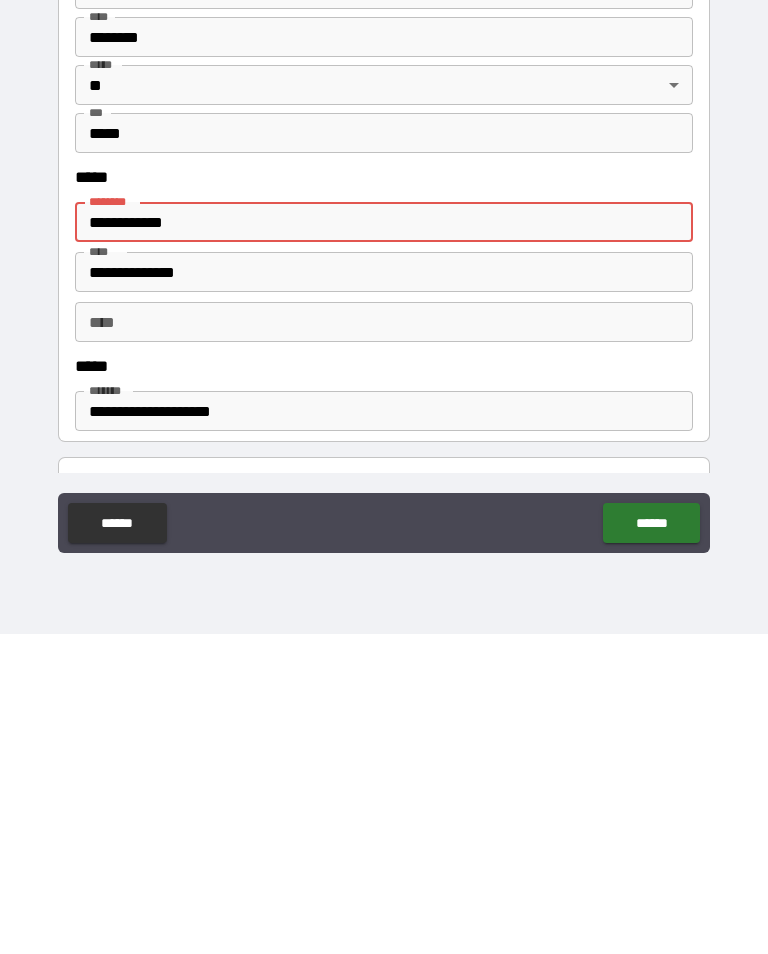 type on "*" 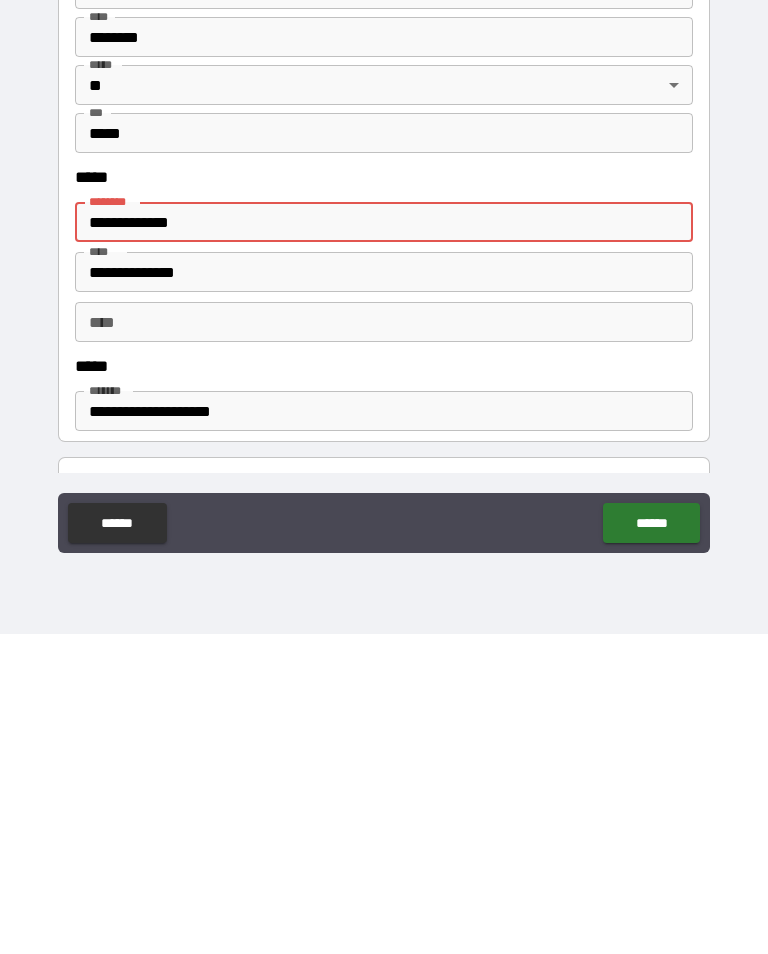 type on "*" 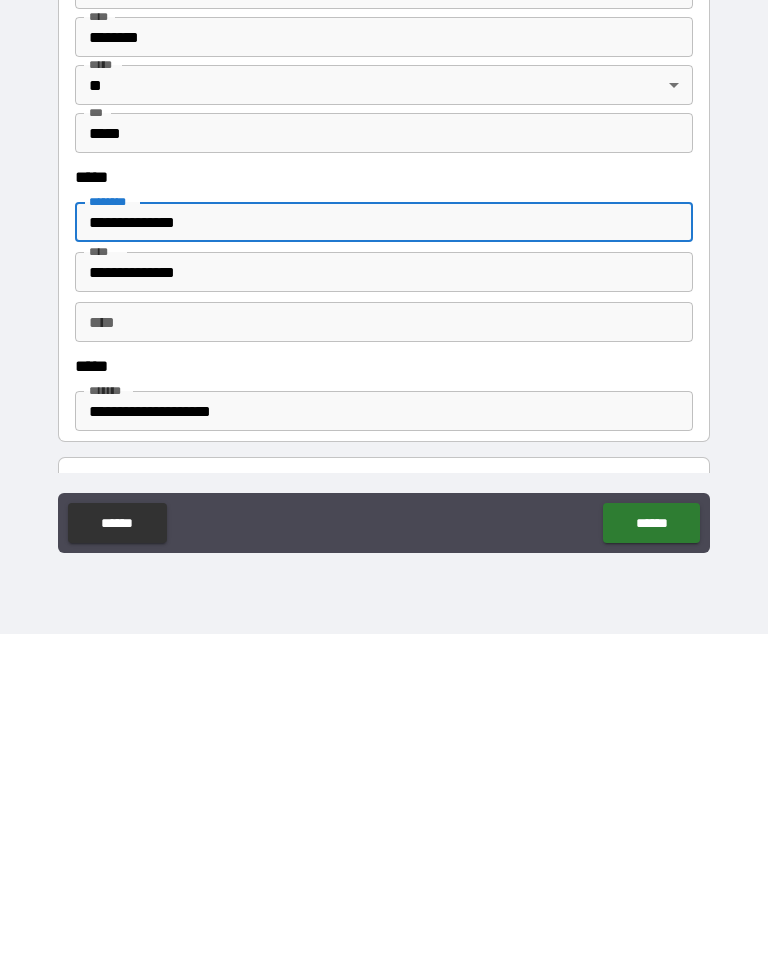 type on "*" 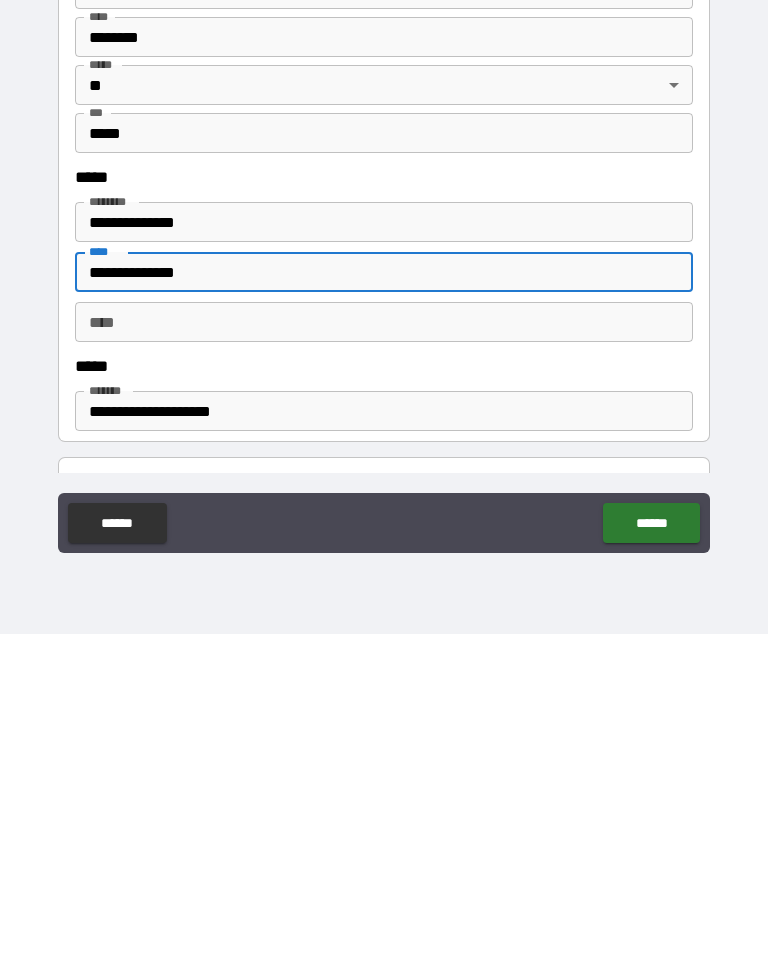 type on "**********" 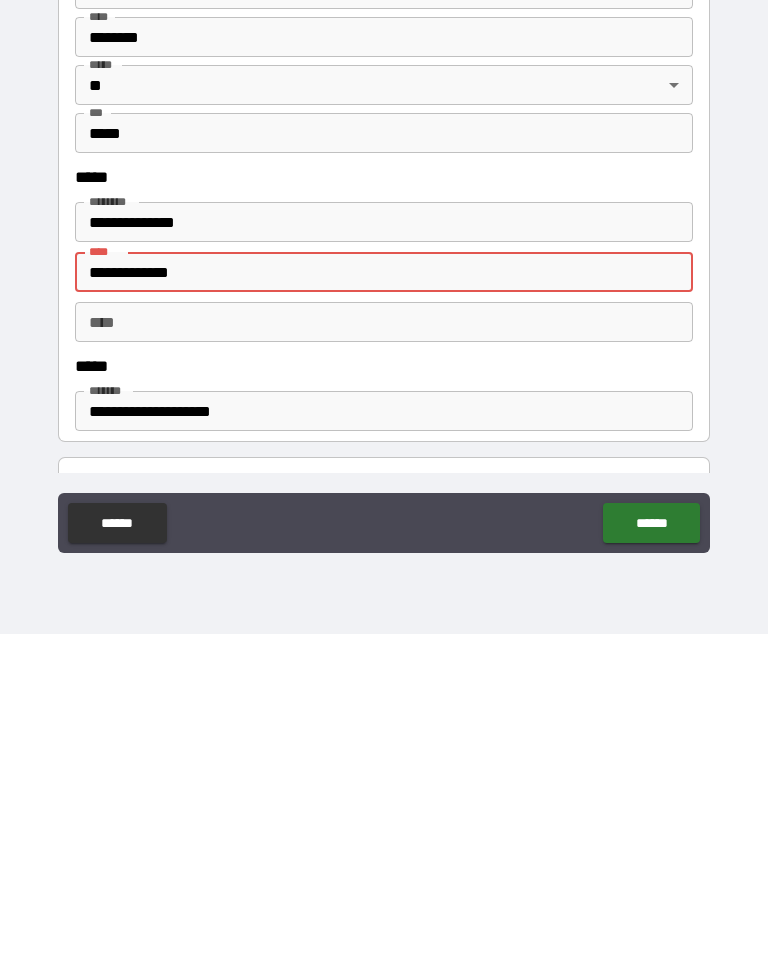 type on "**********" 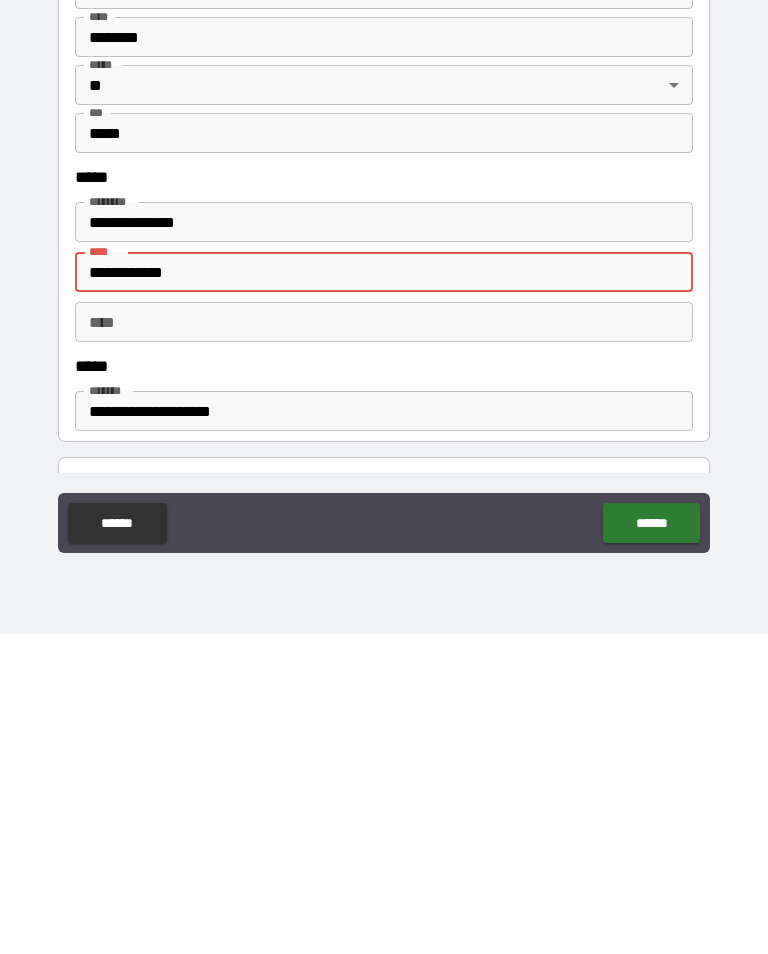 type on "*" 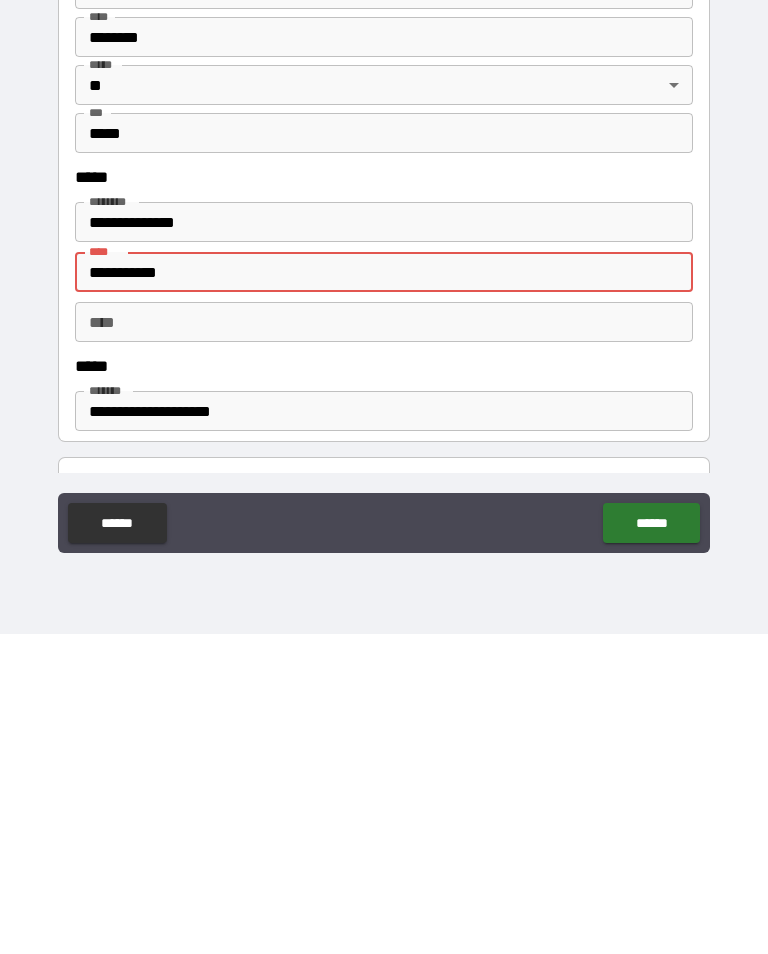 type on "*" 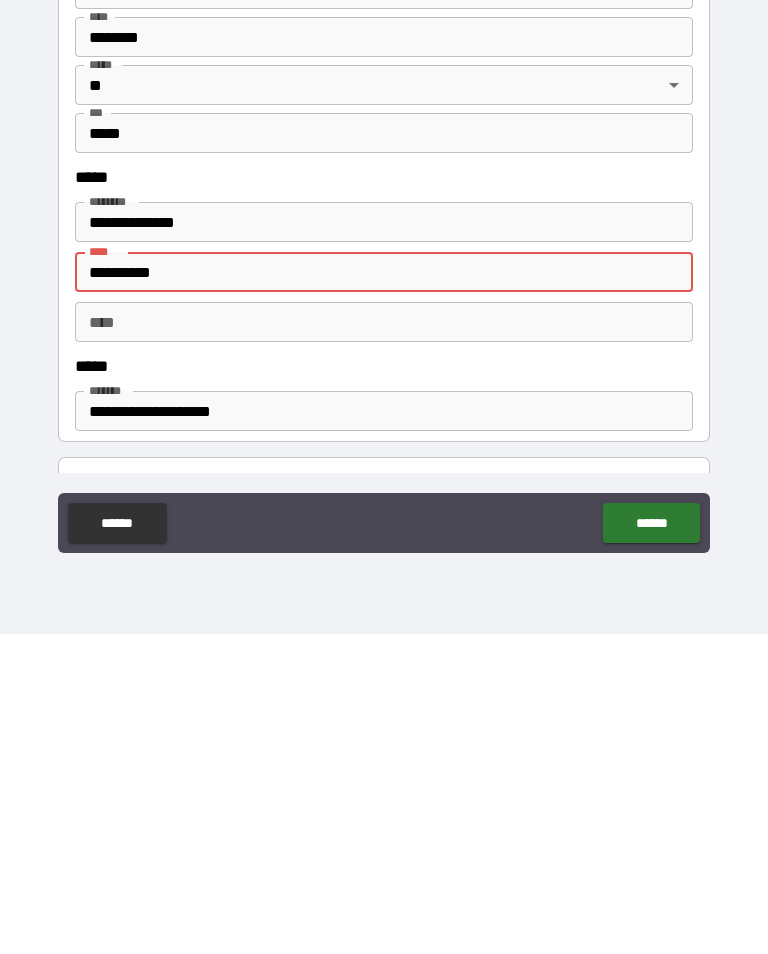 type on "*" 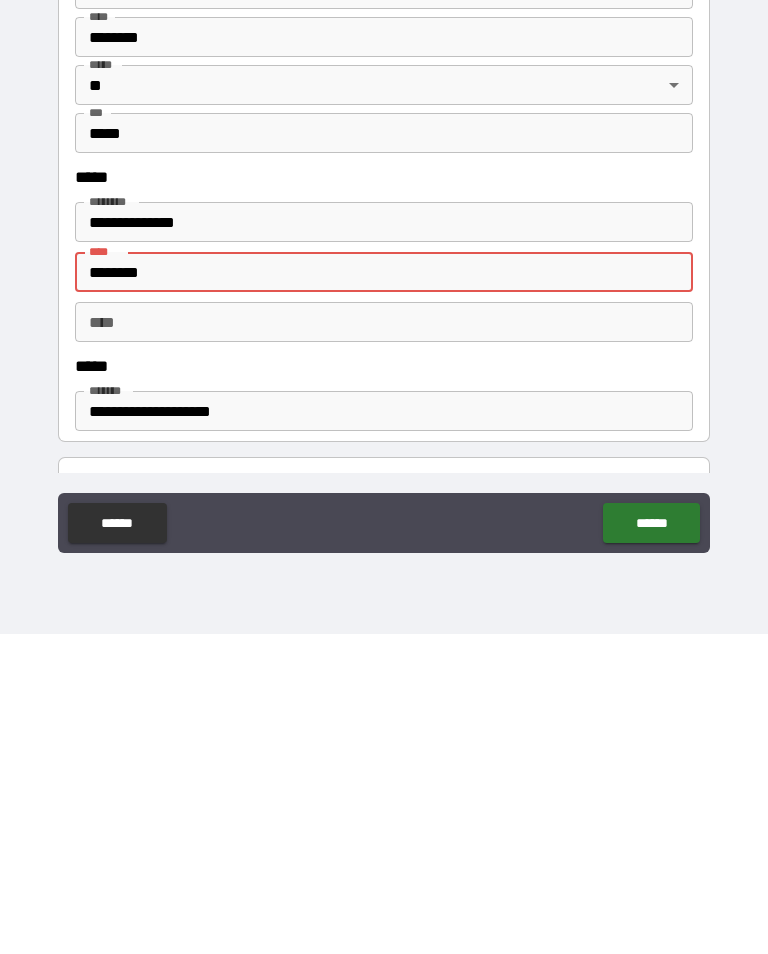 type on "*******" 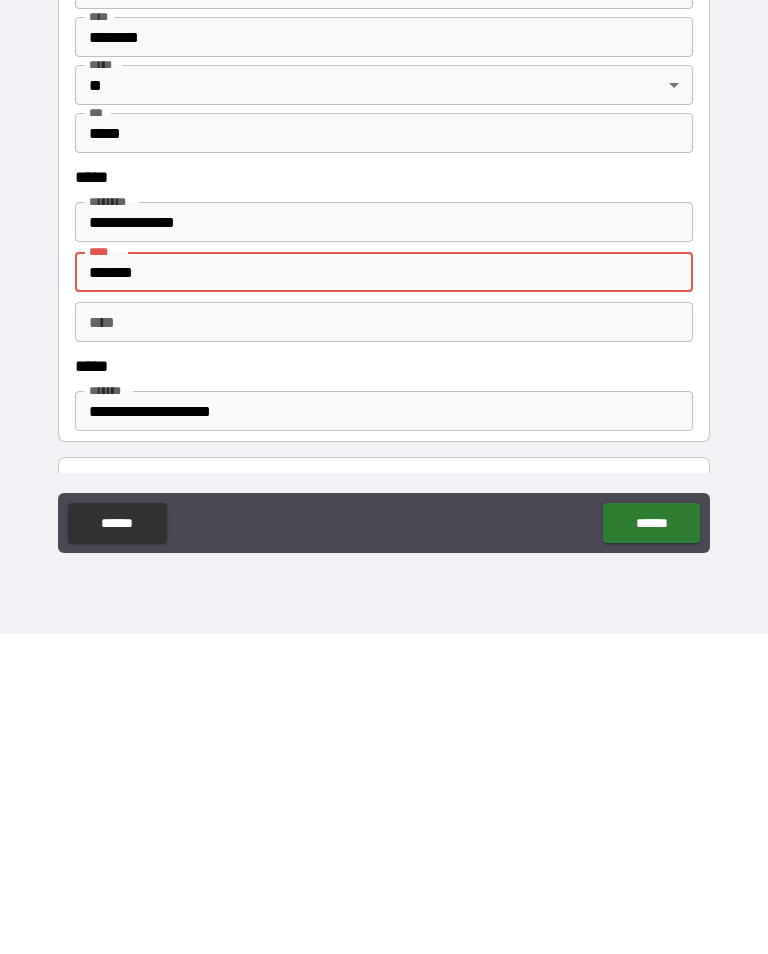 type on "*" 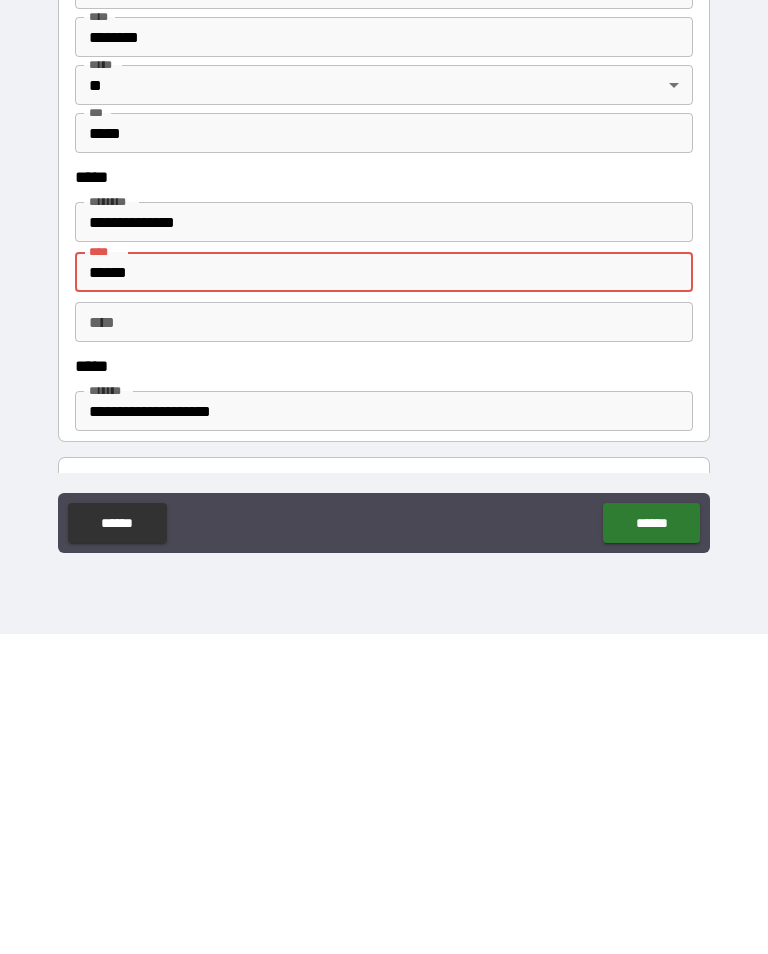 type on "*" 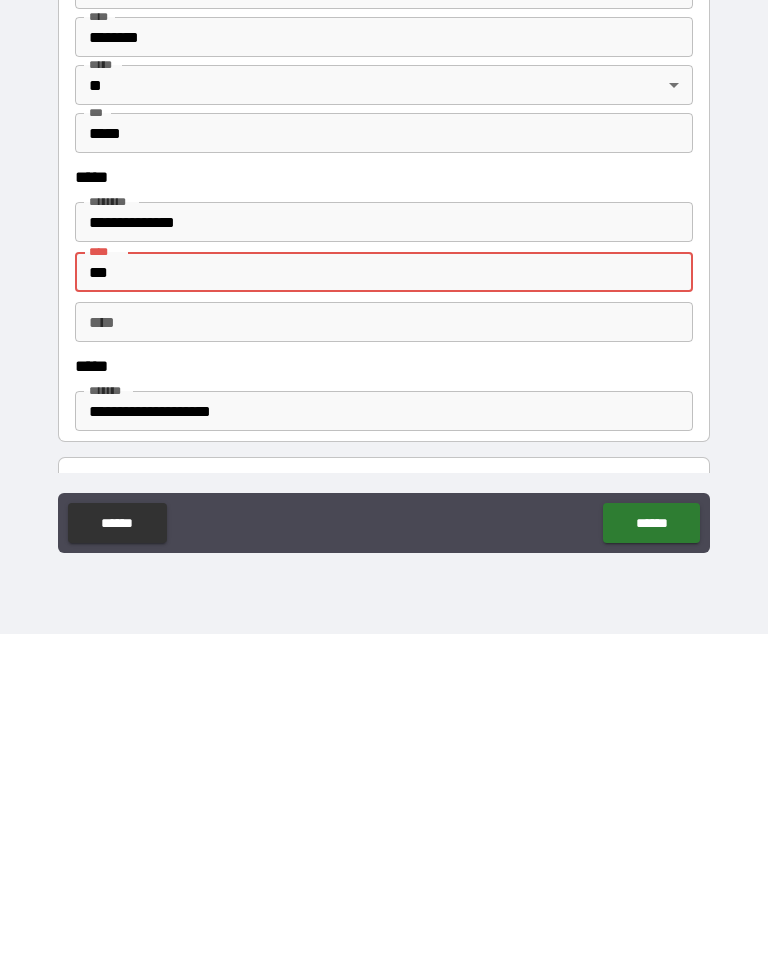 type on "*" 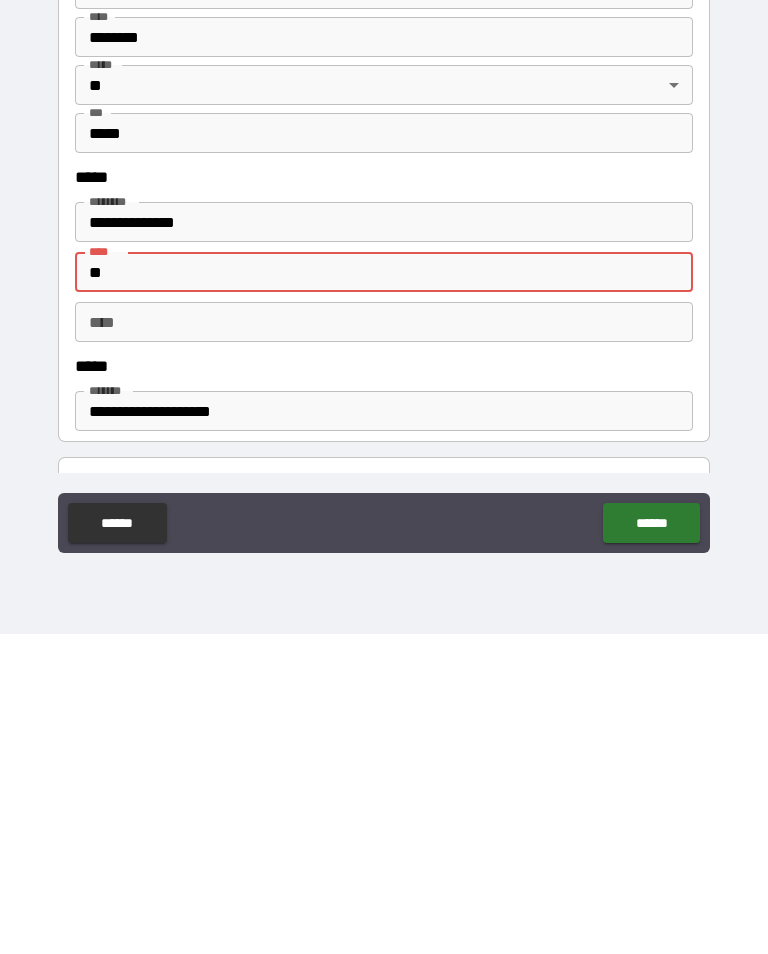 type on "*" 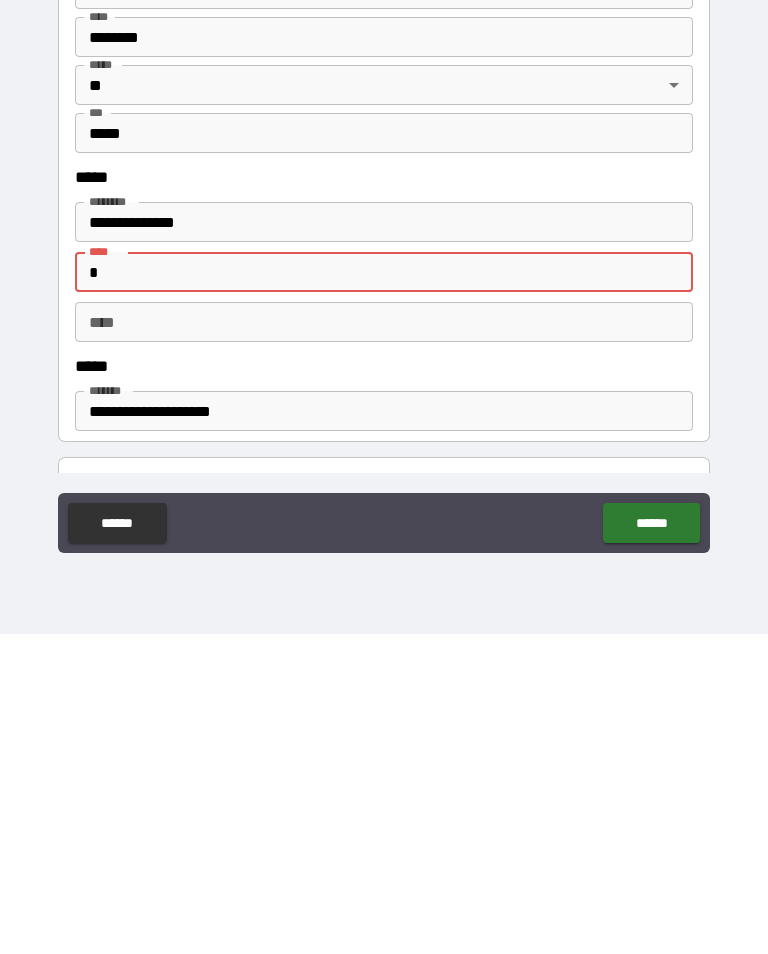 type on "*" 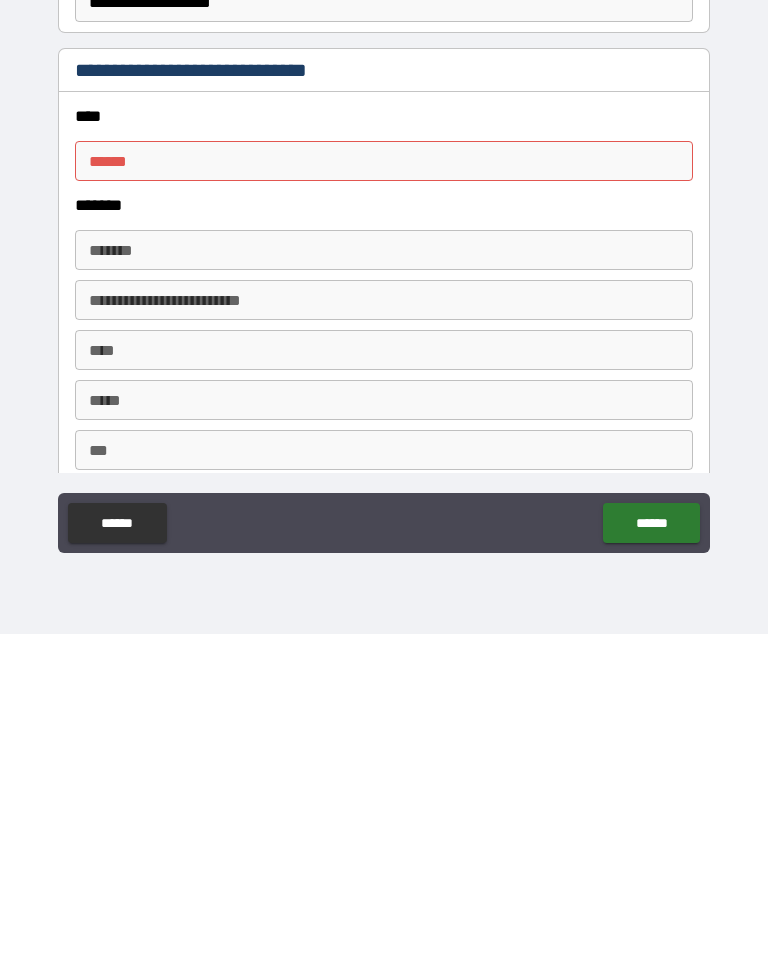 scroll, scrollTop: 1355, scrollLeft: 0, axis: vertical 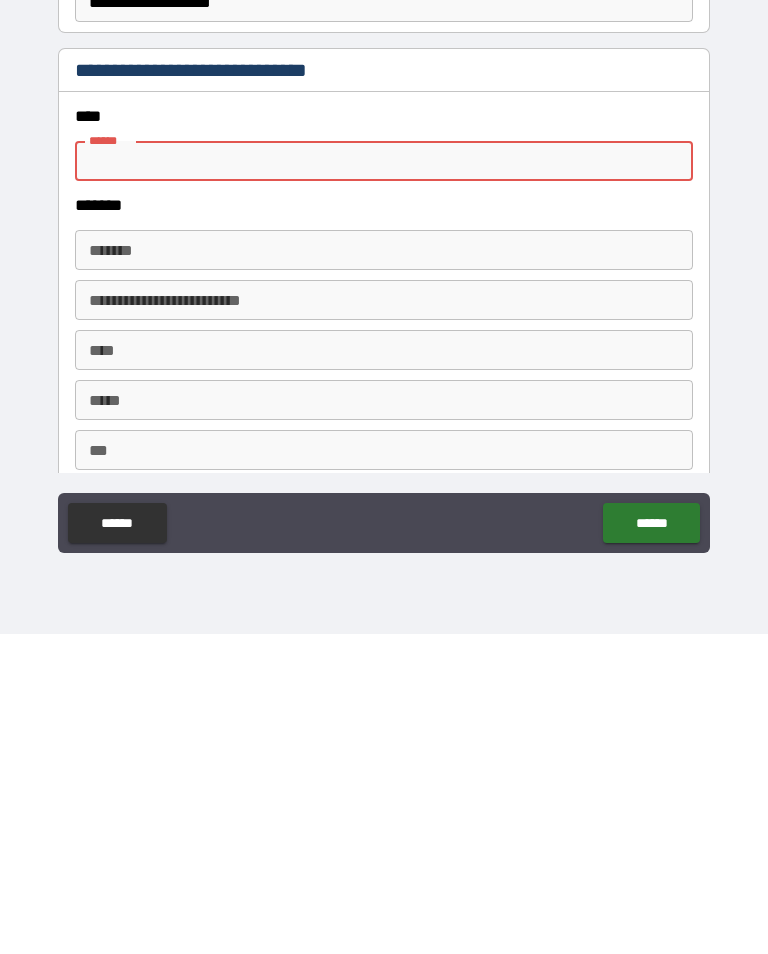 type on "*" 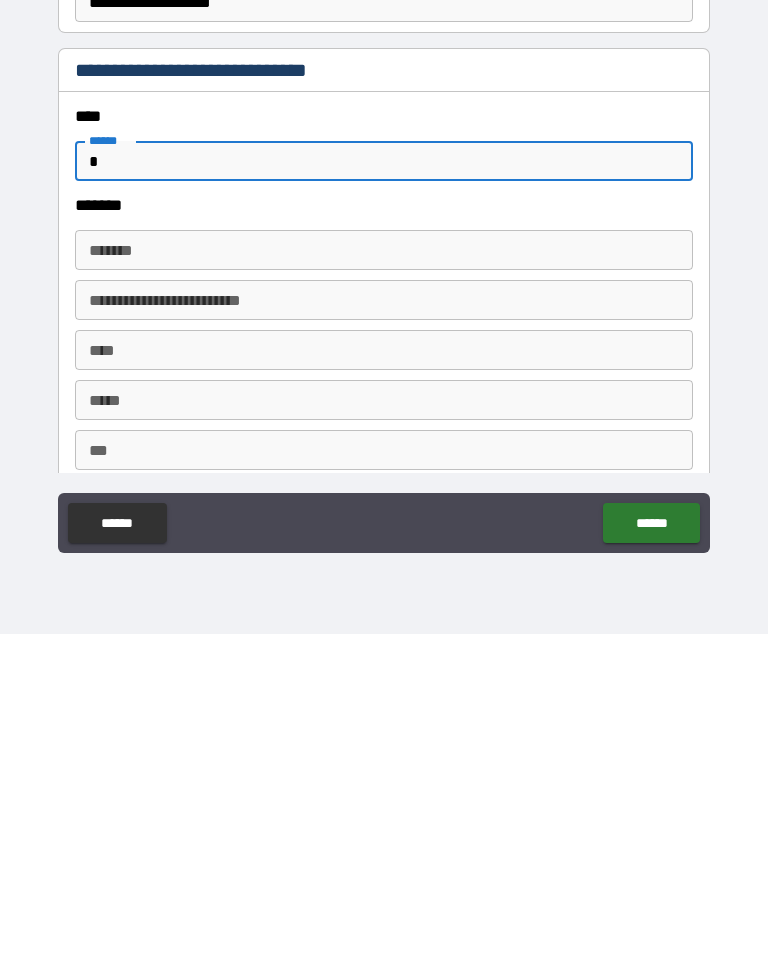type on "*" 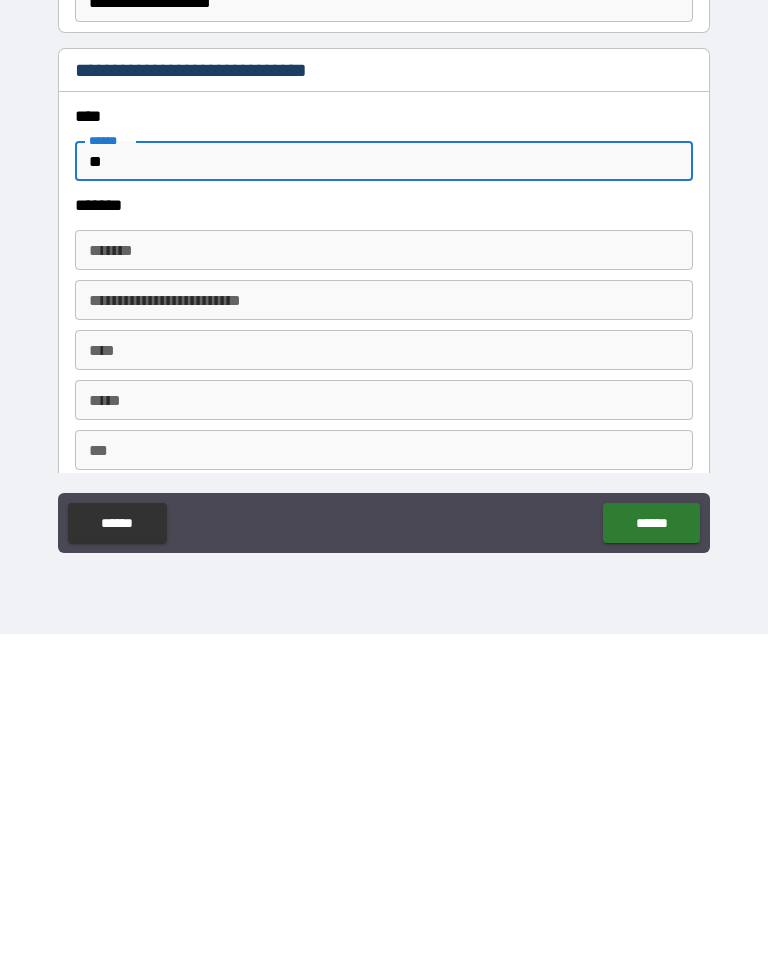 type on "*" 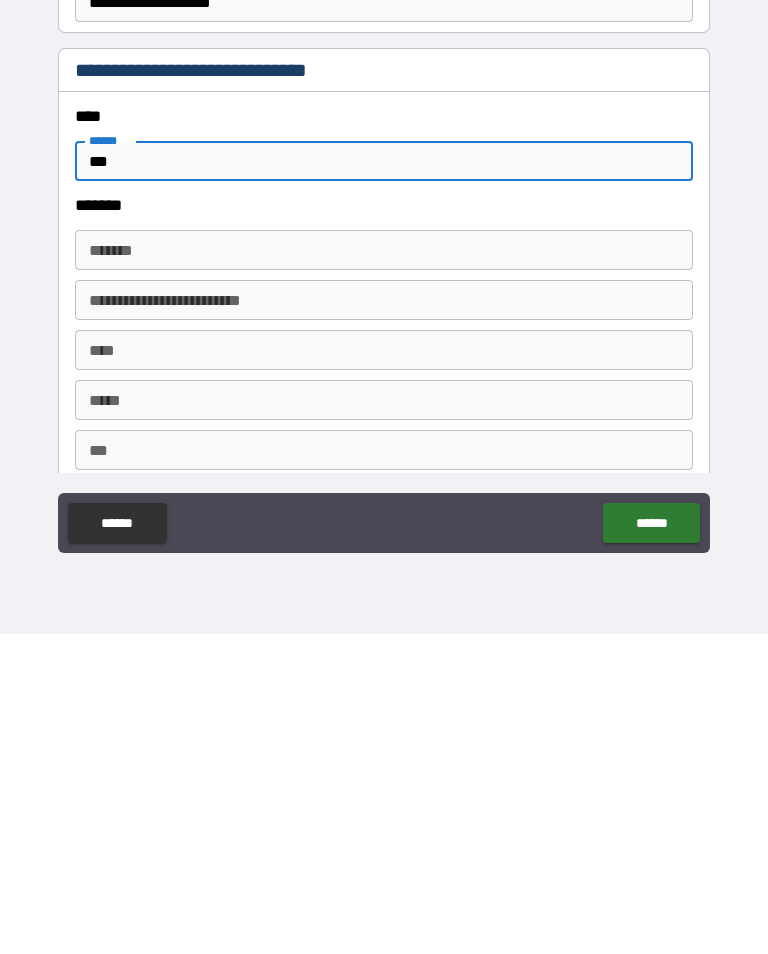 type on "*" 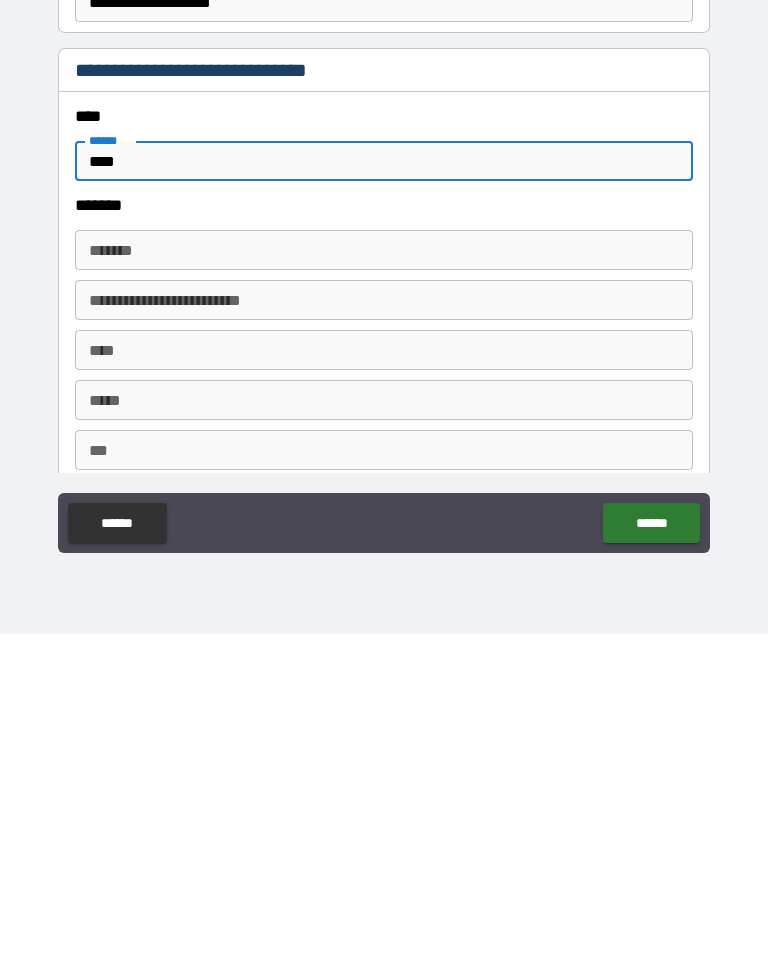 type on "*" 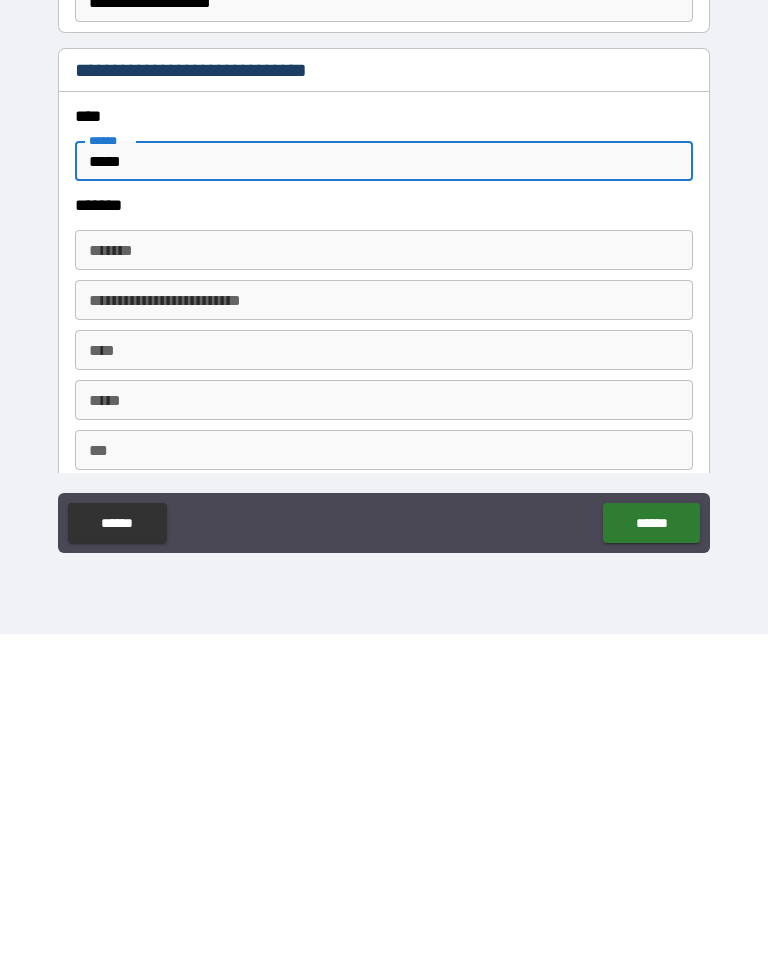 type on "*" 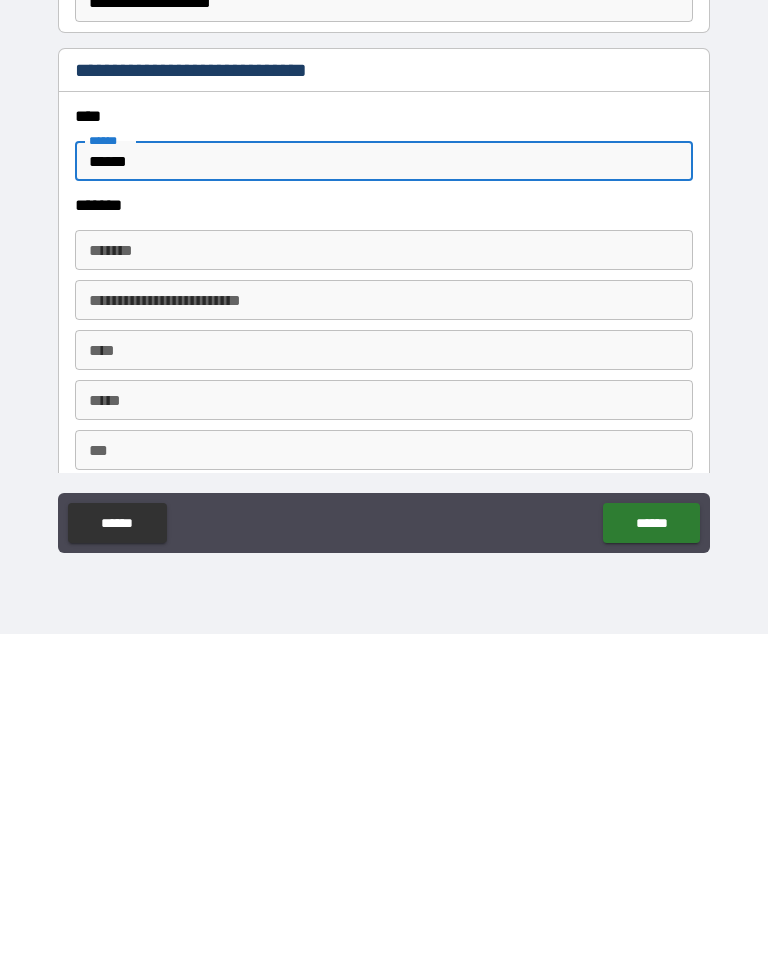 type on "*" 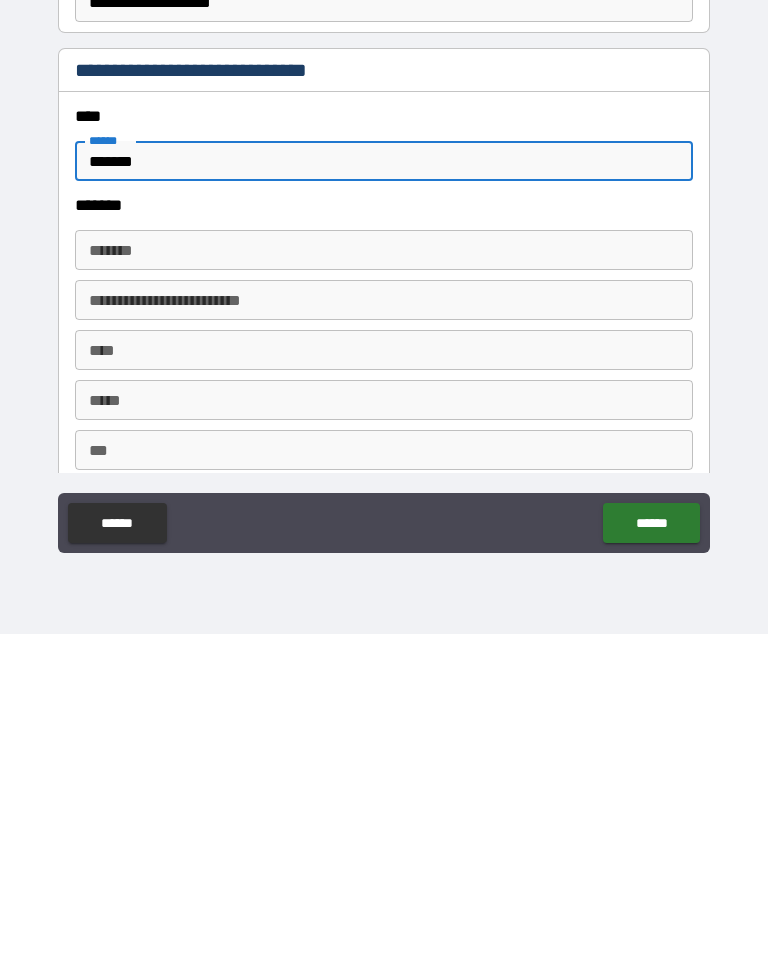 type on "*" 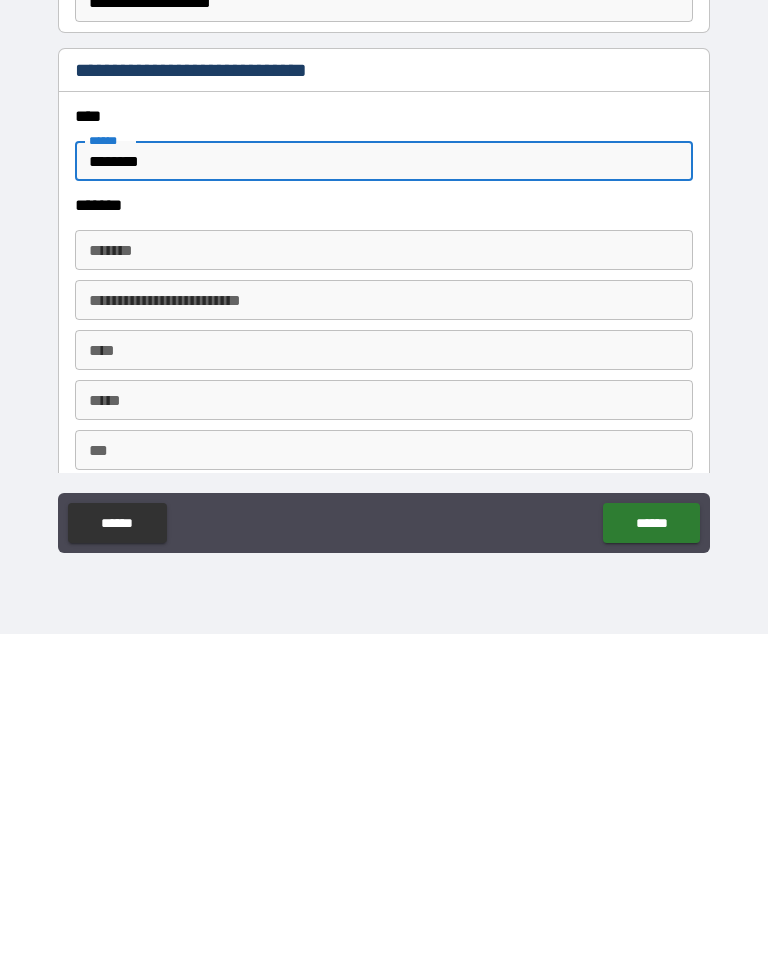 type on "*" 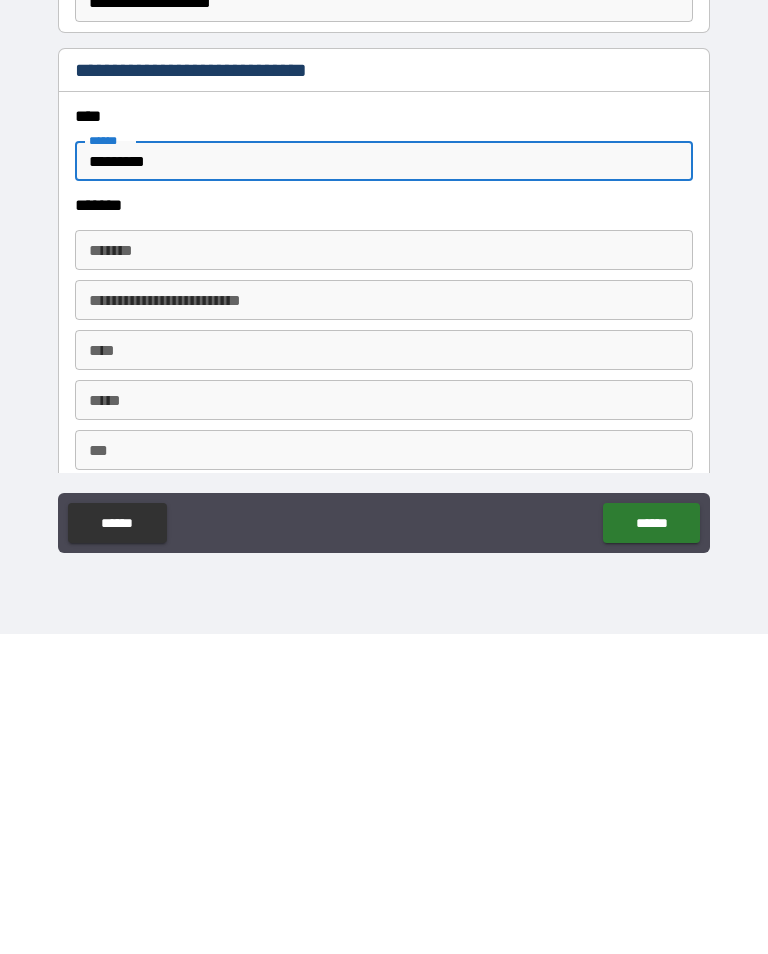 type on "*" 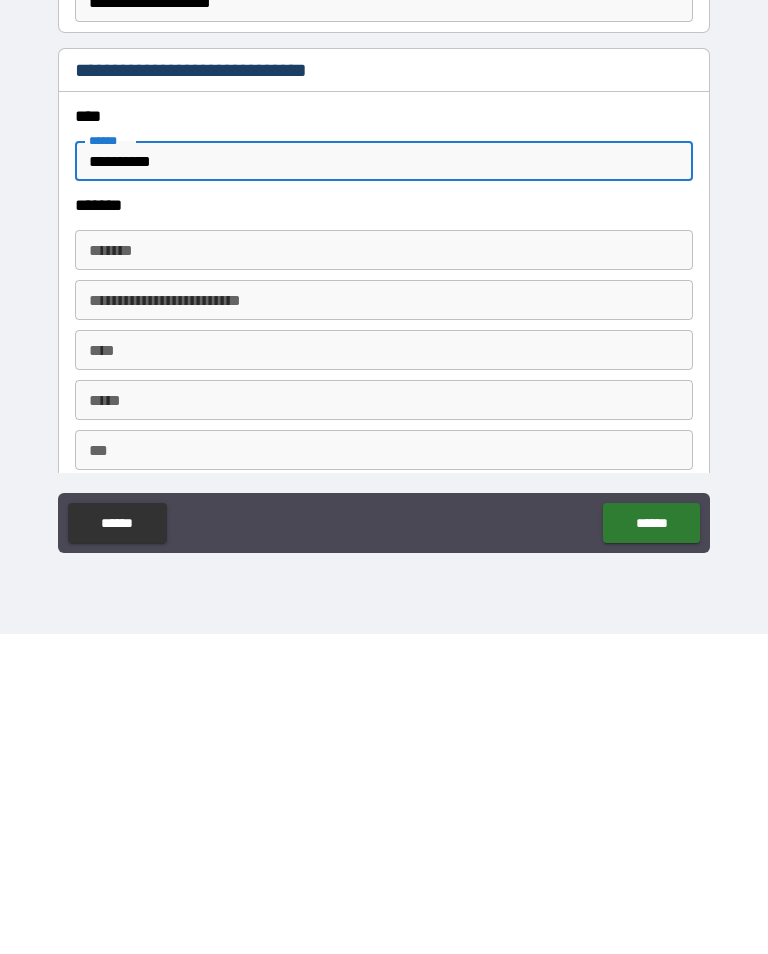 type on "*" 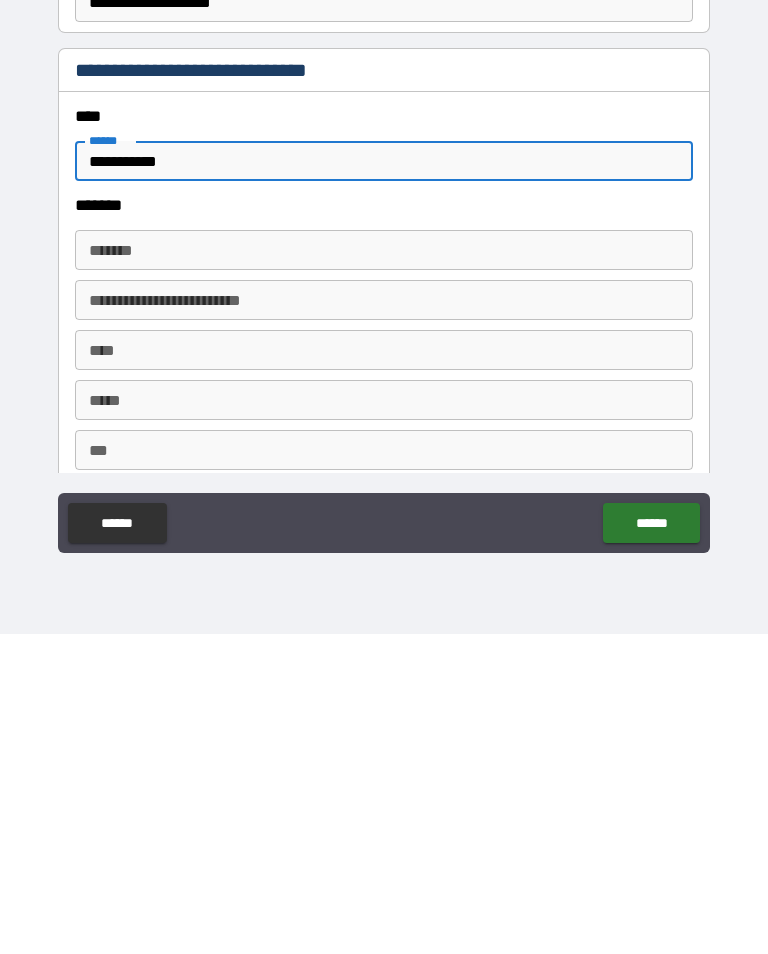 type on "*" 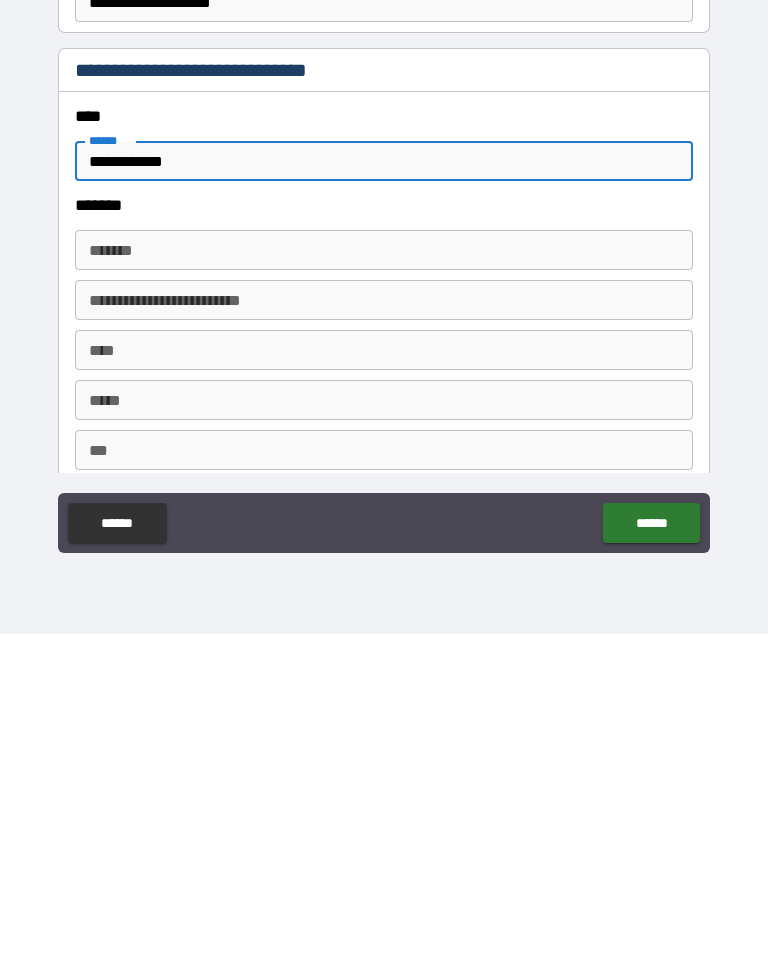 type on "*" 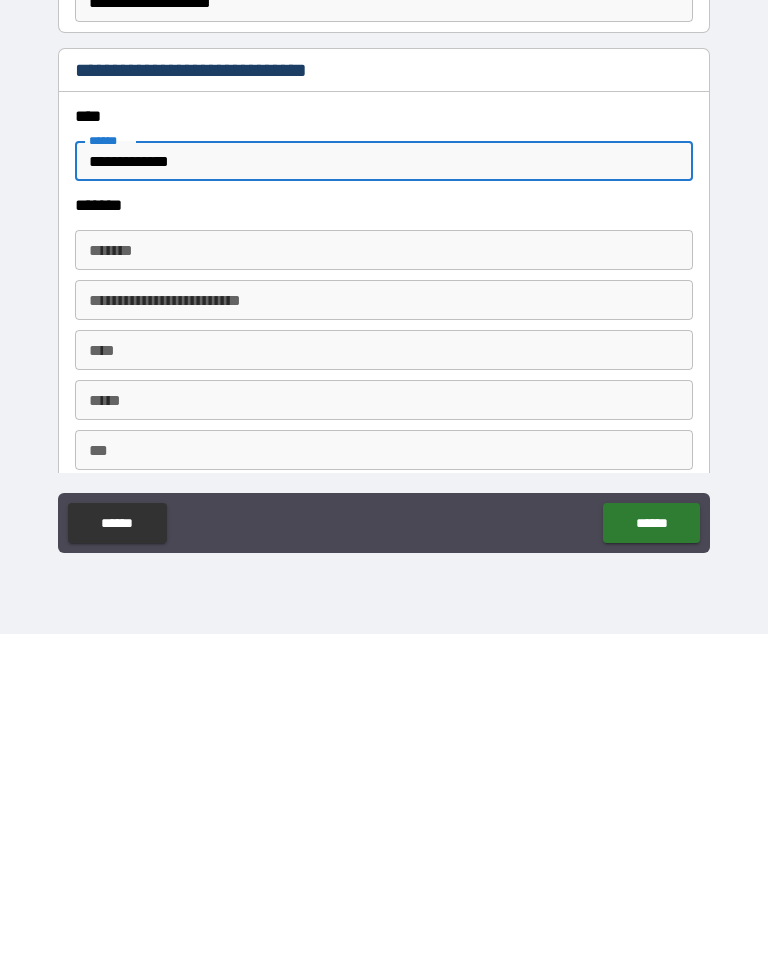 type on "*" 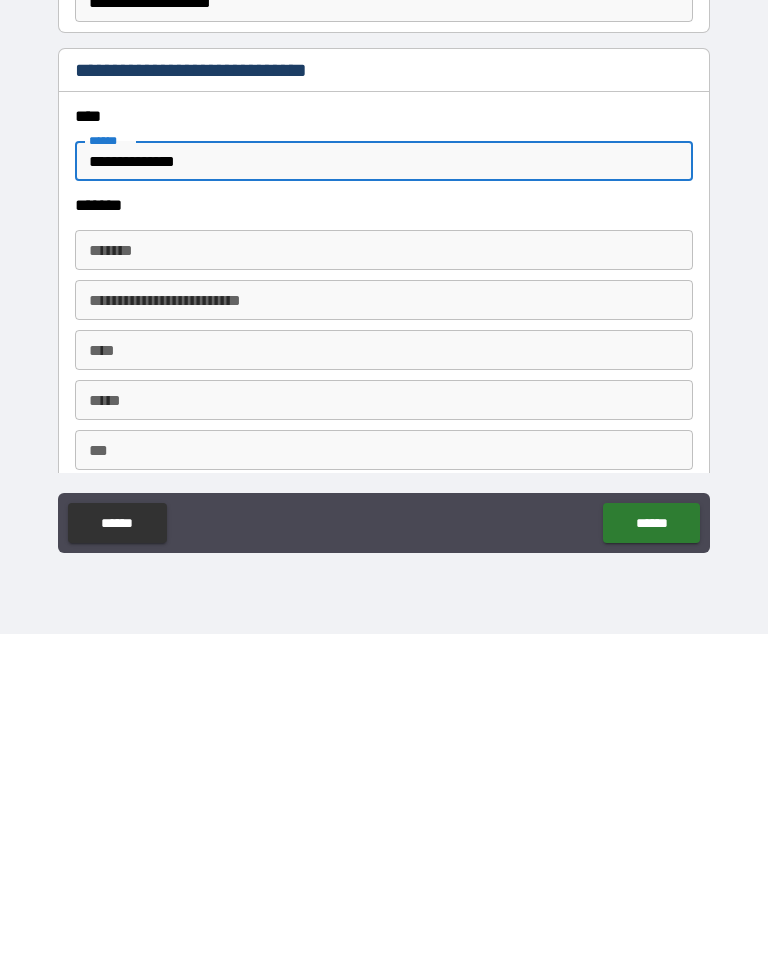 type on "*" 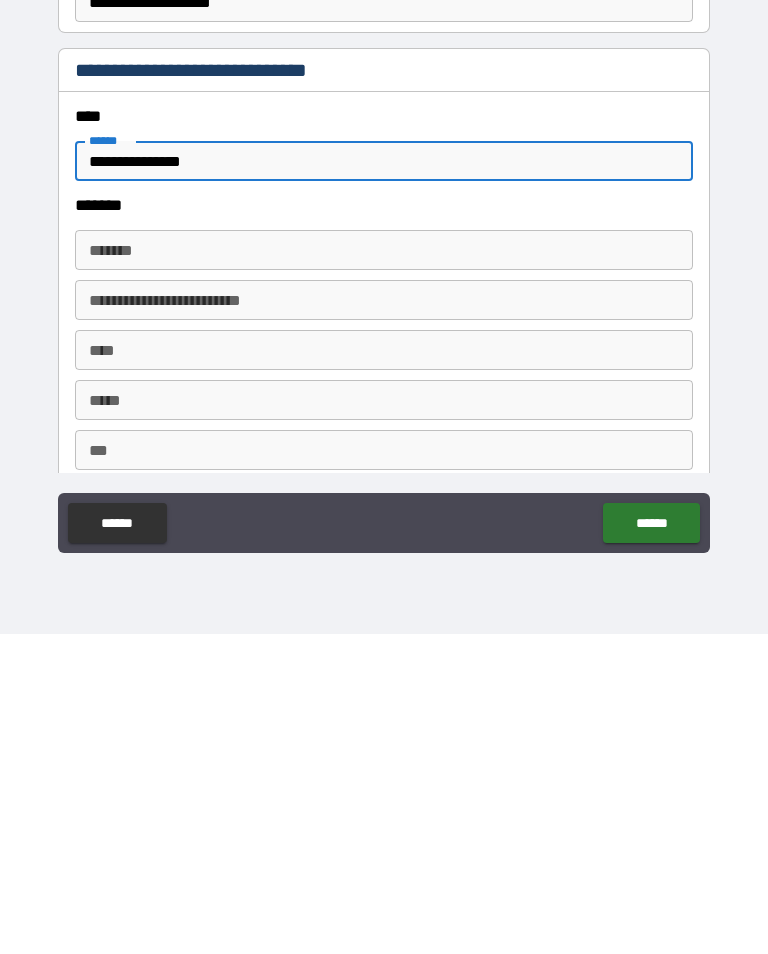 type on "*" 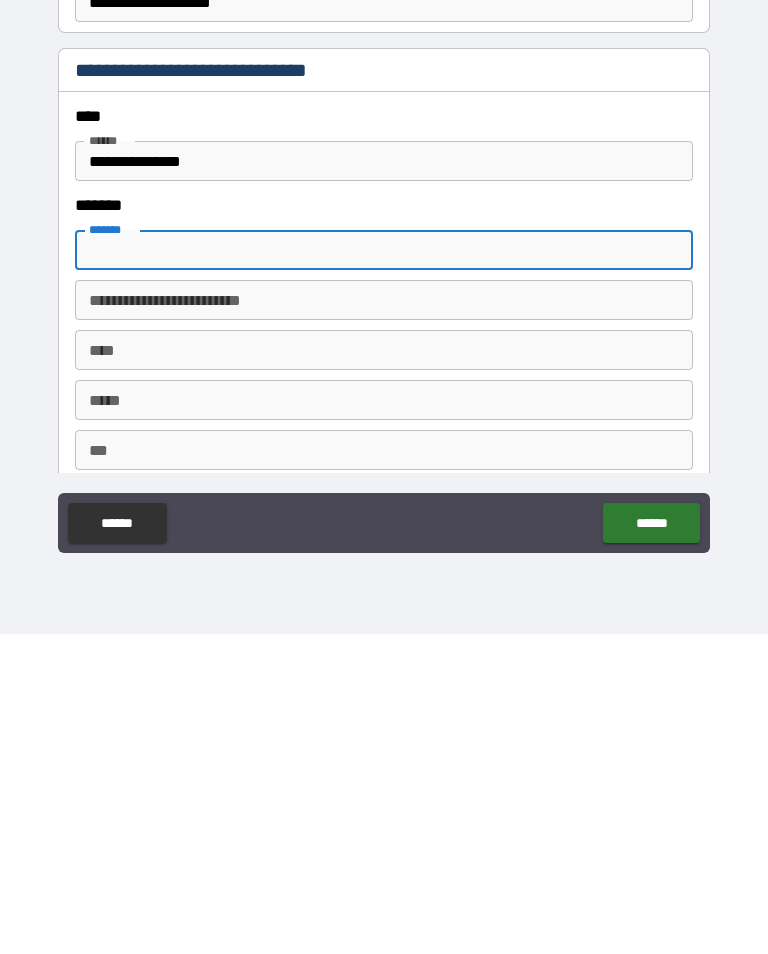 type on "*" 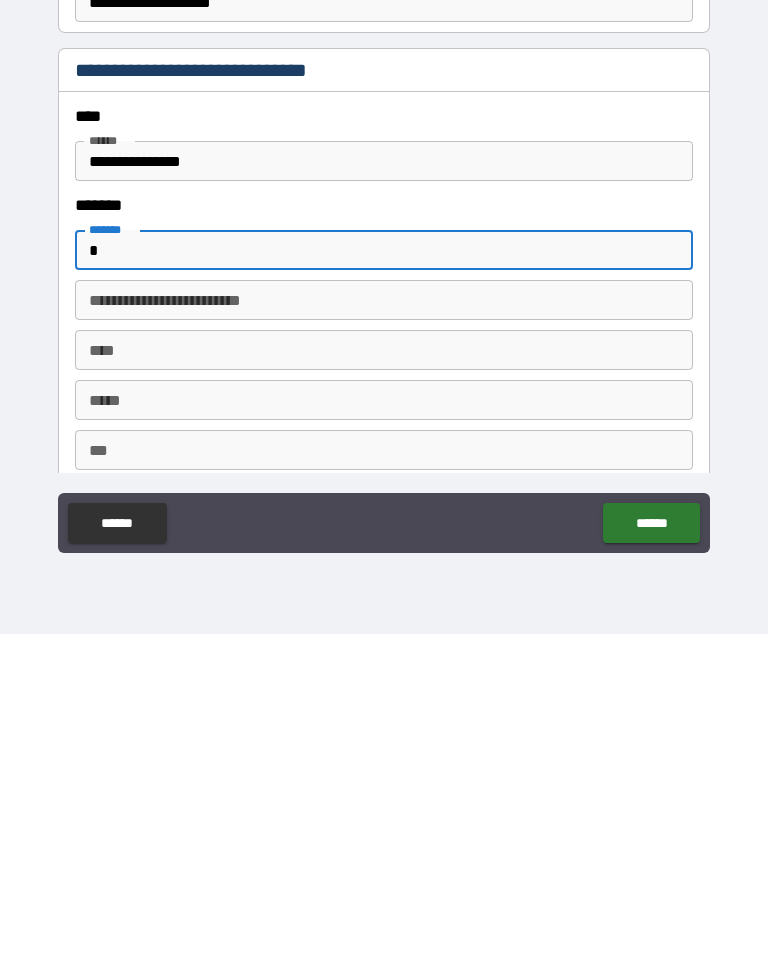 type on "*" 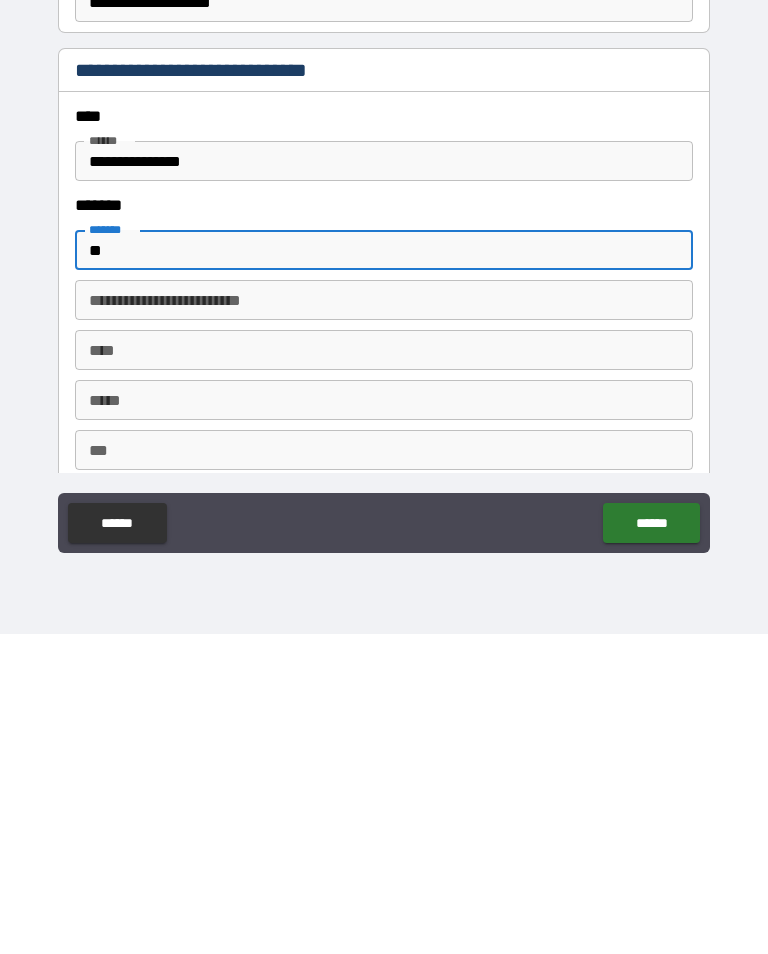 type on "*" 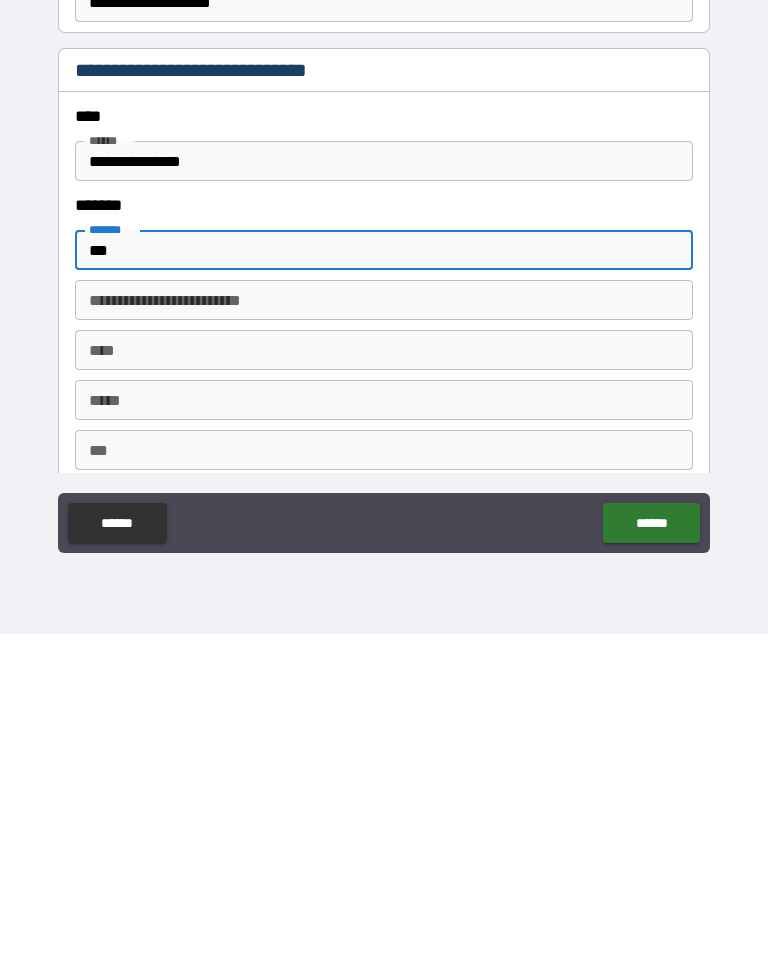 type on "*" 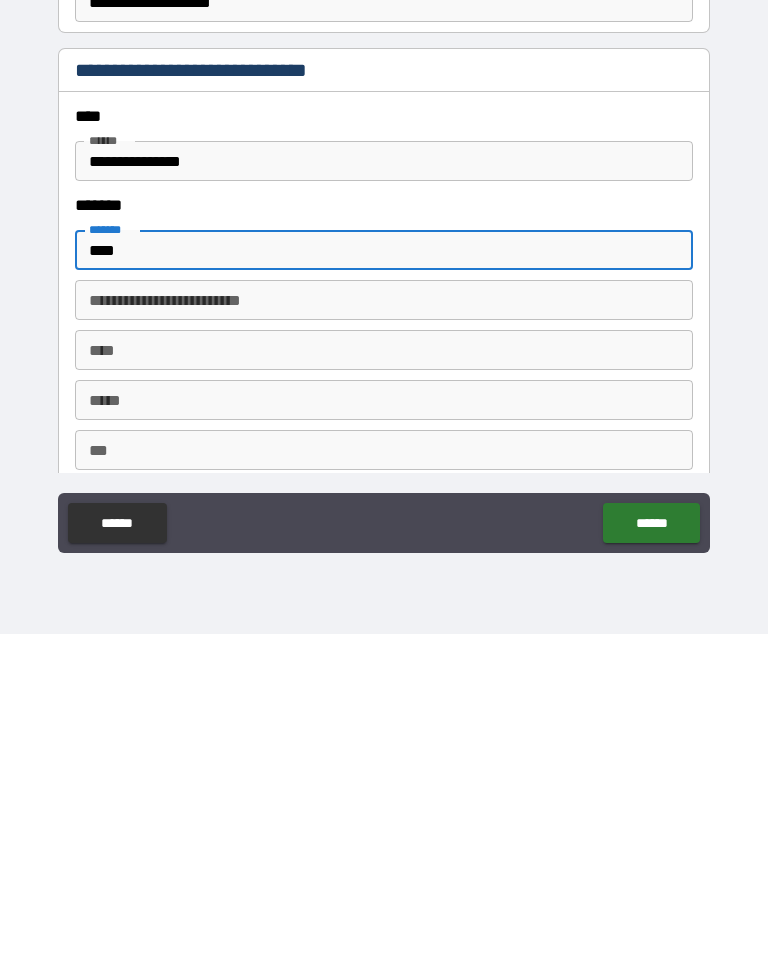 type on "*" 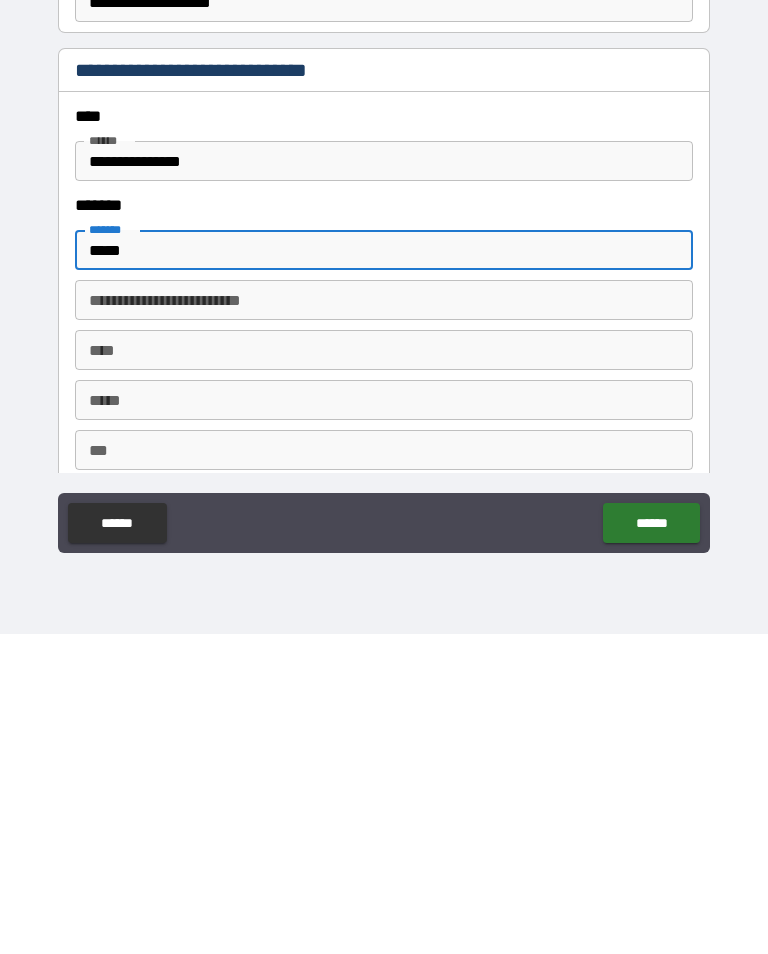 type on "*" 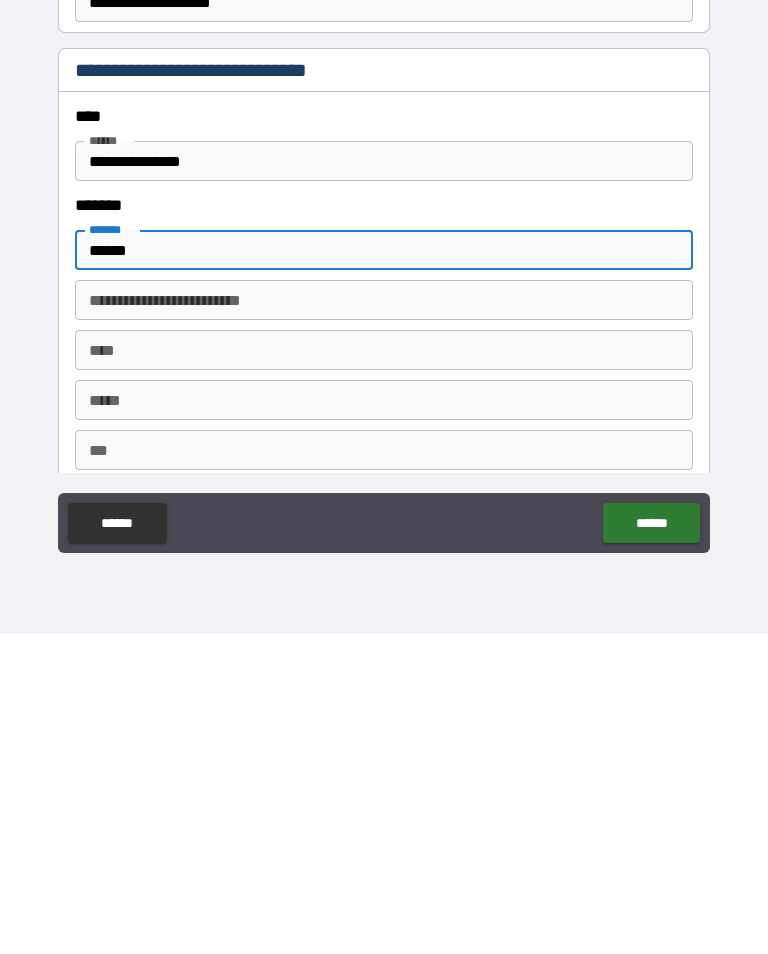 type on "*" 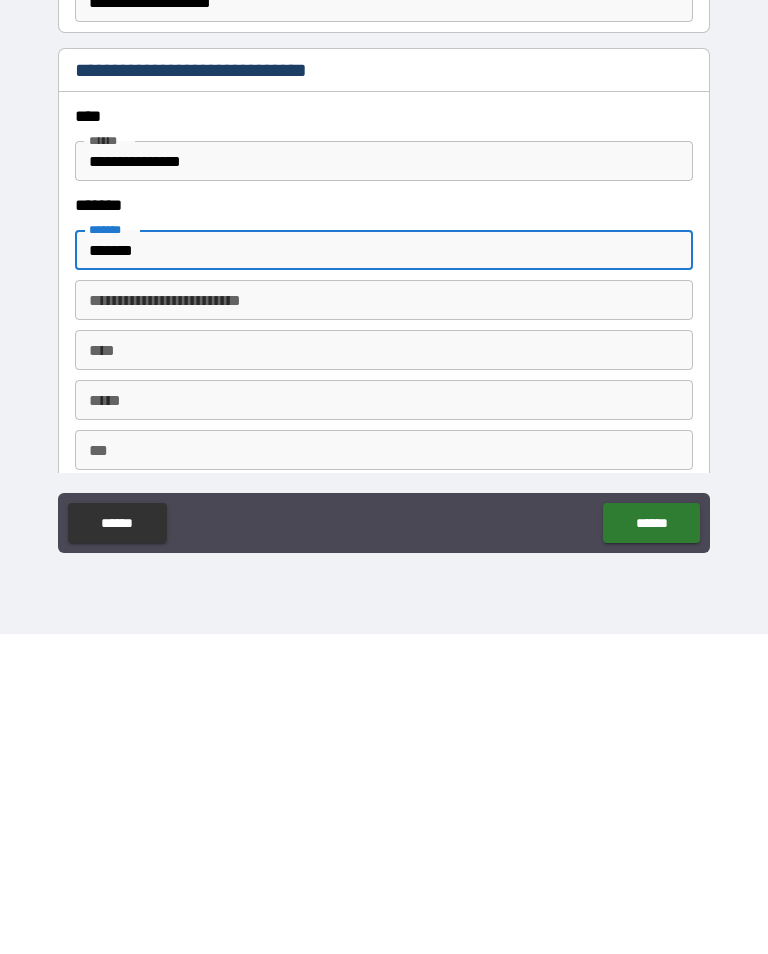 type on "*" 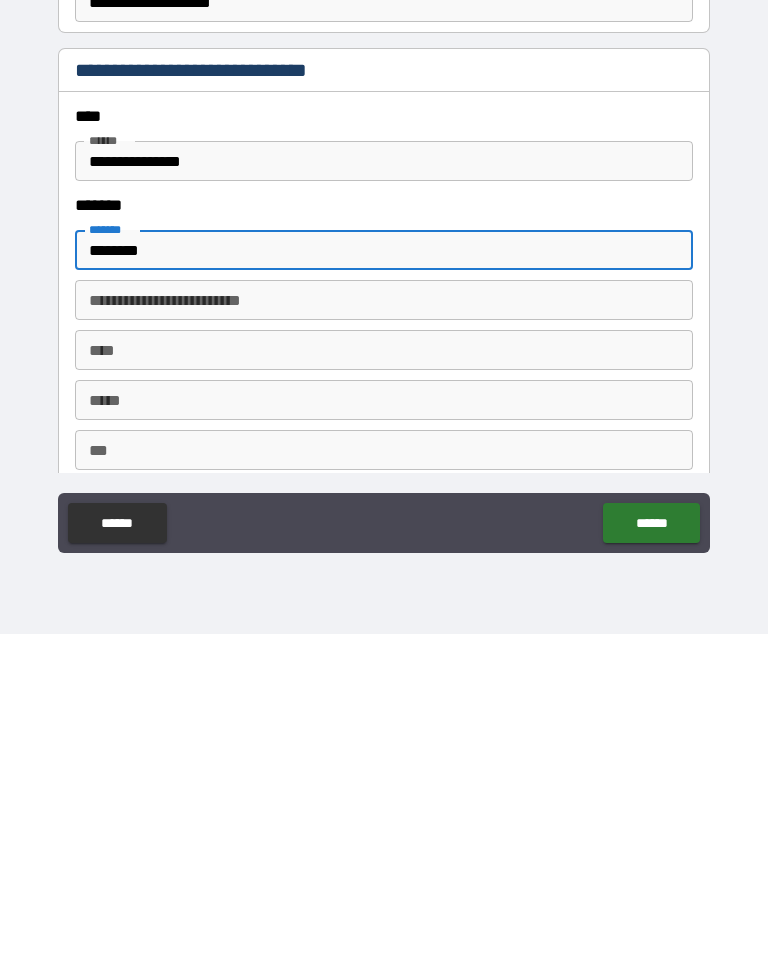 type on "*" 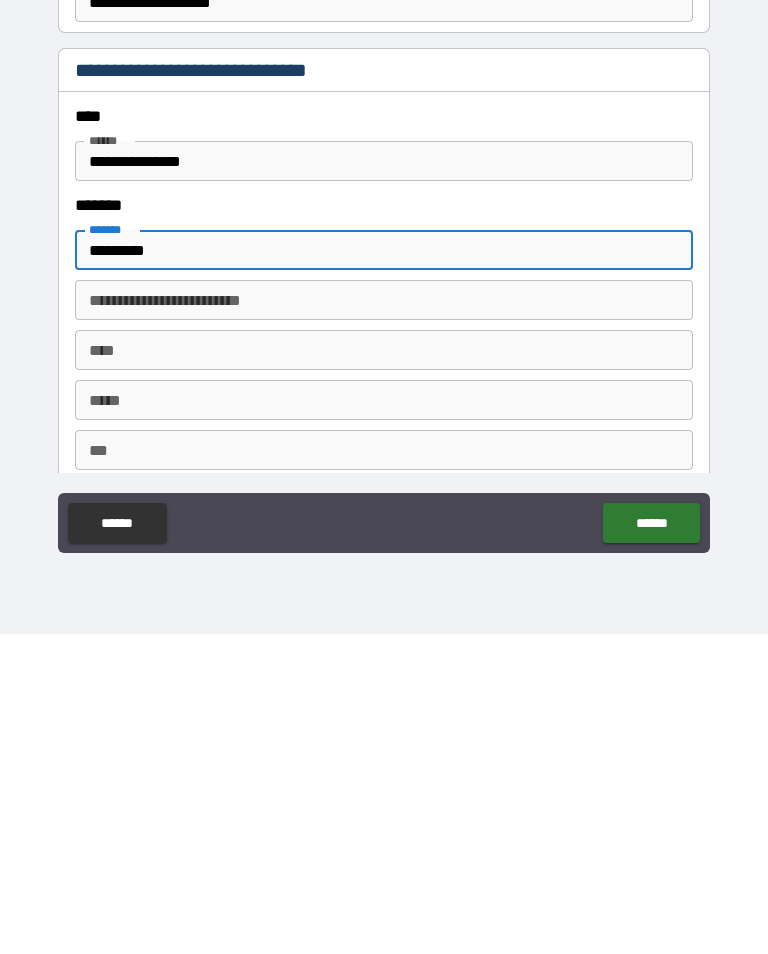 type on "*" 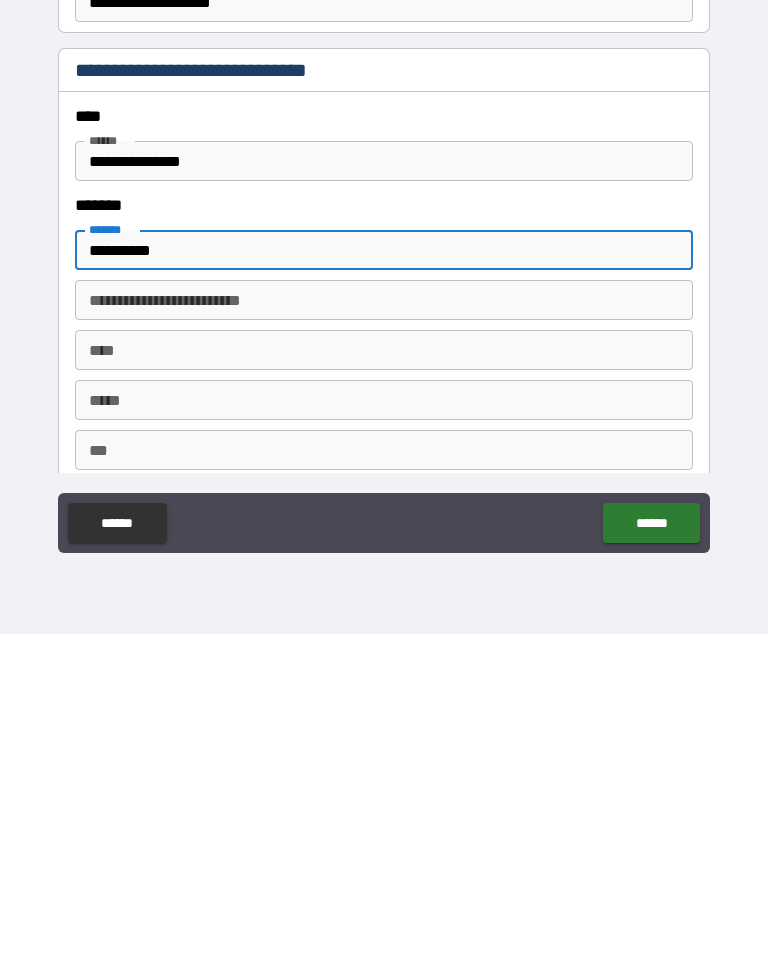 type on "*" 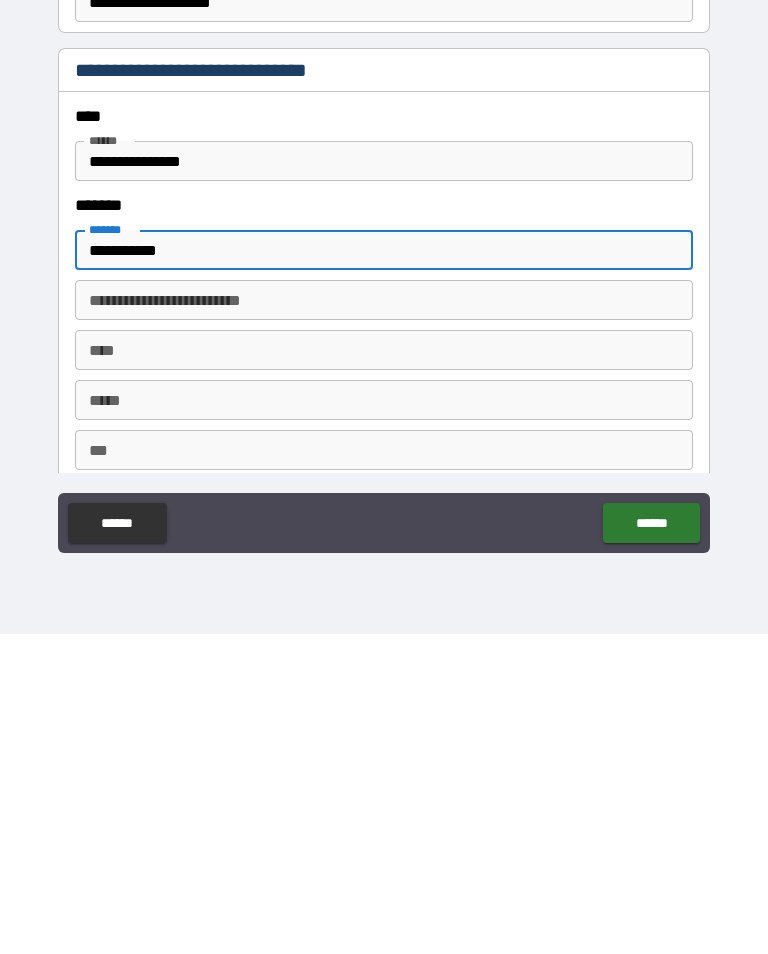 type on "*" 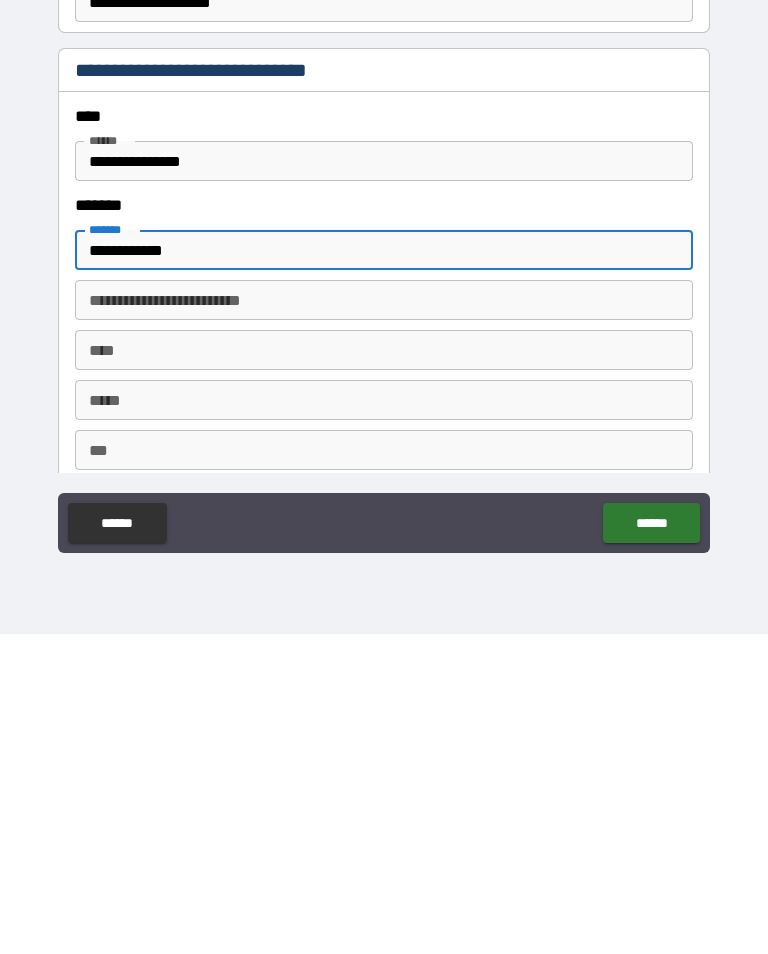 type on "*" 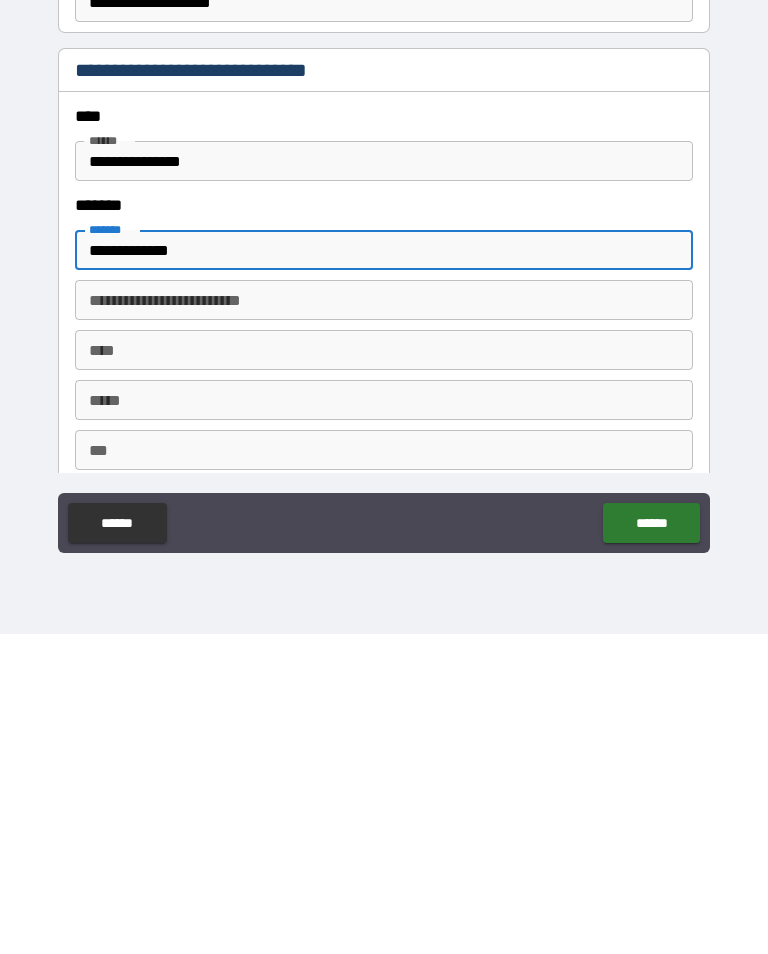 type on "**********" 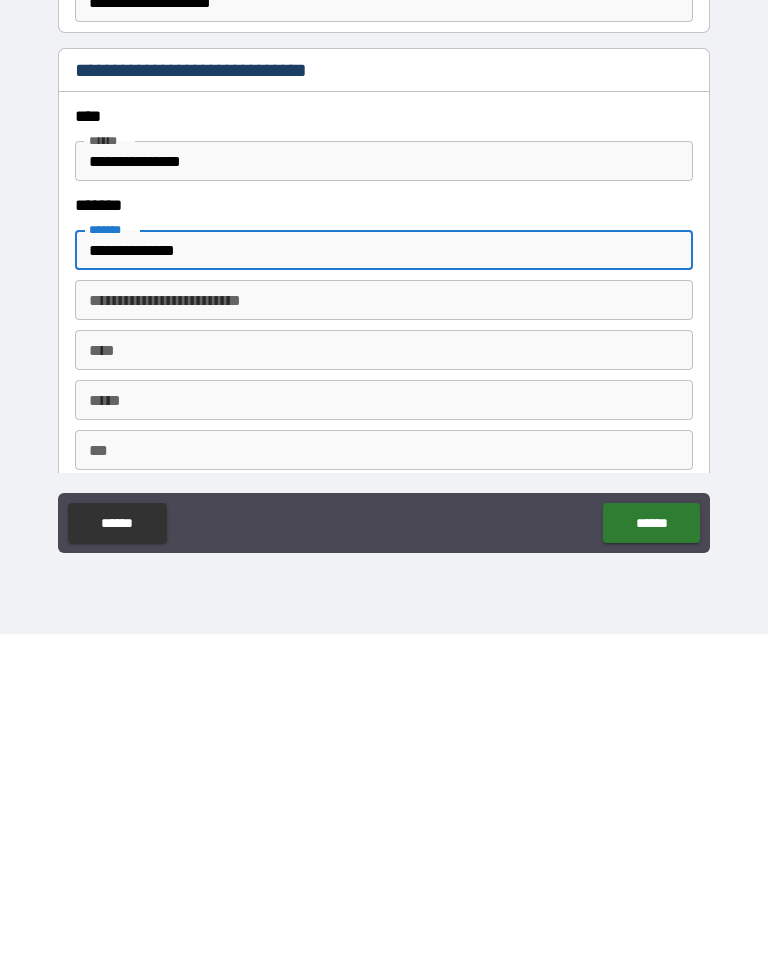 type on "*" 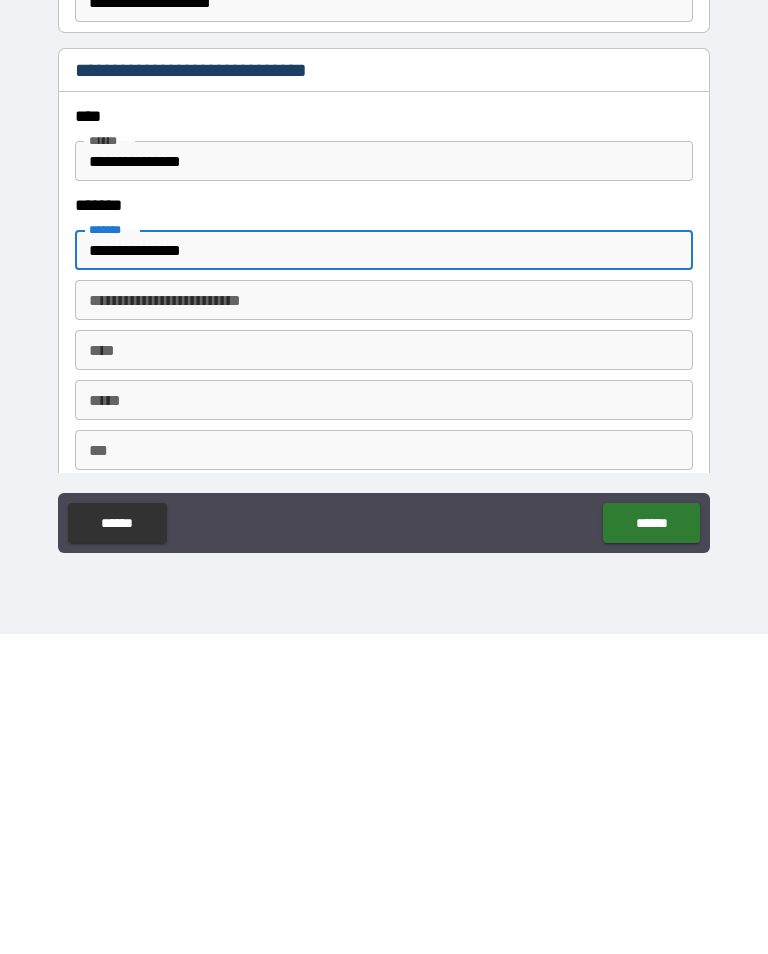 type on "*" 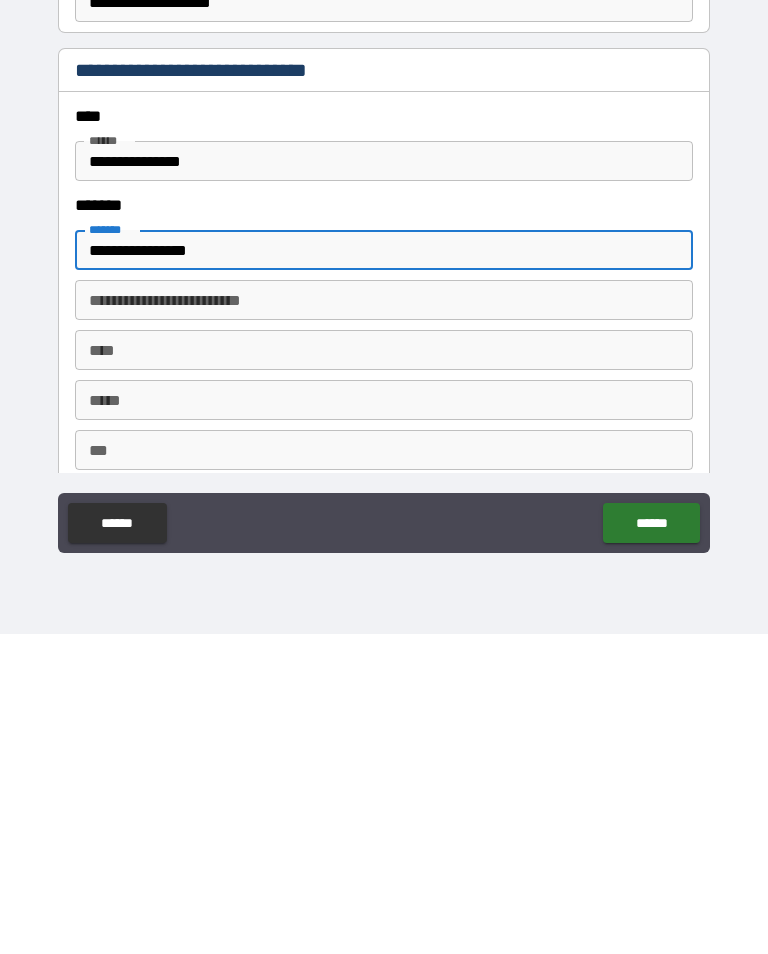 type on "*" 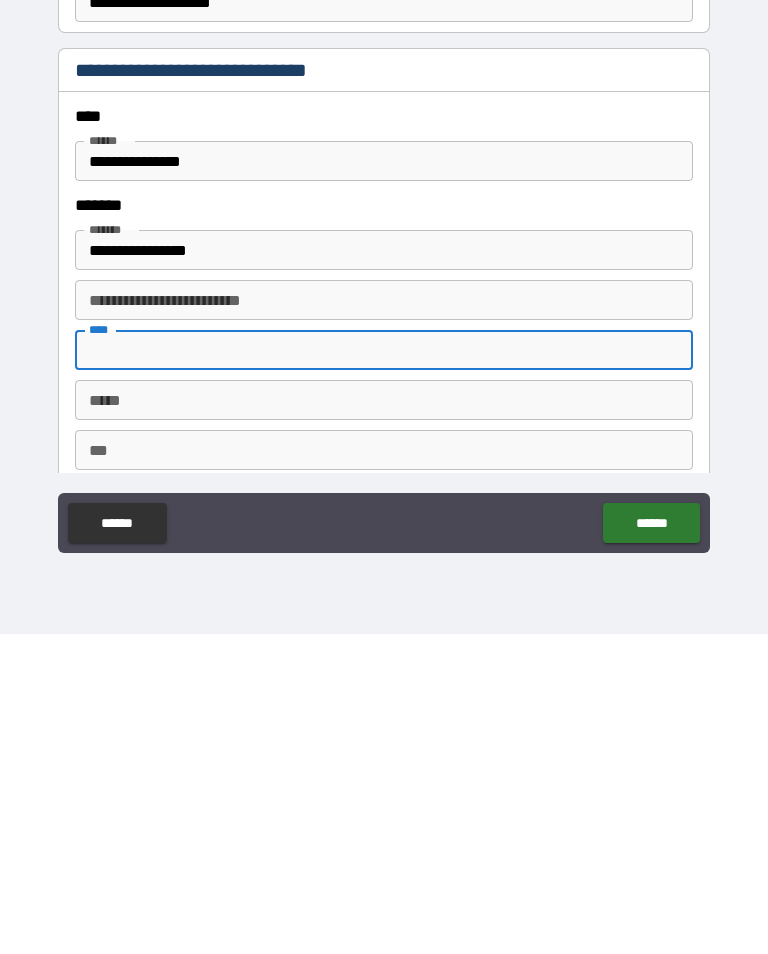 type on "*" 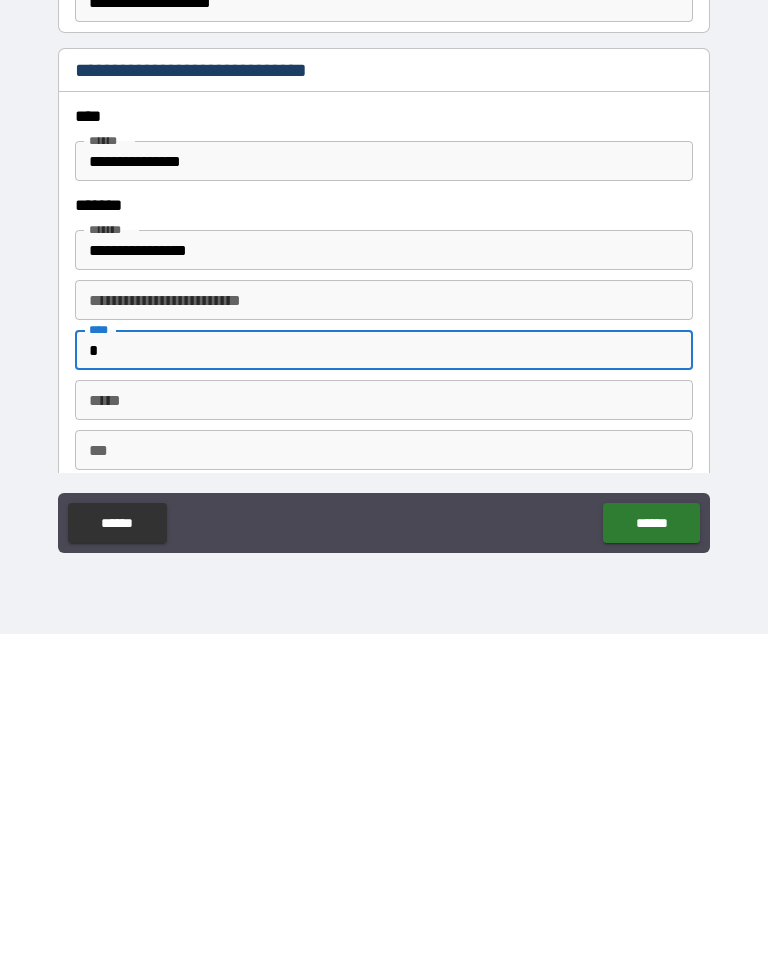 type 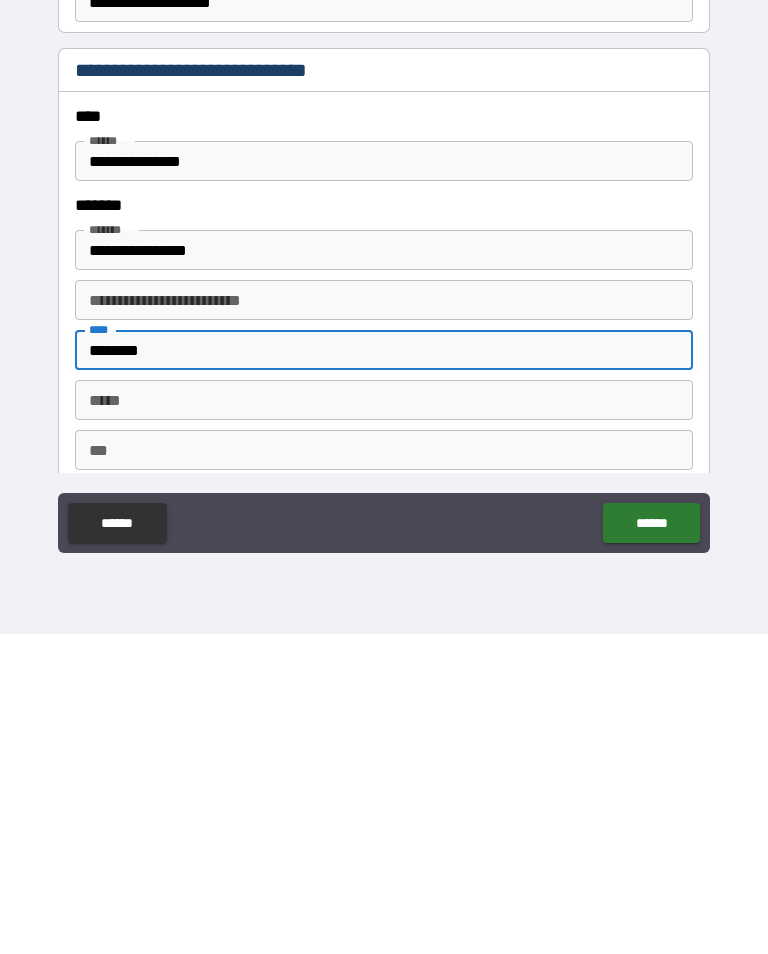 click on "*****" at bounding box center (384, 720) 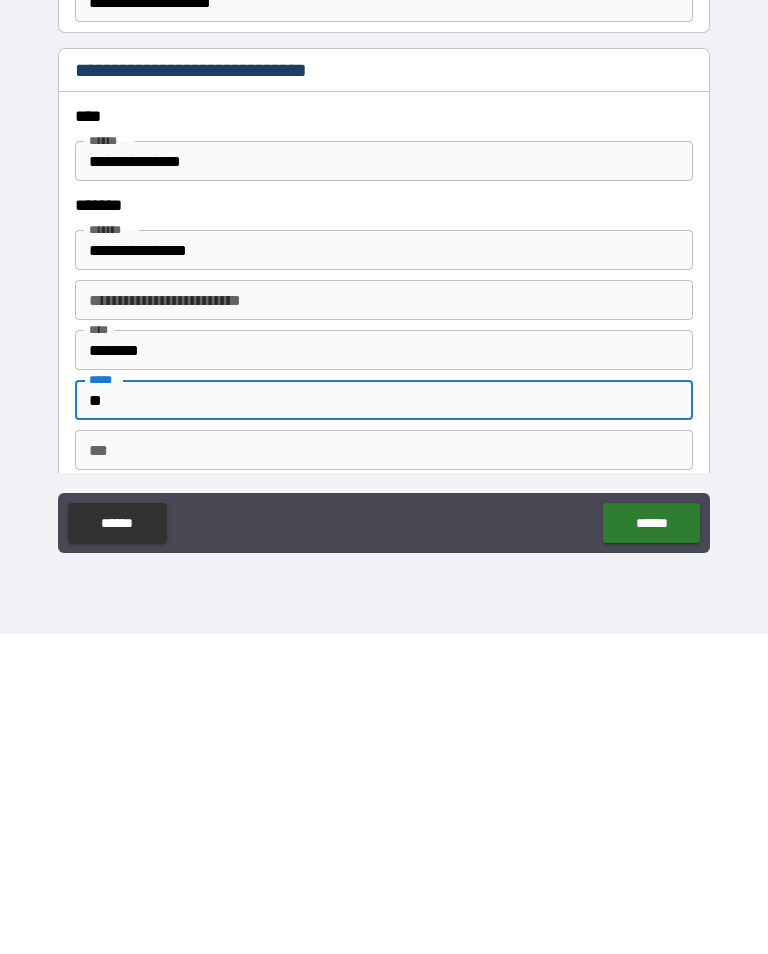 click on "***" at bounding box center [384, 770] 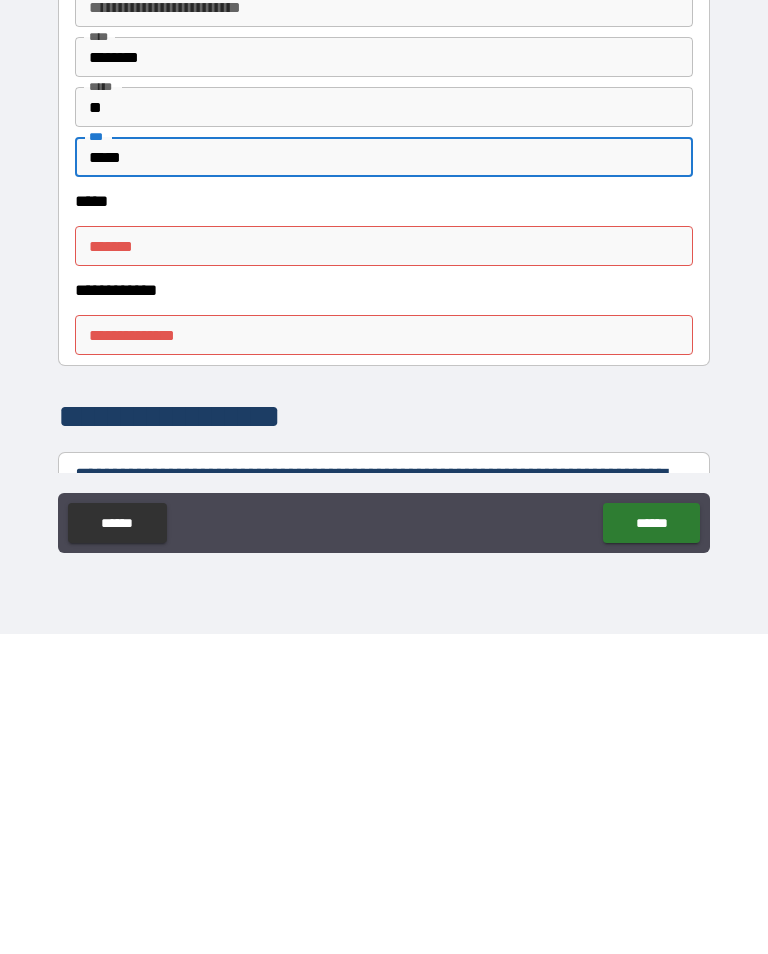 scroll, scrollTop: 1655, scrollLeft: 0, axis: vertical 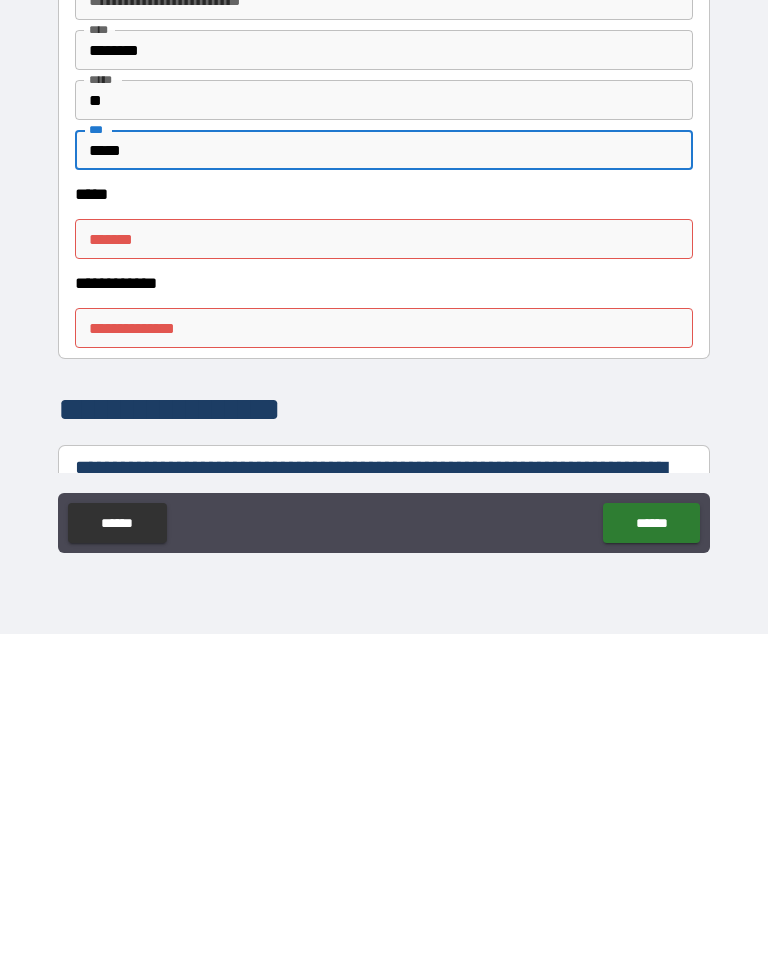 click on "**********" at bounding box center (384, 648) 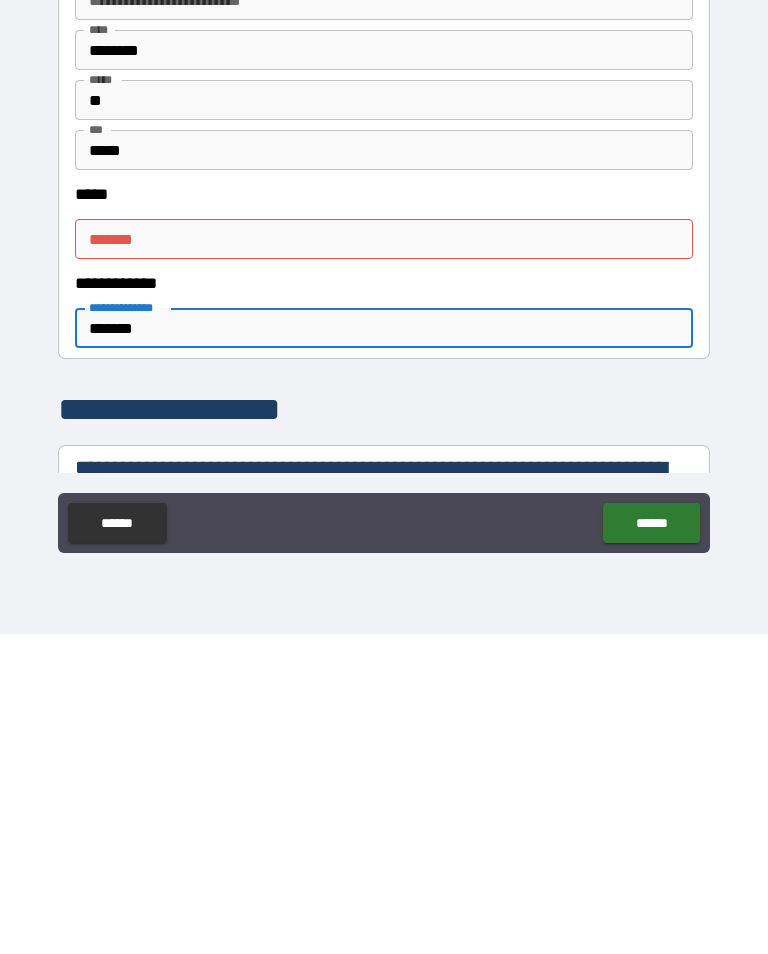 click on "*****   *" at bounding box center (384, 559) 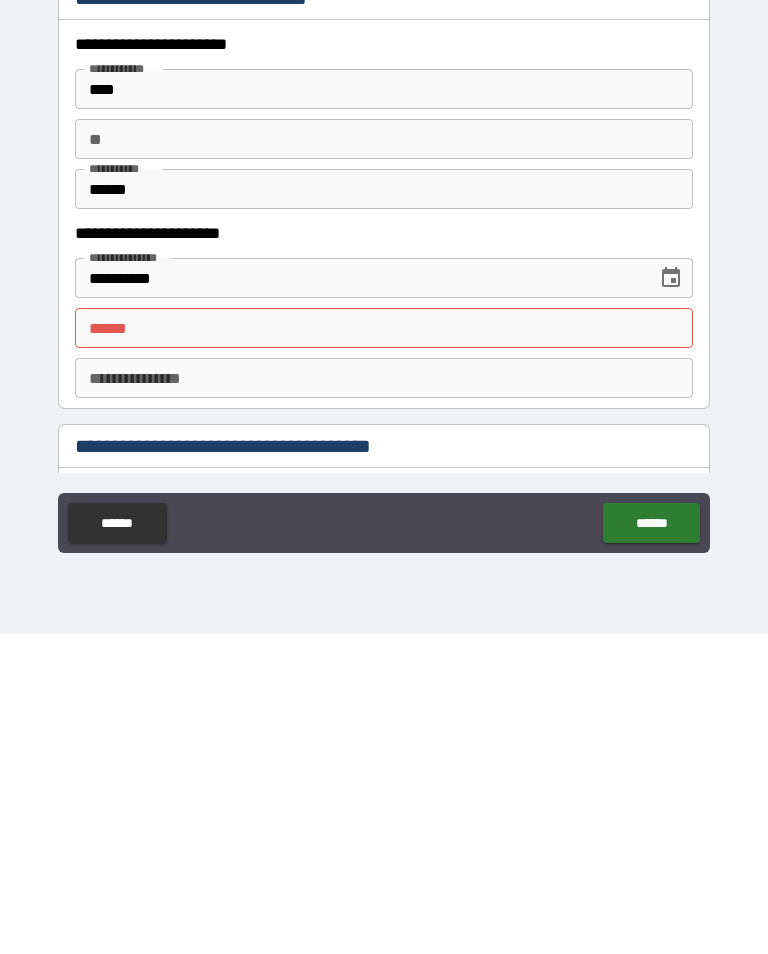 scroll, scrollTop: 2313, scrollLeft: 0, axis: vertical 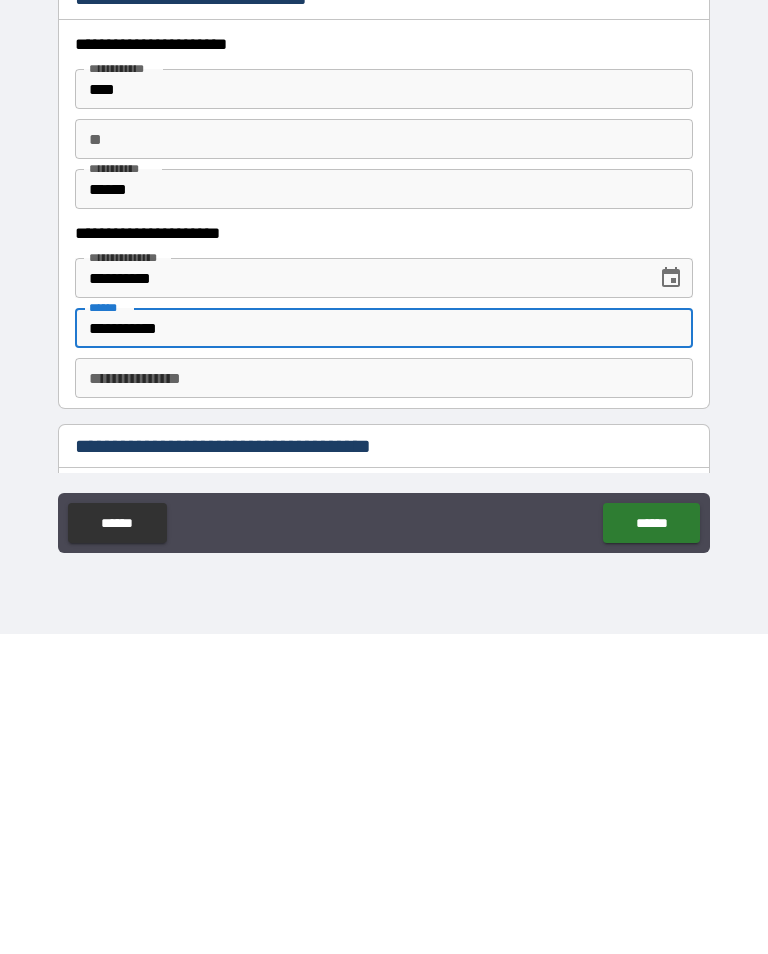 click on "**********" at bounding box center [384, 698] 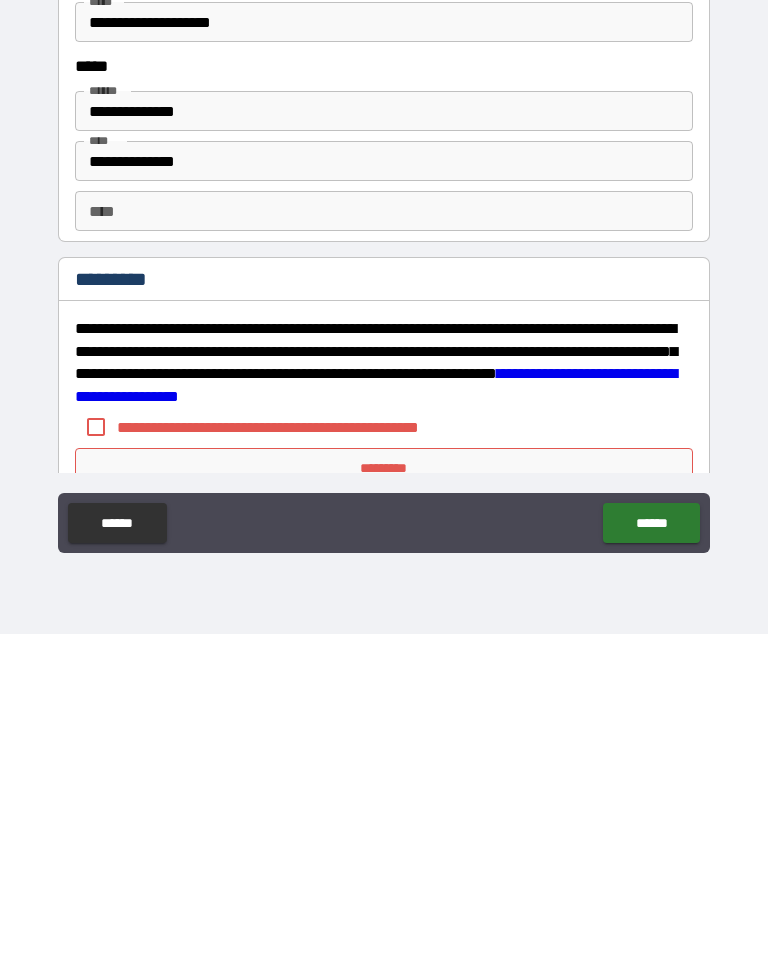 scroll, scrollTop: 3070, scrollLeft: 0, axis: vertical 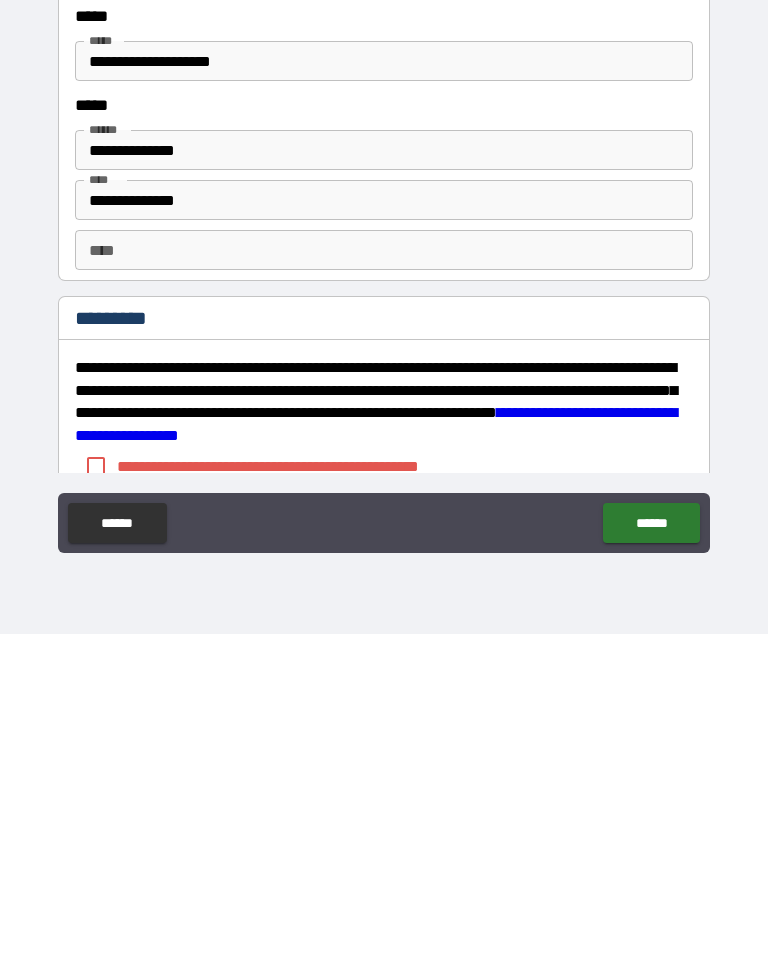 click on "**********" at bounding box center (384, 520) 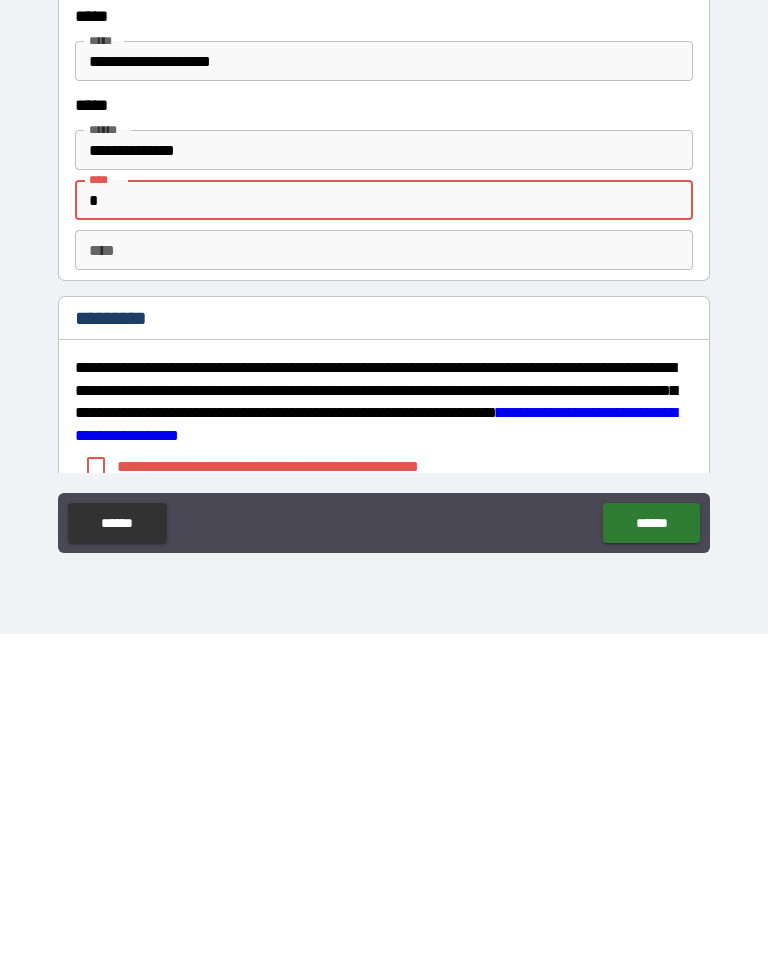 click on "**********" at bounding box center (384, 470) 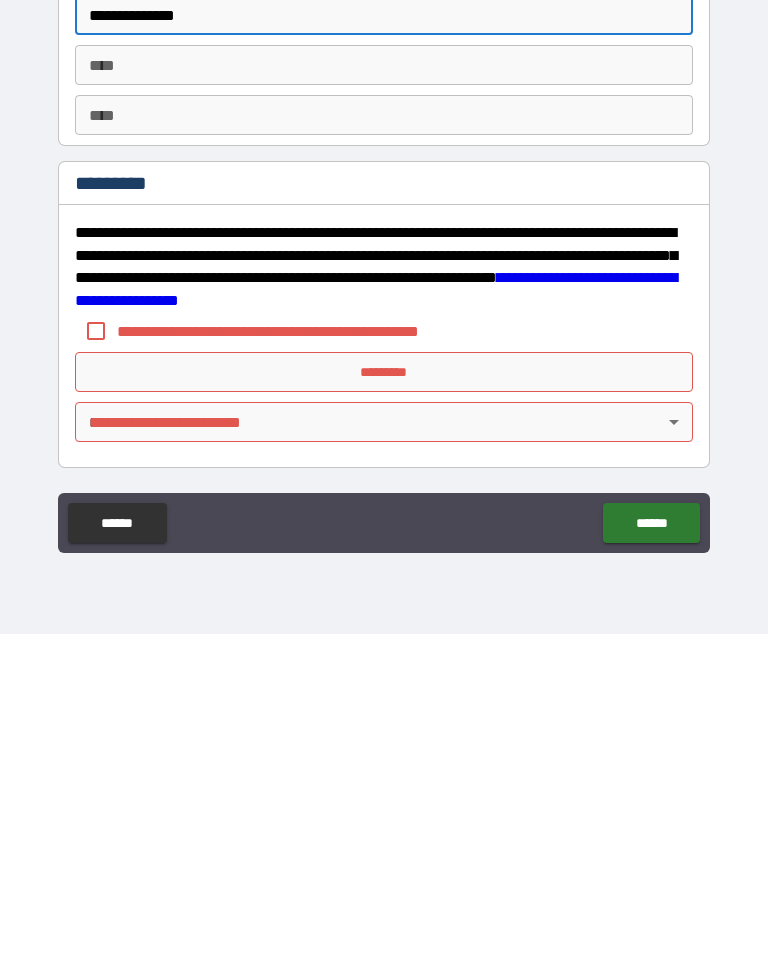 scroll, scrollTop: 3205, scrollLeft: 0, axis: vertical 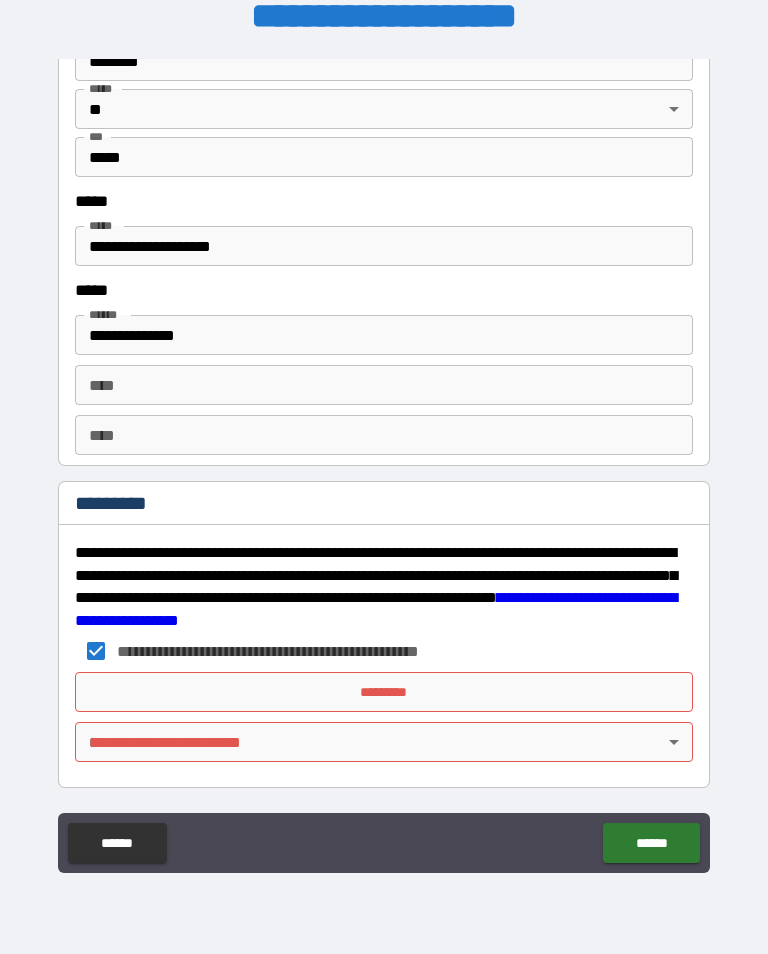 click on "*********" at bounding box center [384, 692] 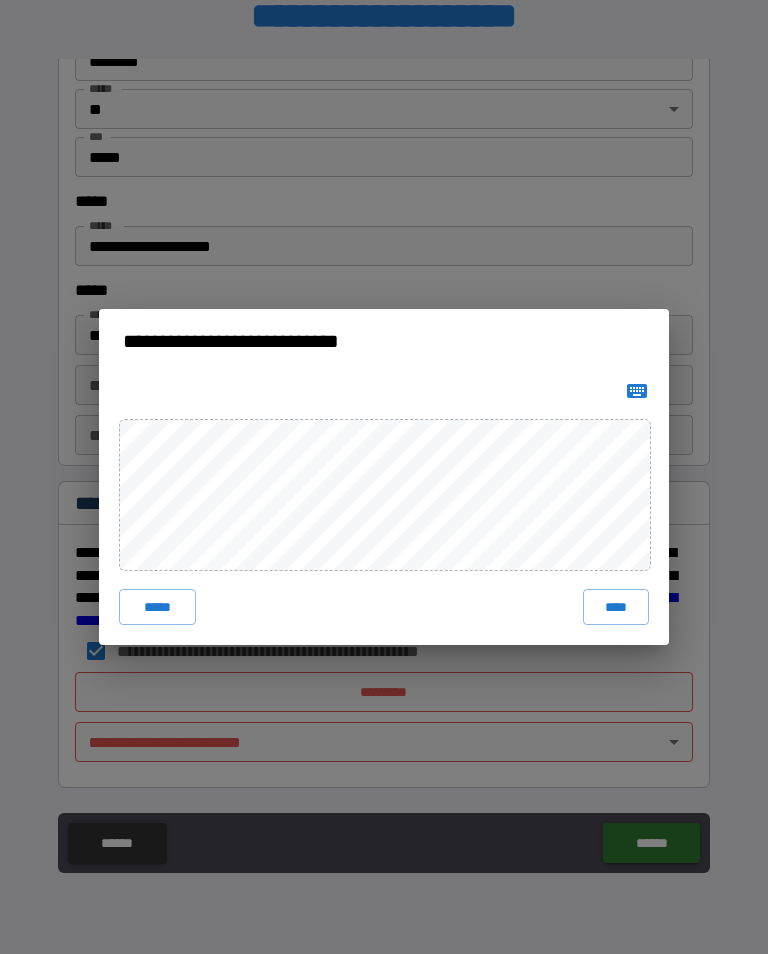 click on "****" at bounding box center (616, 607) 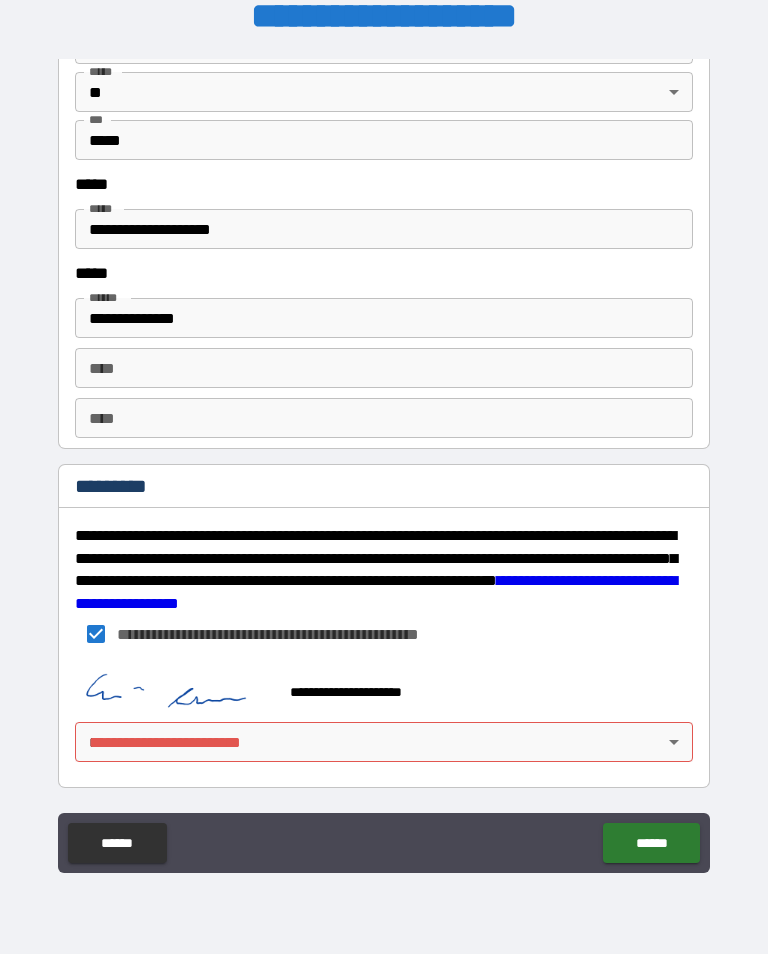 scroll, scrollTop: 3222, scrollLeft: 0, axis: vertical 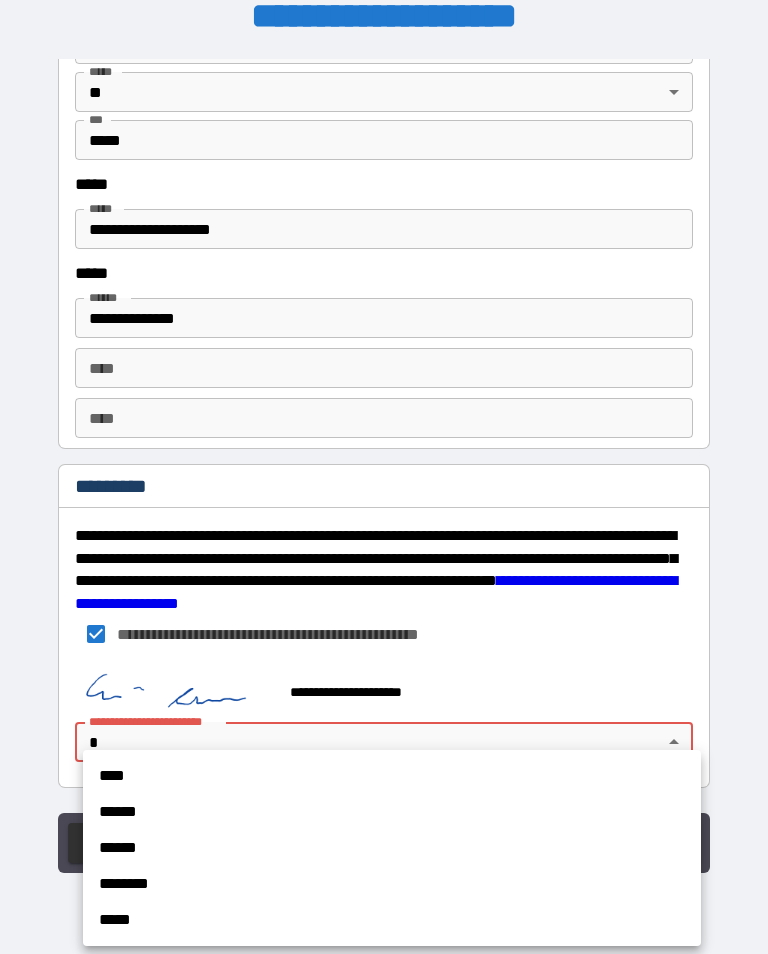 click on "****" at bounding box center (392, 776) 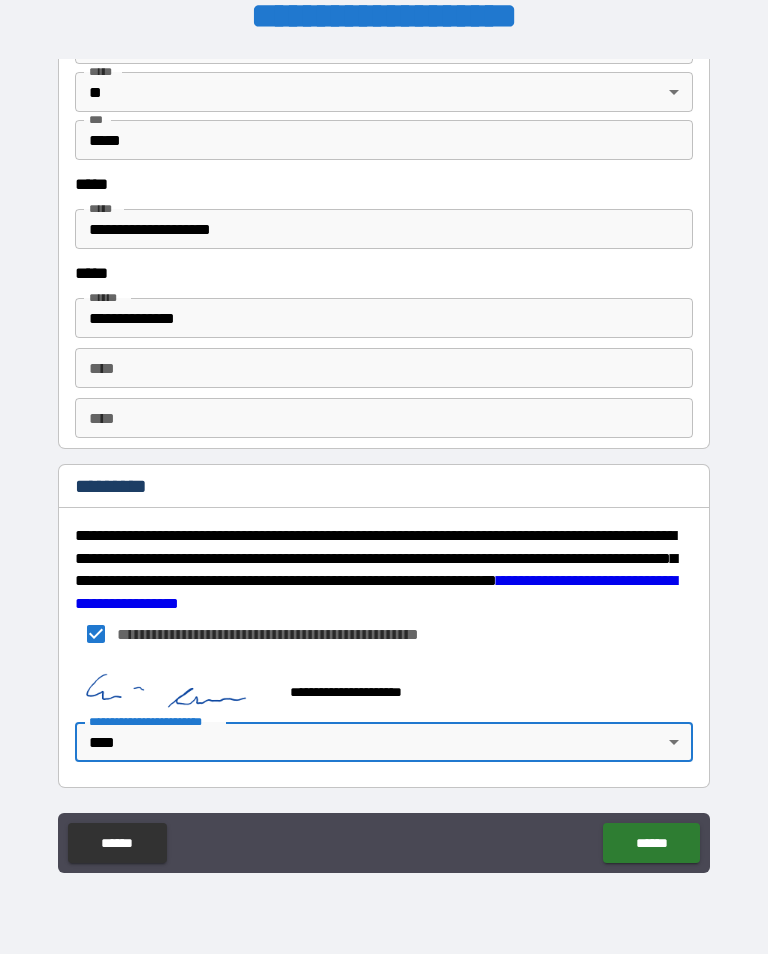click on "******" at bounding box center [651, 843] 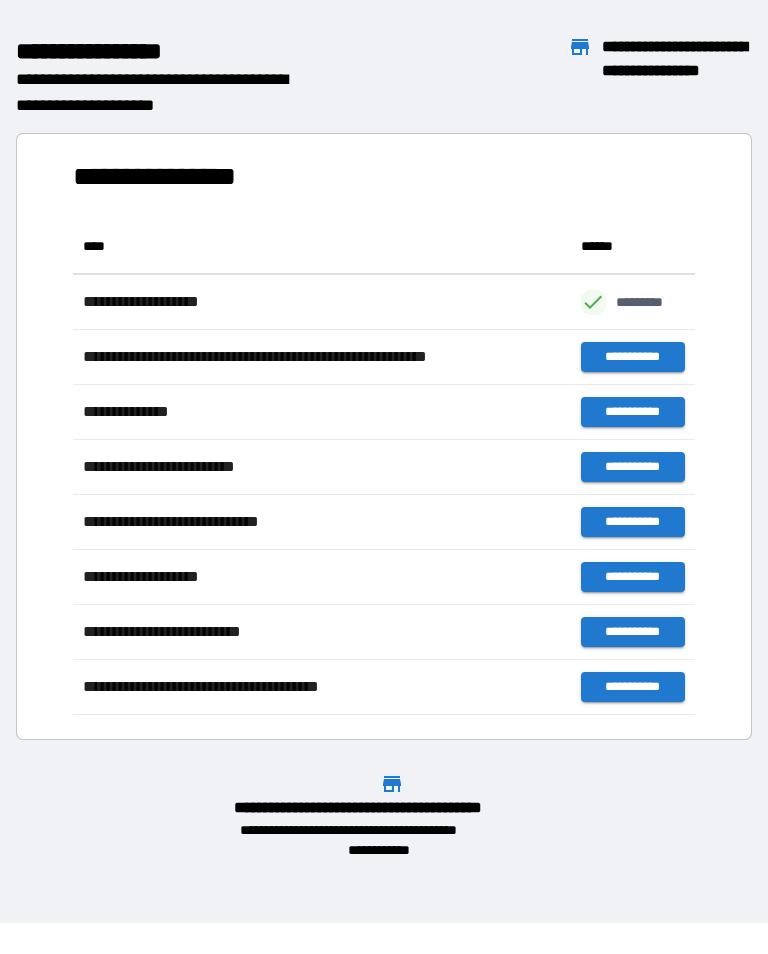 scroll, scrollTop: 1, scrollLeft: 1, axis: both 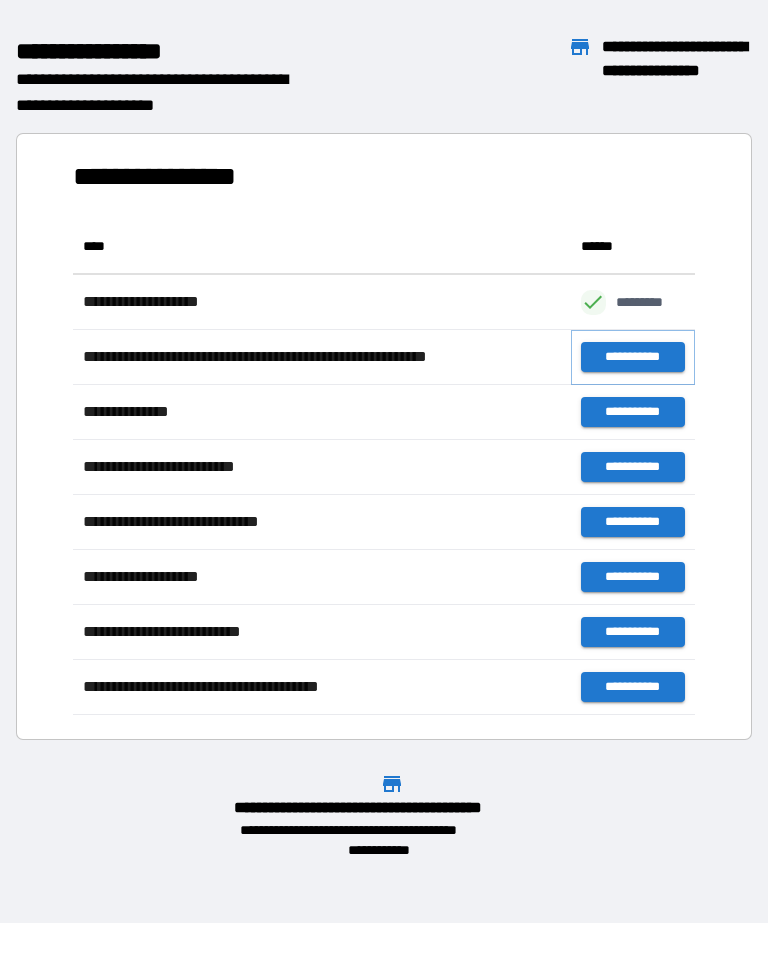 click on "**********" at bounding box center [633, 357] 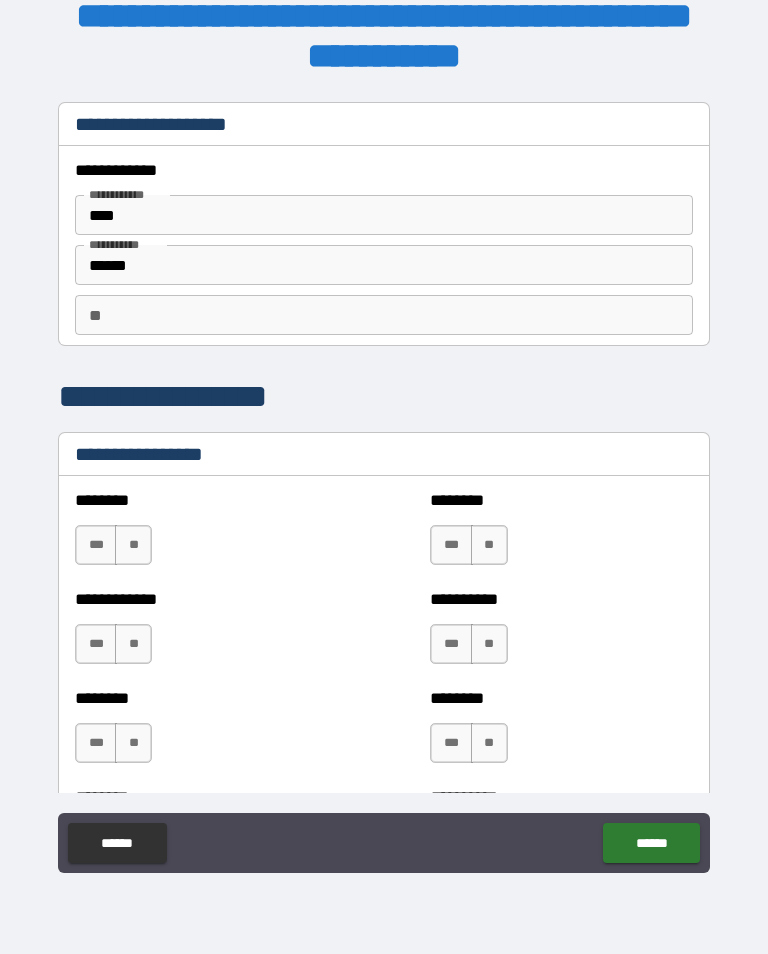 click on "***" at bounding box center (96, 545) 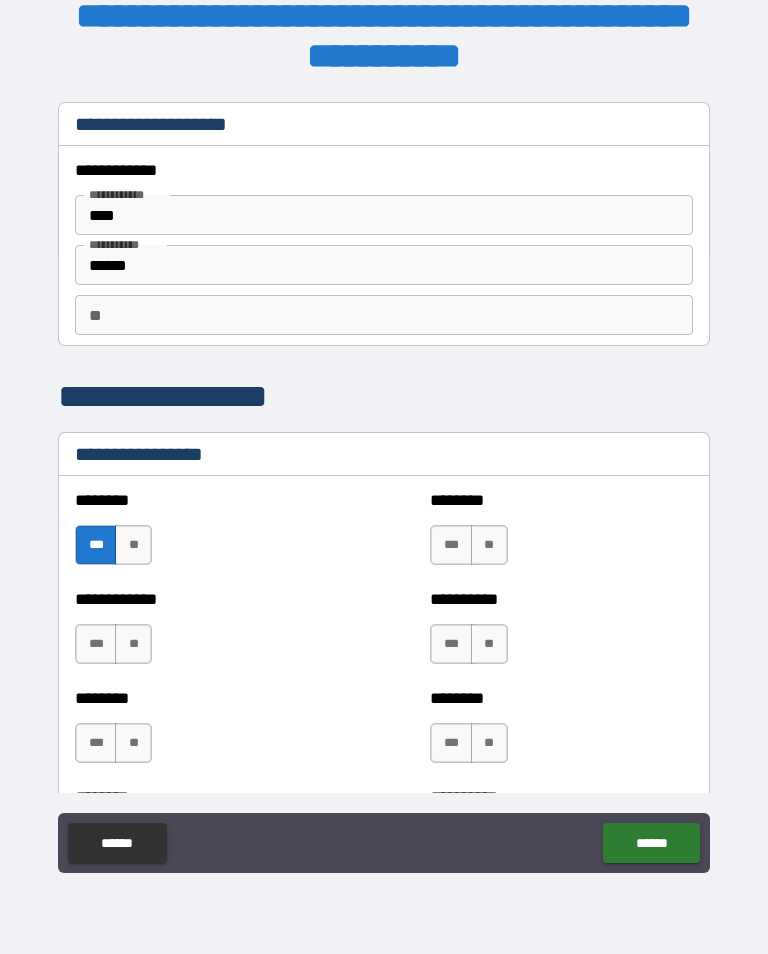 click on "**" at bounding box center [133, 644] 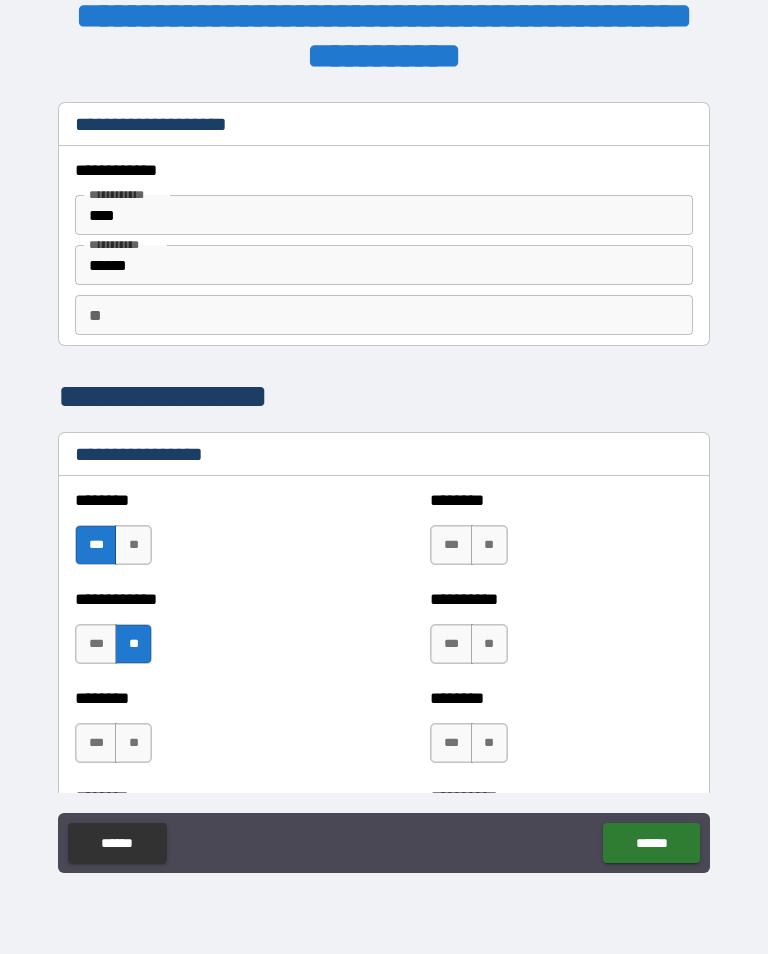 click on "**" at bounding box center [133, 743] 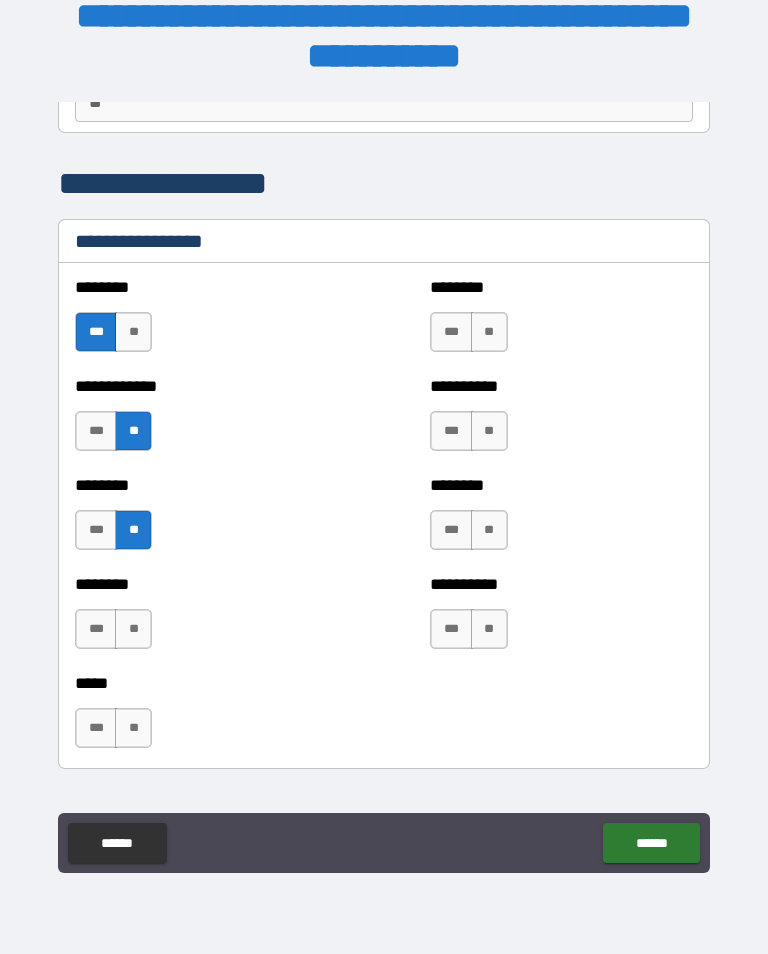 scroll, scrollTop: 218, scrollLeft: 0, axis: vertical 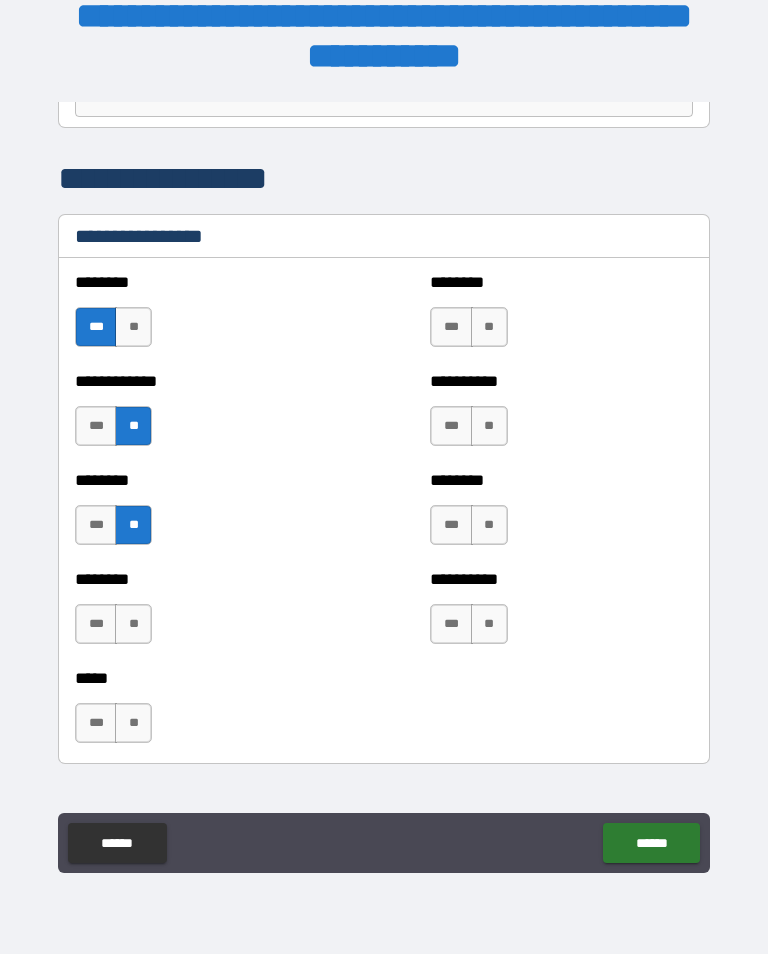 click on "**" at bounding box center [133, 624] 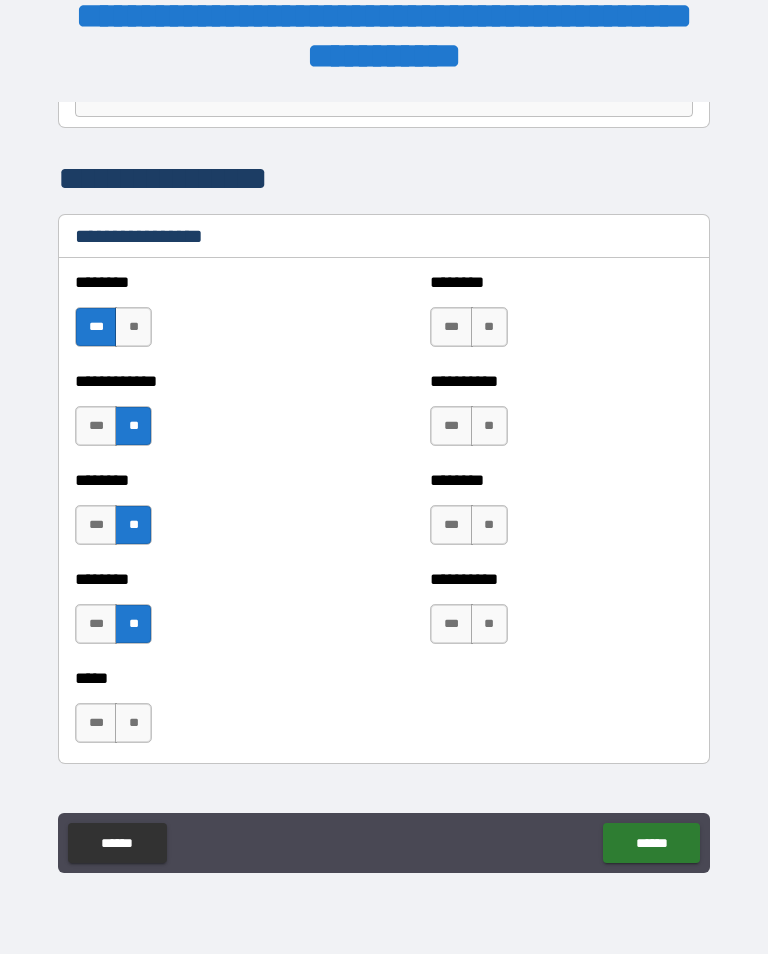 click on "**" at bounding box center (133, 723) 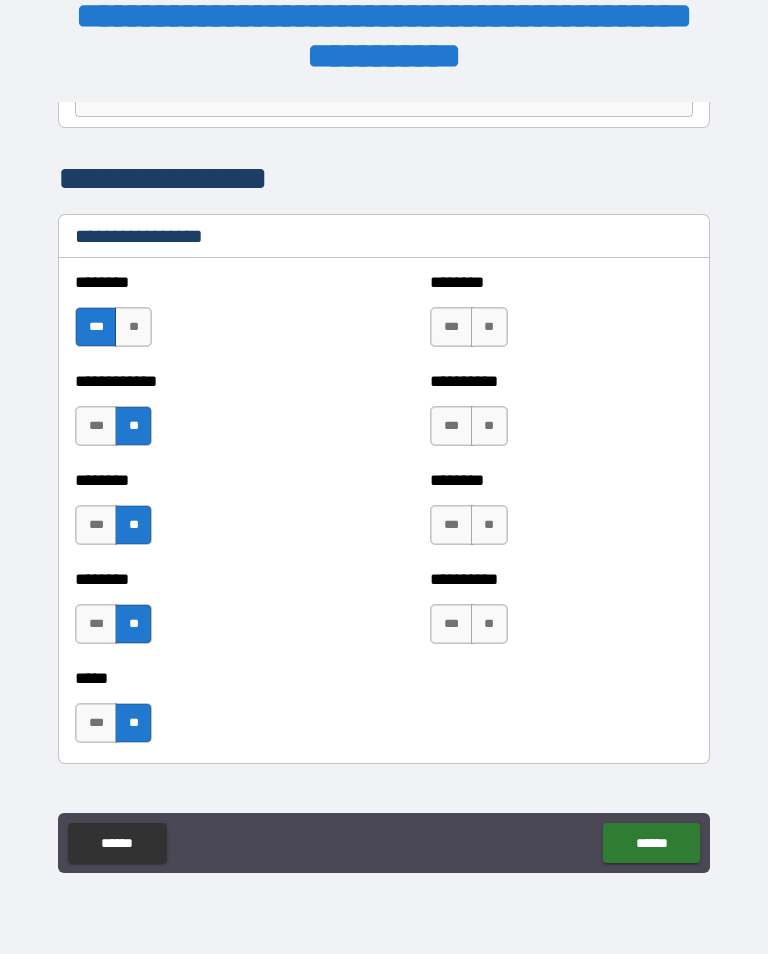 click on "***" at bounding box center (451, 327) 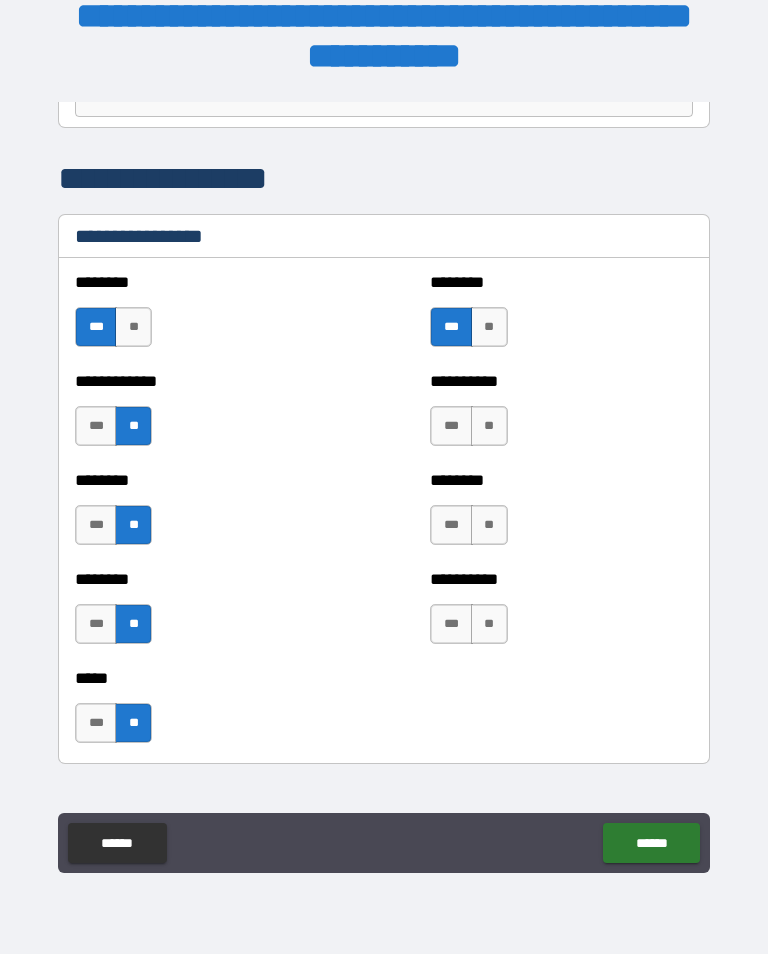 click on "**" at bounding box center [133, 327] 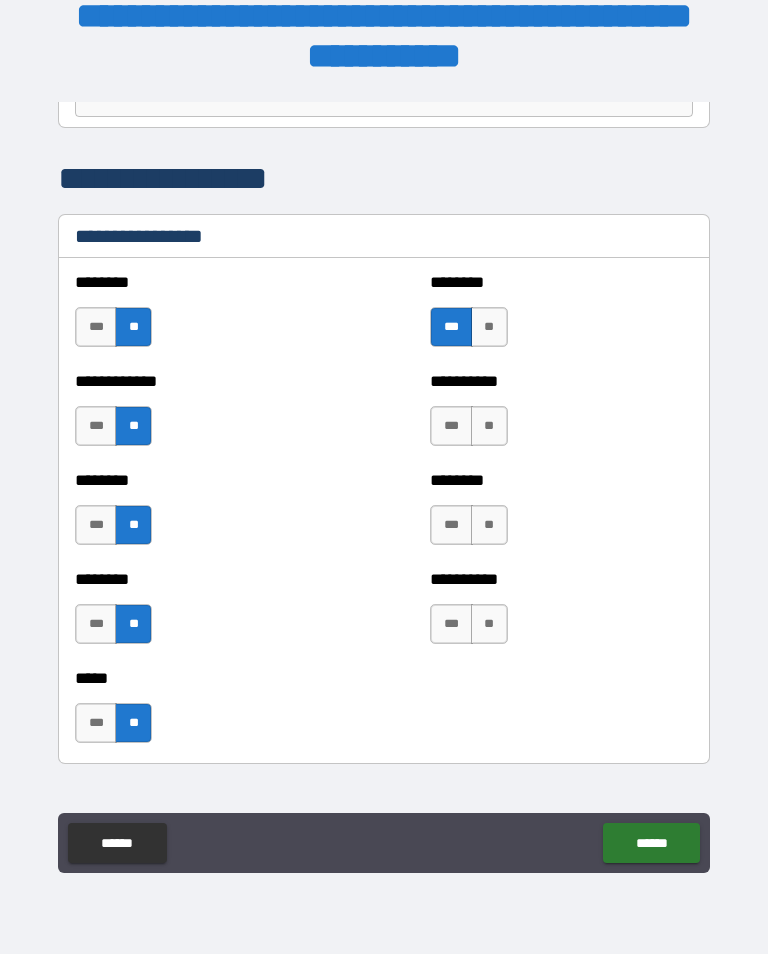 click on "**" at bounding box center (133, 327) 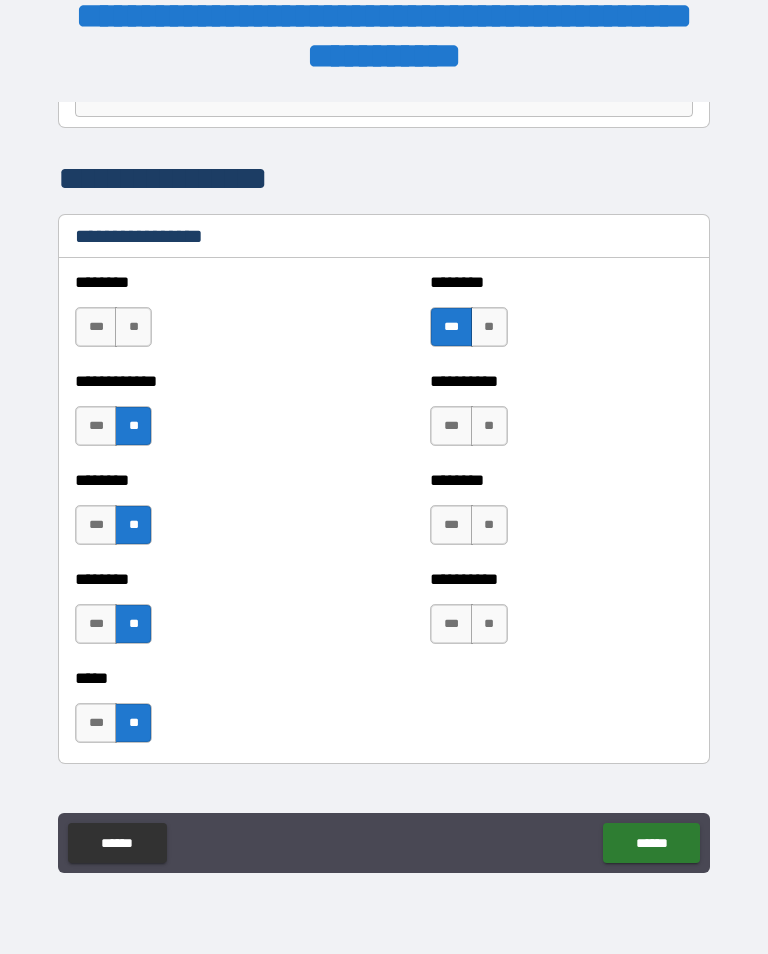 click on "**" at bounding box center [133, 327] 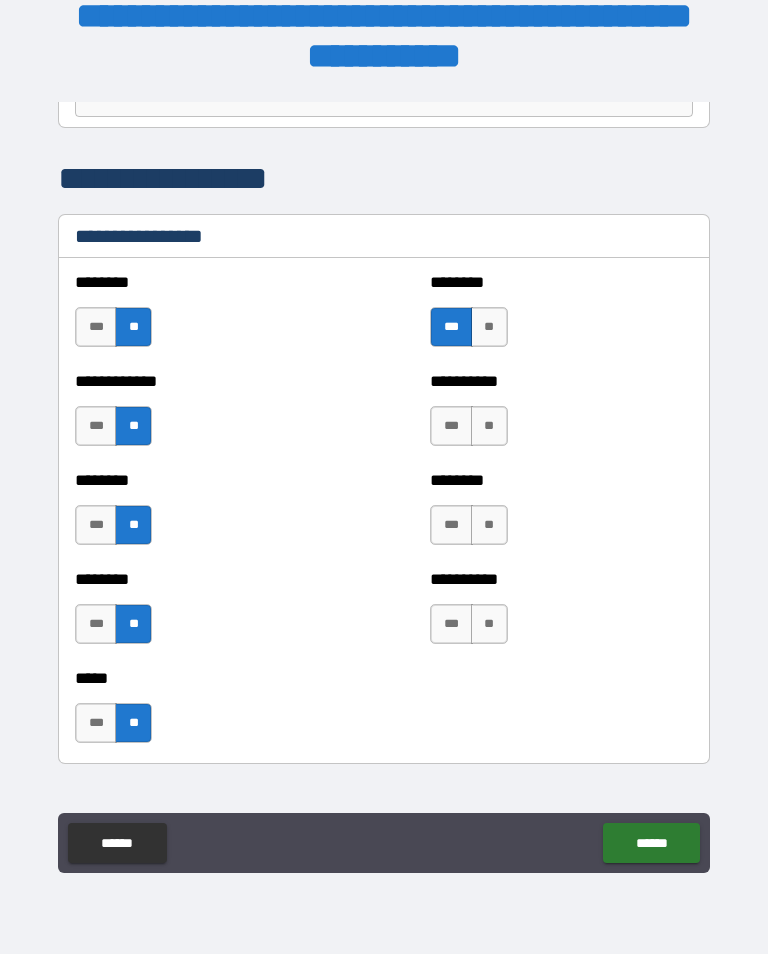 click on "**" at bounding box center (489, 426) 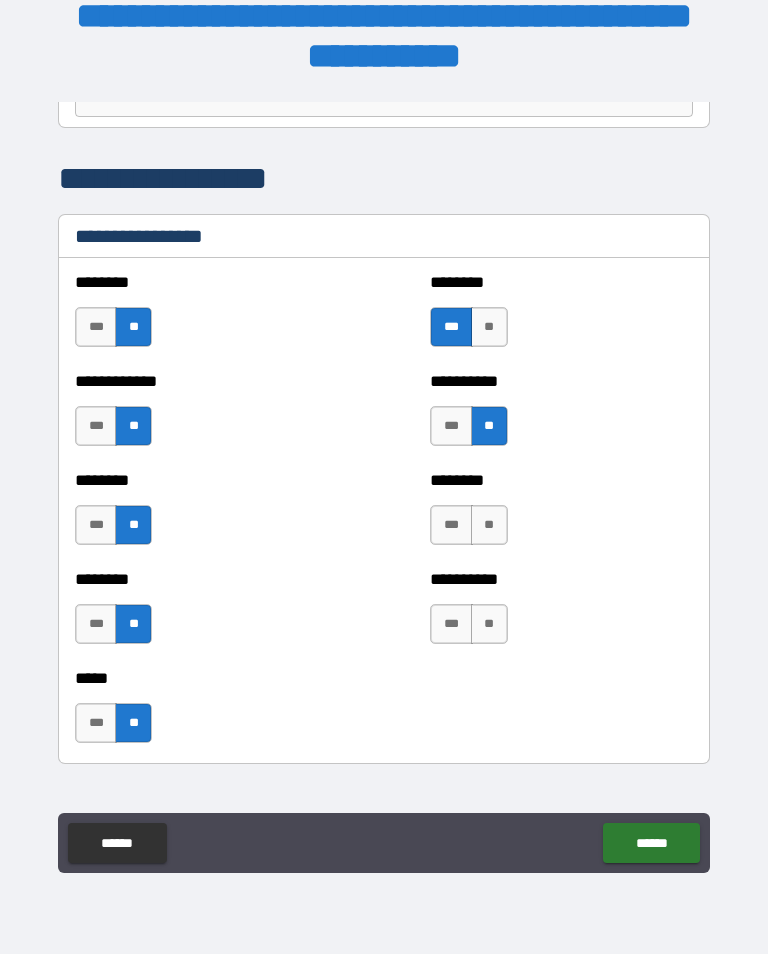 click on "**" at bounding box center [489, 525] 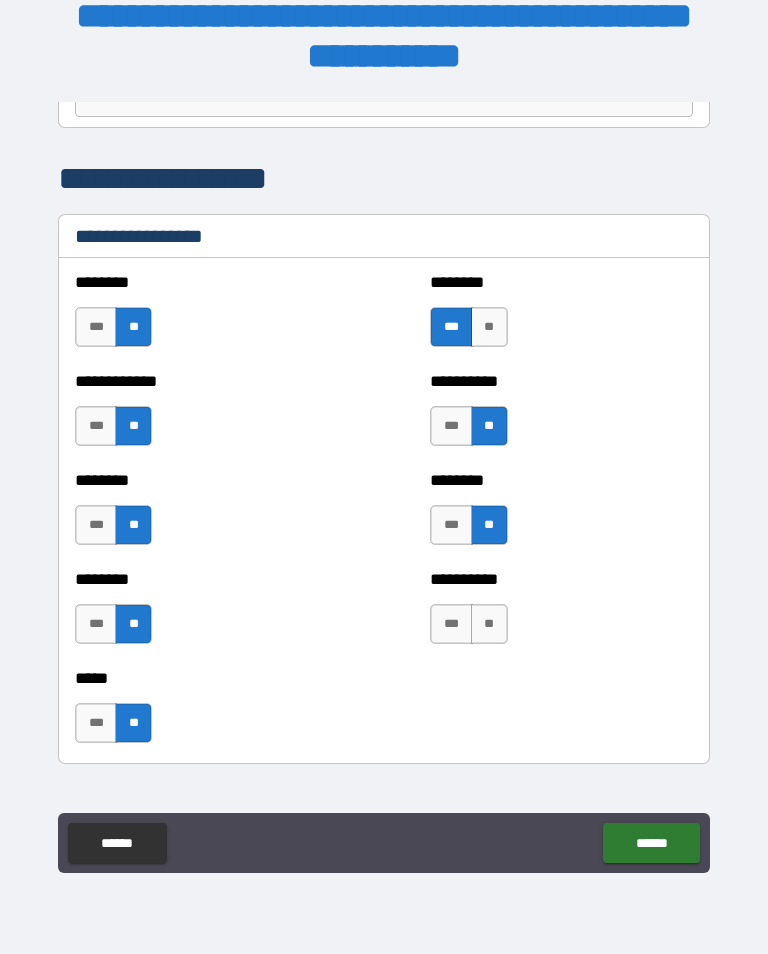 click on "**" at bounding box center [489, 624] 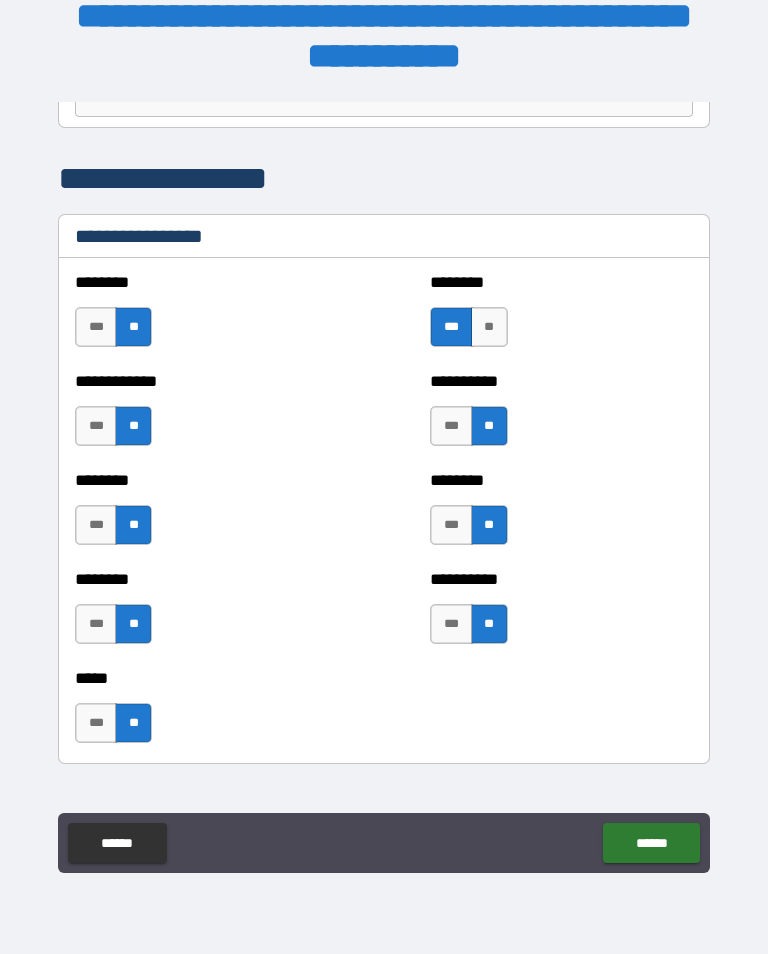 click on "******" at bounding box center [651, 843] 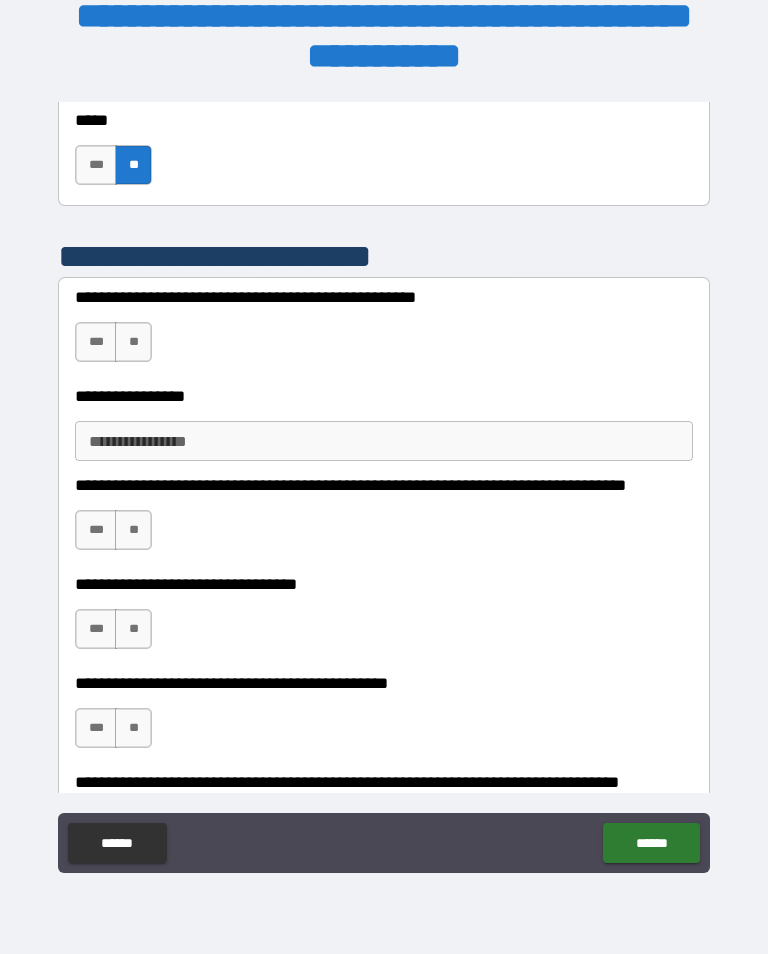 scroll, scrollTop: 792, scrollLeft: 0, axis: vertical 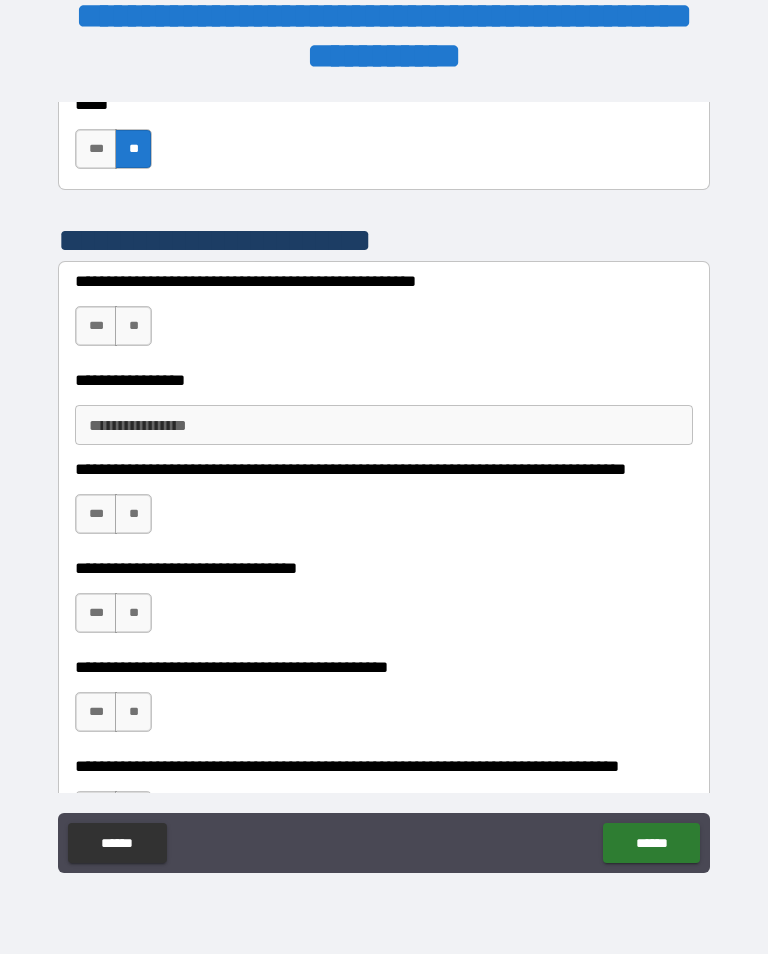 click on "**" at bounding box center [133, 326] 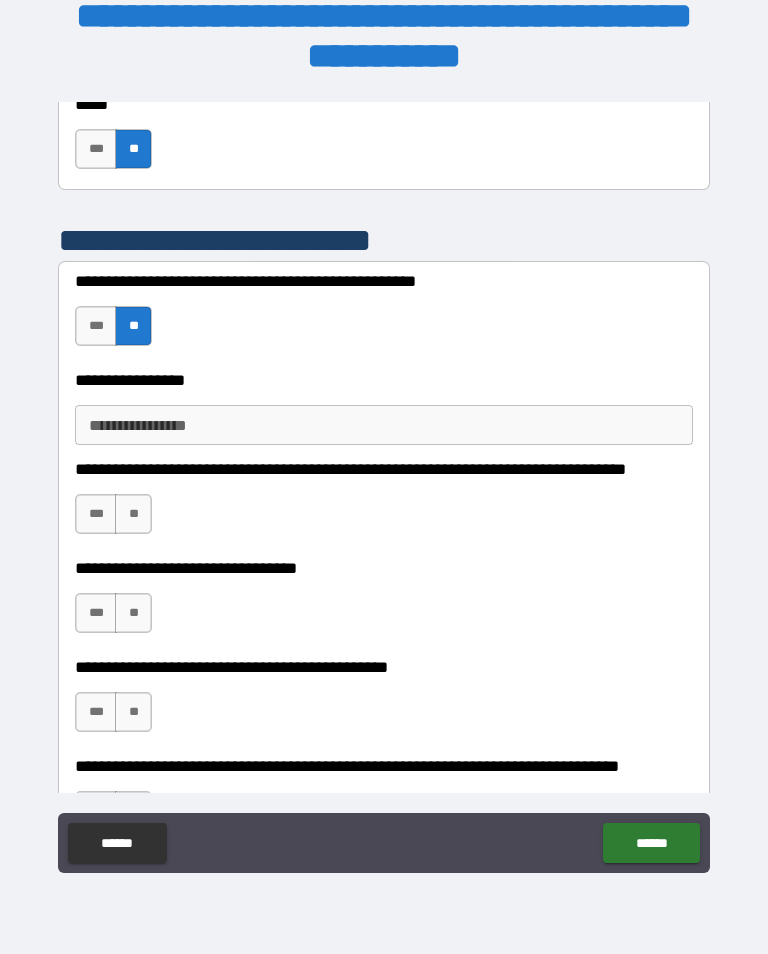 click on "**" at bounding box center (133, 514) 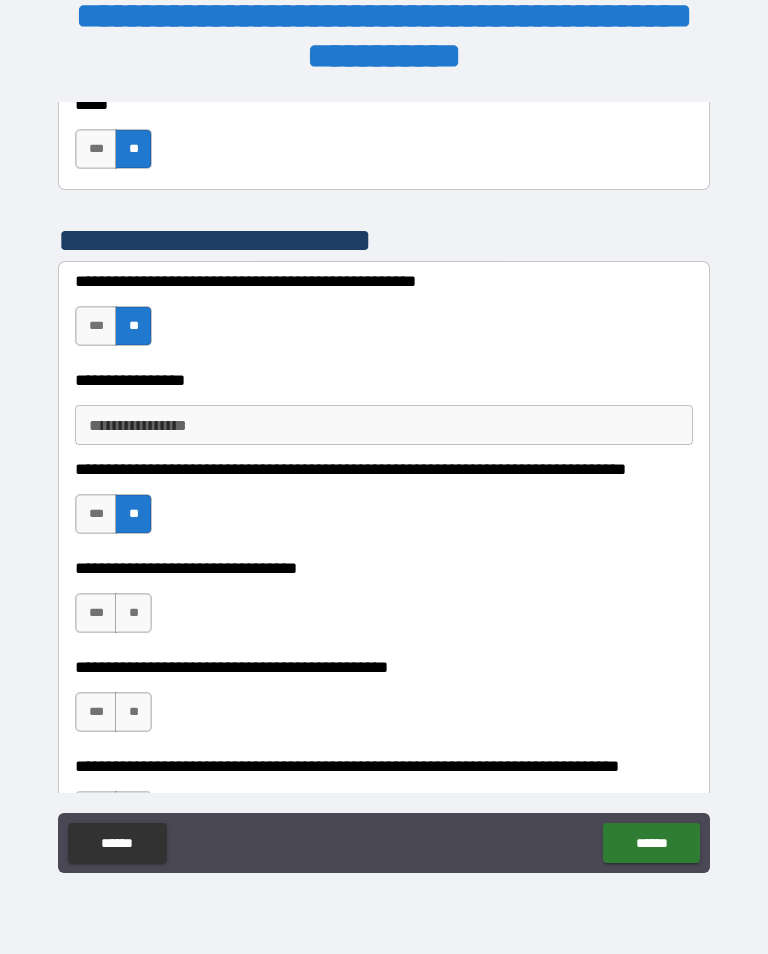 click on "**" at bounding box center [133, 613] 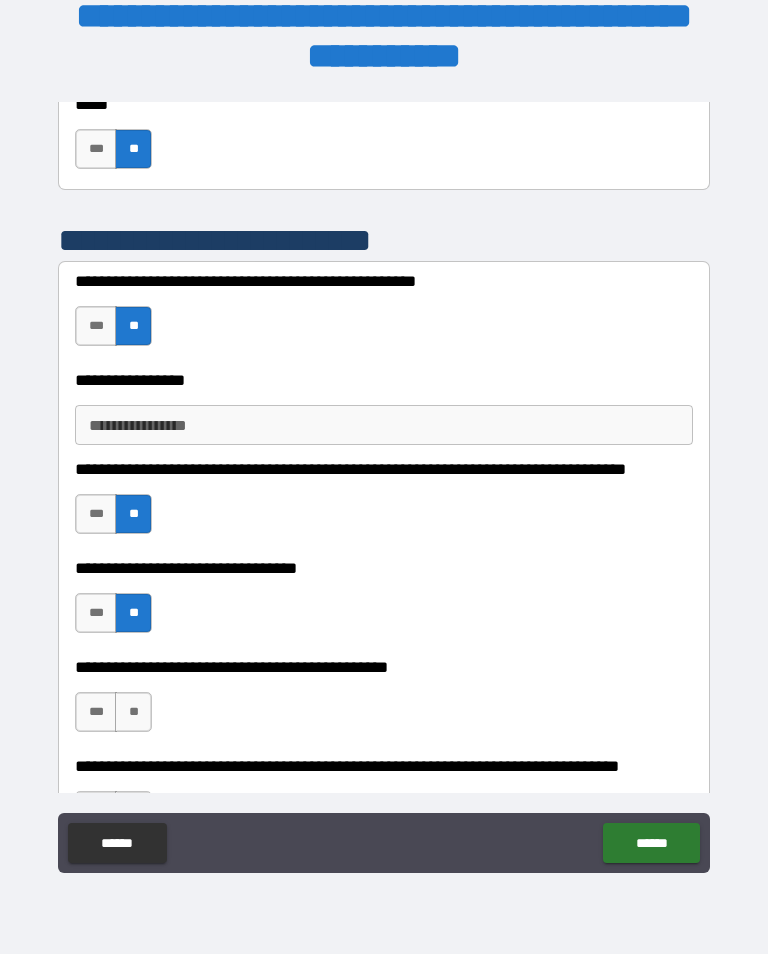 click on "**" at bounding box center [133, 712] 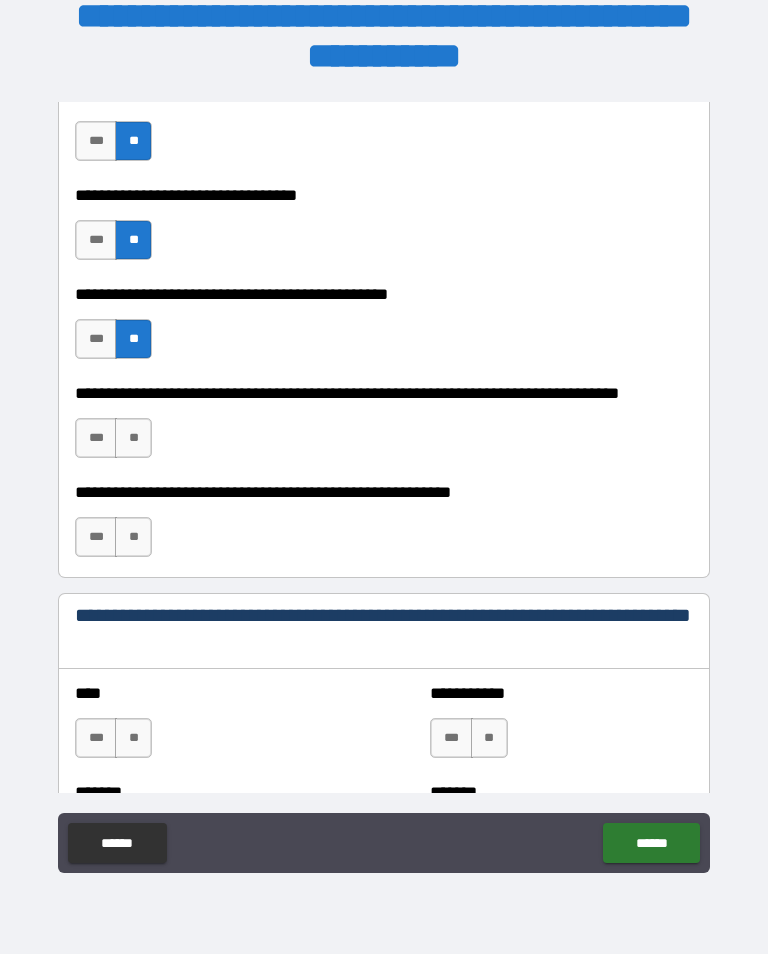 scroll, scrollTop: 1201, scrollLeft: 0, axis: vertical 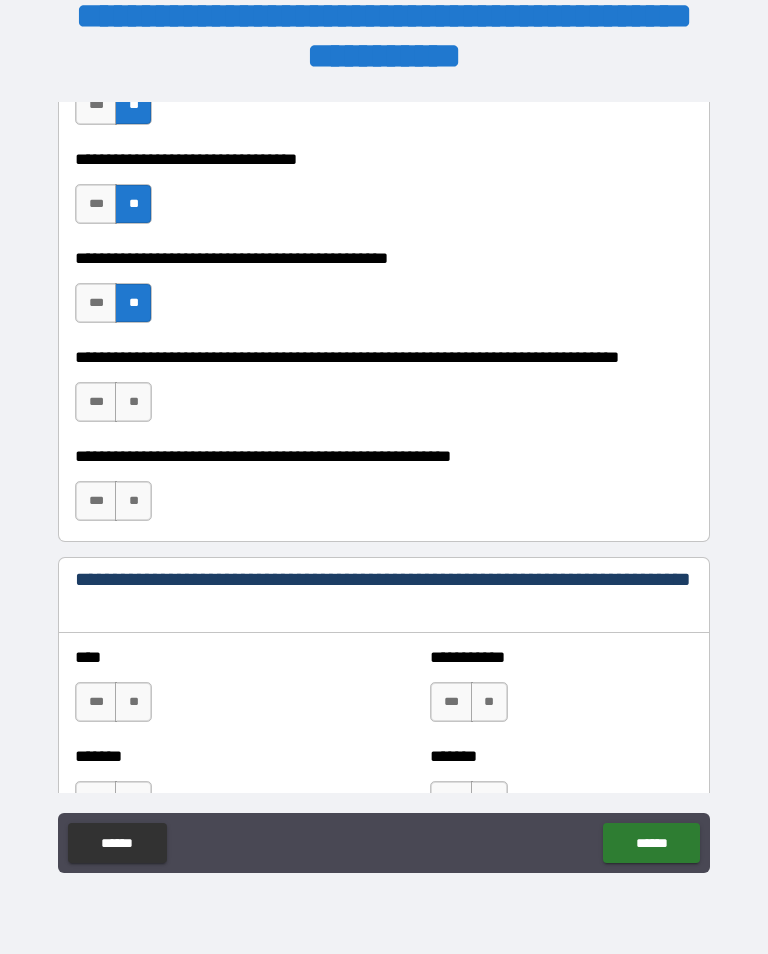 click on "**" at bounding box center (133, 402) 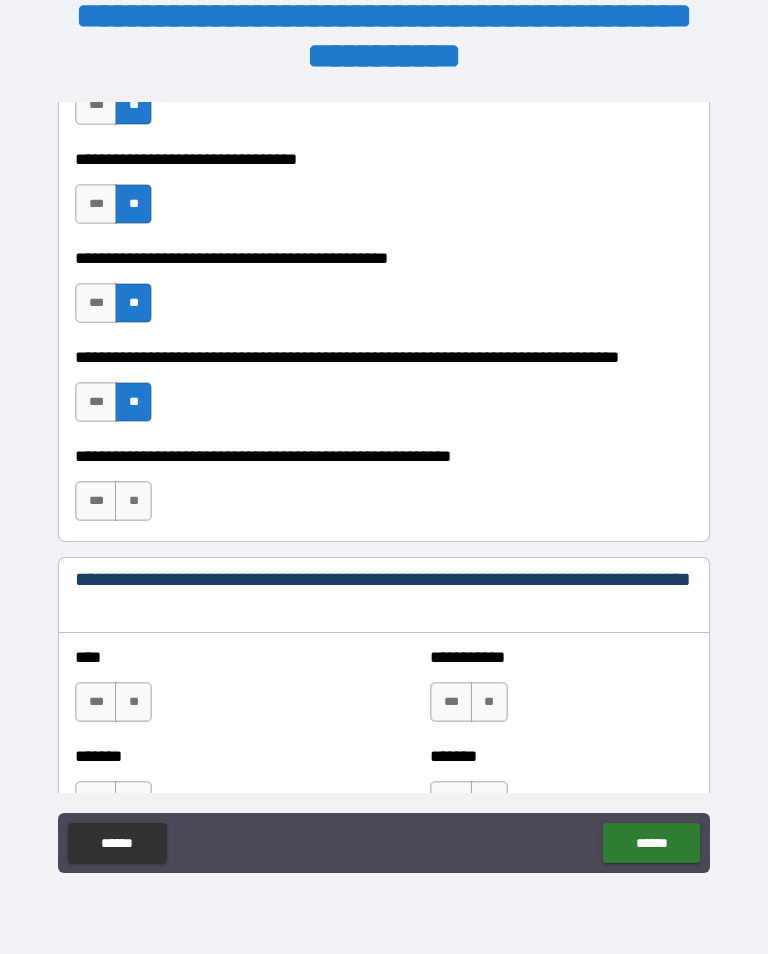 click on "**" at bounding box center [133, 501] 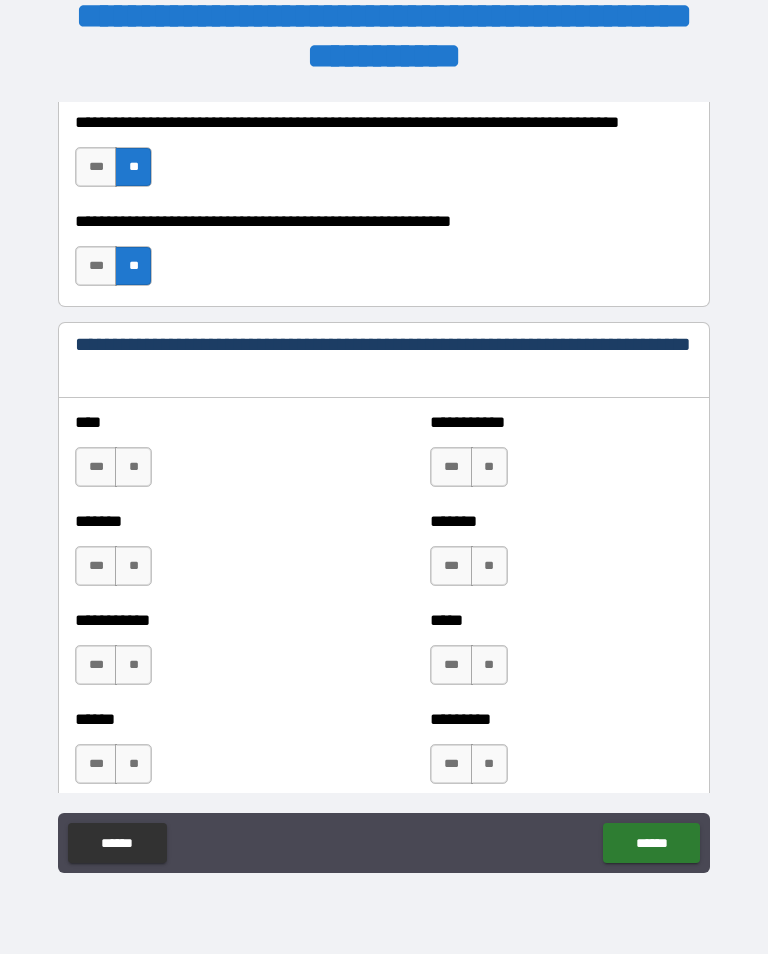 scroll, scrollTop: 1456, scrollLeft: 0, axis: vertical 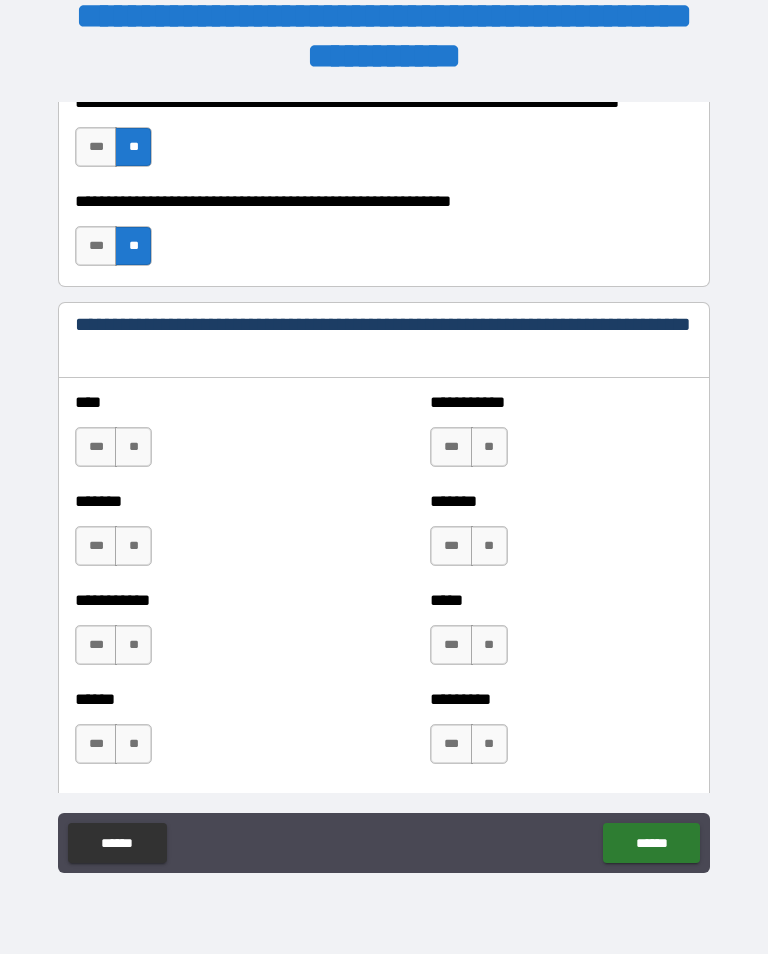 click on "**" at bounding box center [133, 447] 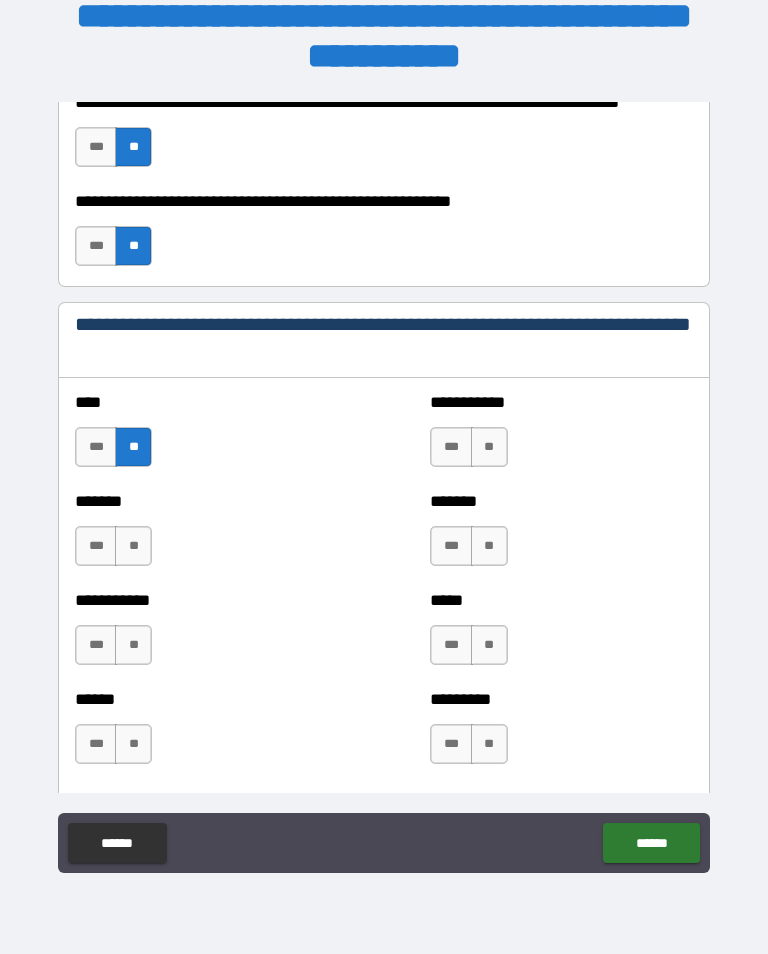 click on "**" at bounding box center (133, 546) 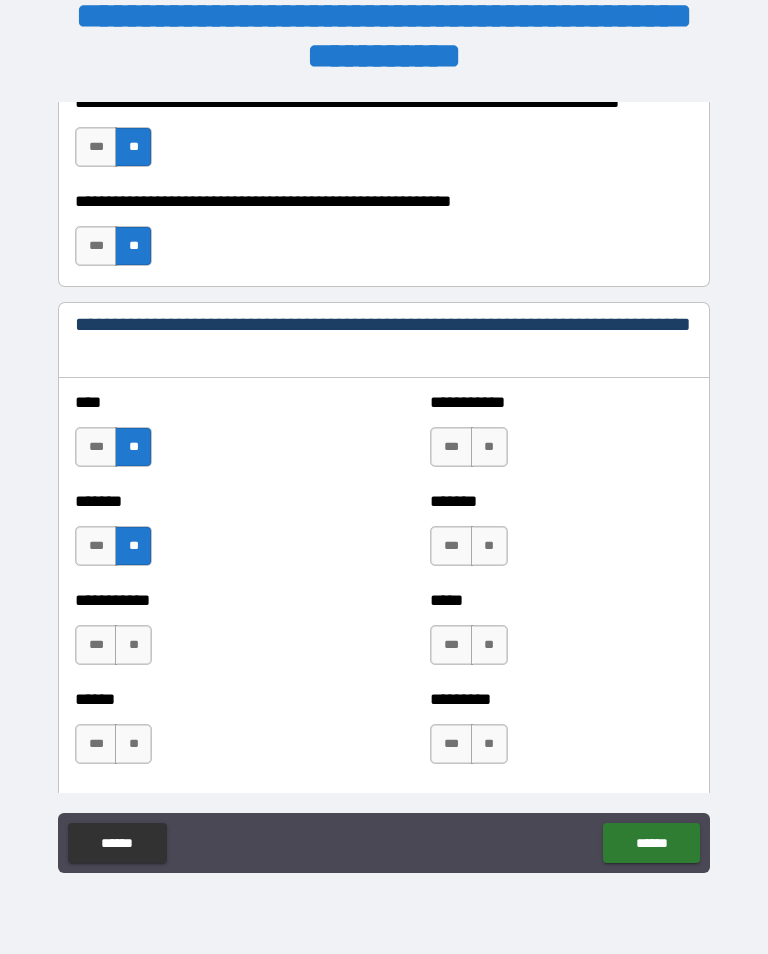 click on "**" at bounding box center [133, 645] 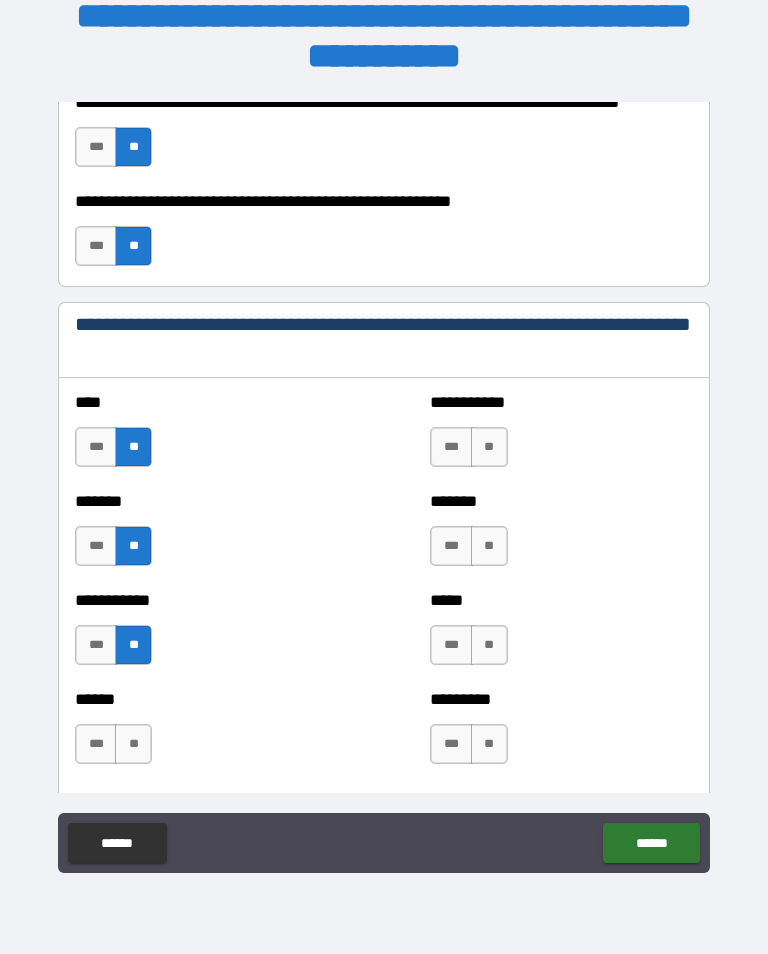 click on "**" at bounding box center [133, 744] 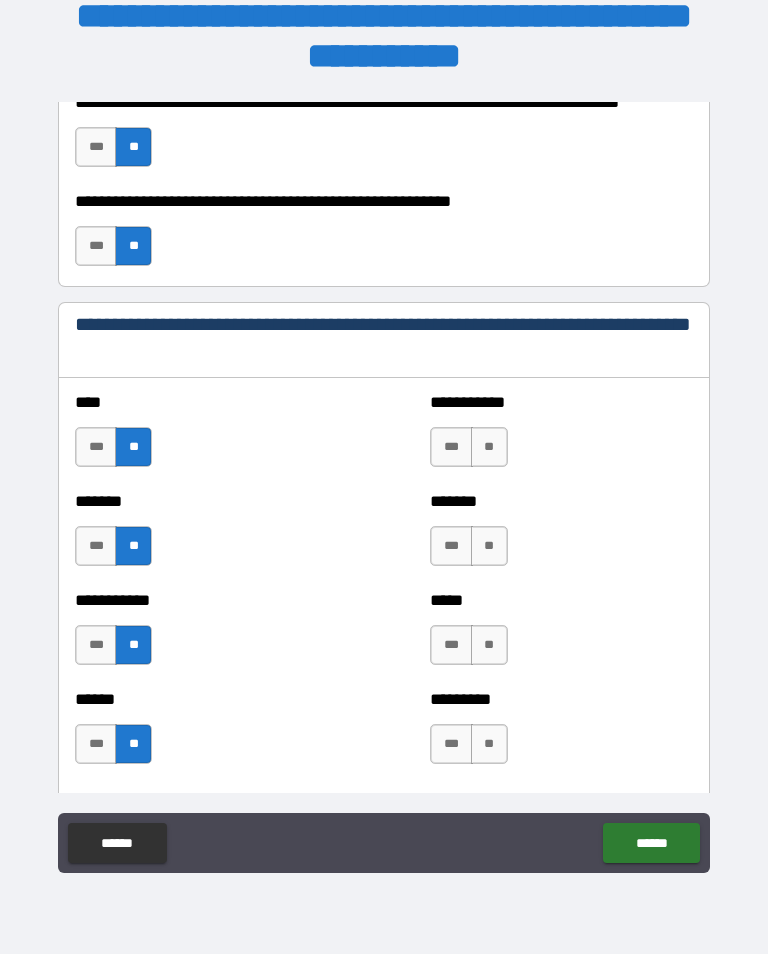 click on "**" at bounding box center [489, 447] 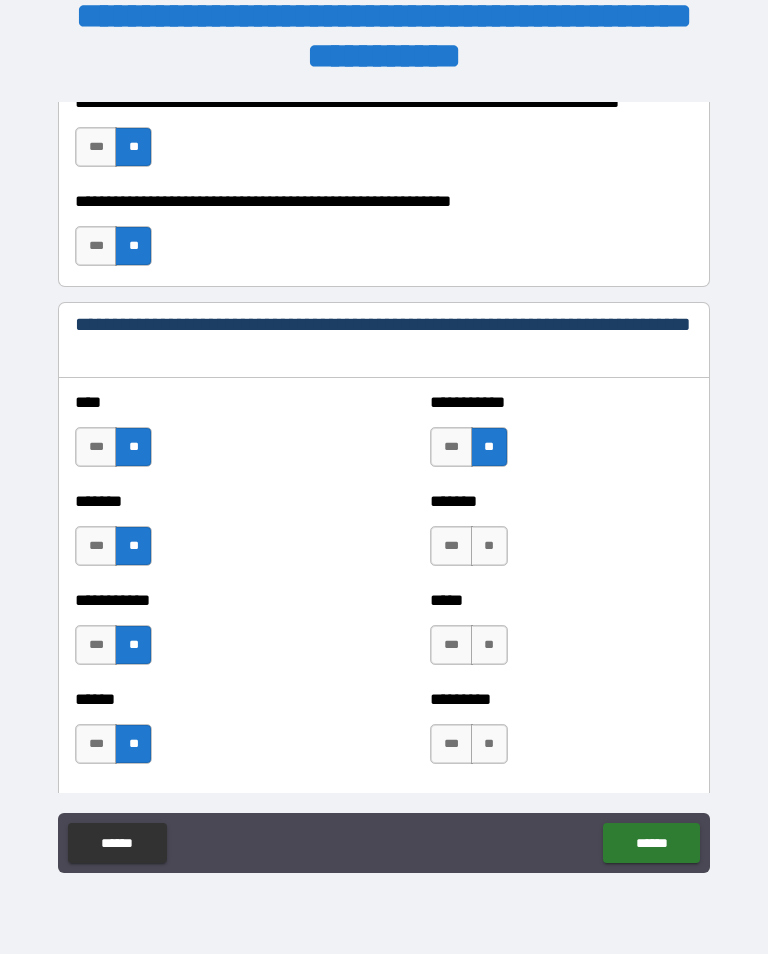 click on "**" at bounding box center [489, 546] 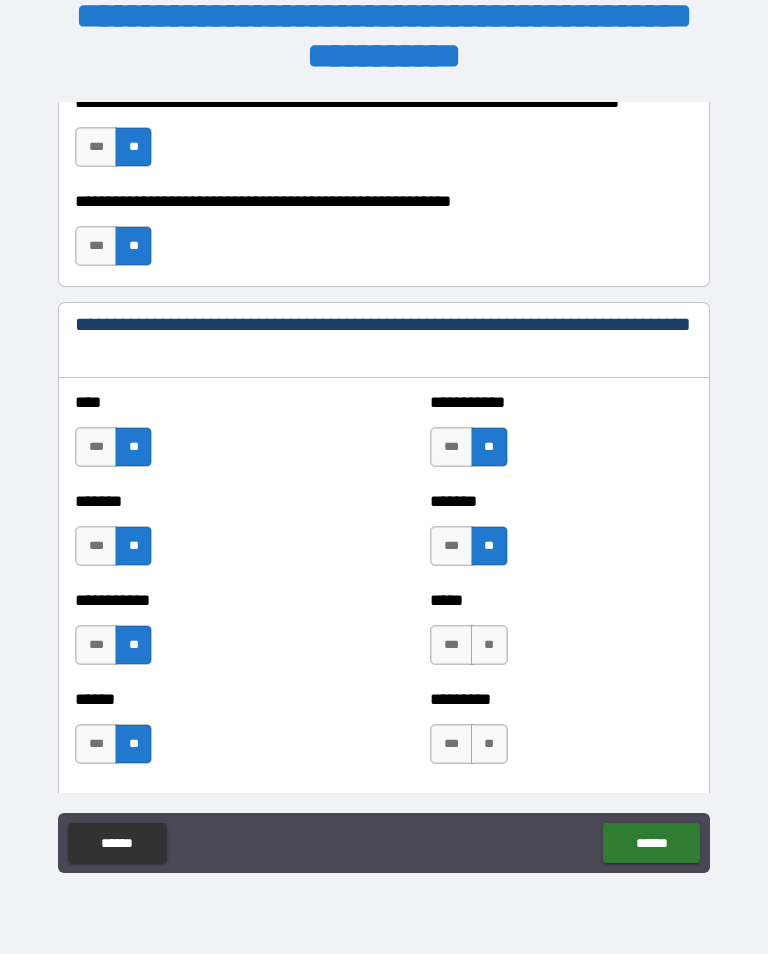 click on "**" at bounding box center [489, 645] 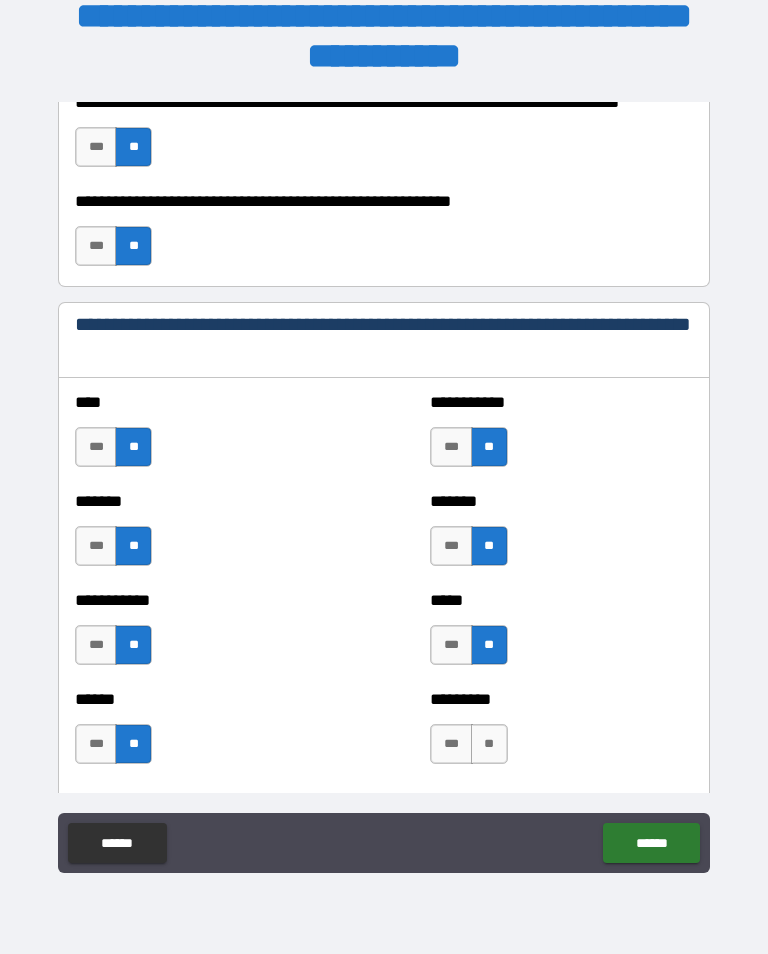 click on "**" at bounding box center (489, 744) 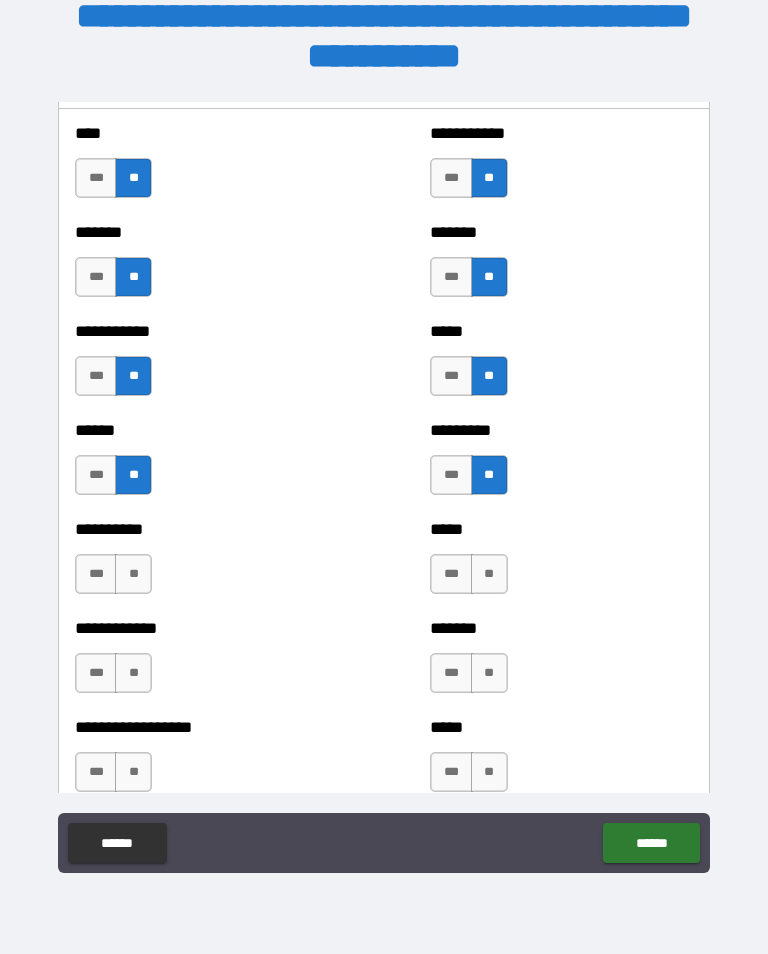 scroll, scrollTop: 1741, scrollLeft: 0, axis: vertical 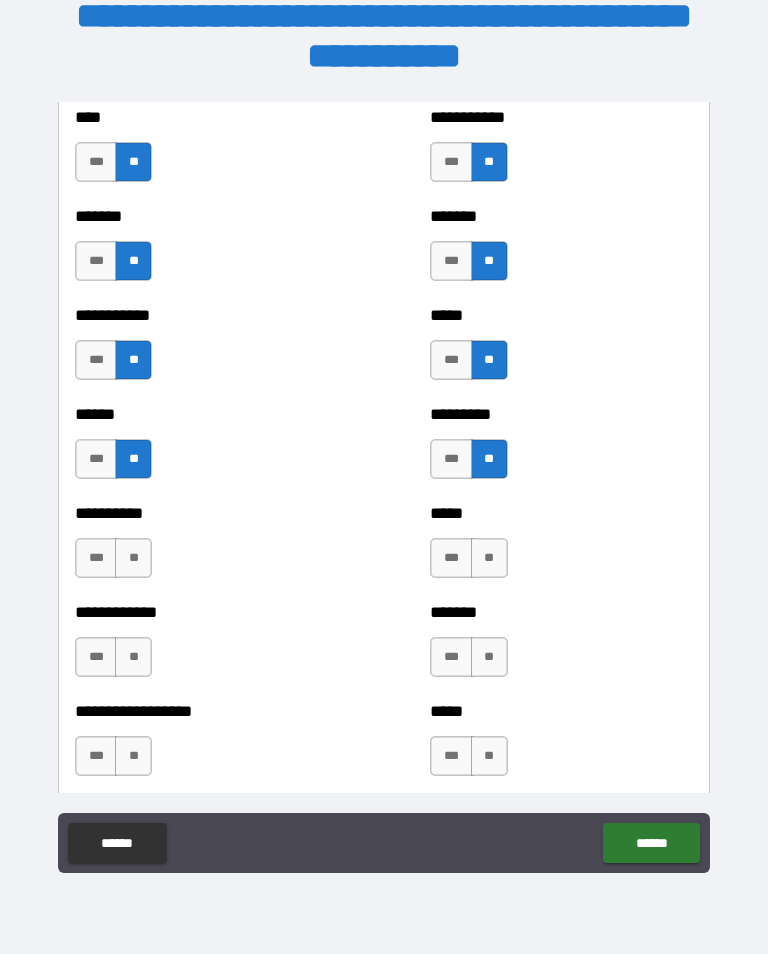 click on "**" at bounding box center [133, 558] 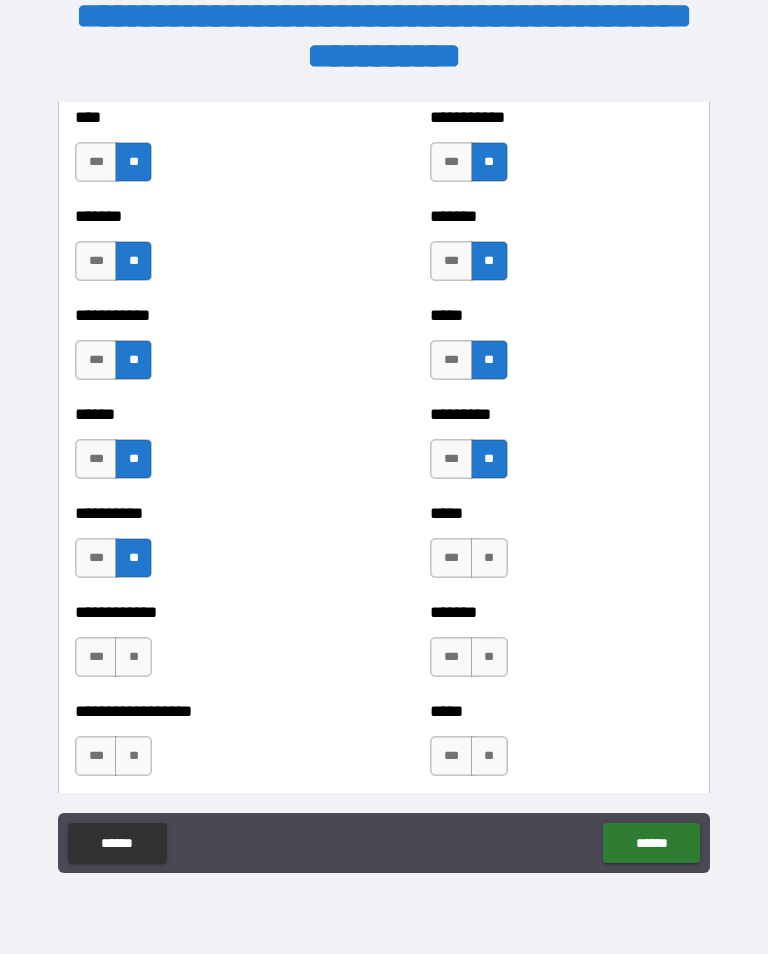 click on "**" at bounding box center [133, 657] 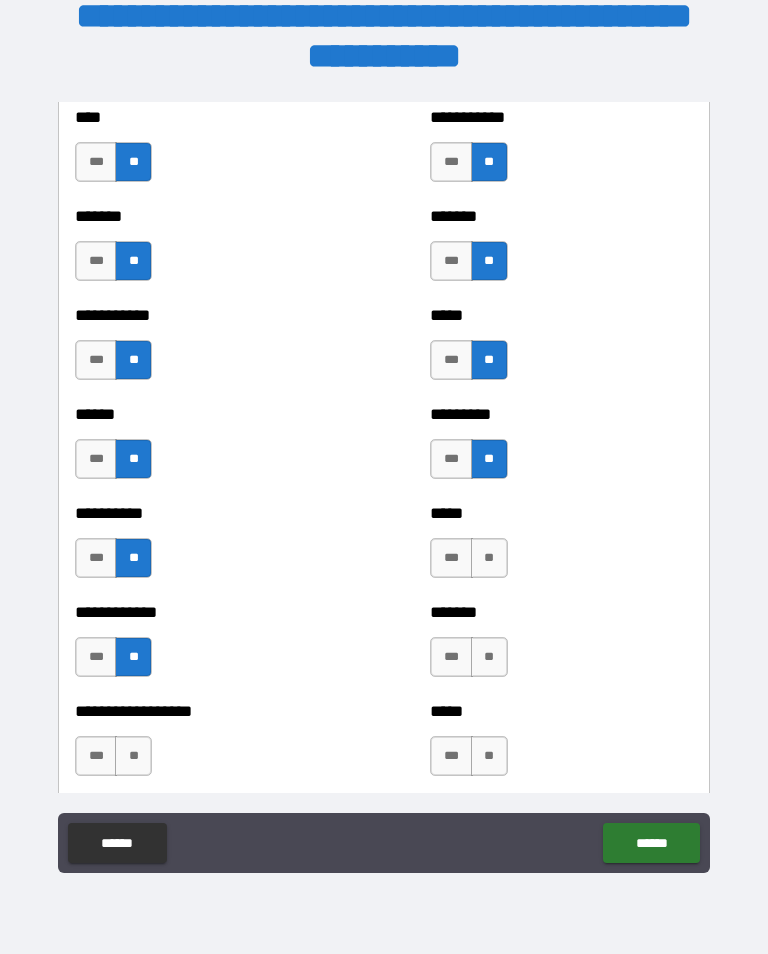 click on "**" at bounding box center (133, 756) 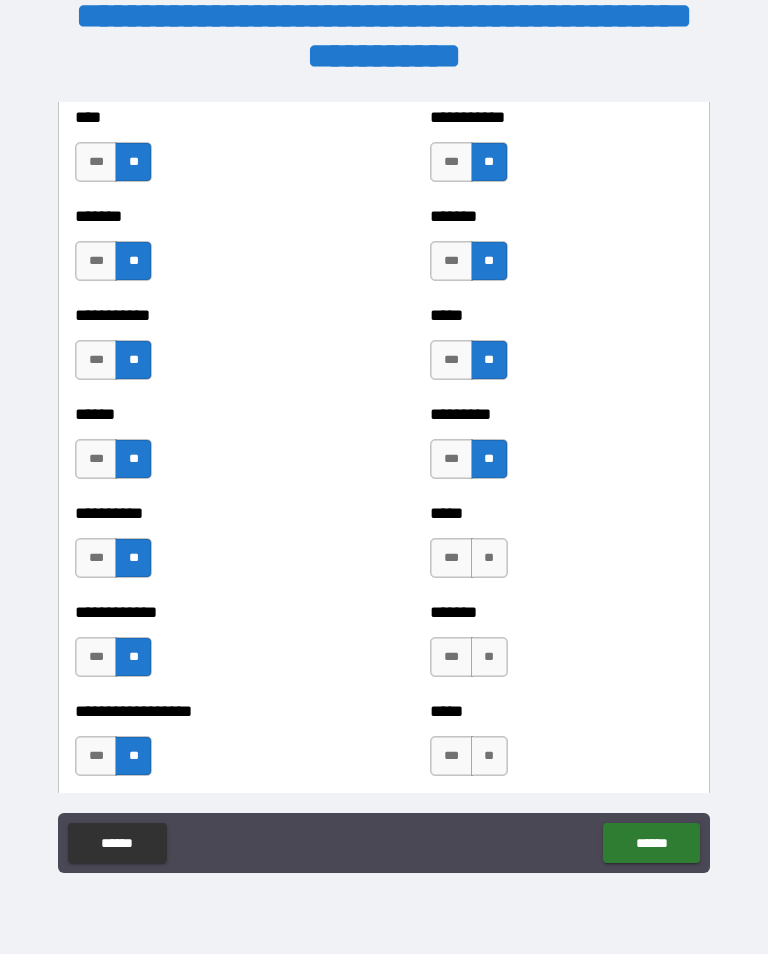 click on "**" at bounding box center [489, 558] 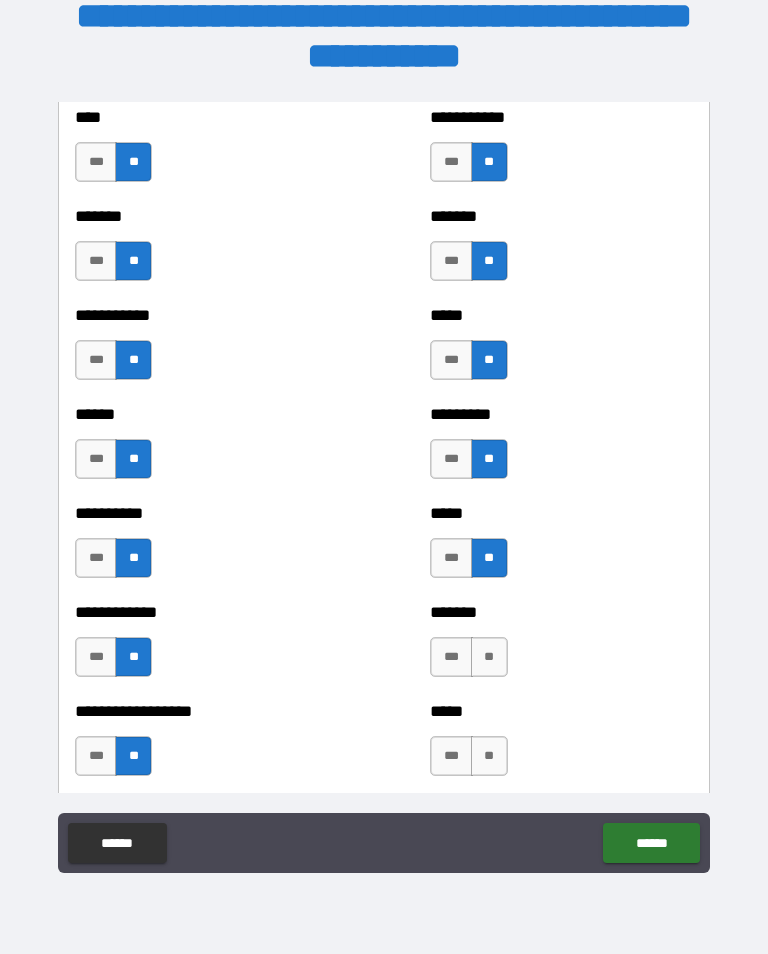 click on "**" at bounding box center [489, 657] 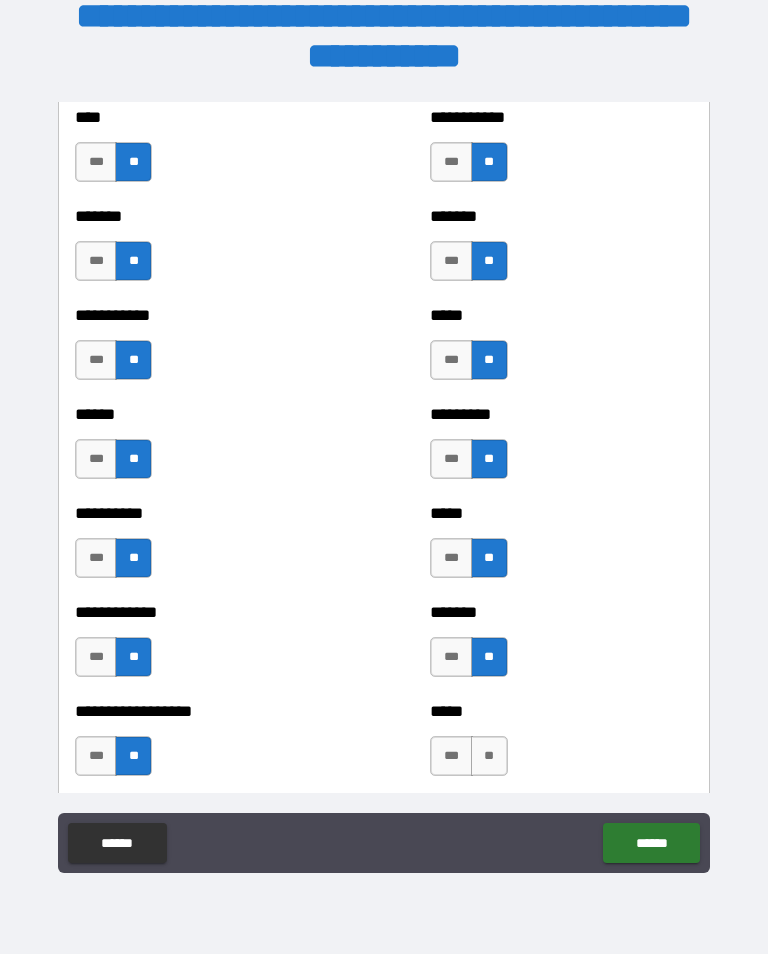 click on "**" at bounding box center (489, 756) 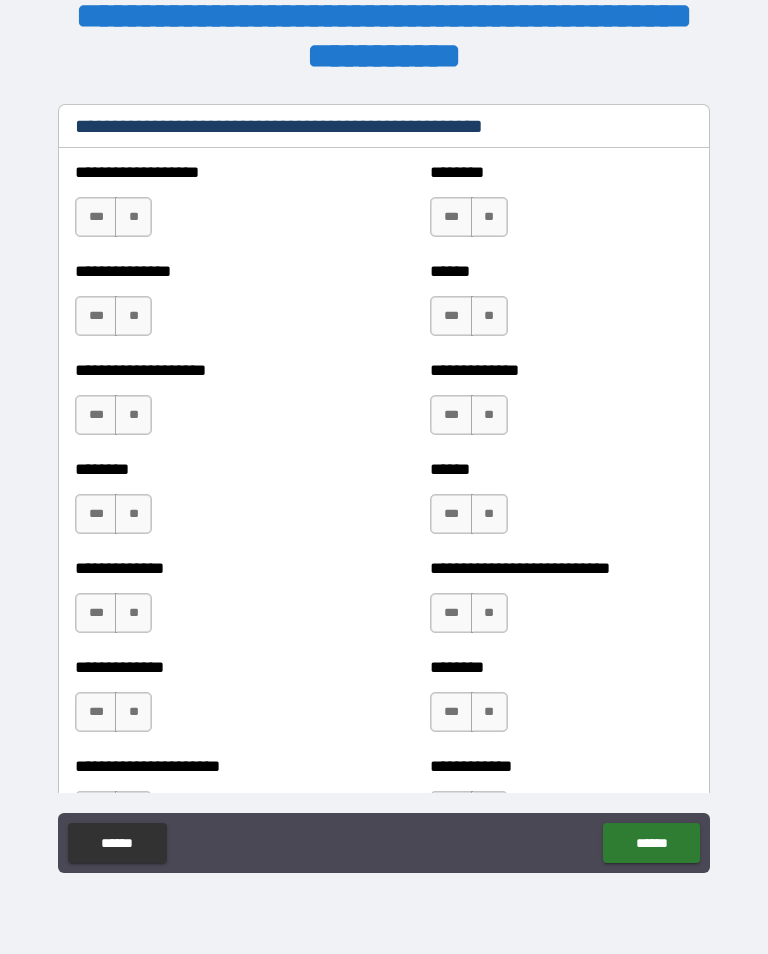 scroll, scrollTop: 2539, scrollLeft: 0, axis: vertical 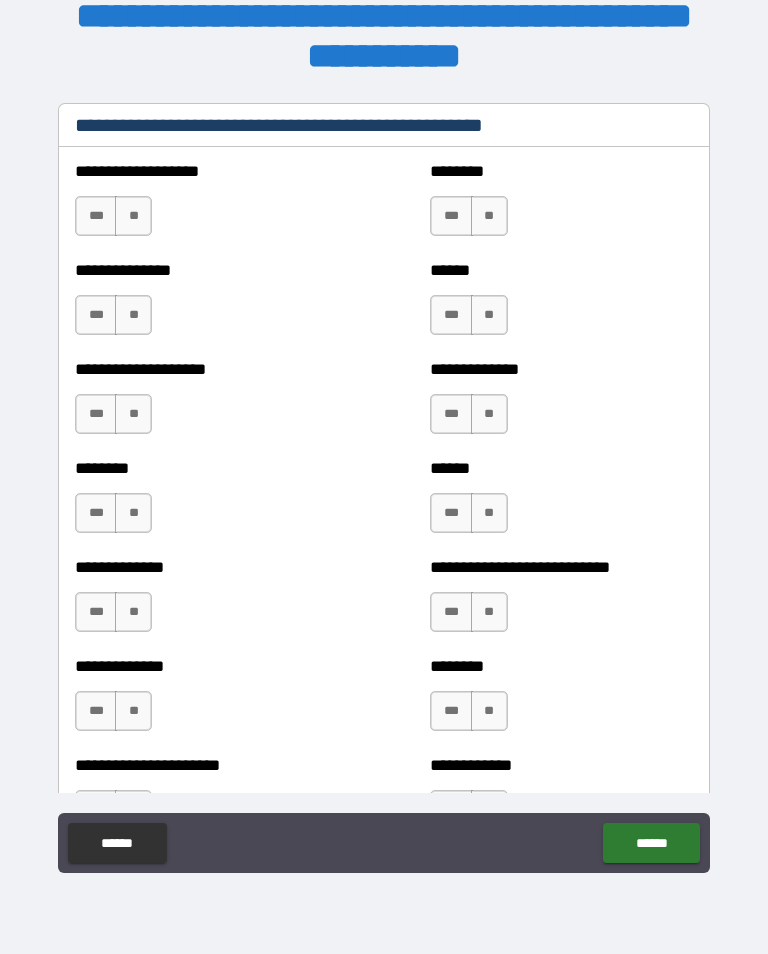 click on "**" at bounding box center (133, 216) 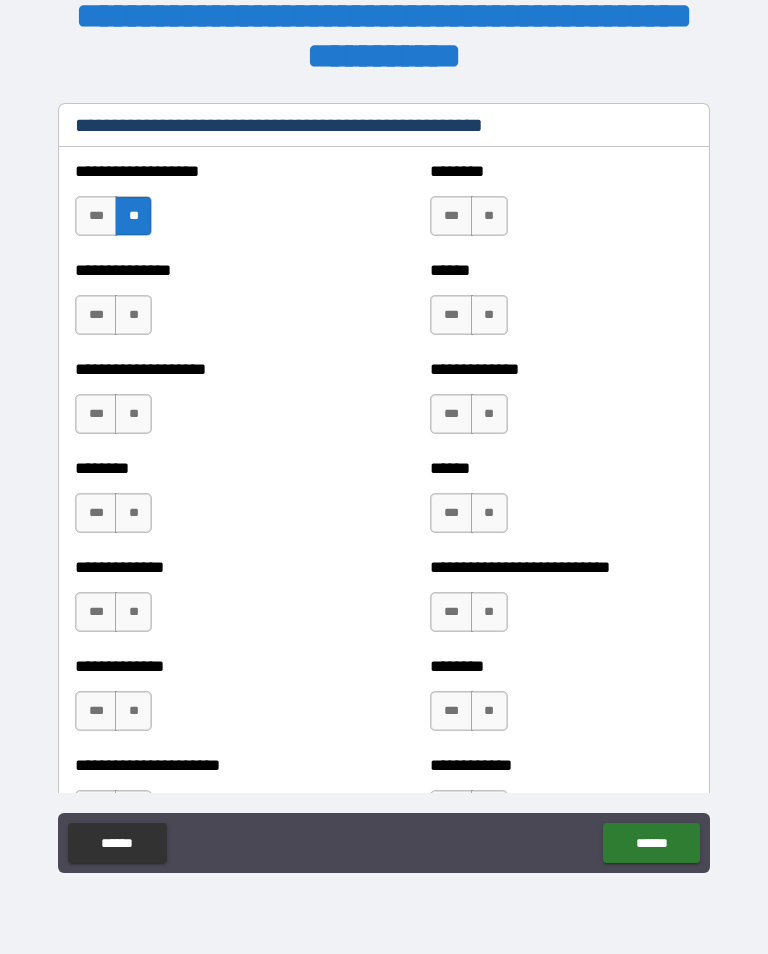 click on "**" at bounding box center [133, 315] 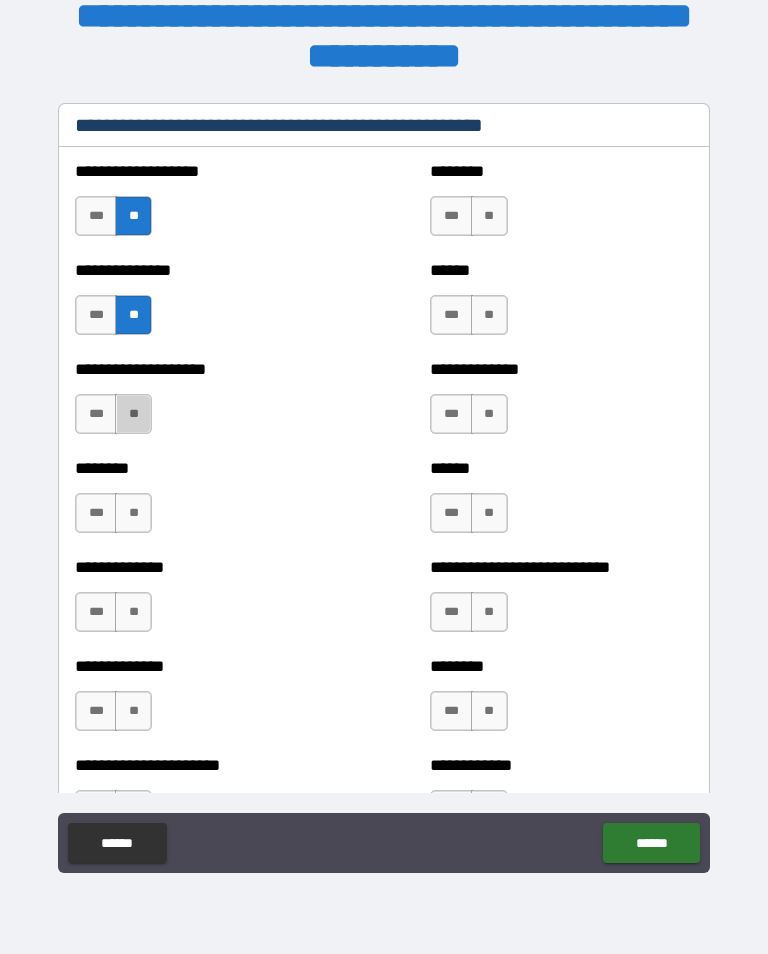click on "**" at bounding box center (133, 414) 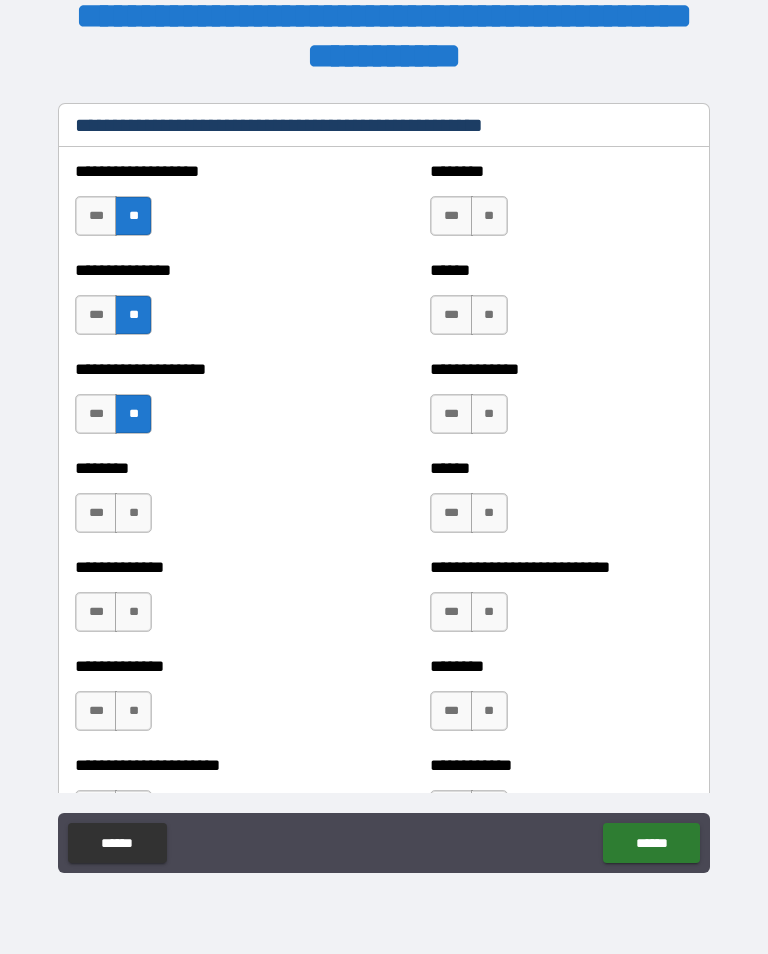 click on "**" at bounding box center (133, 513) 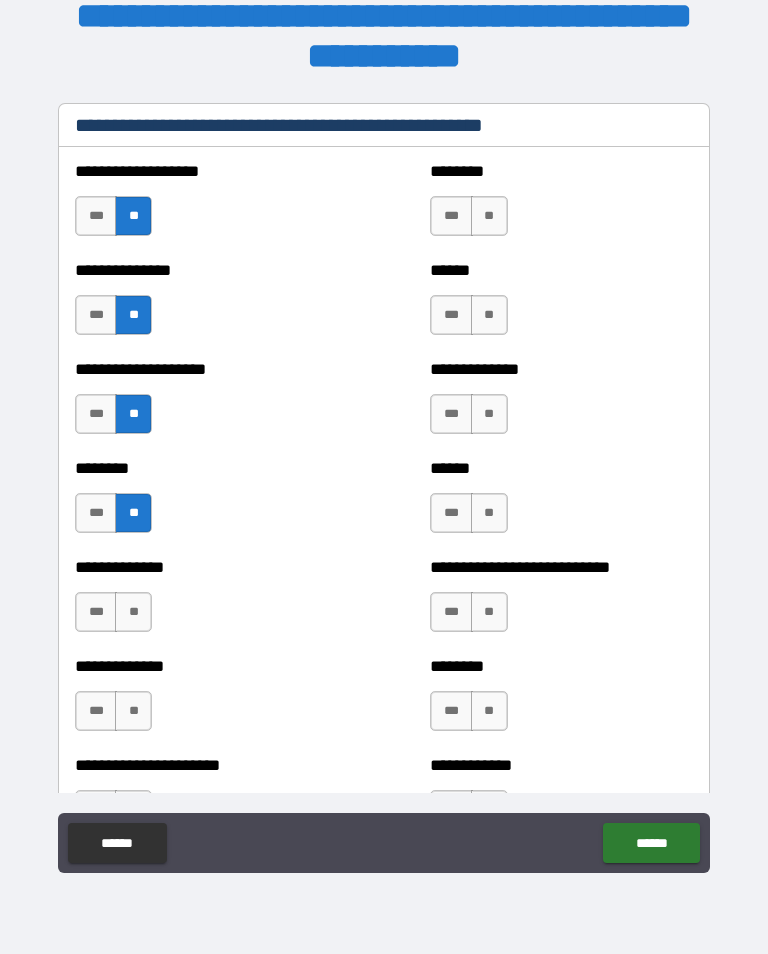 click on "**" at bounding box center (133, 612) 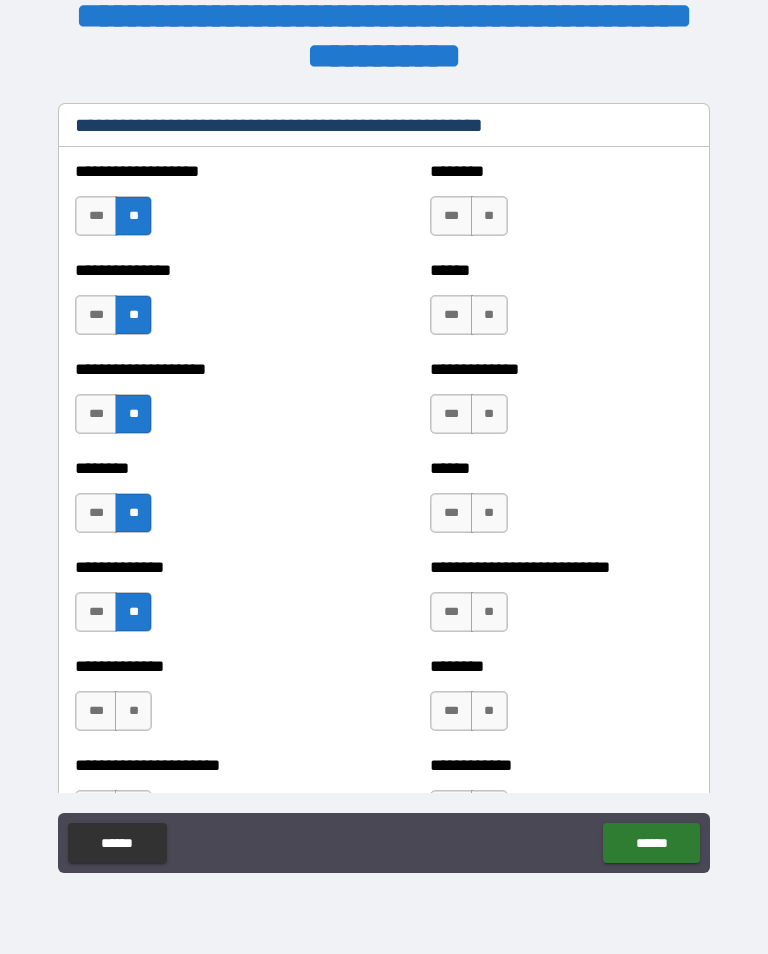 click on "**" at bounding box center [133, 711] 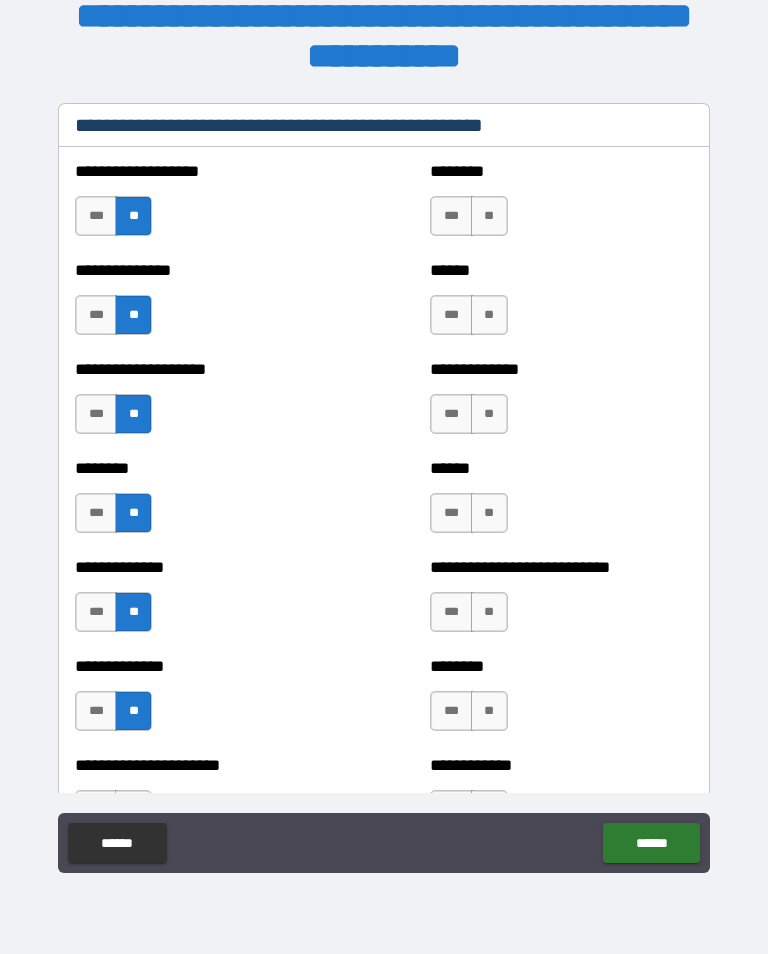 click on "**" at bounding box center [489, 216] 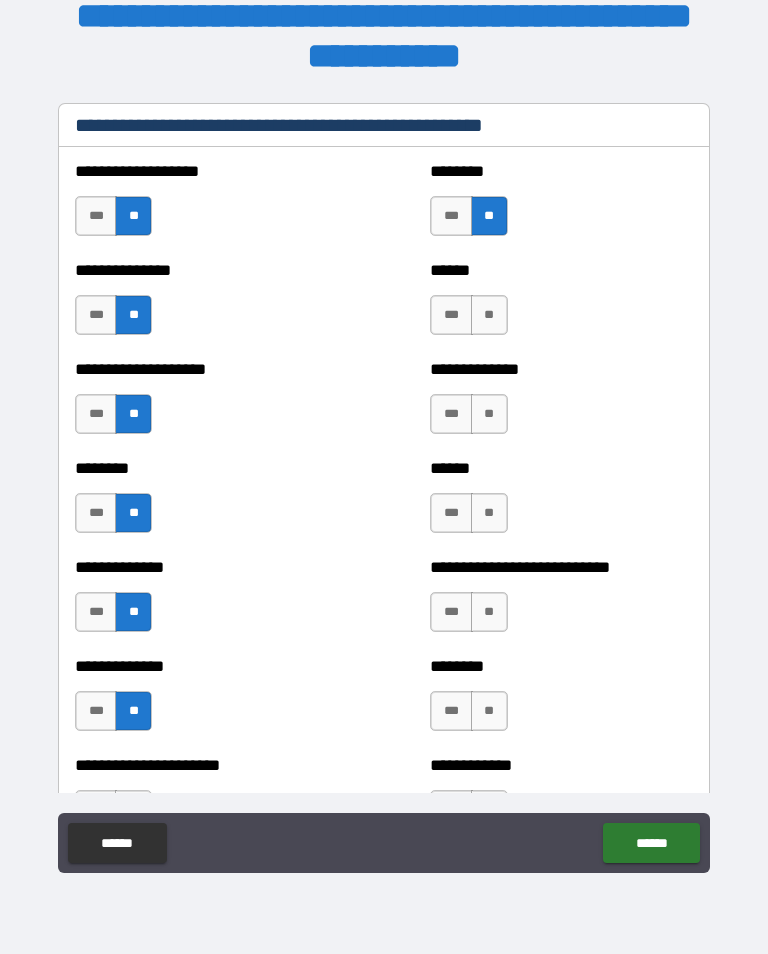 click on "**" at bounding box center (489, 315) 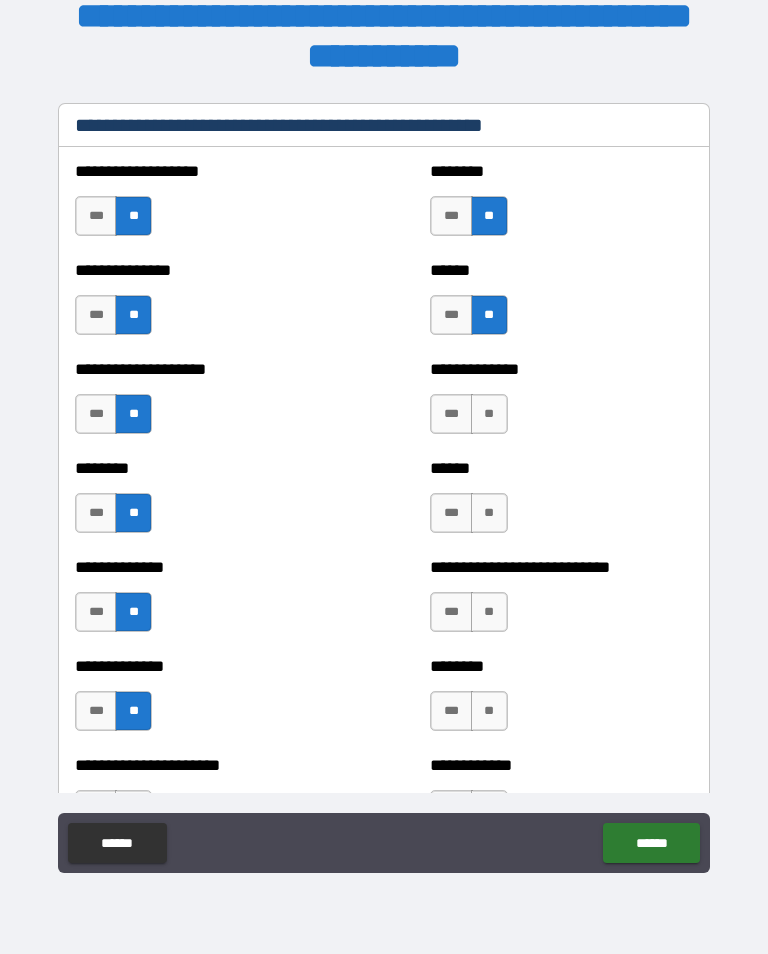 click on "**" at bounding box center [489, 414] 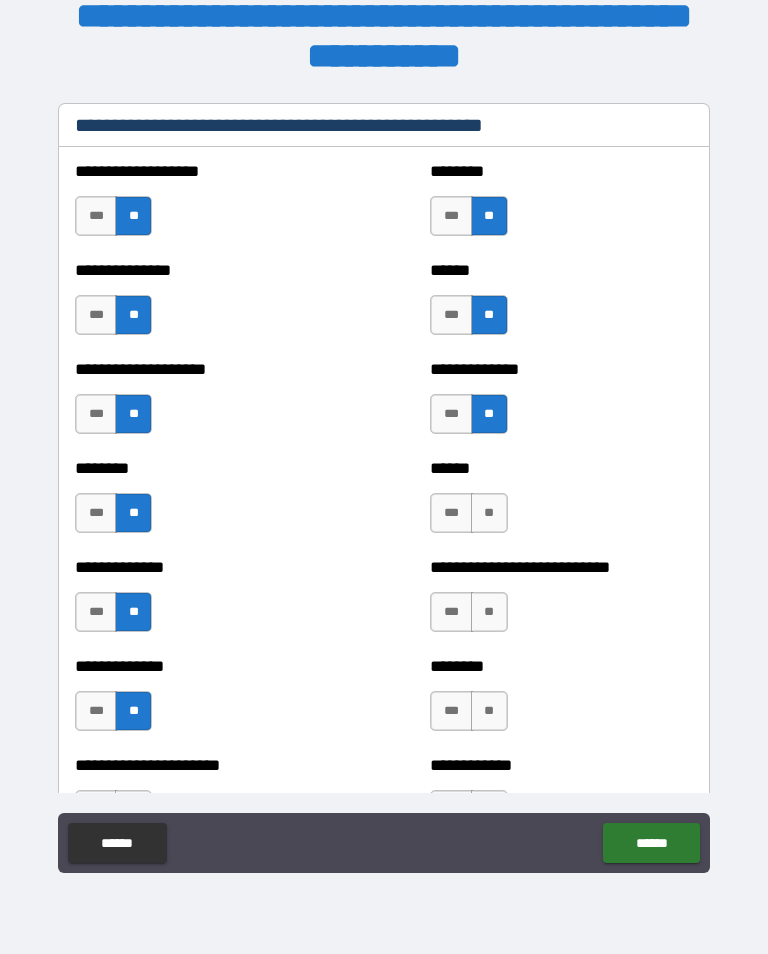 click on "**" at bounding box center [489, 513] 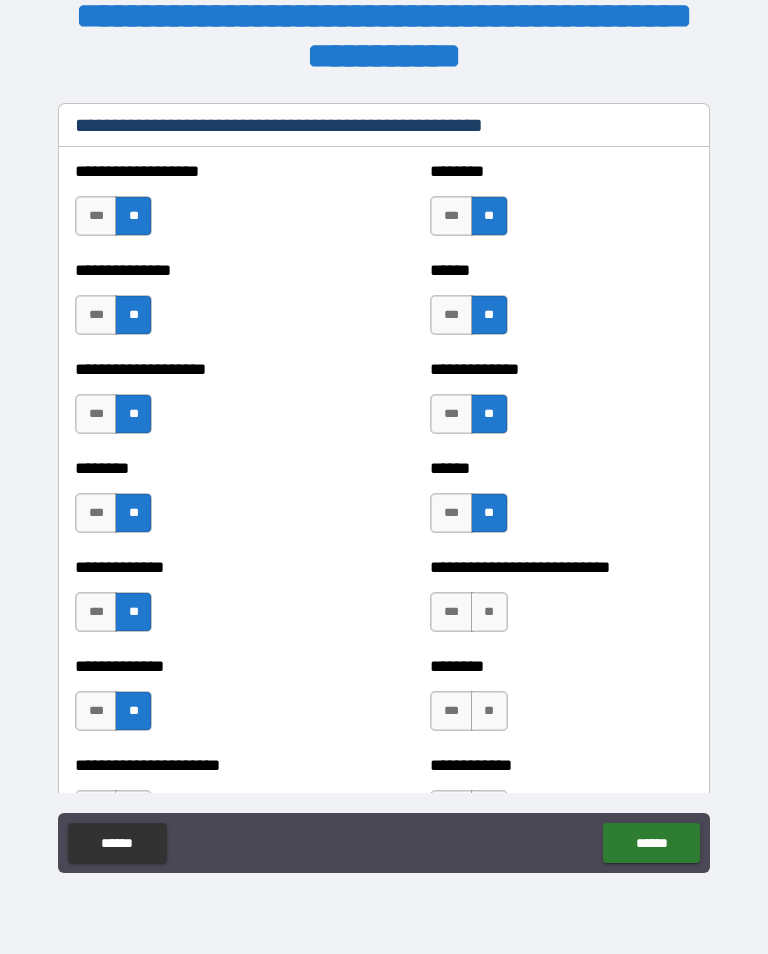click on "**" at bounding box center [489, 612] 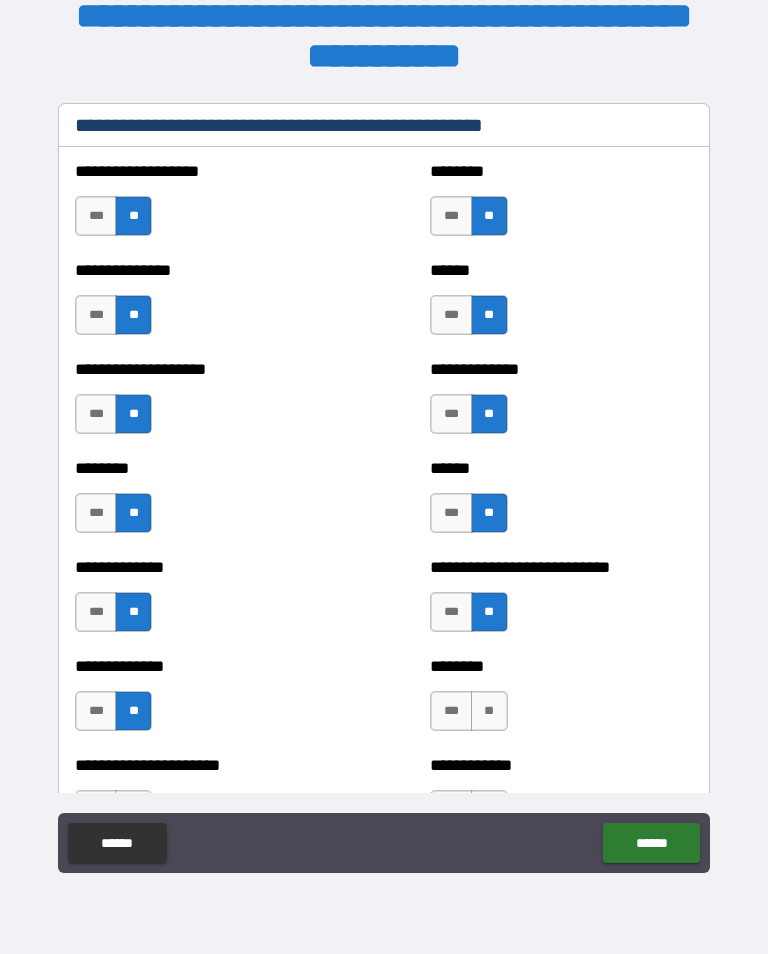 click on "**" at bounding box center (489, 711) 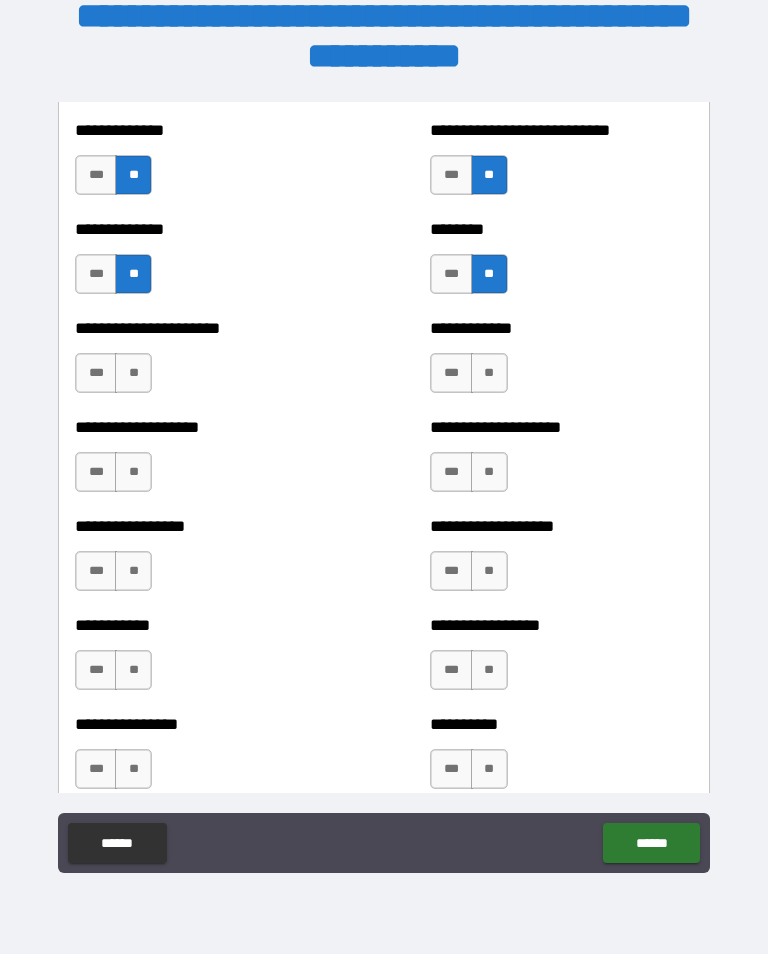 scroll, scrollTop: 2994, scrollLeft: 0, axis: vertical 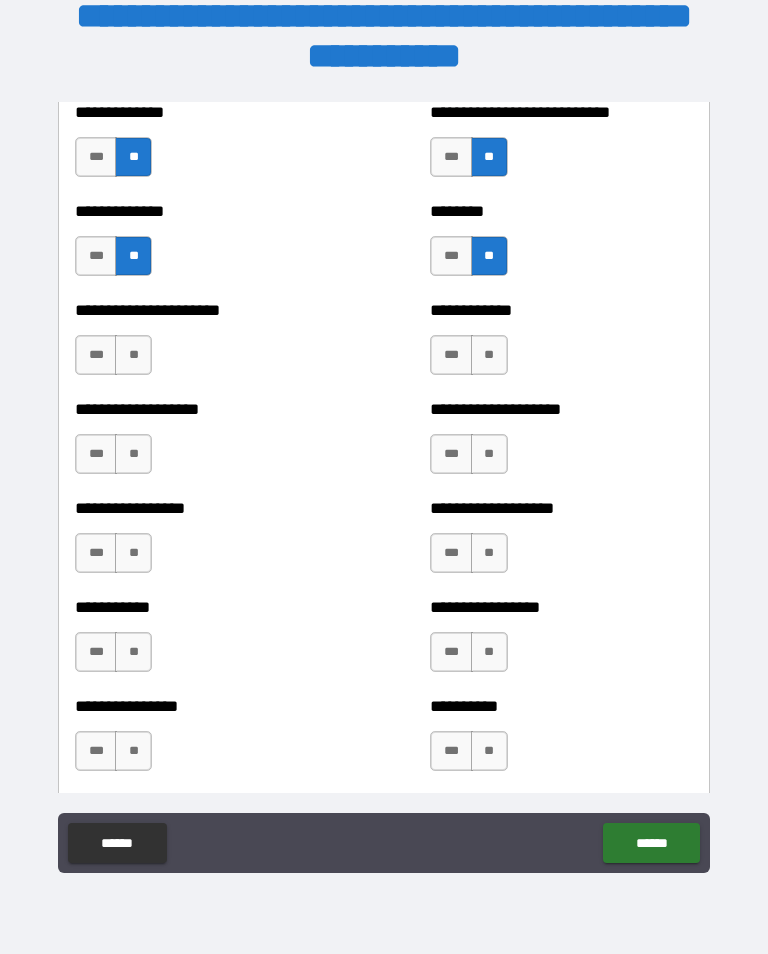 click on "**" at bounding box center [489, 355] 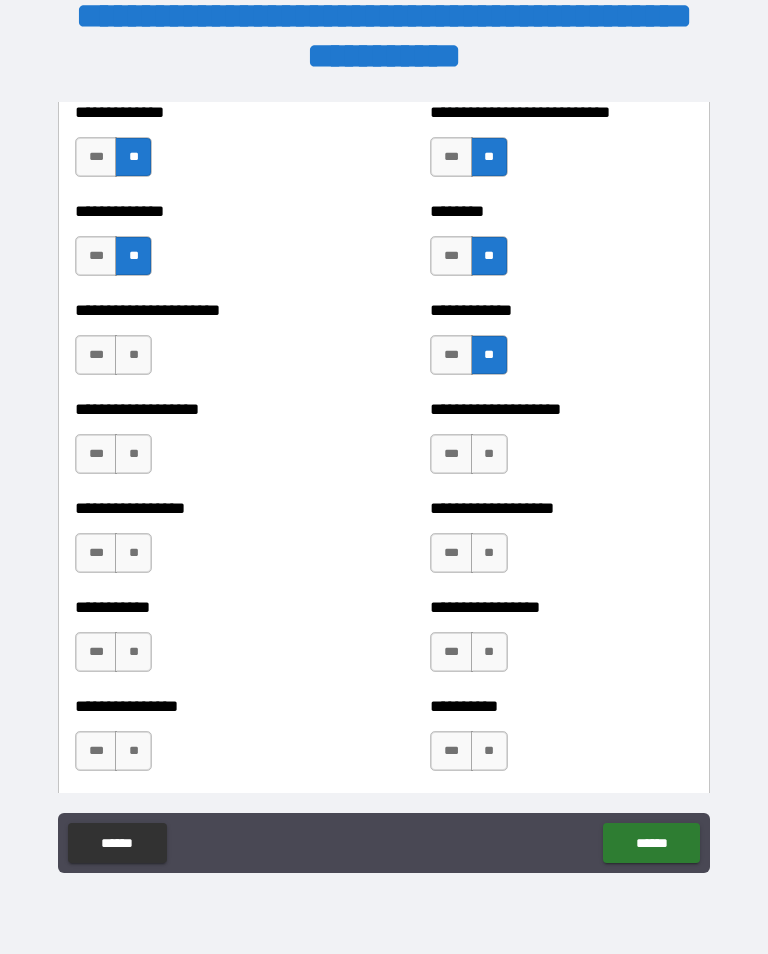 click on "**" at bounding box center (489, 454) 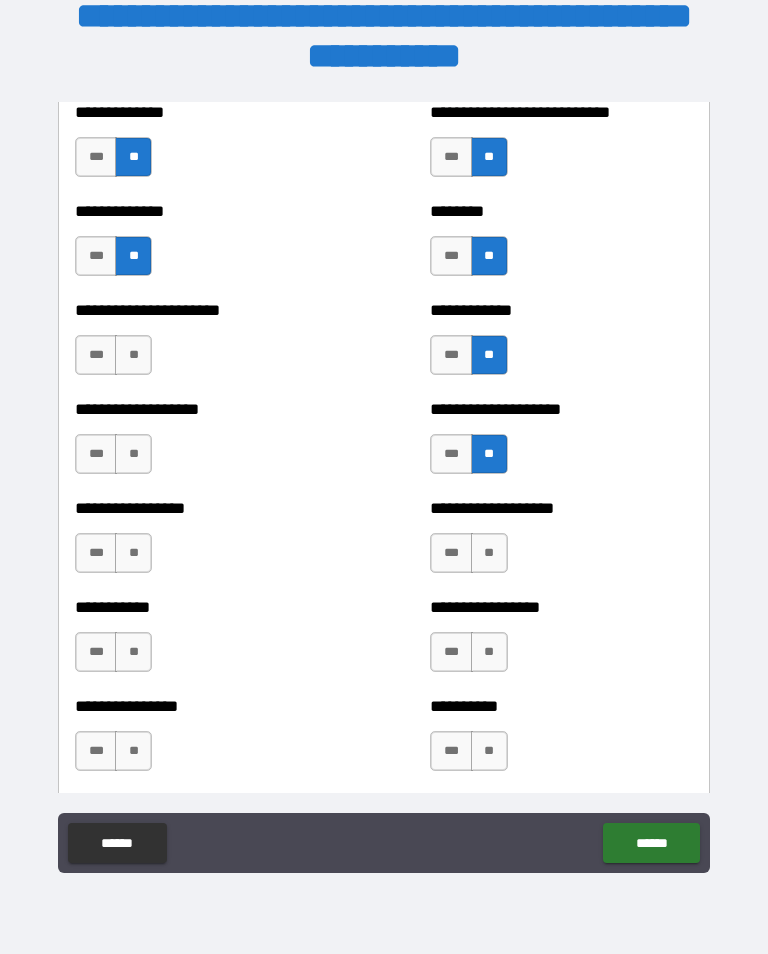 click on "**" at bounding box center [489, 553] 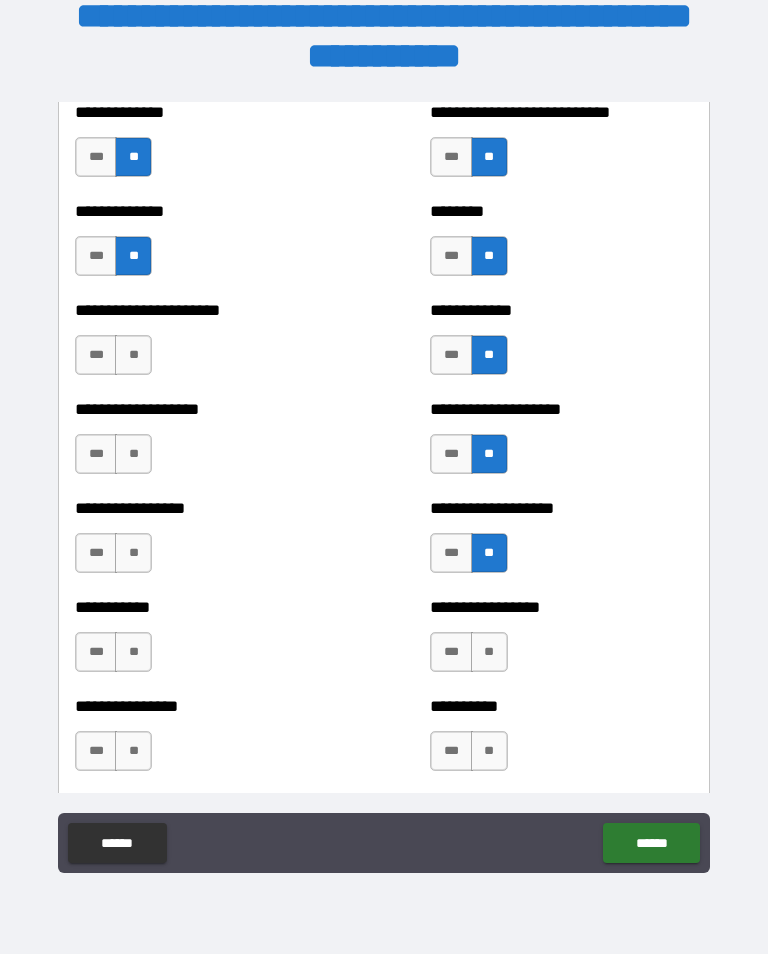 click on "**" at bounding box center [489, 652] 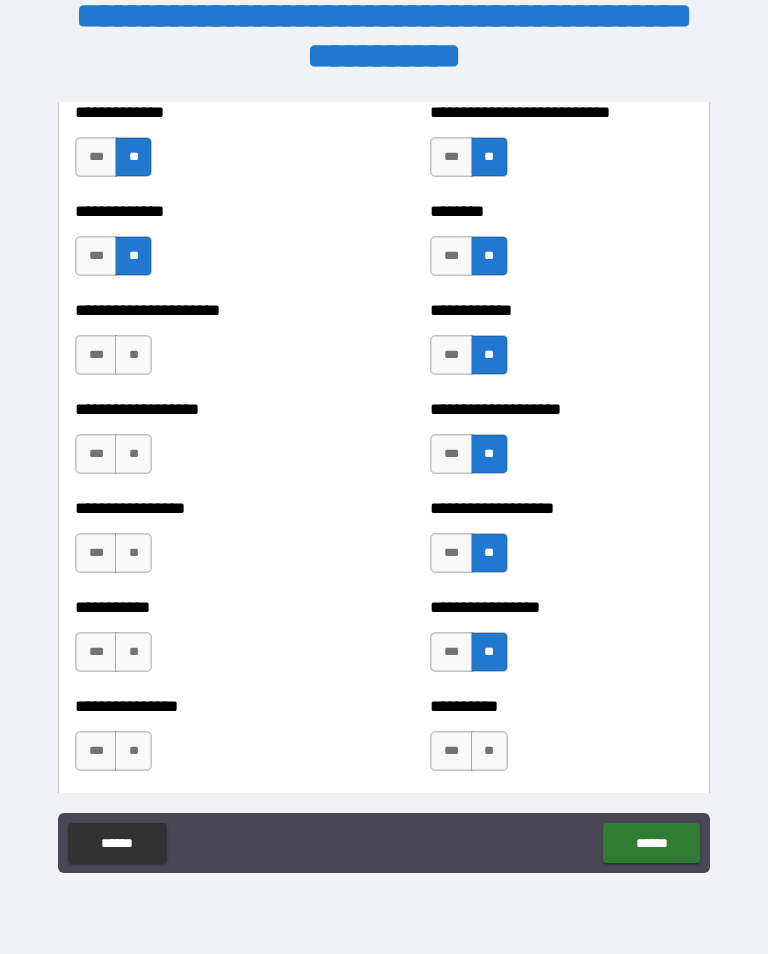 click on "**" at bounding box center (489, 751) 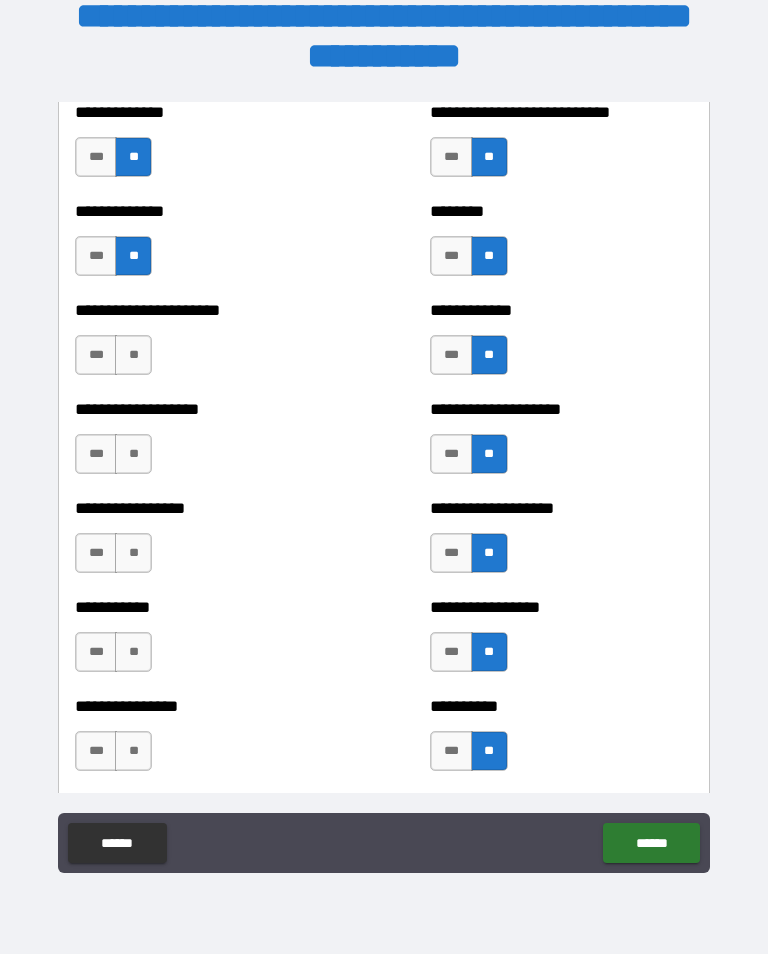 click on "**" at bounding box center [133, 751] 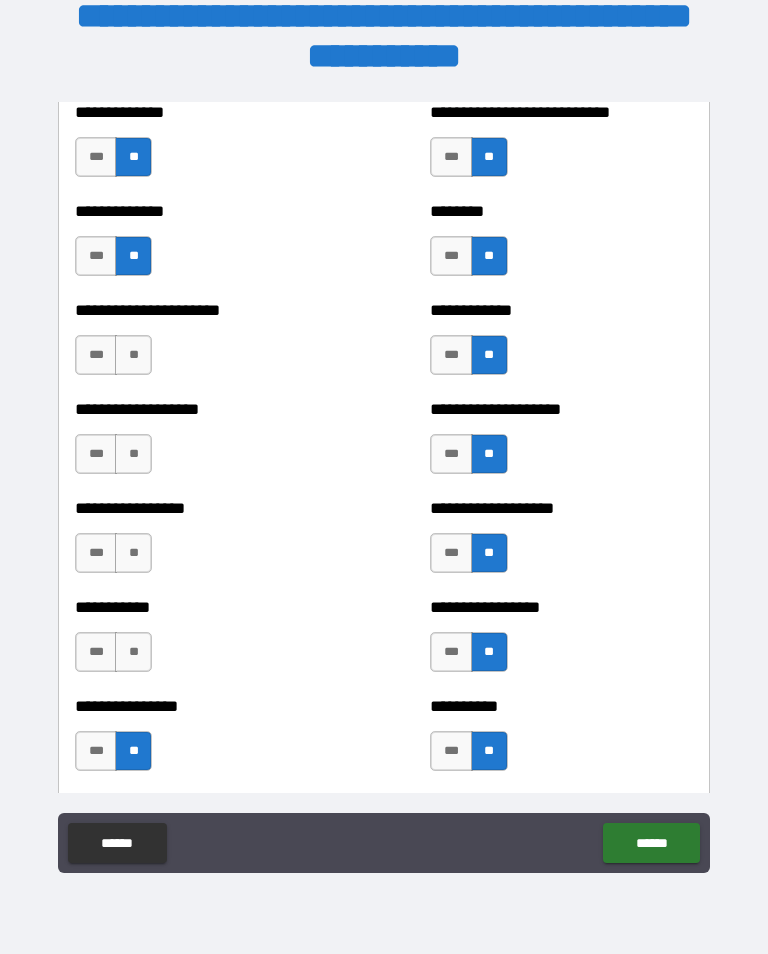 click on "**" at bounding box center (133, 652) 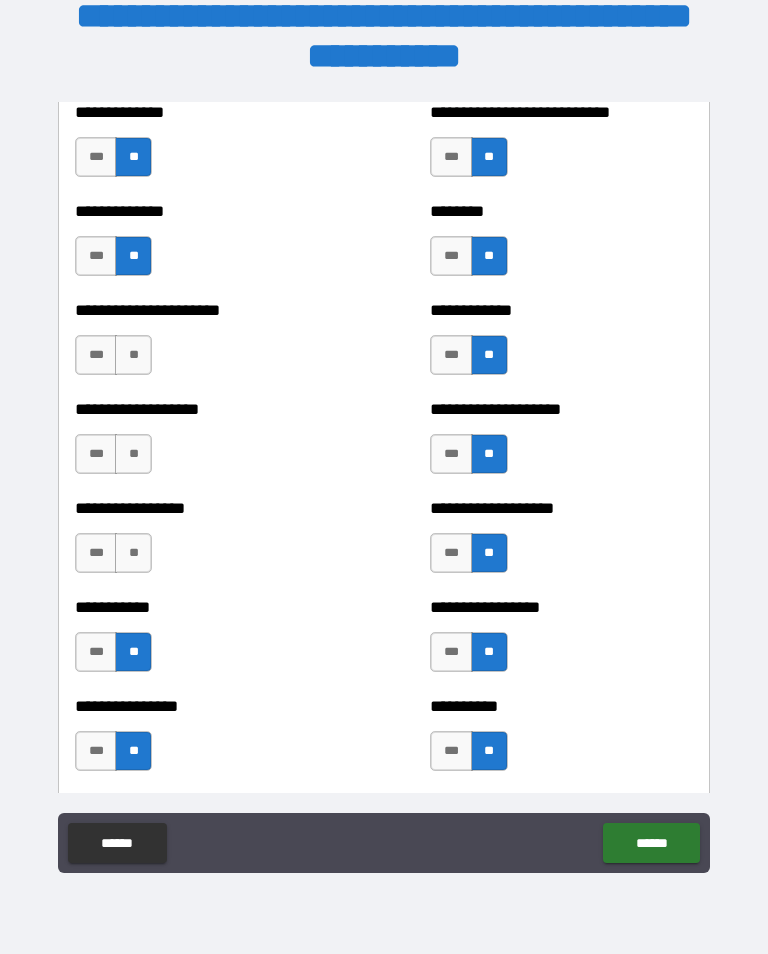 click on "**" at bounding box center [133, 553] 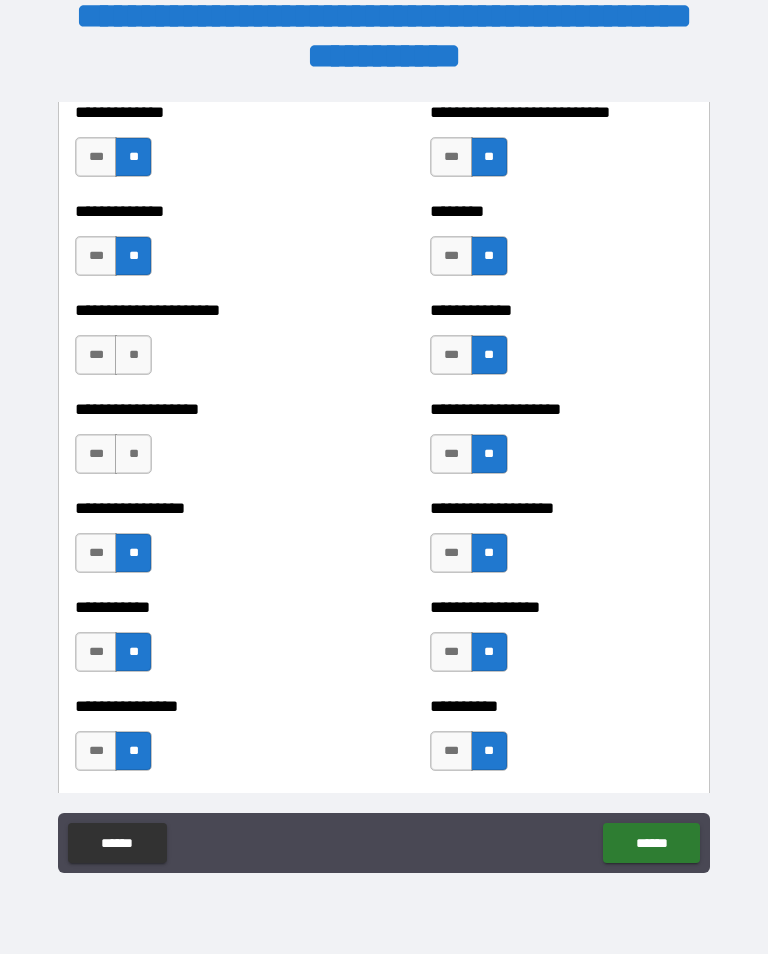click on "**" at bounding box center [133, 454] 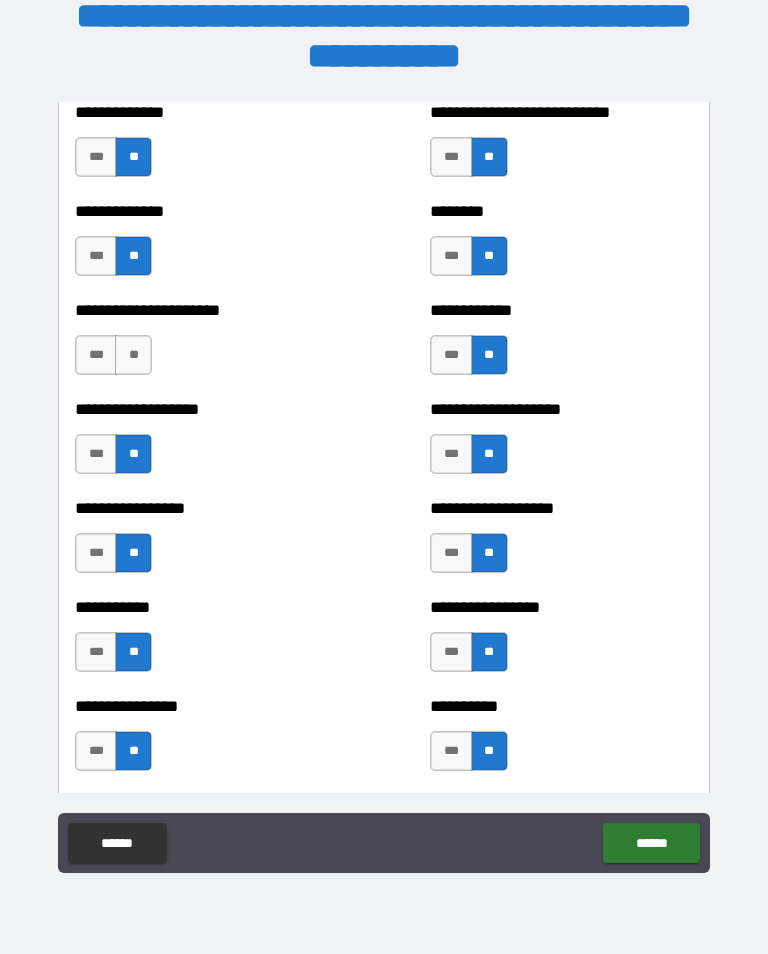 click on "**" at bounding box center [133, 355] 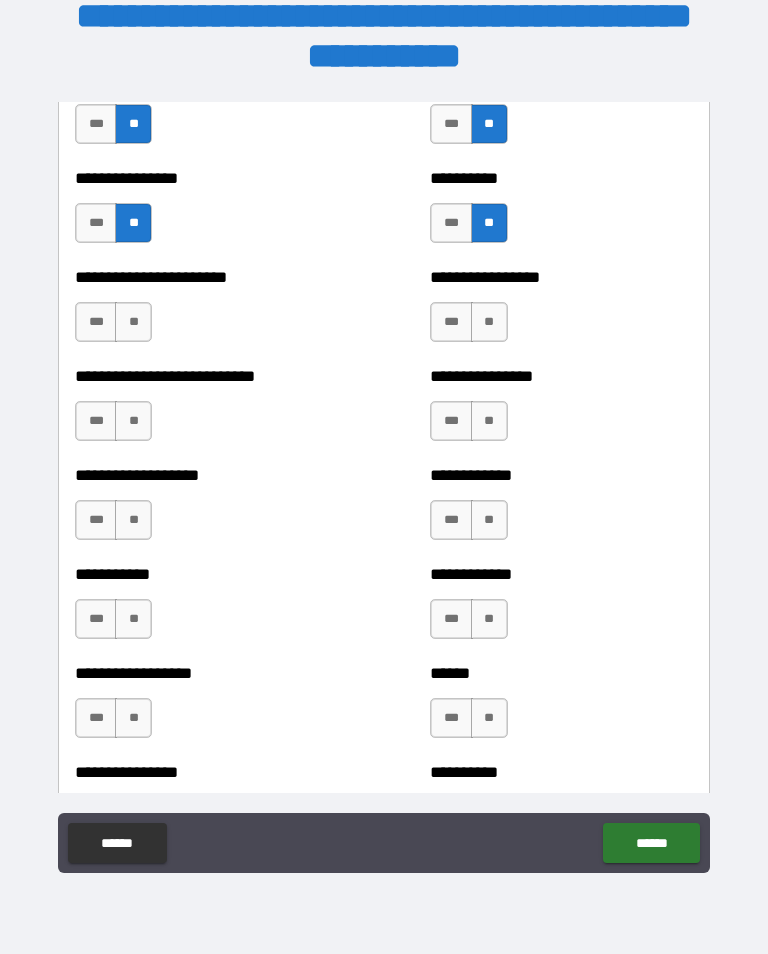 scroll, scrollTop: 3534, scrollLeft: 0, axis: vertical 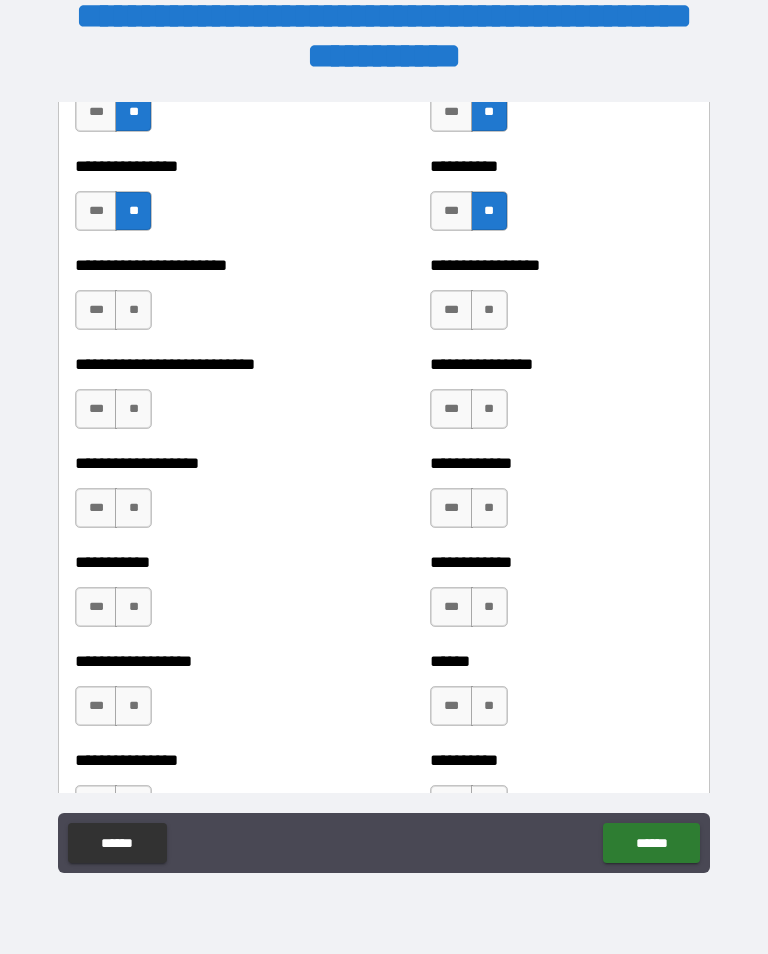 click on "**" at bounding box center (133, 310) 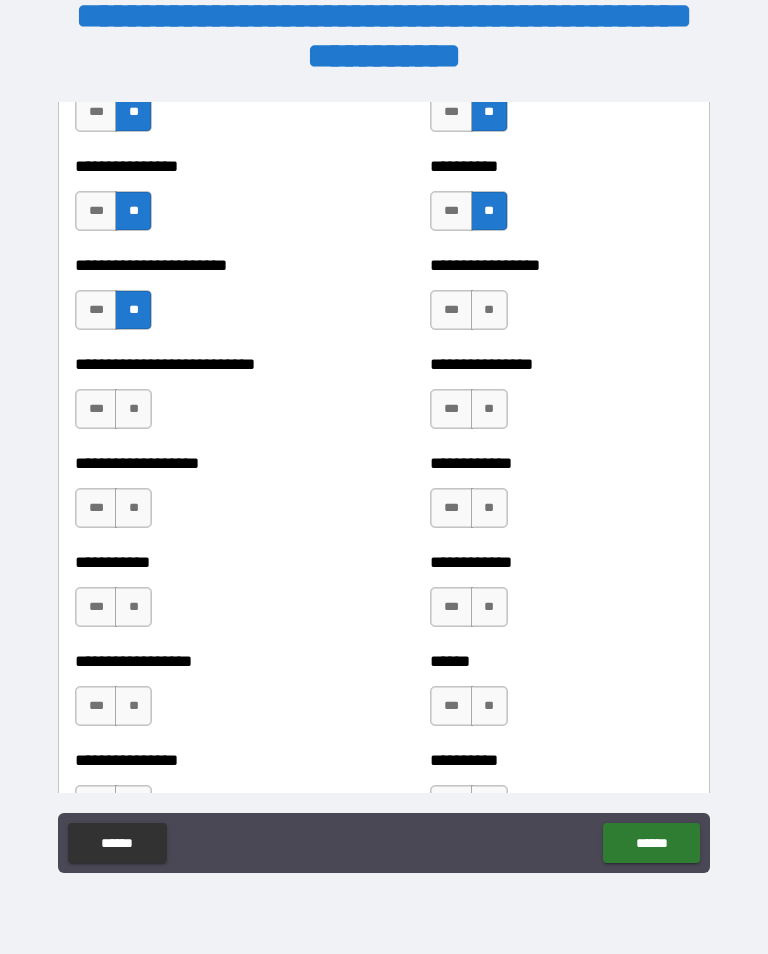 click on "**" at bounding box center (133, 409) 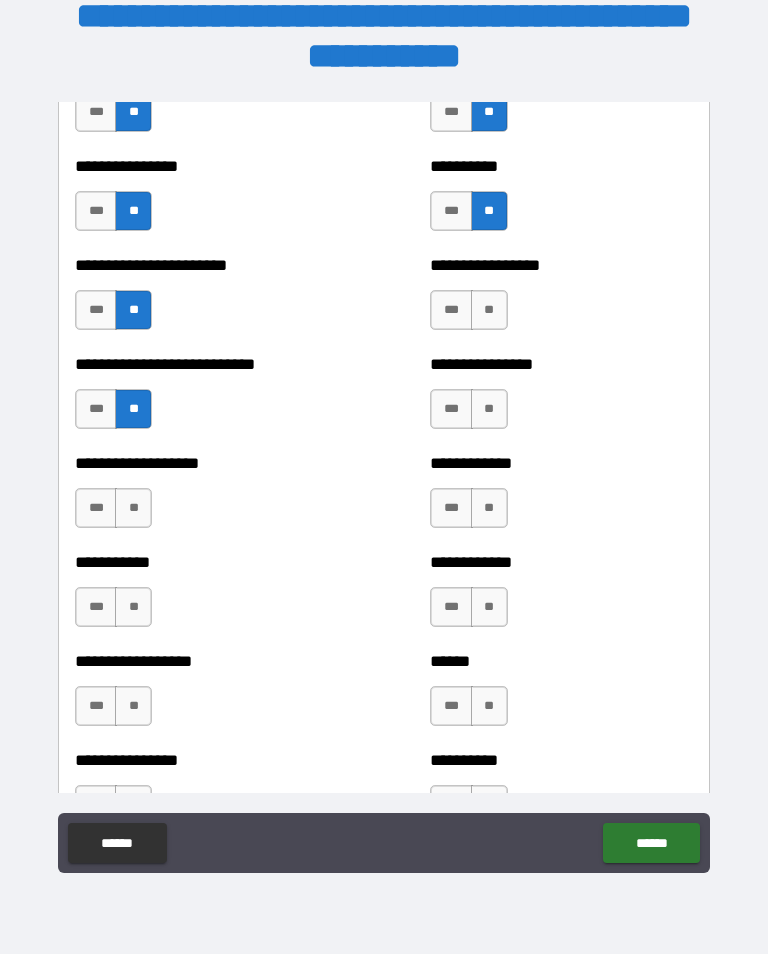 click on "**" at bounding box center (133, 508) 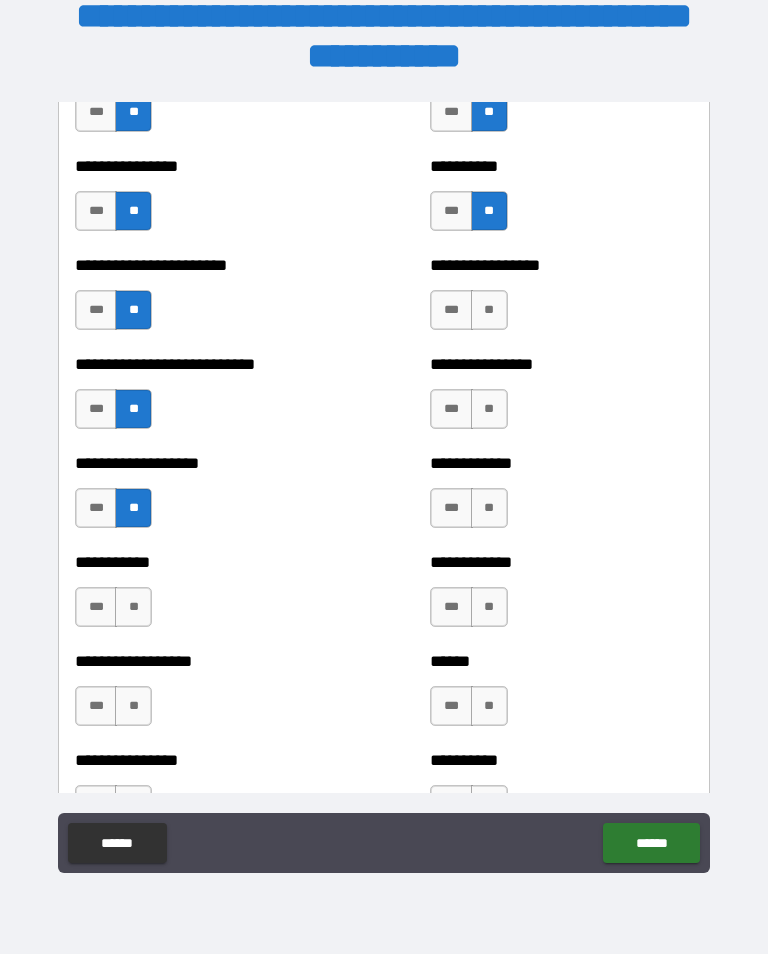 click on "**" at bounding box center (133, 607) 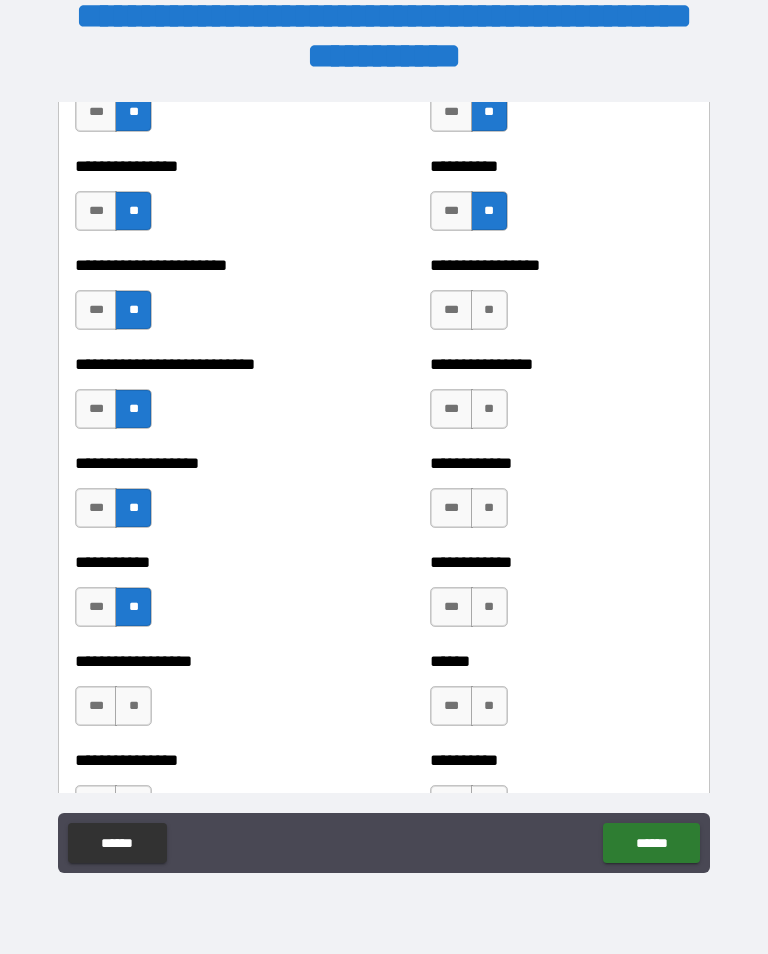 click on "**" at bounding box center (133, 706) 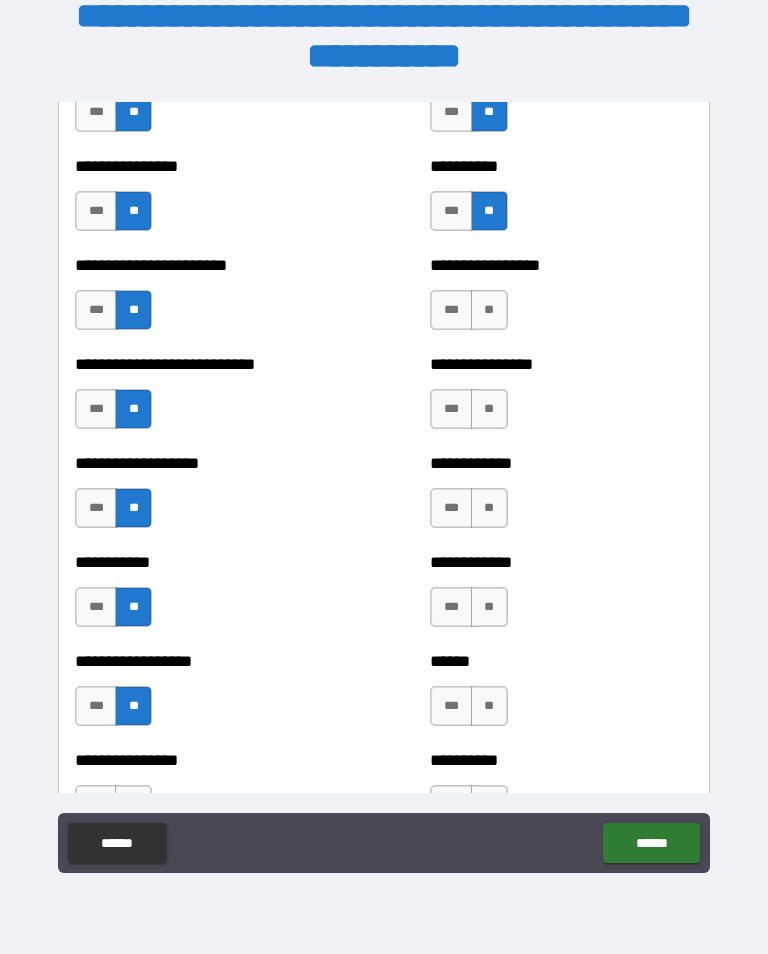 click on "**" at bounding box center (489, 310) 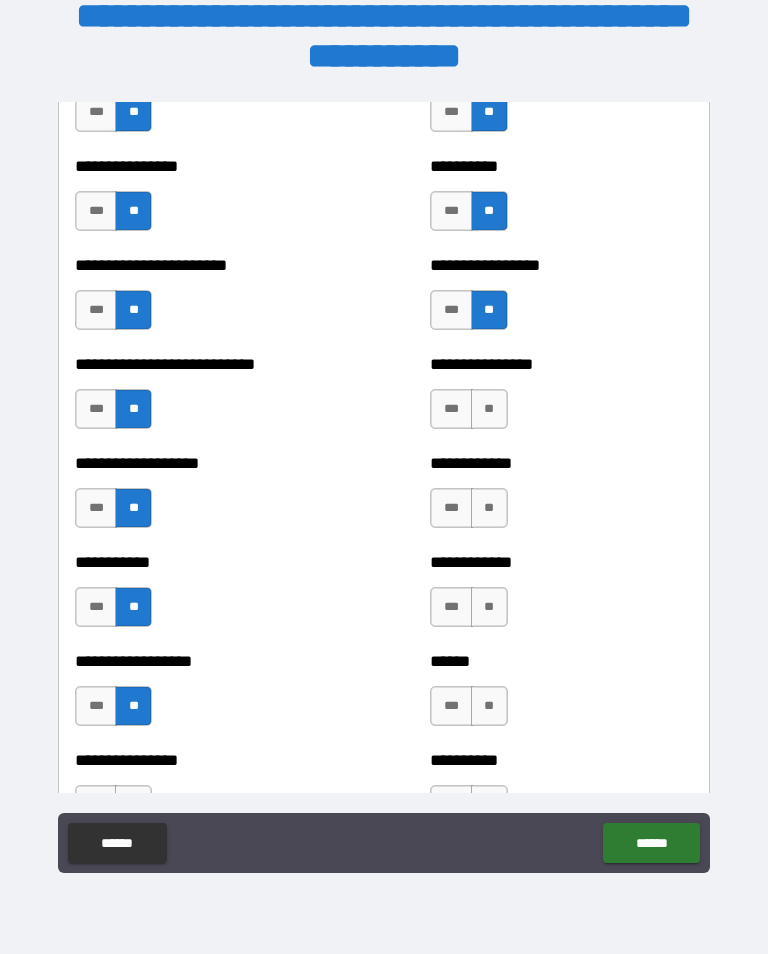click on "**" at bounding box center [489, 409] 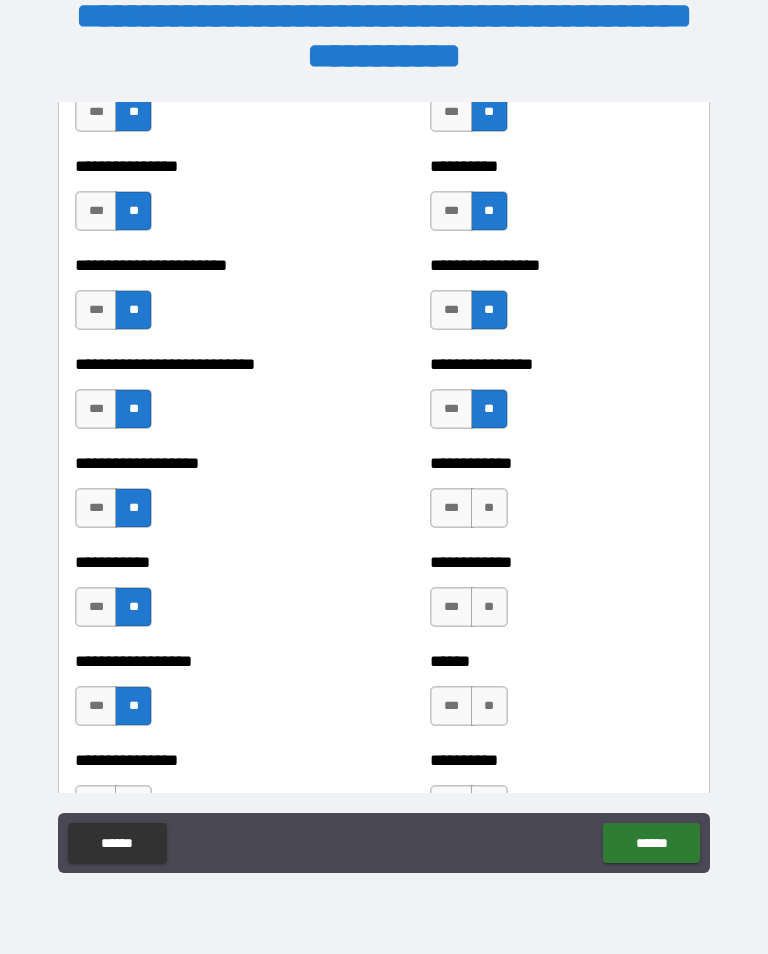 click on "**" at bounding box center (489, 508) 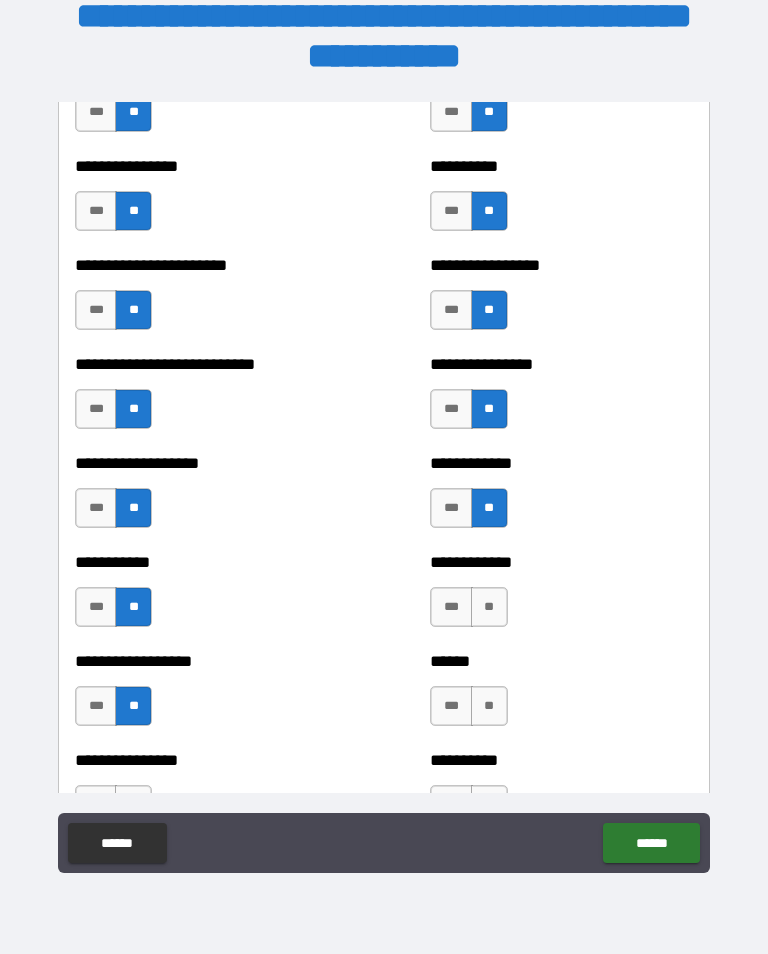 click on "**" at bounding box center (489, 607) 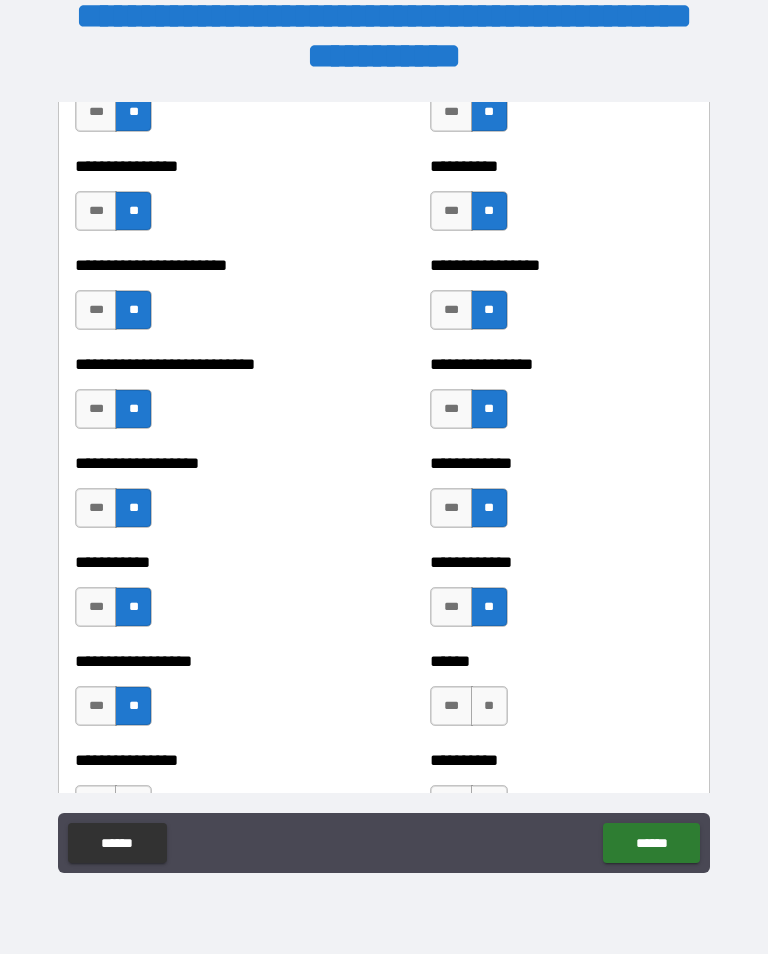 click on "**" at bounding box center (489, 706) 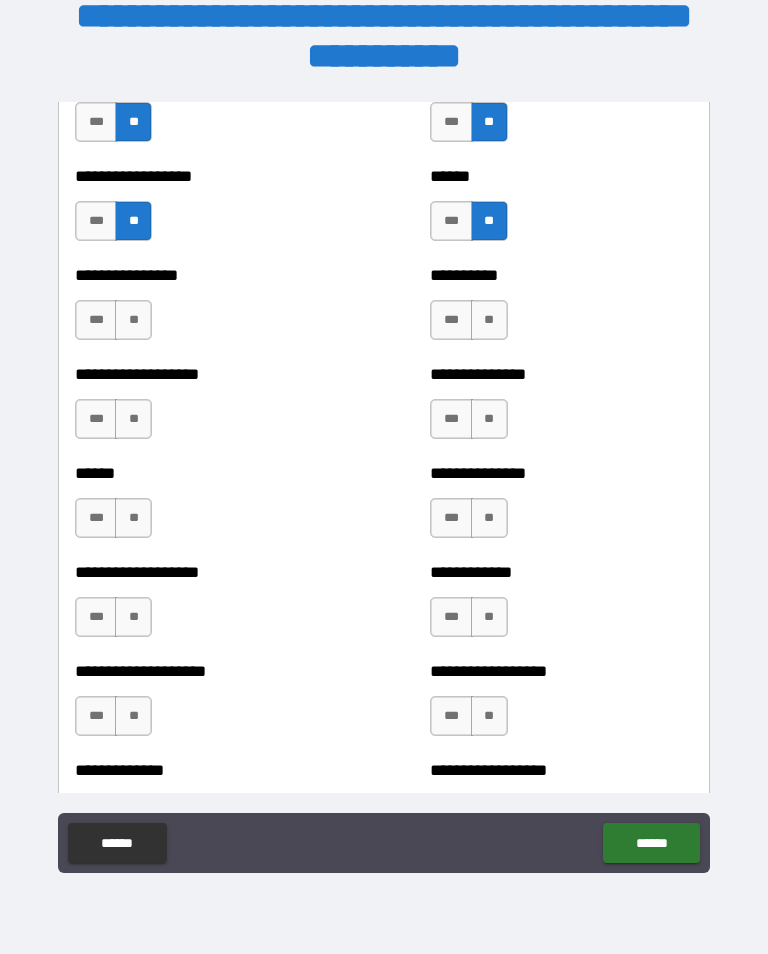 scroll, scrollTop: 4026, scrollLeft: 0, axis: vertical 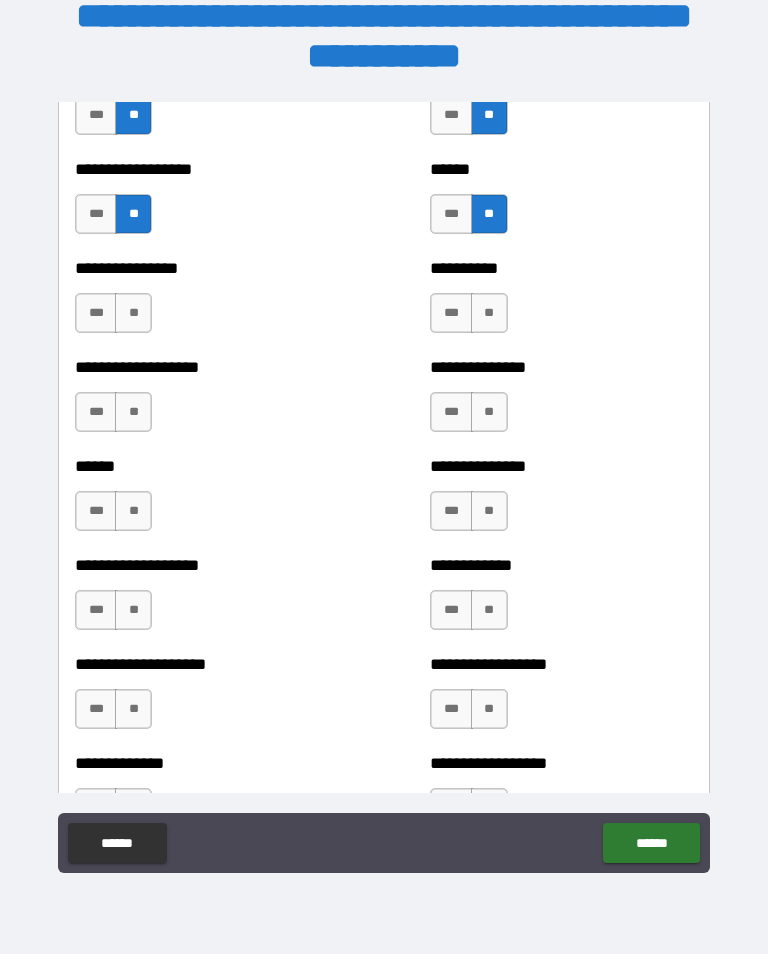 click on "**" at bounding box center (133, 313) 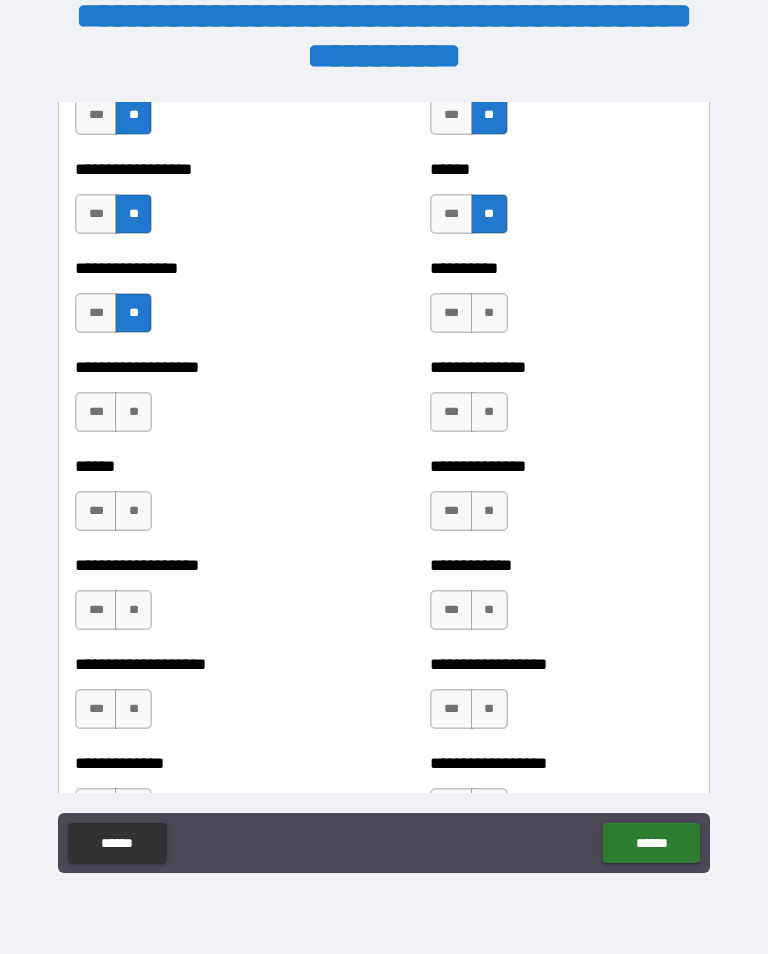 click on "**" at bounding box center (133, 412) 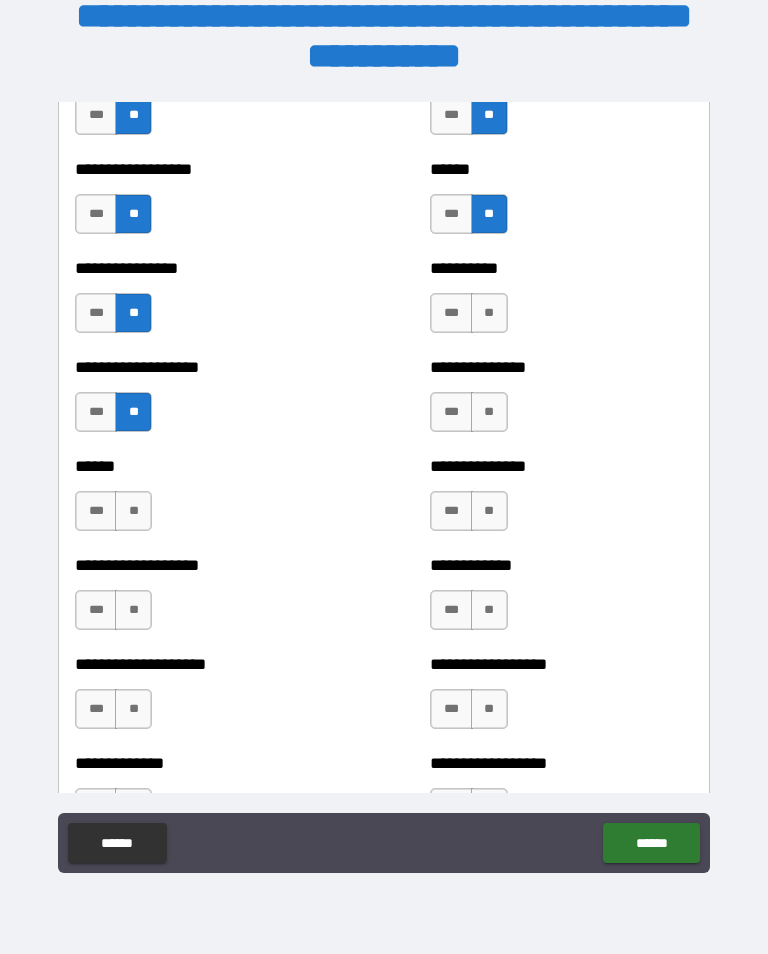 click on "**" at bounding box center [133, 511] 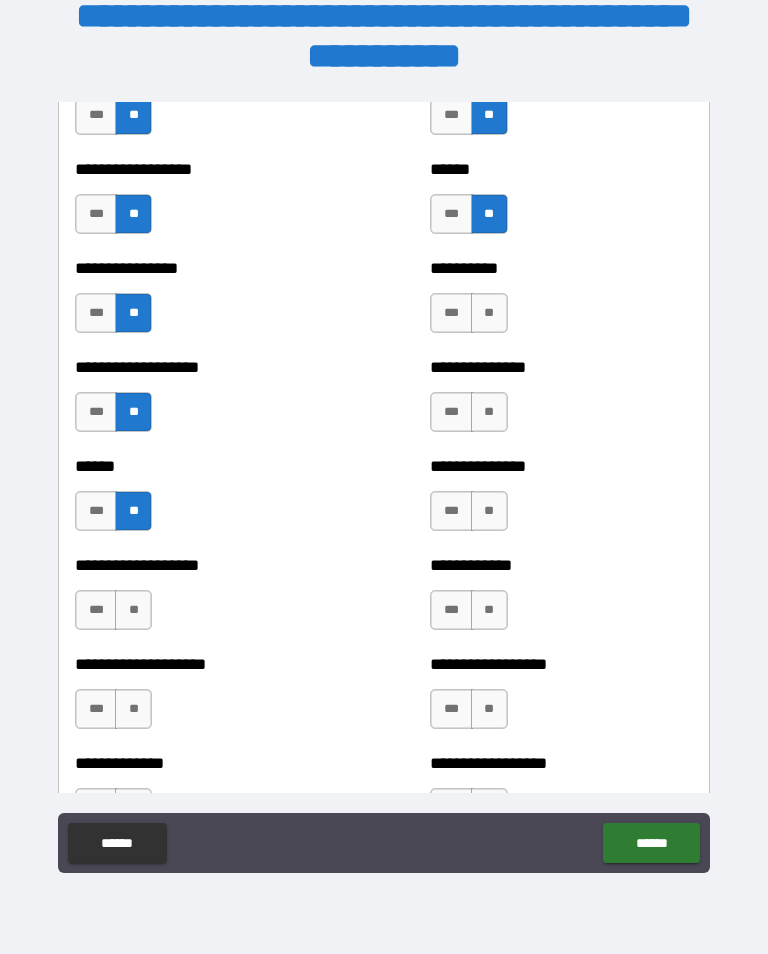 click on "**" at bounding box center (133, 610) 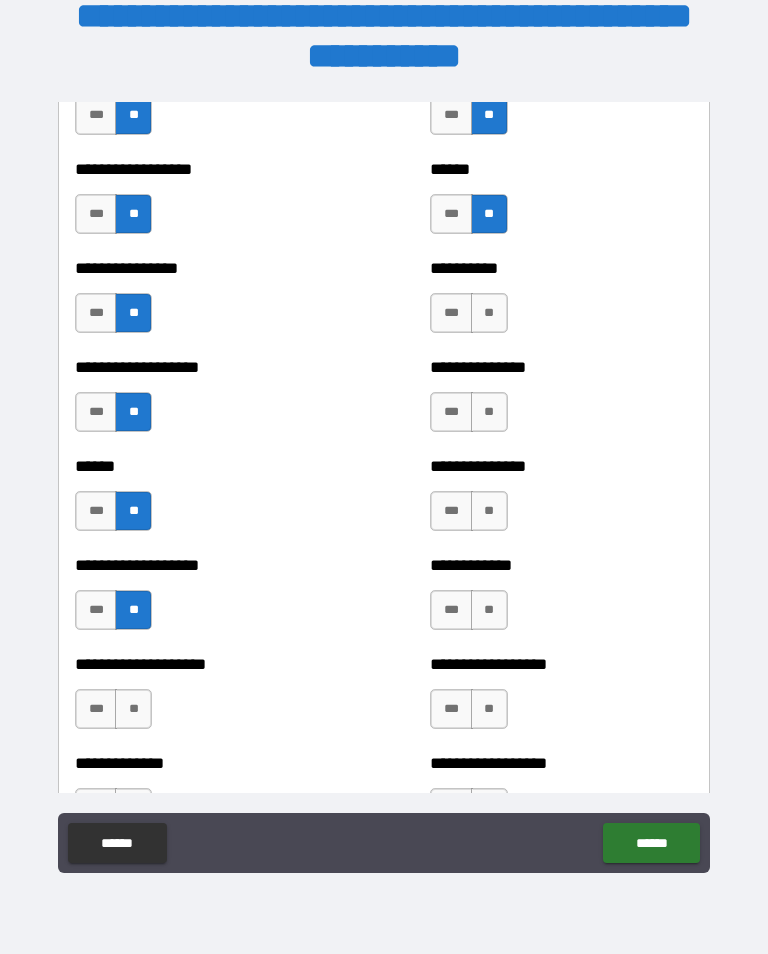 click on "**" at bounding box center [133, 709] 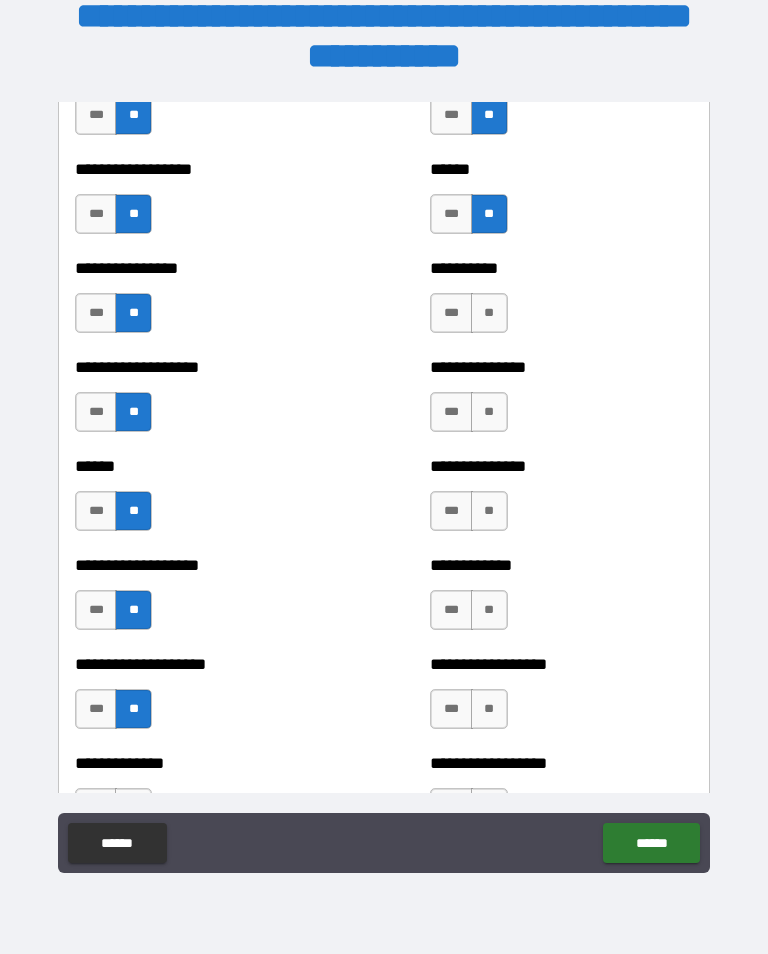 click on "**" at bounding box center (489, 313) 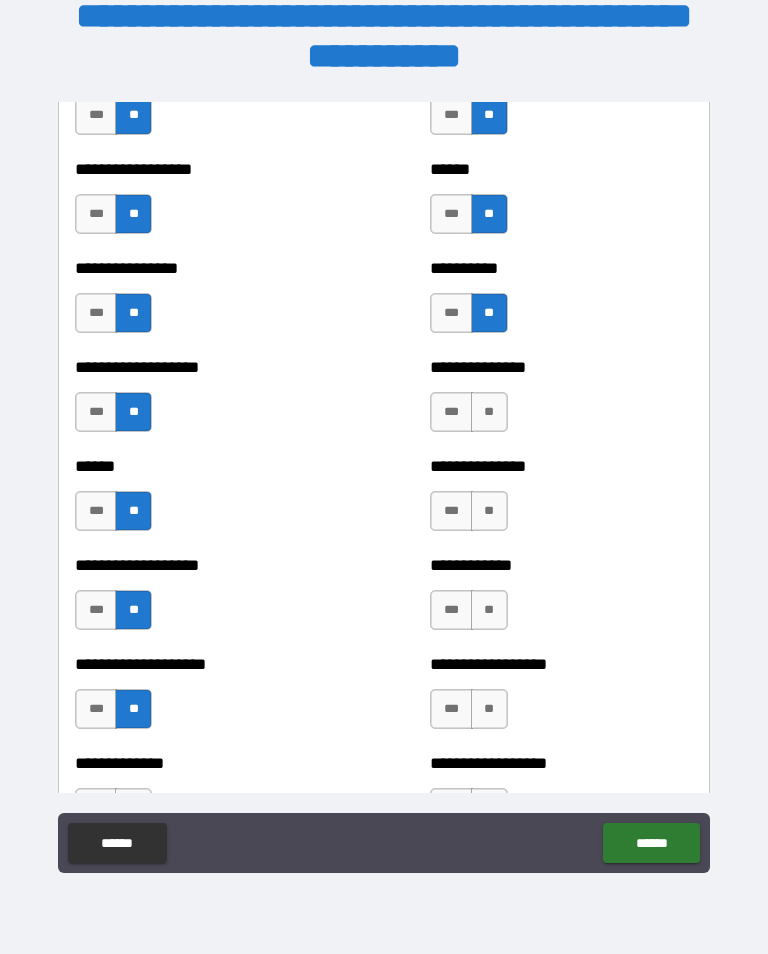 click on "**" at bounding box center [489, 412] 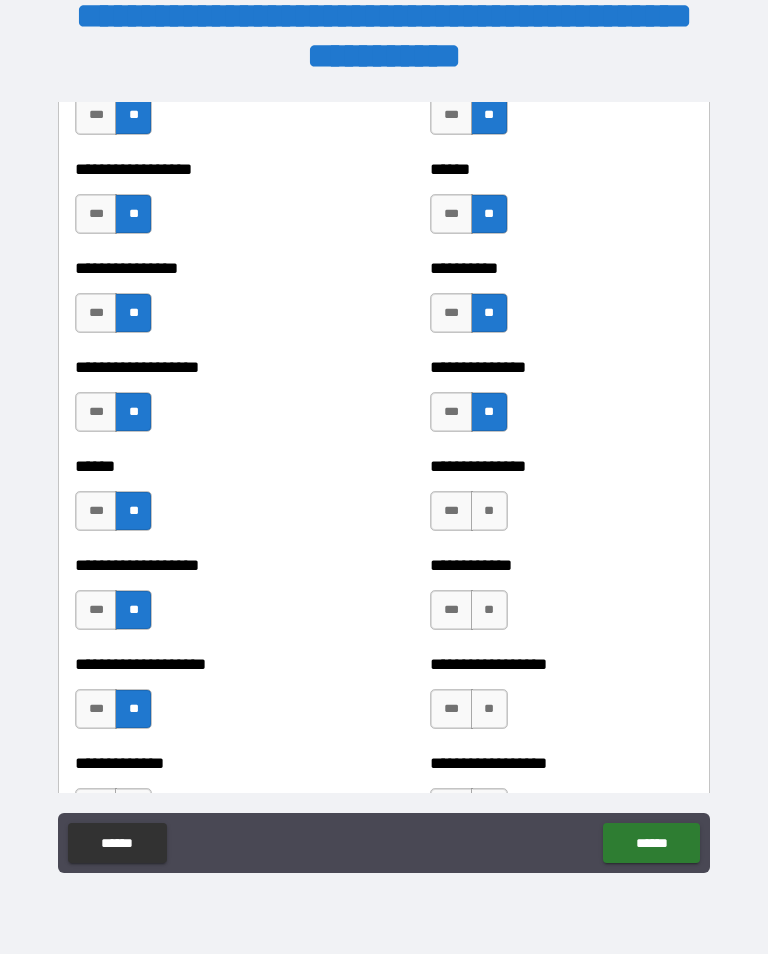 click on "**" at bounding box center (489, 511) 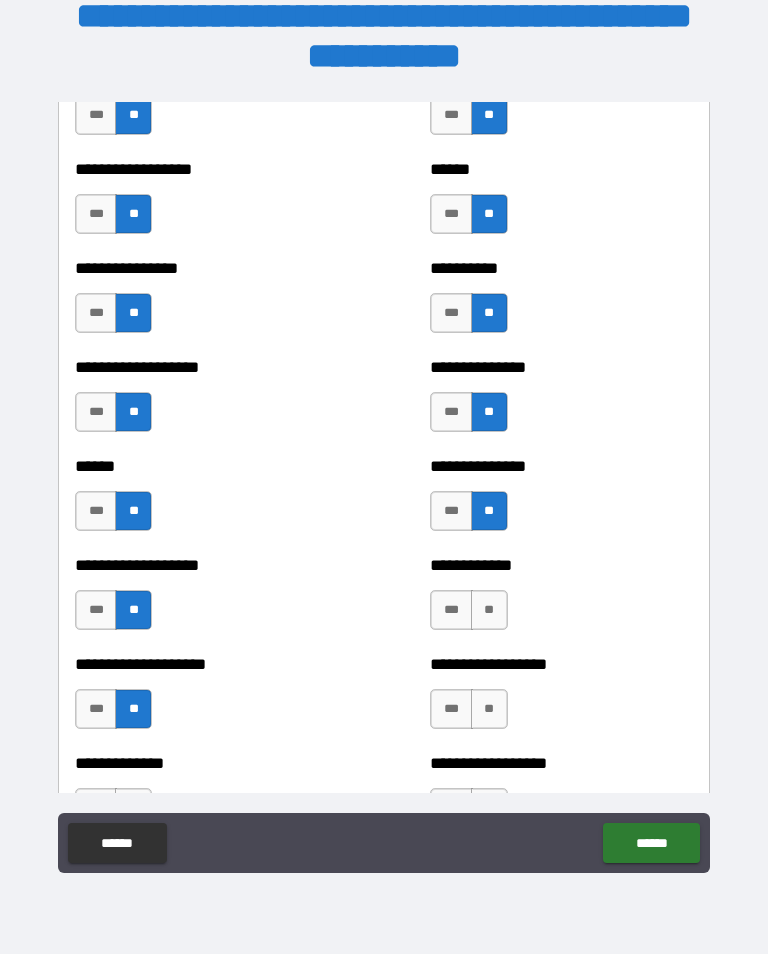 click on "**" at bounding box center [489, 610] 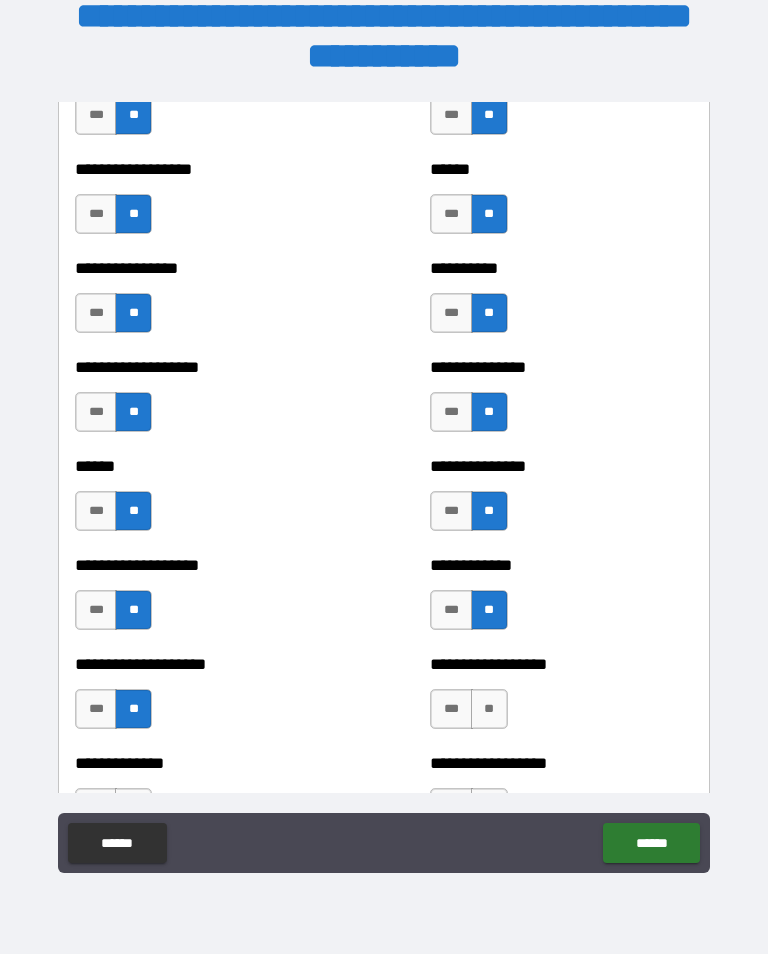 click on "**" at bounding box center [489, 709] 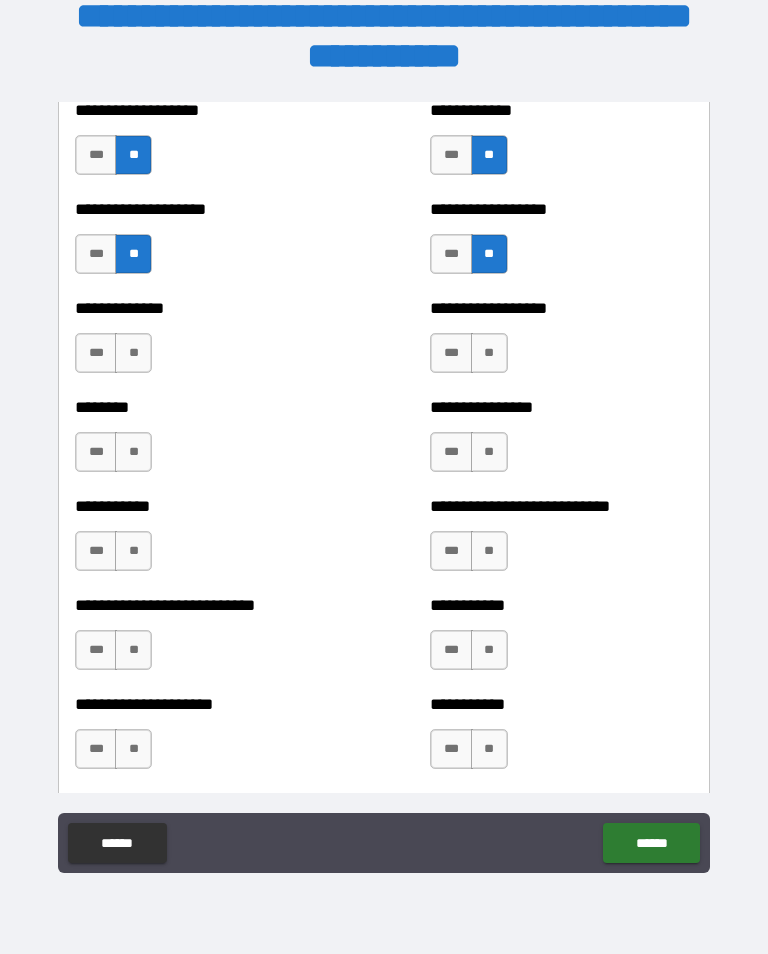scroll, scrollTop: 4492, scrollLeft: 0, axis: vertical 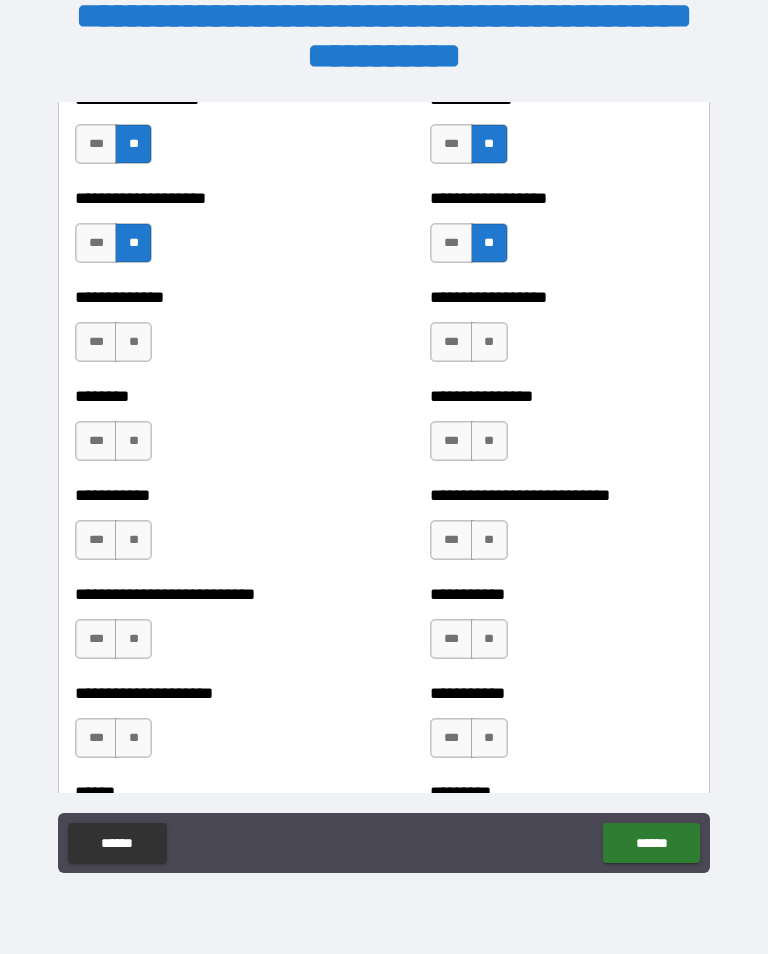 click on "**" at bounding box center [133, 342] 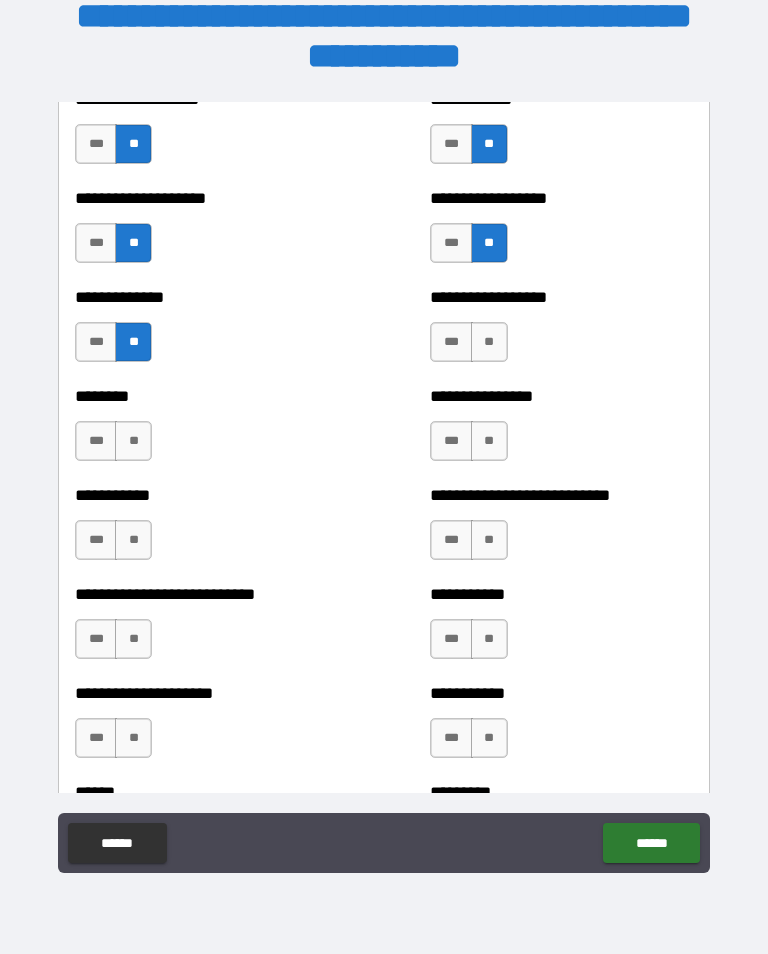 click on "**" at bounding box center (133, 441) 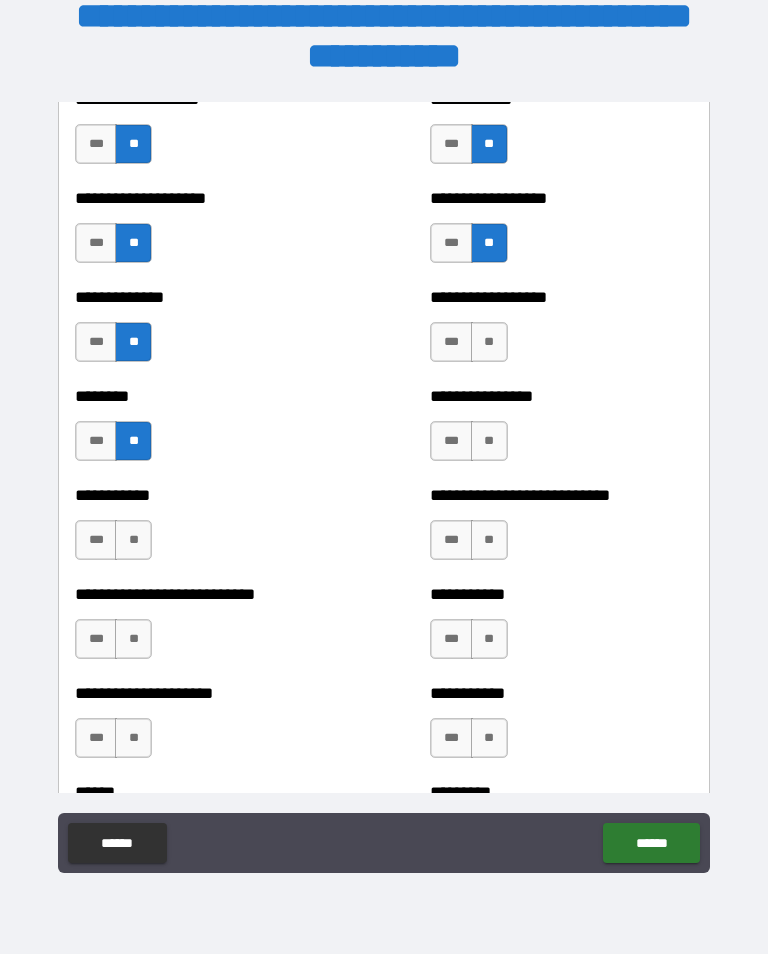 click on "**" at bounding box center [133, 540] 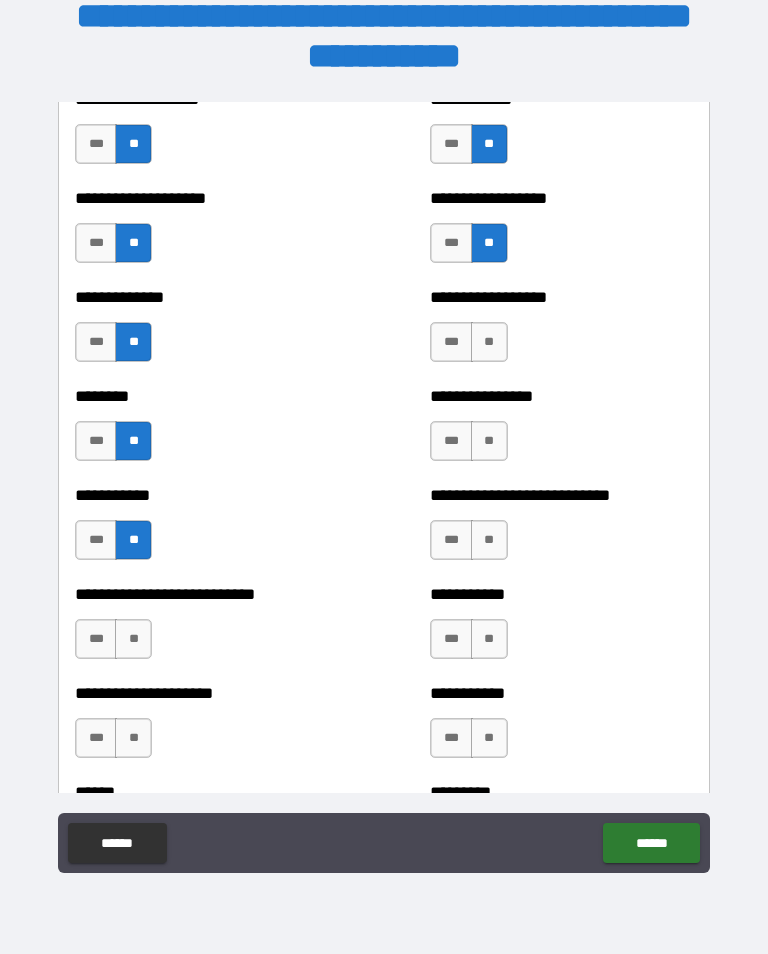 click on "**" at bounding box center (133, 639) 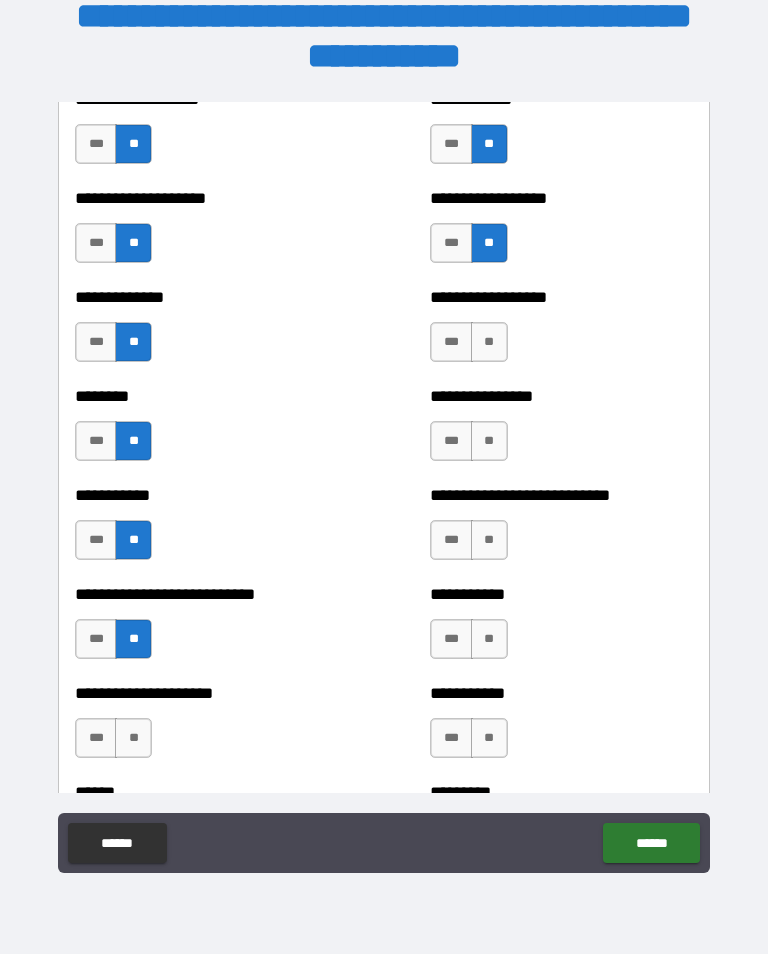 click on "**" at bounding box center [133, 738] 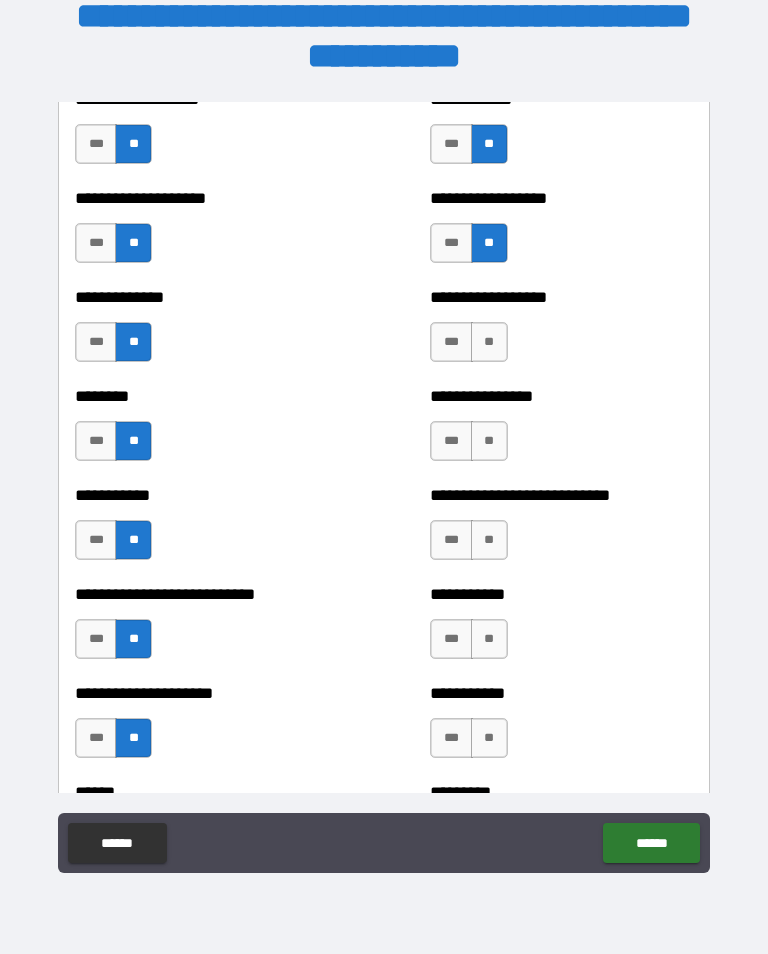 click on "**" at bounding box center [489, 342] 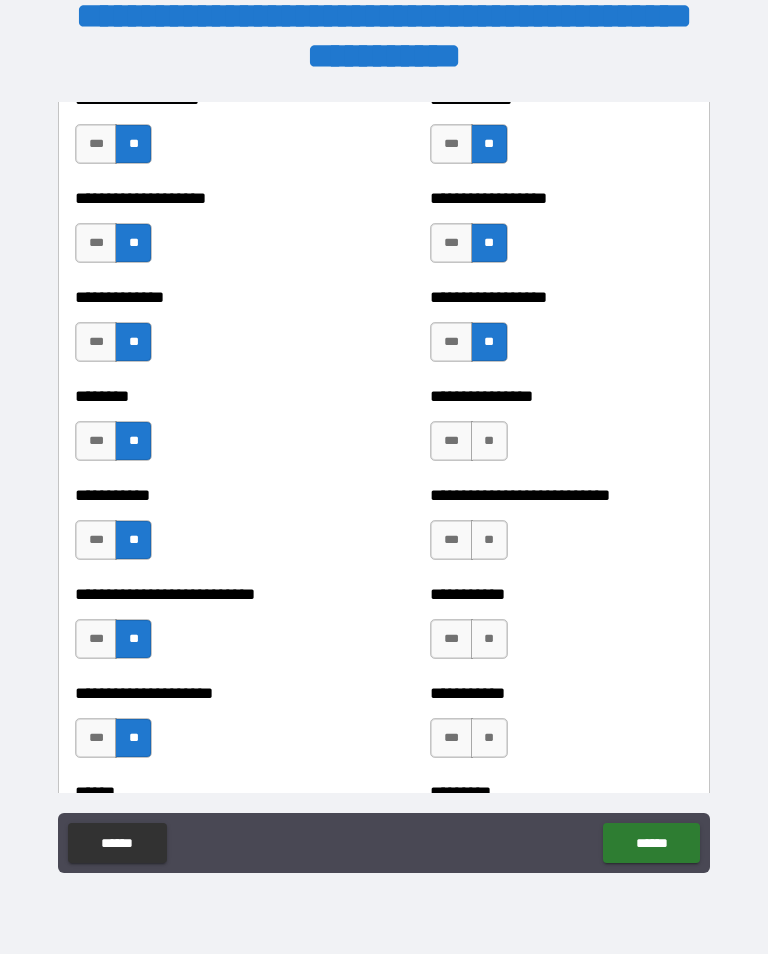 click on "**" at bounding box center (489, 441) 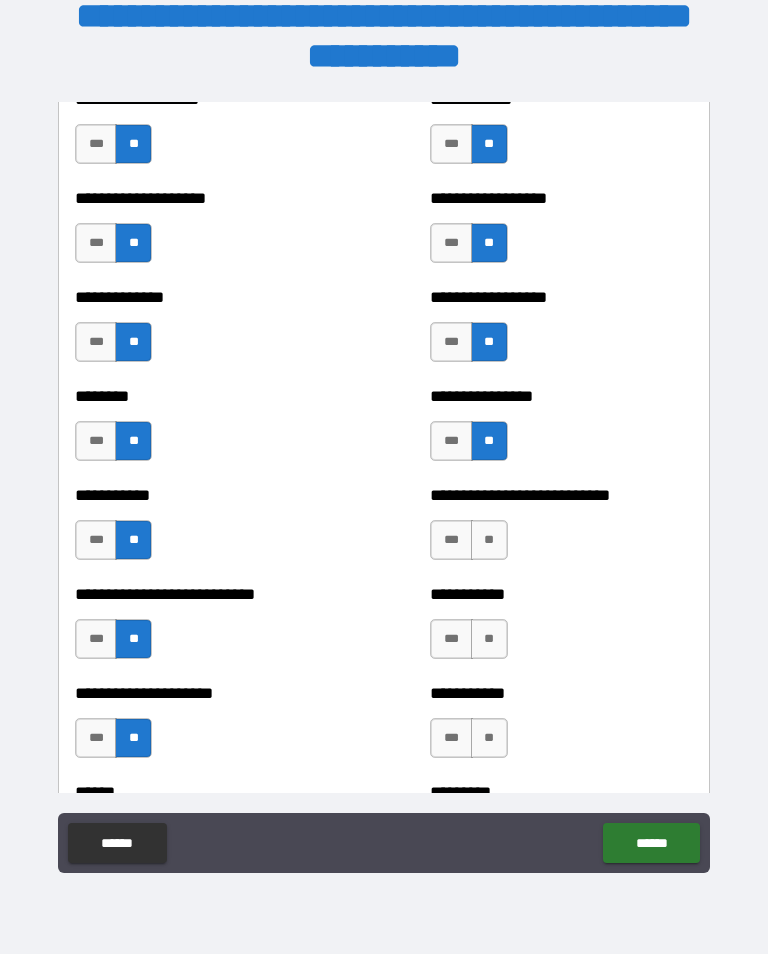 click on "**" at bounding box center [489, 540] 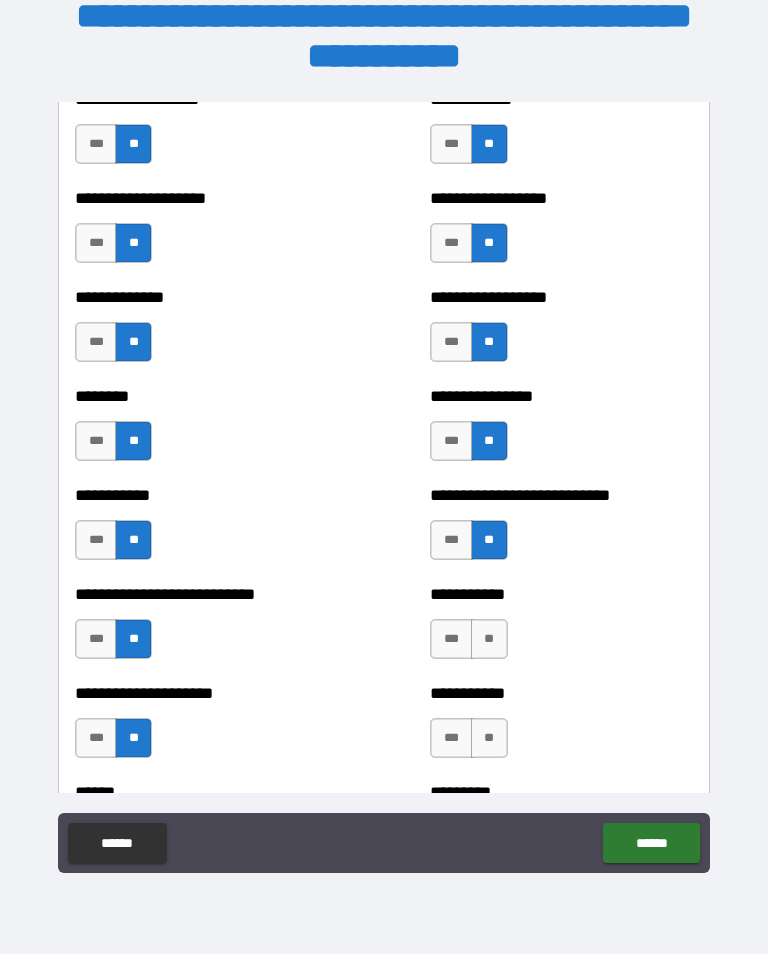 click on "**" at bounding box center (489, 639) 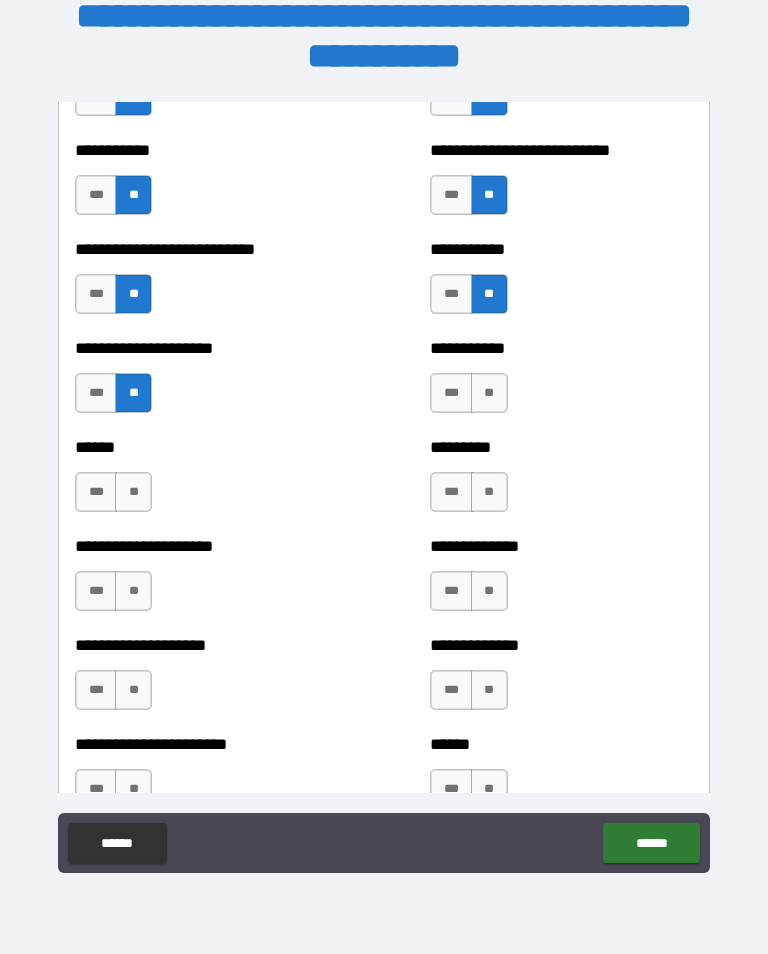 scroll, scrollTop: 4841, scrollLeft: 0, axis: vertical 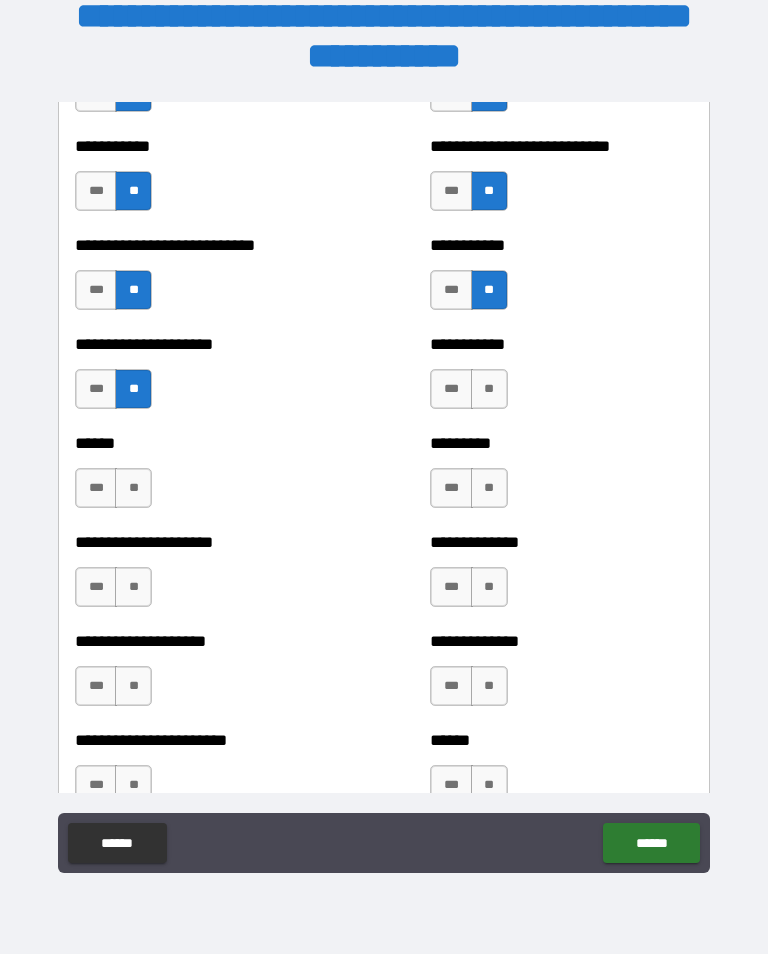 click on "**" at bounding box center (489, 389) 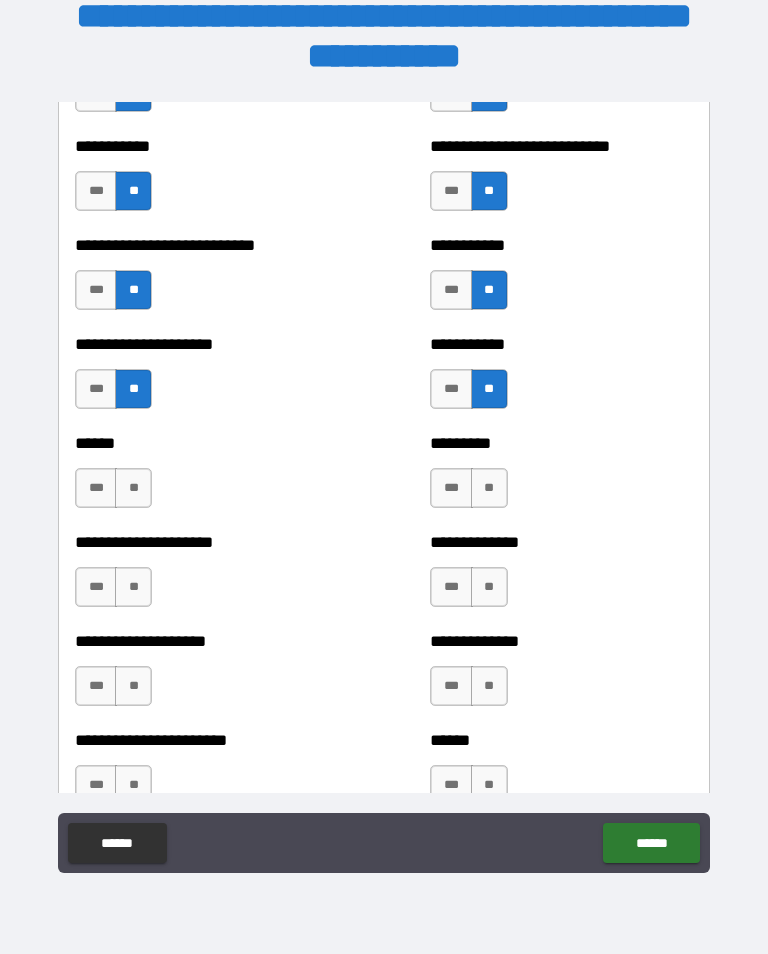 click on "**" at bounding box center (489, 488) 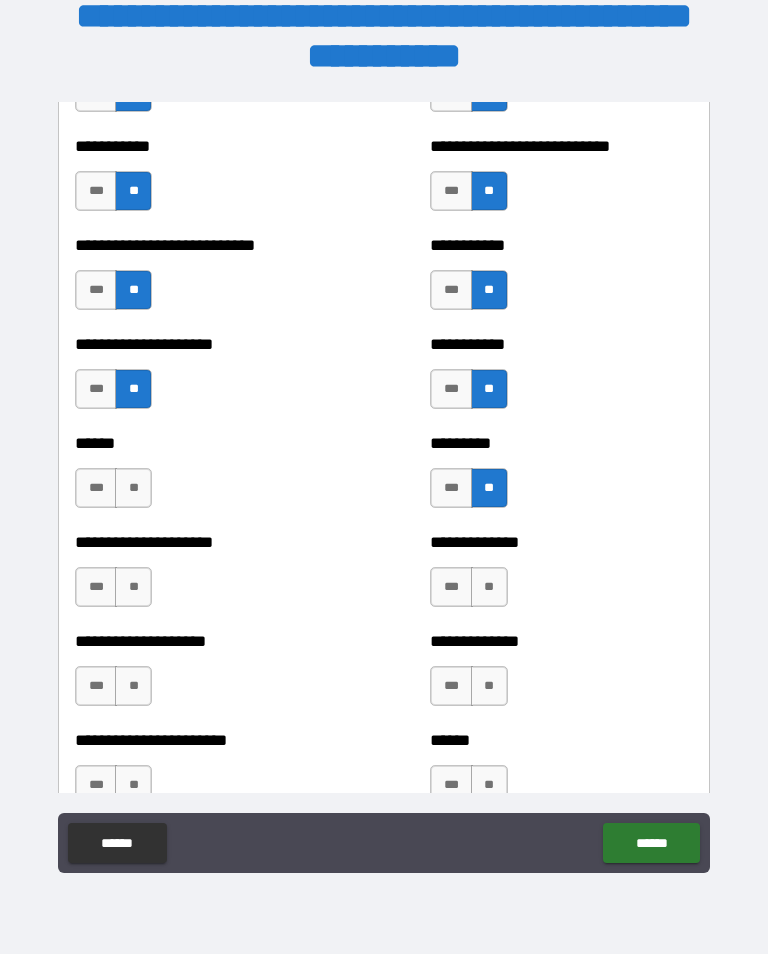 click on "**" at bounding box center [489, 587] 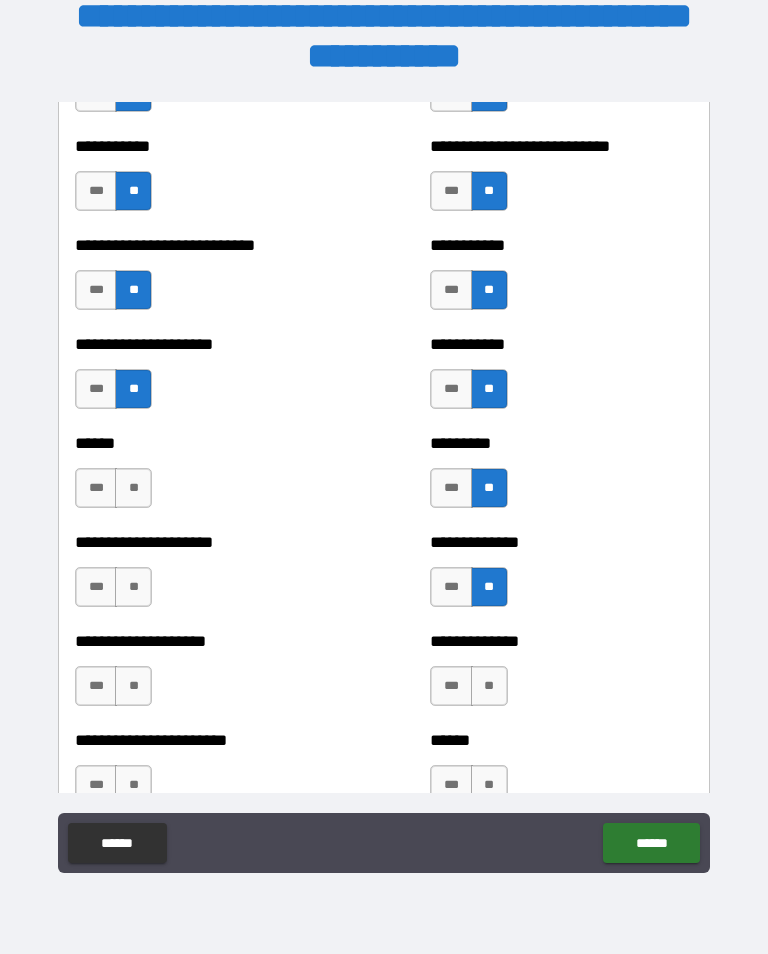 click on "**" at bounding box center [489, 686] 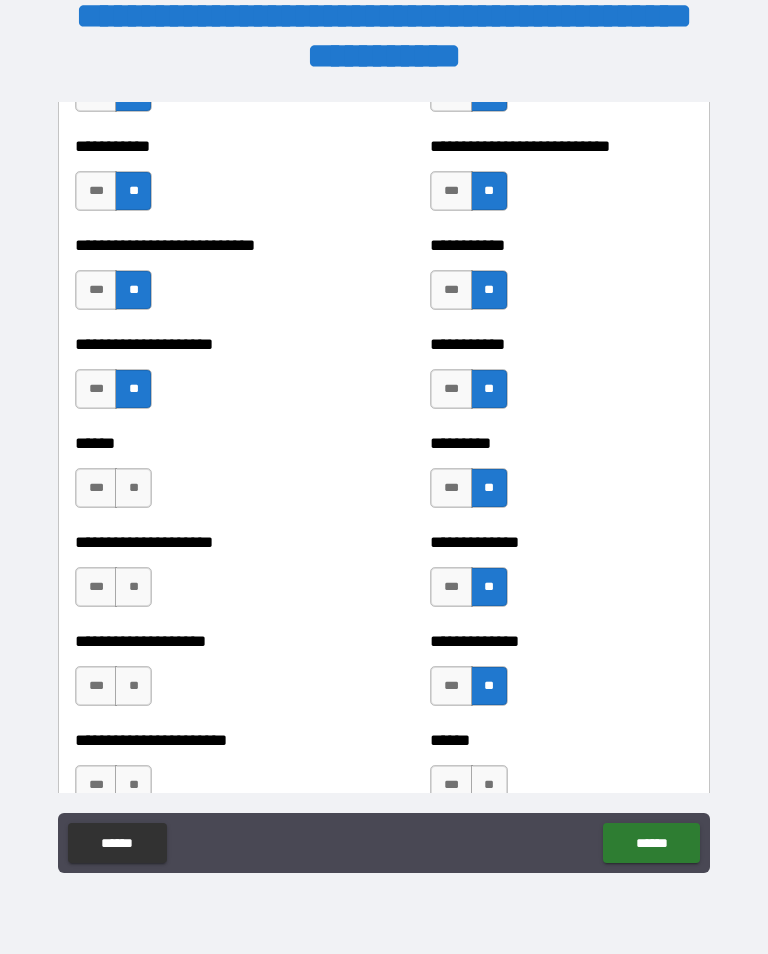 click on "**" at bounding box center [133, 488] 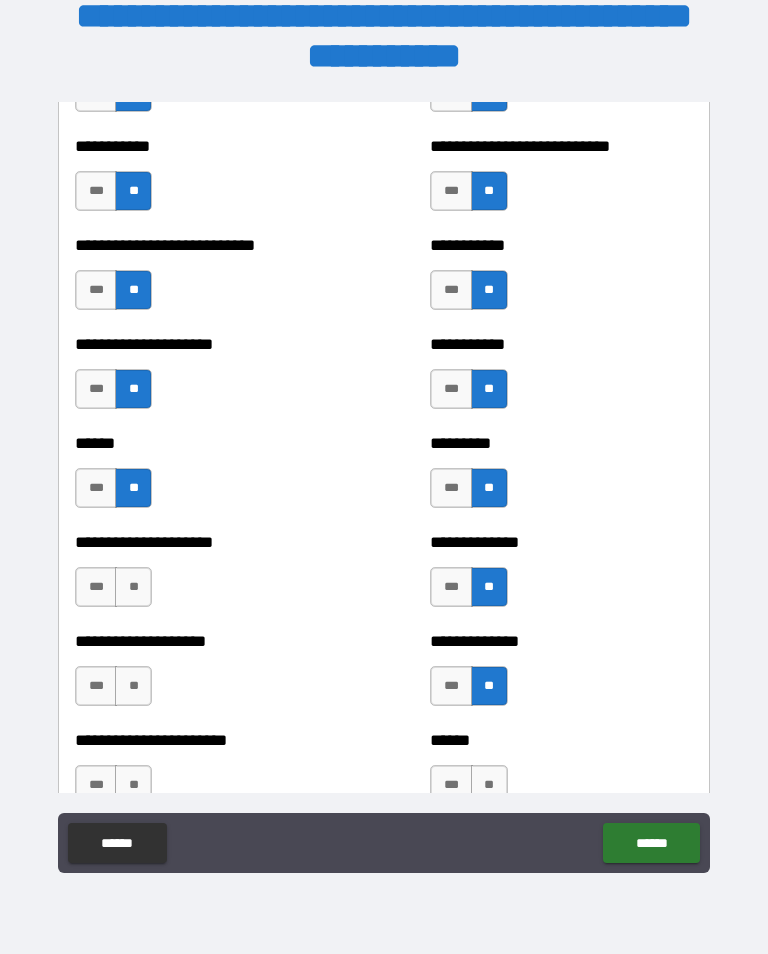 click on "**" at bounding box center [133, 587] 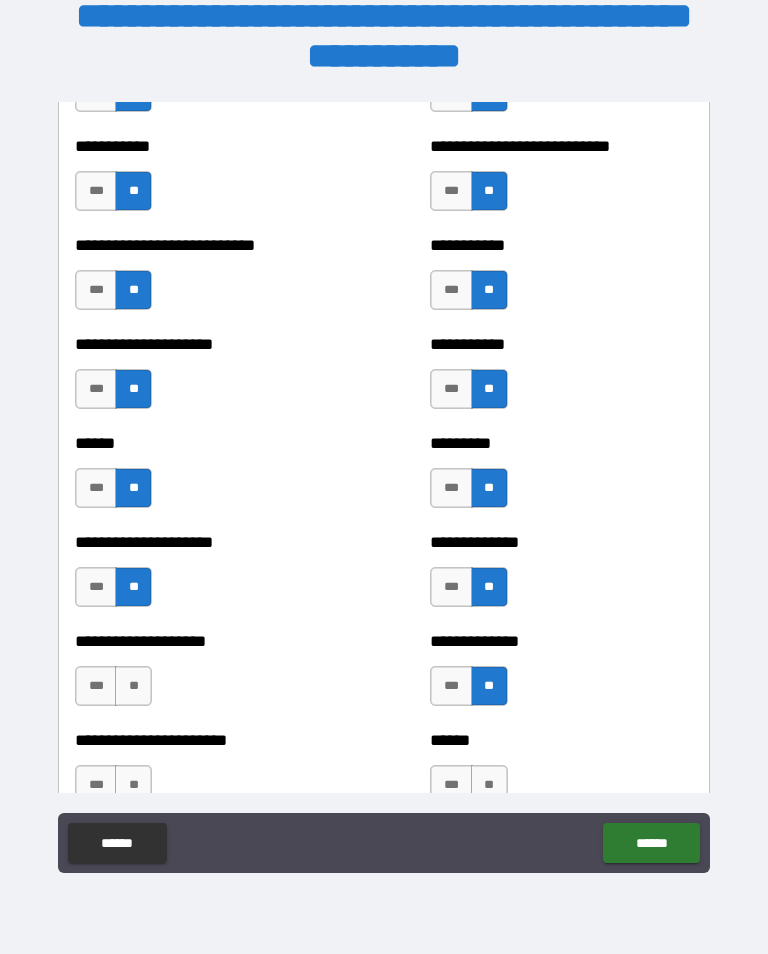 click on "**" at bounding box center (133, 686) 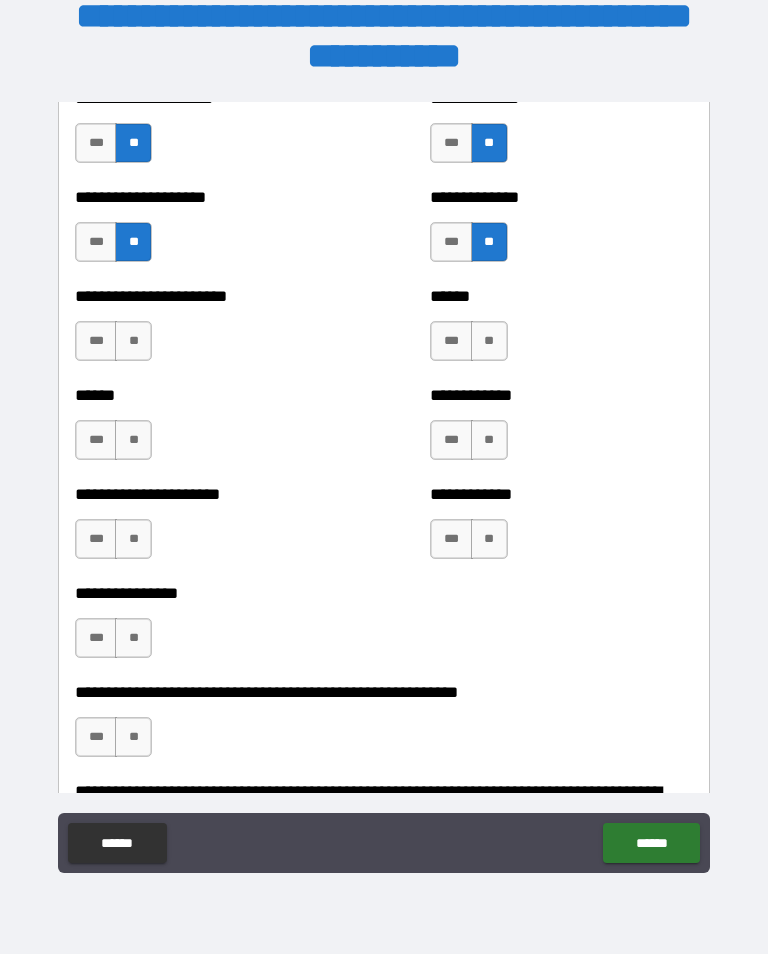 scroll, scrollTop: 5318, scrollLeft: 0, axis: vertical 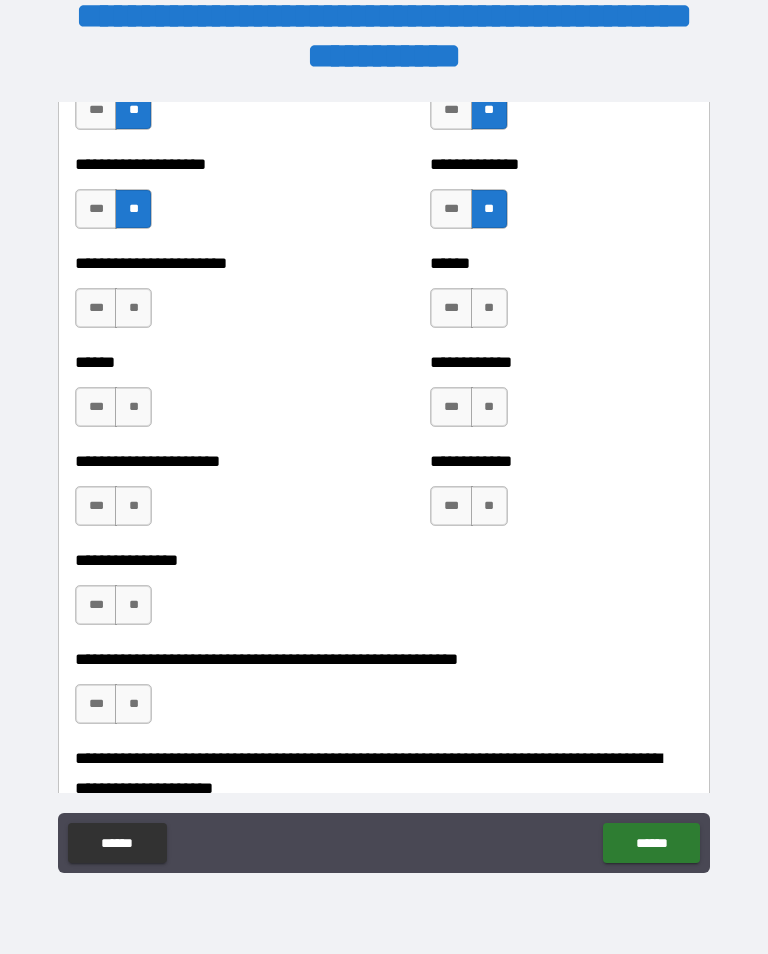 click on "**" at bounding box center [133, 308] 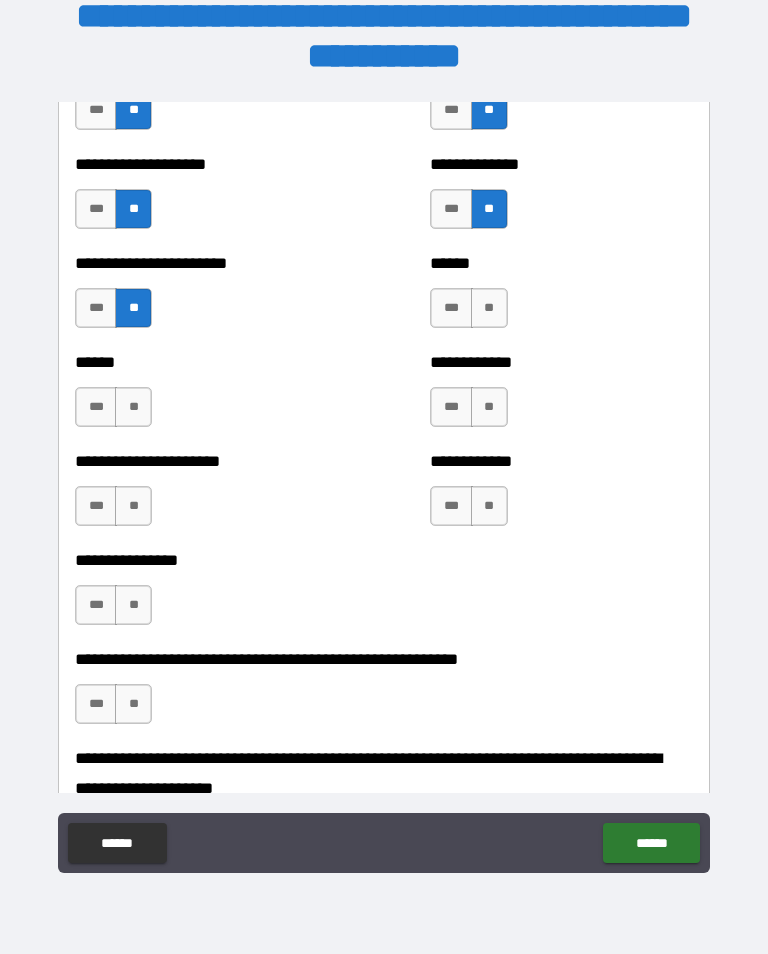 click on "**" at bounding box center (133, 407) 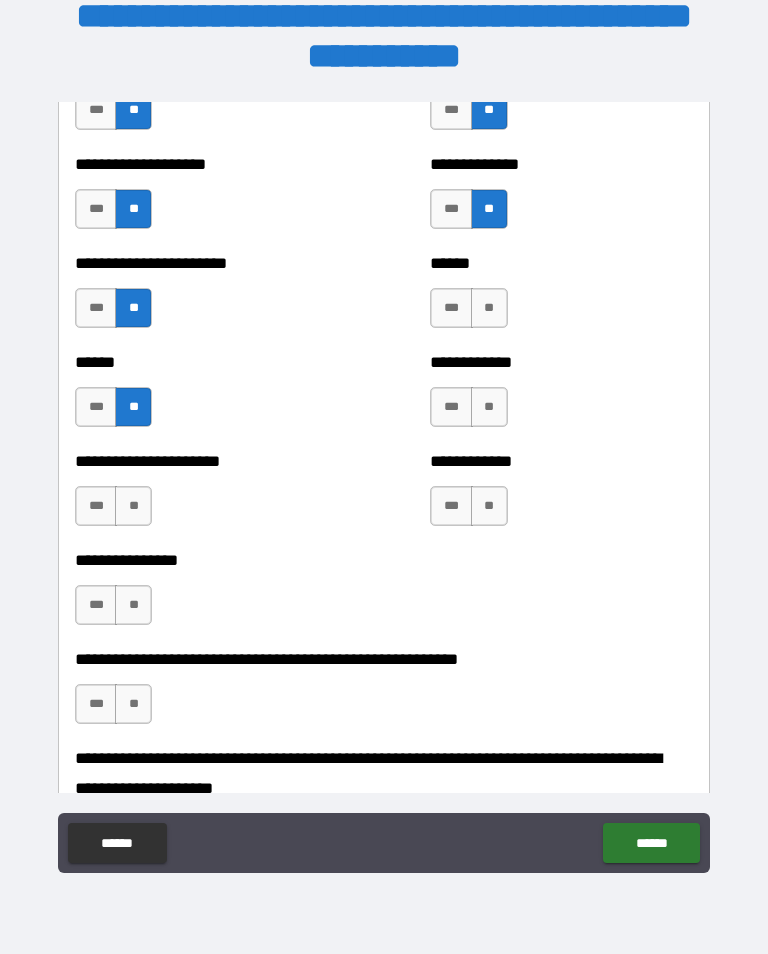 click on "**" at bounding box center [133, 506] 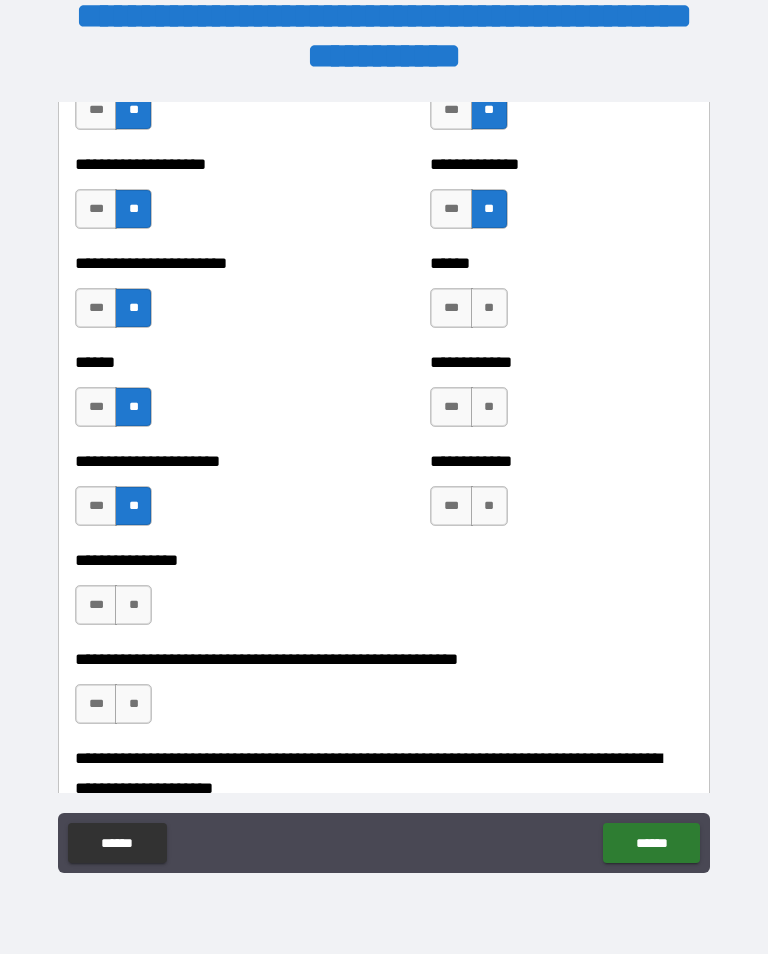 click on "**" at bounding box center [133, 605] 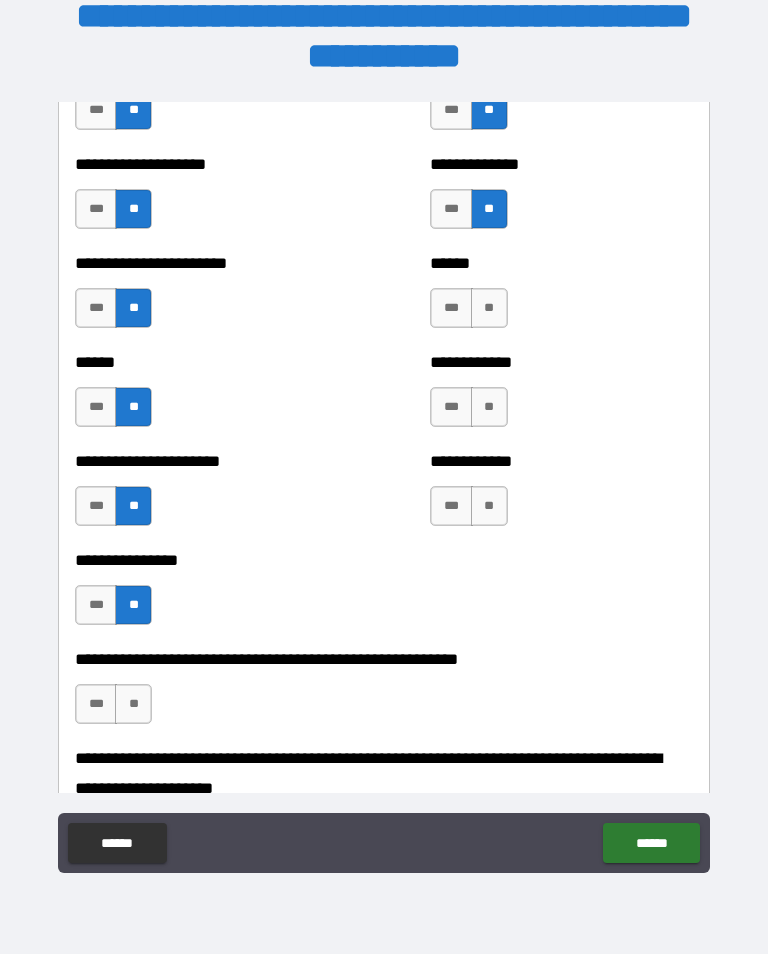 click on "**" at bounding box center [133, 704] 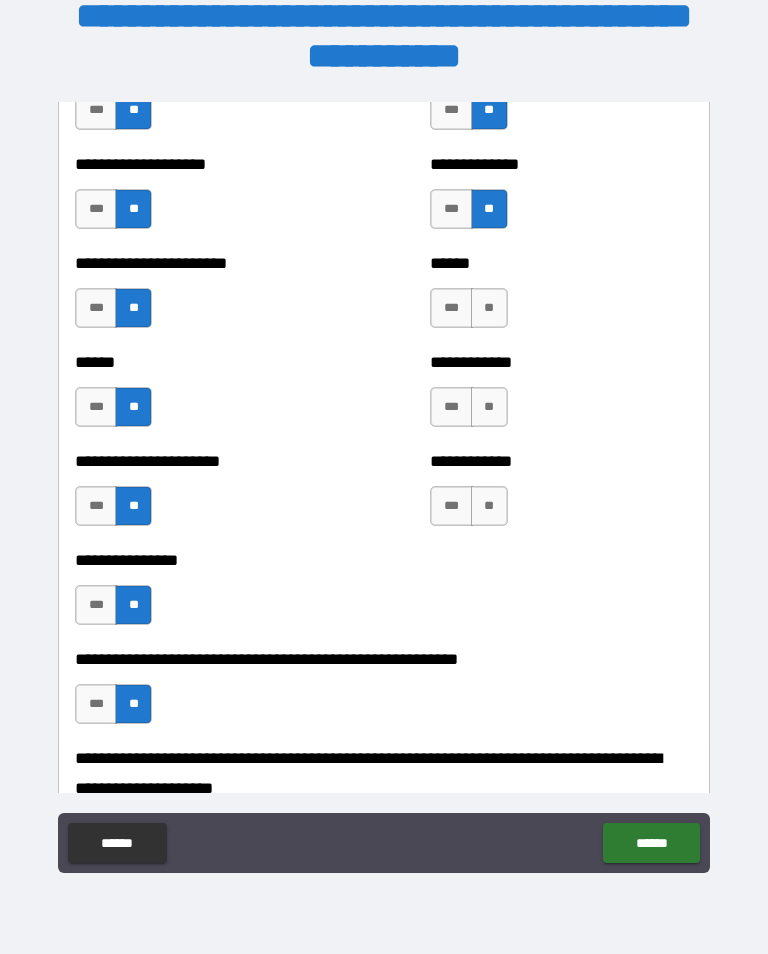 click on "**" at bounding box center [489, 308] 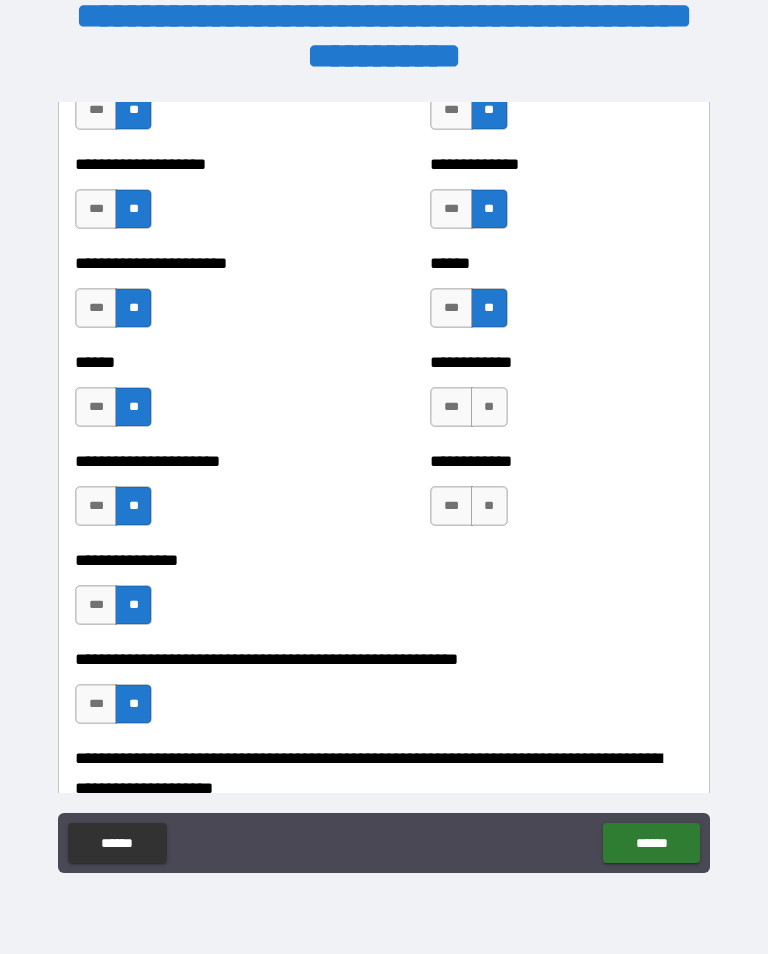 click on "**" at bounding box center (489, 407) 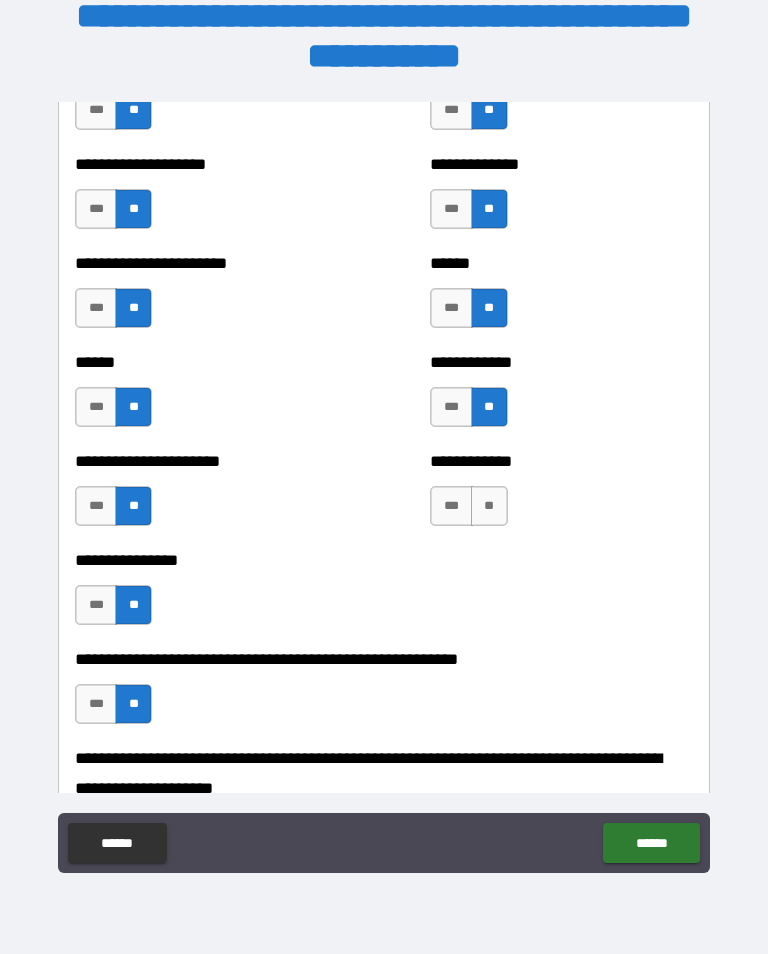 click on "**" at bounding box center [489, 506] 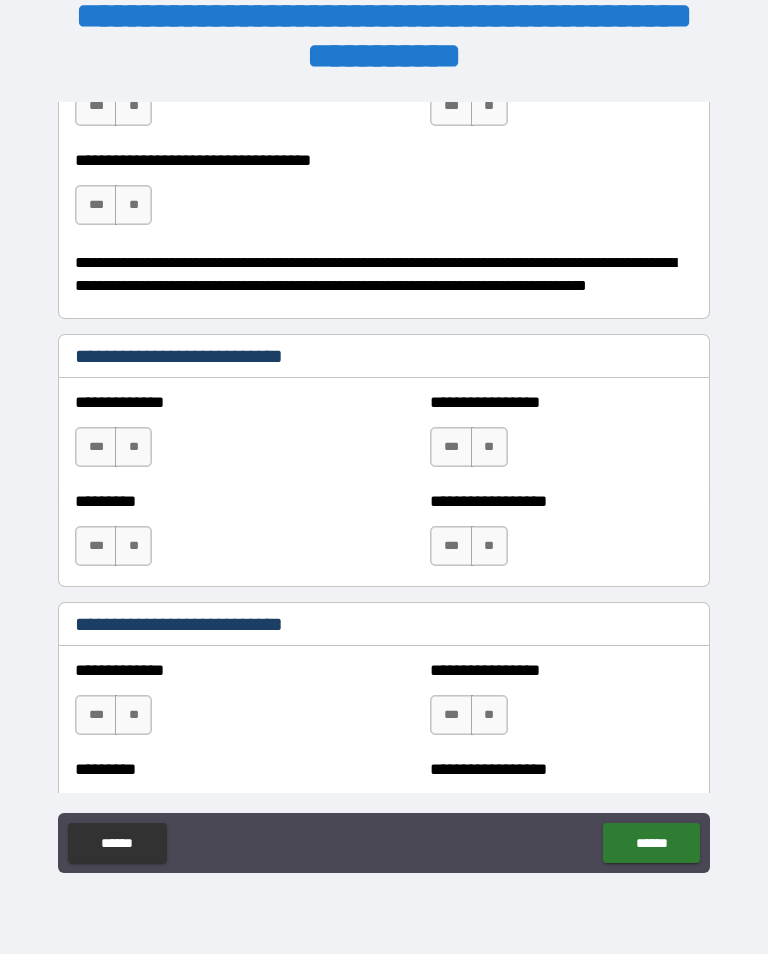 scroll, scrollTop: 6206, scrollLeft: 0, axis: vertical 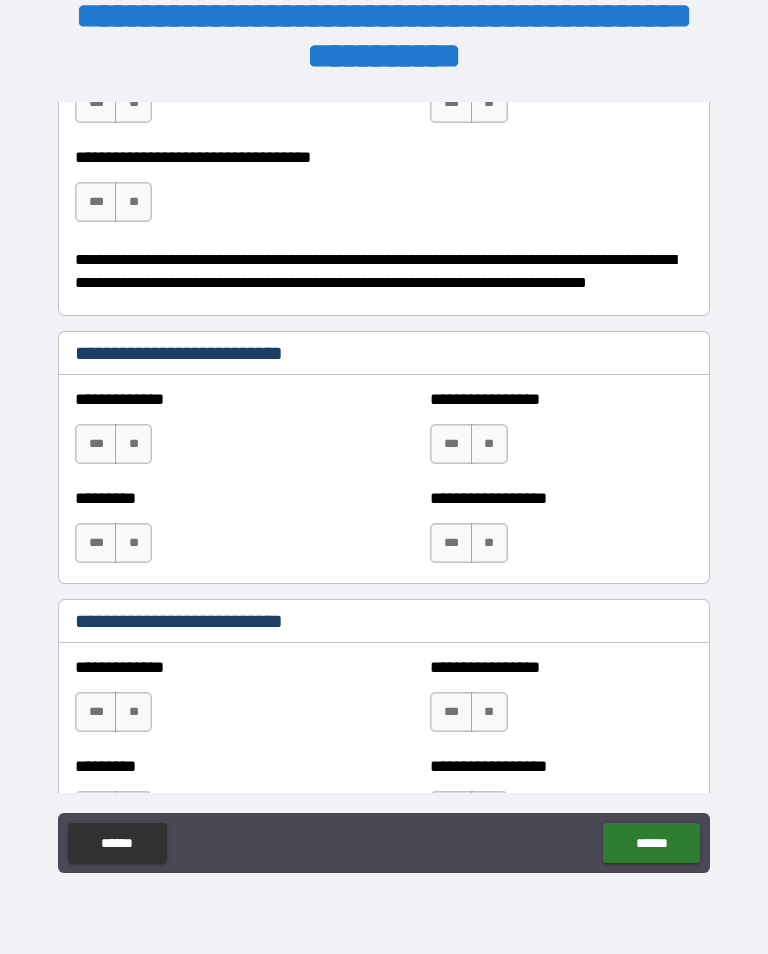 click on "**" at bounding box center [133, 444] 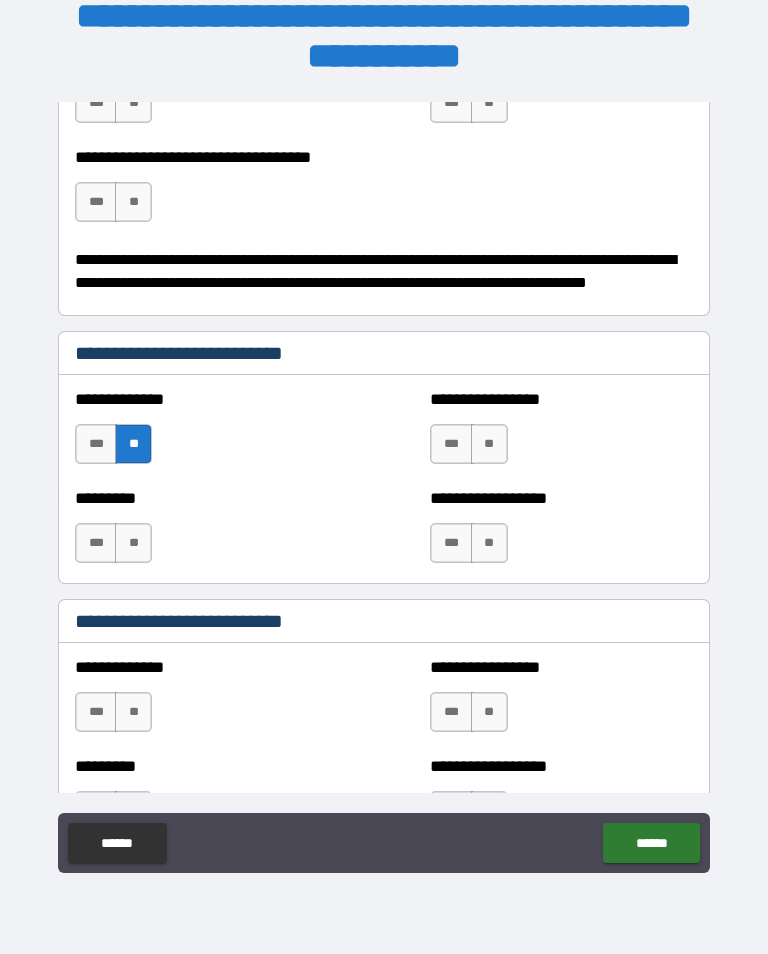 click on "**" at bounding box center [133, 543] 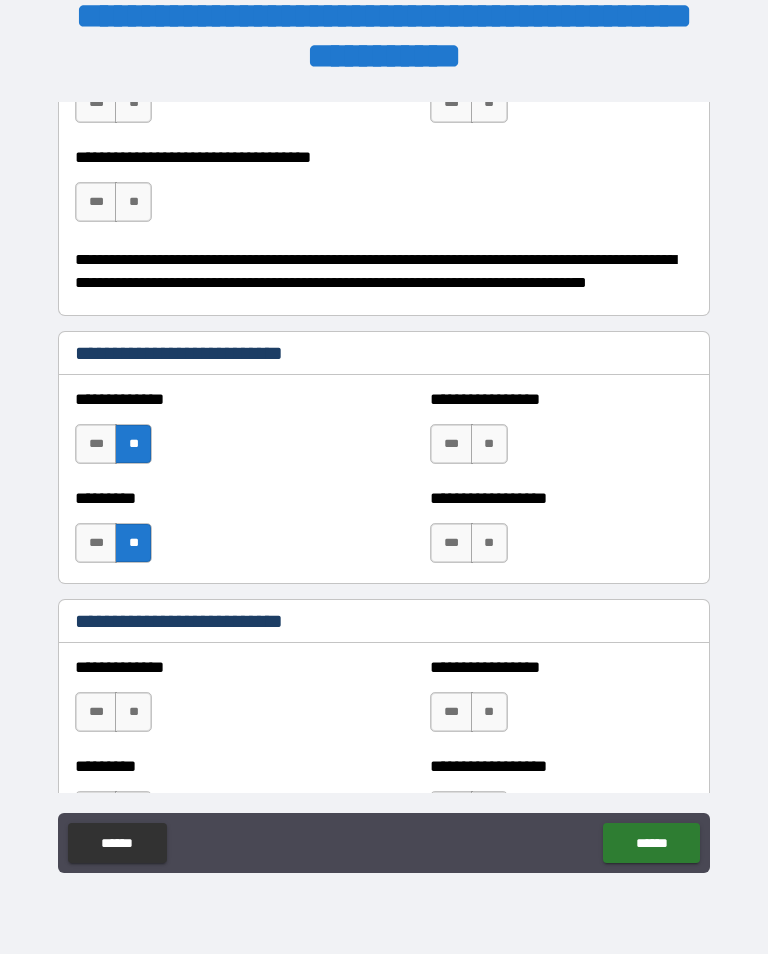 click on "**" at bounding box center [489, 444] 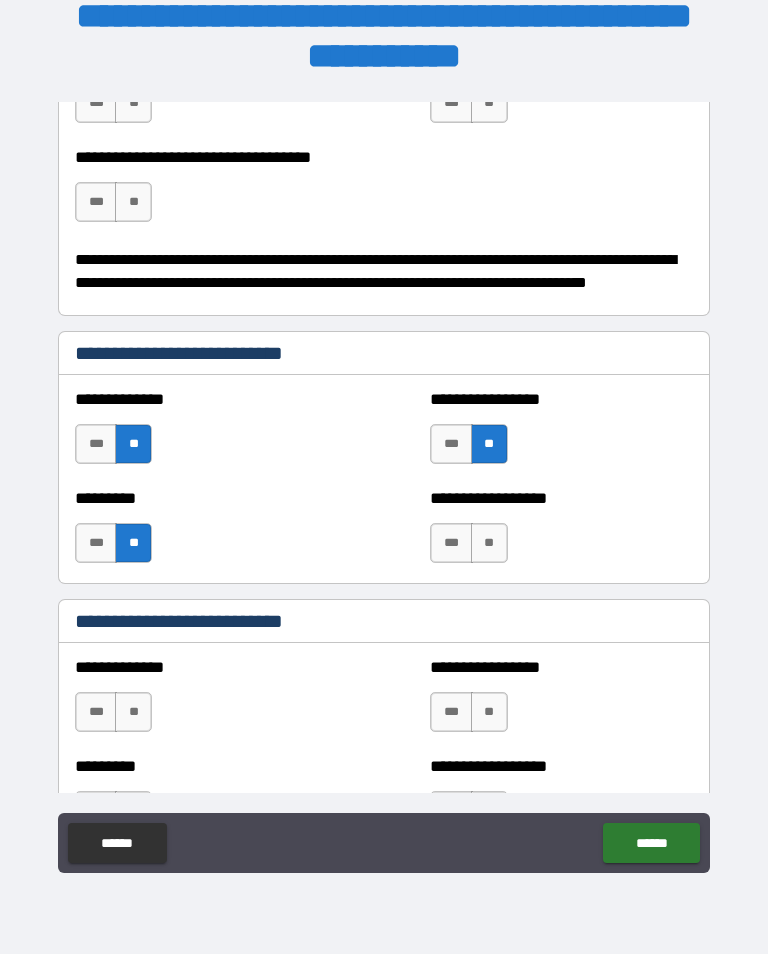 click on "***" at bounding box center (451, 543) 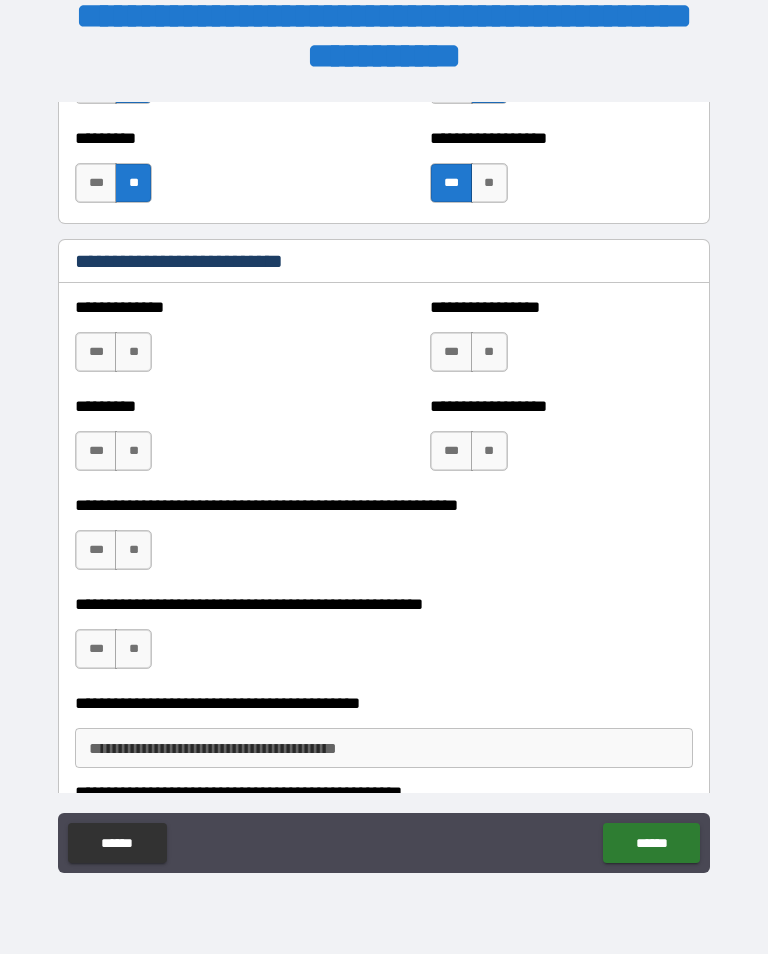 scroll, scrollTop: 6570, scrollLeft: 0, axis: vertical 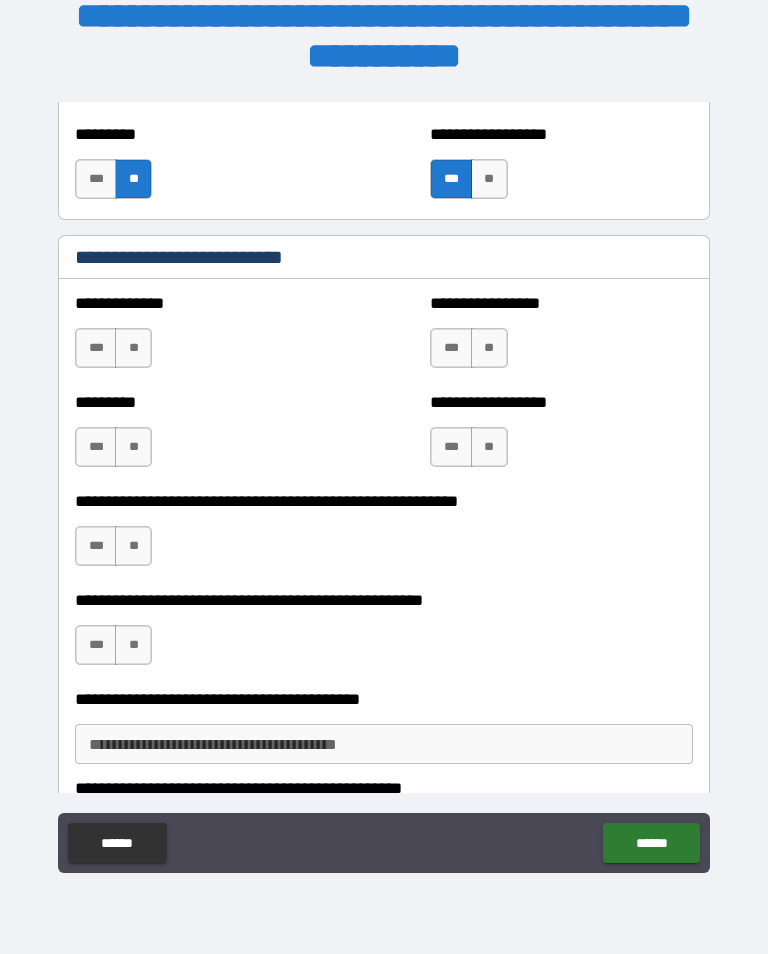 click on "**" at bounding box center [133, 348] 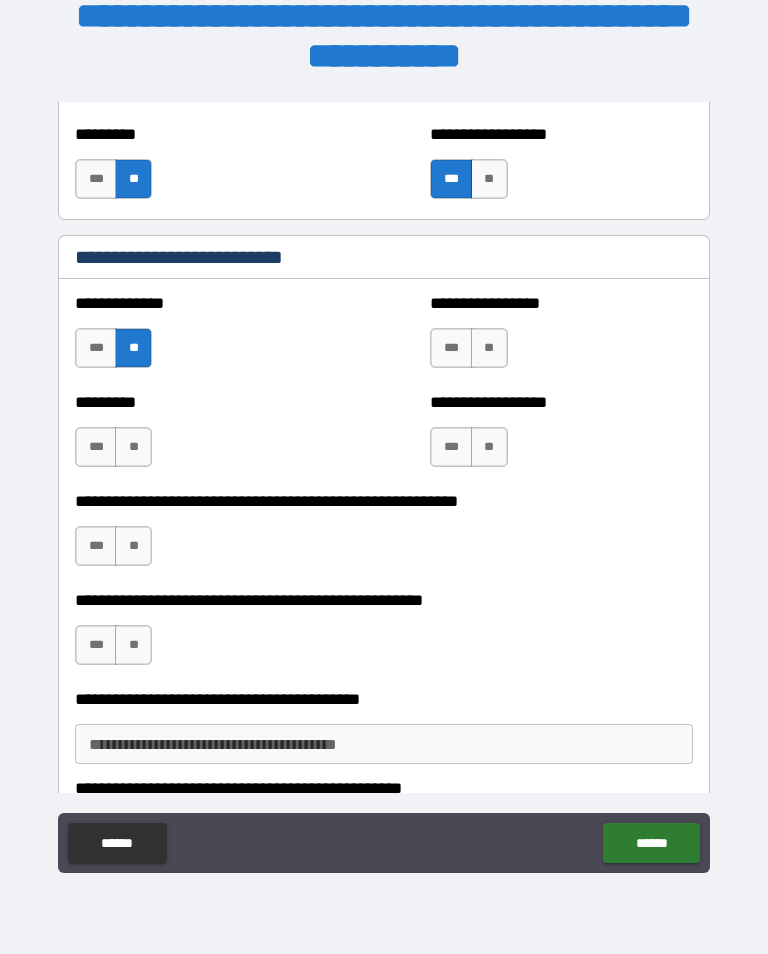 click on "**" at bounding box center (133, 447) 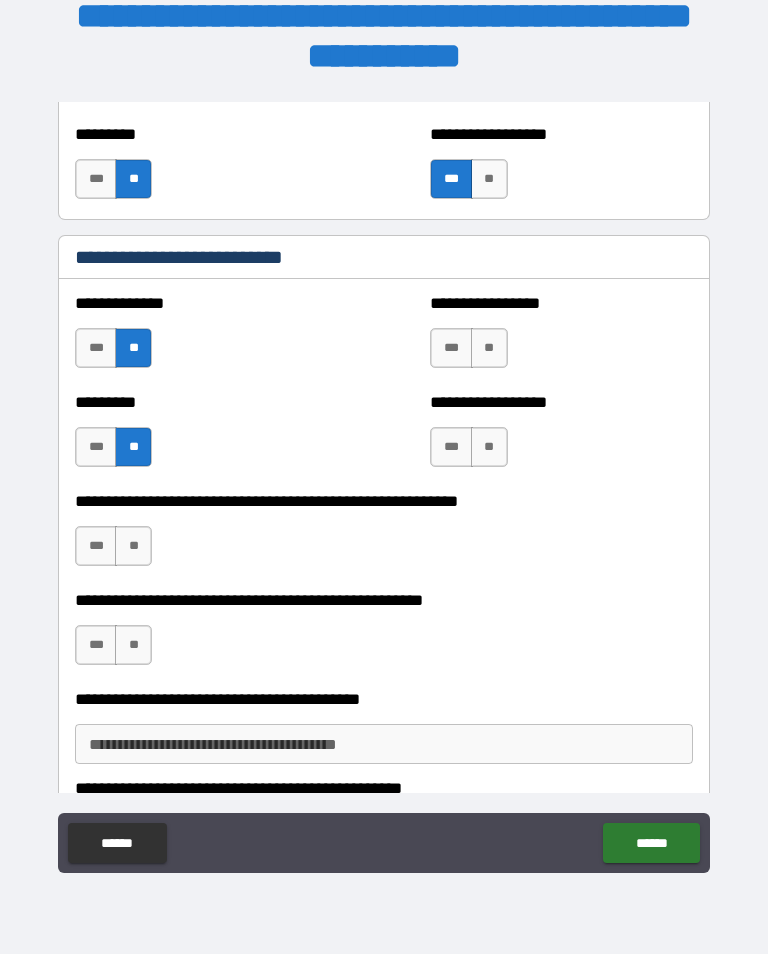 click on "**" at bounding box center (489, 348) 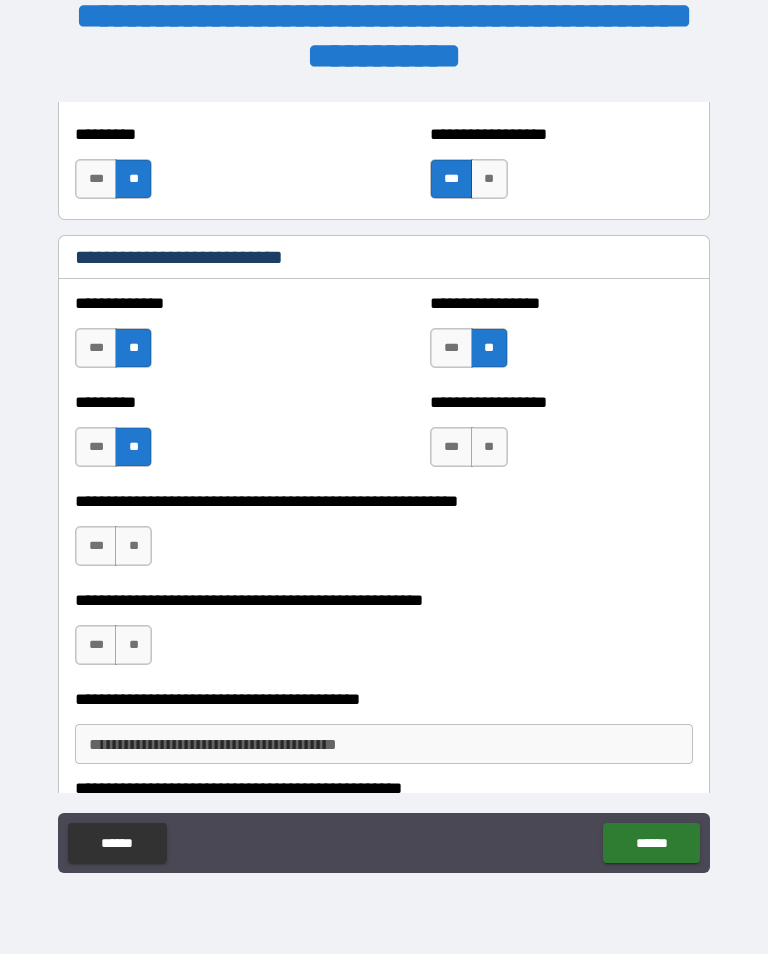 click on "***" at bounding box center [451, 447] 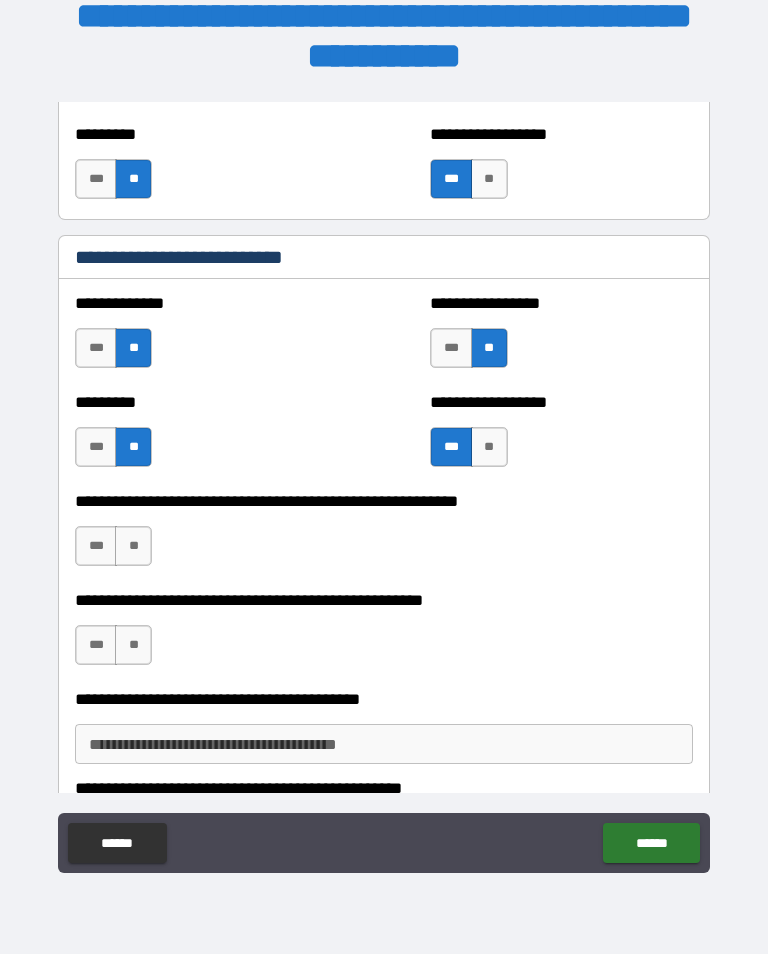 click on "**" at bounding box center [133, 546] 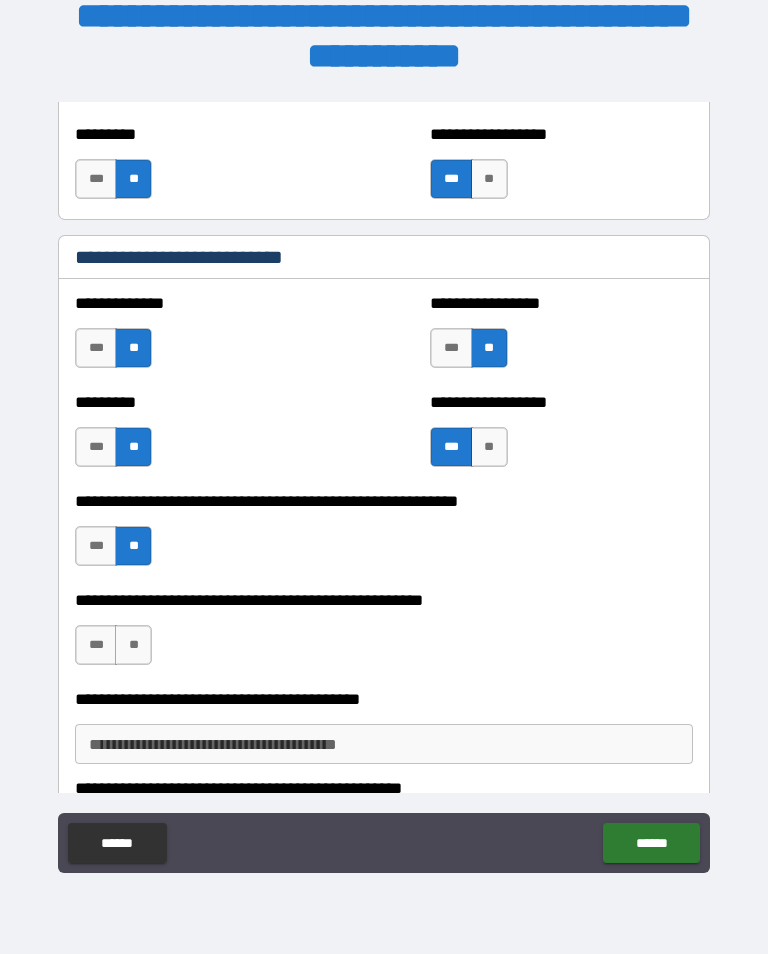 click on "**" at bounding box center [133, 645] 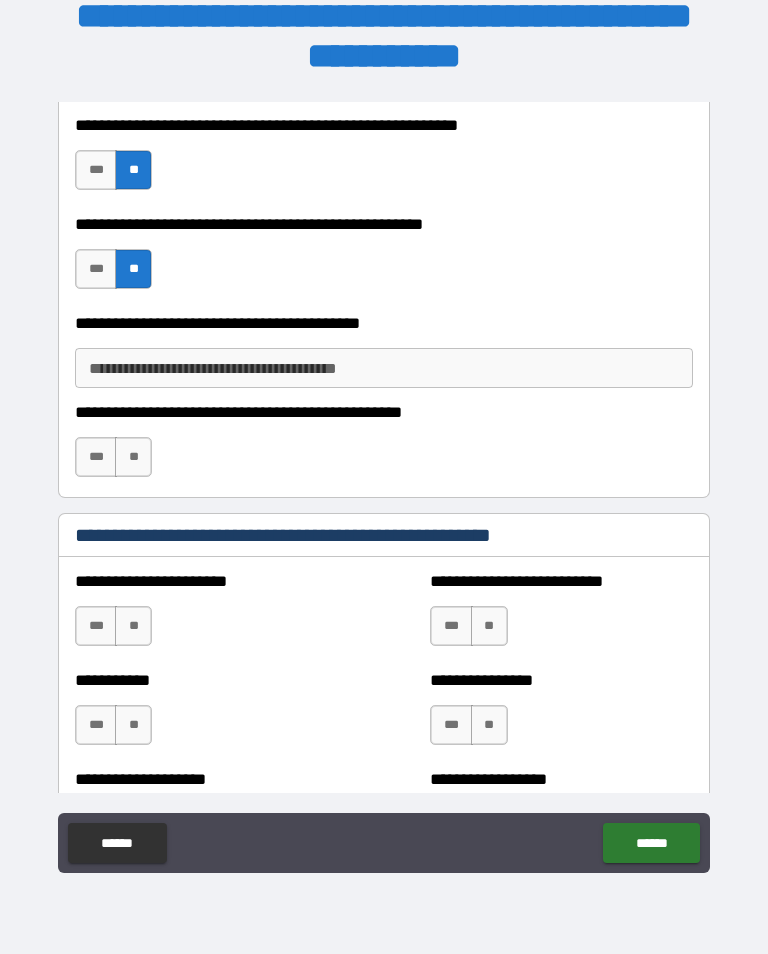 scroll, scrollTop: 6948, scrollLeft: 0, axis: vertical 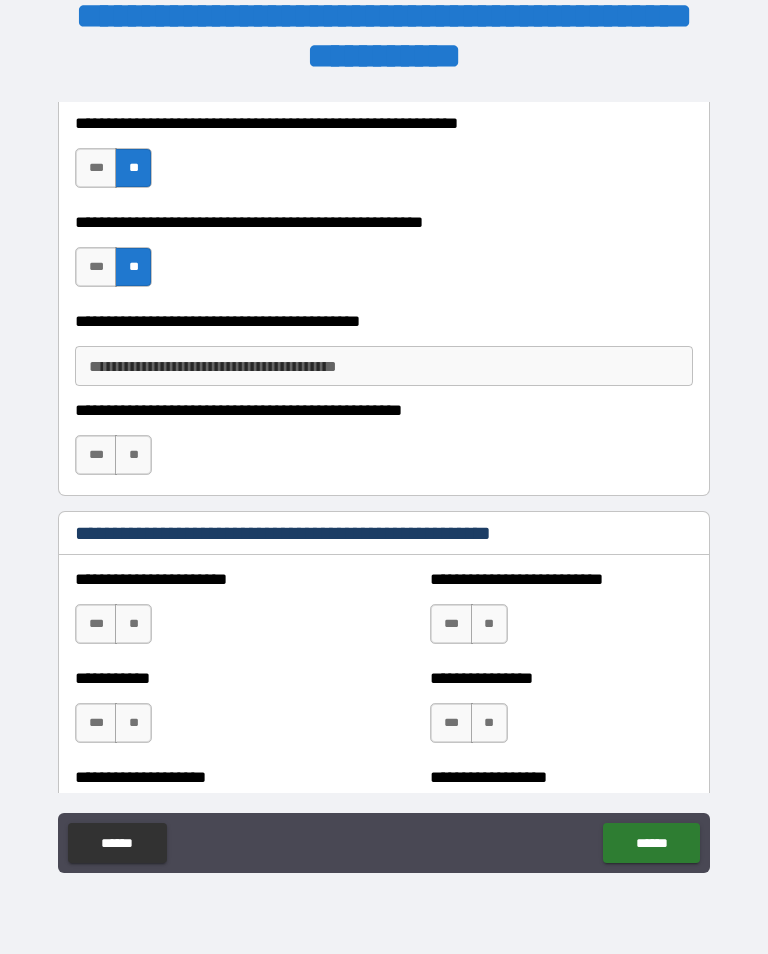 click on "***" at bounding box center [96, 455] 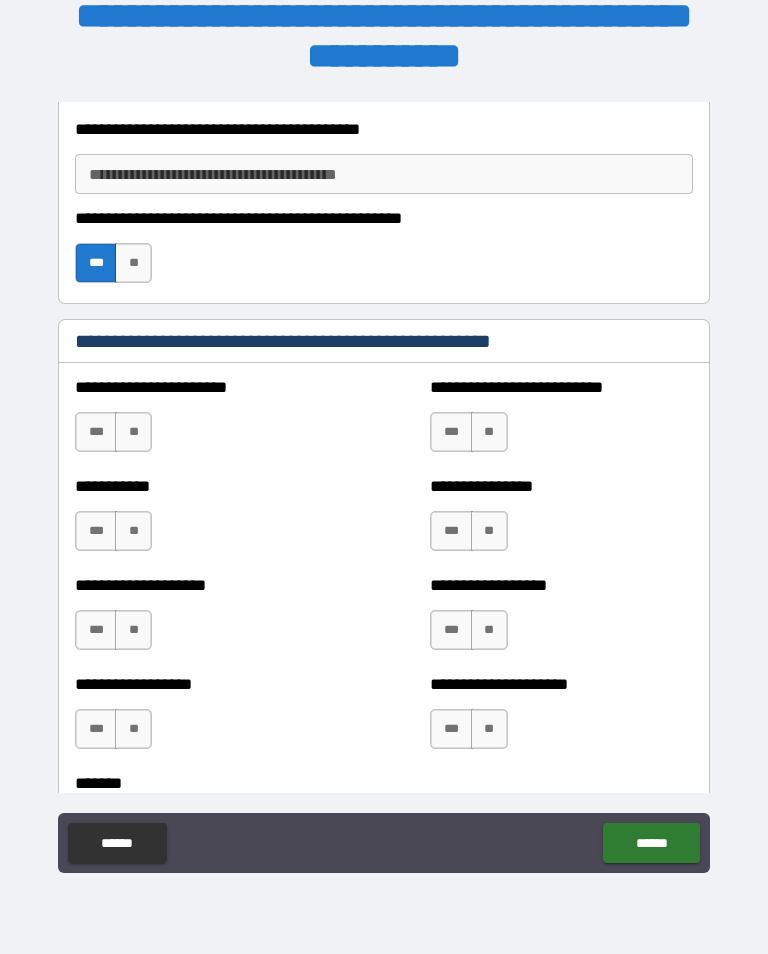 scroll, scrollTop: 7142, scrollLeft: 0, axis: vertical 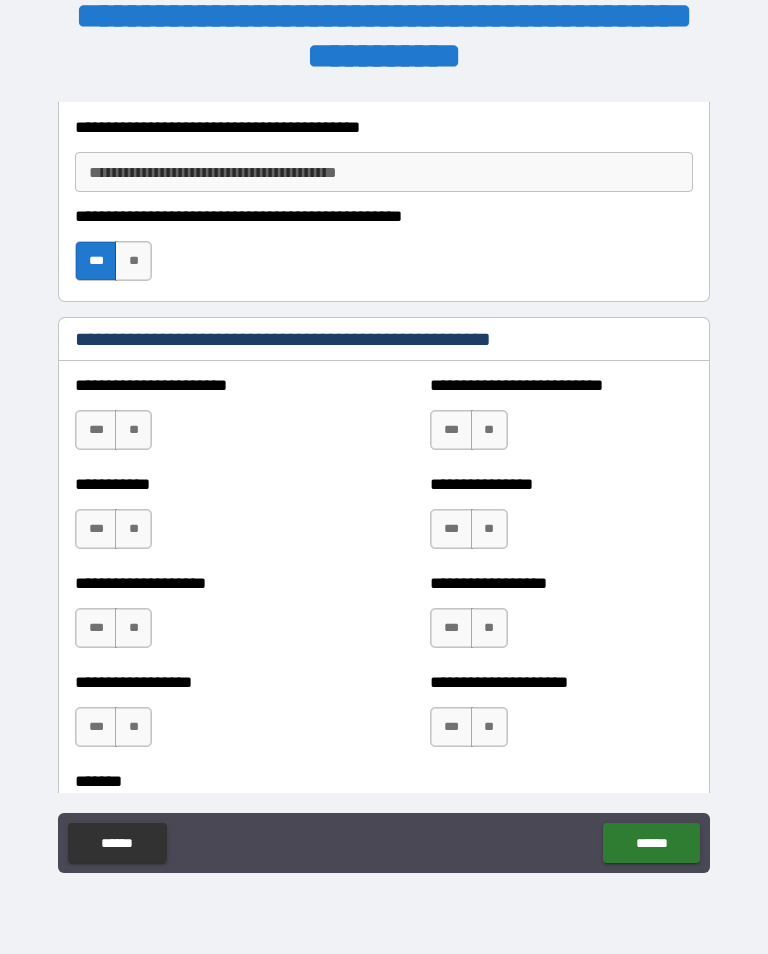 click on "**" at bounding box center [133, 430] 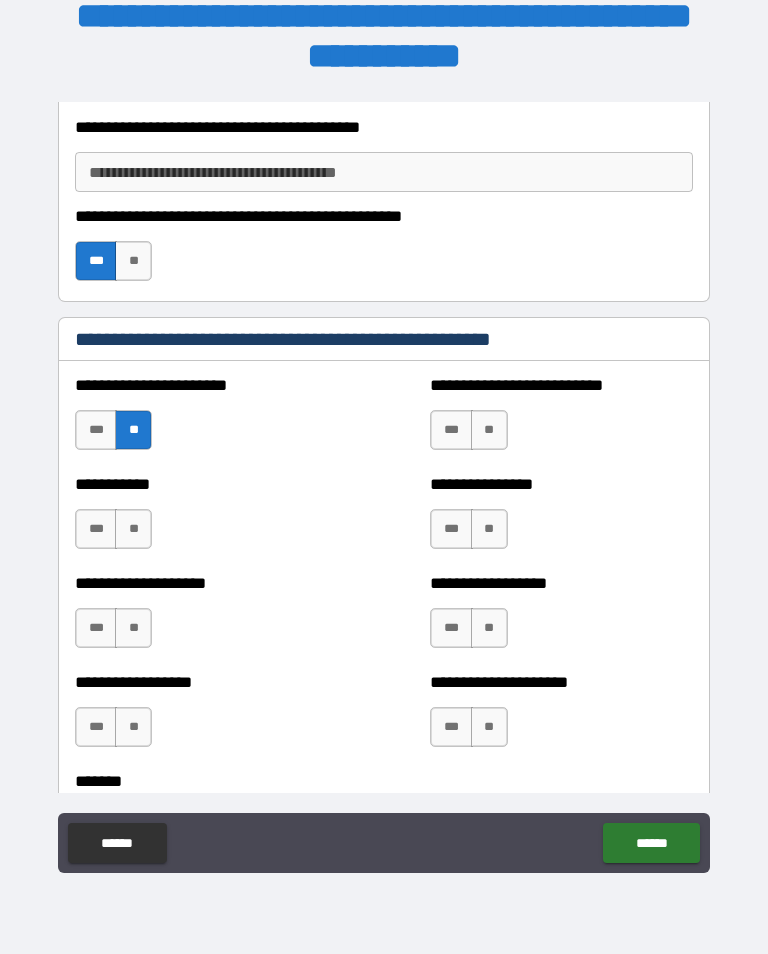 click on "**" at bounding box center [133, 529] 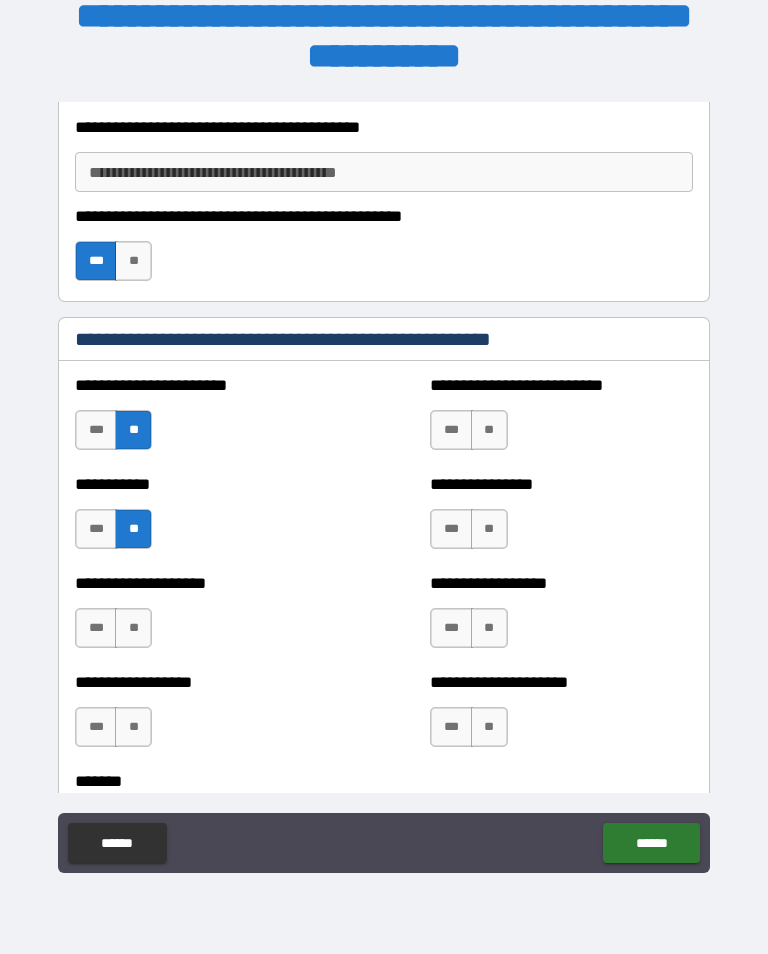 click on "**" at bounding box center (133, 628) 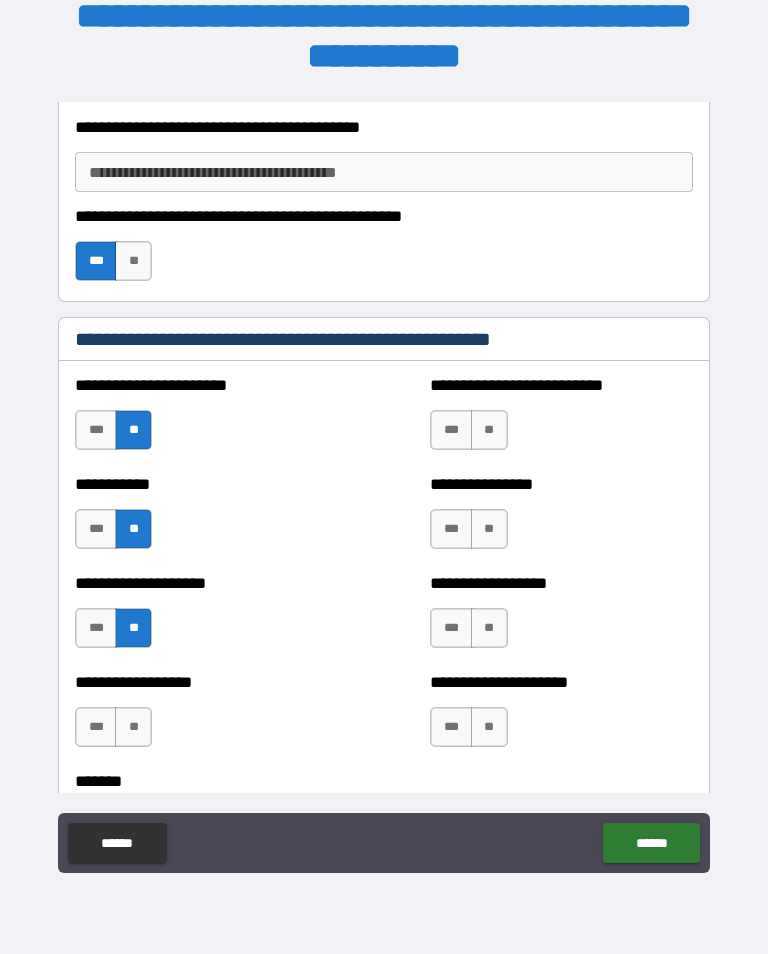click on "**" at bounding box center [133, 727] 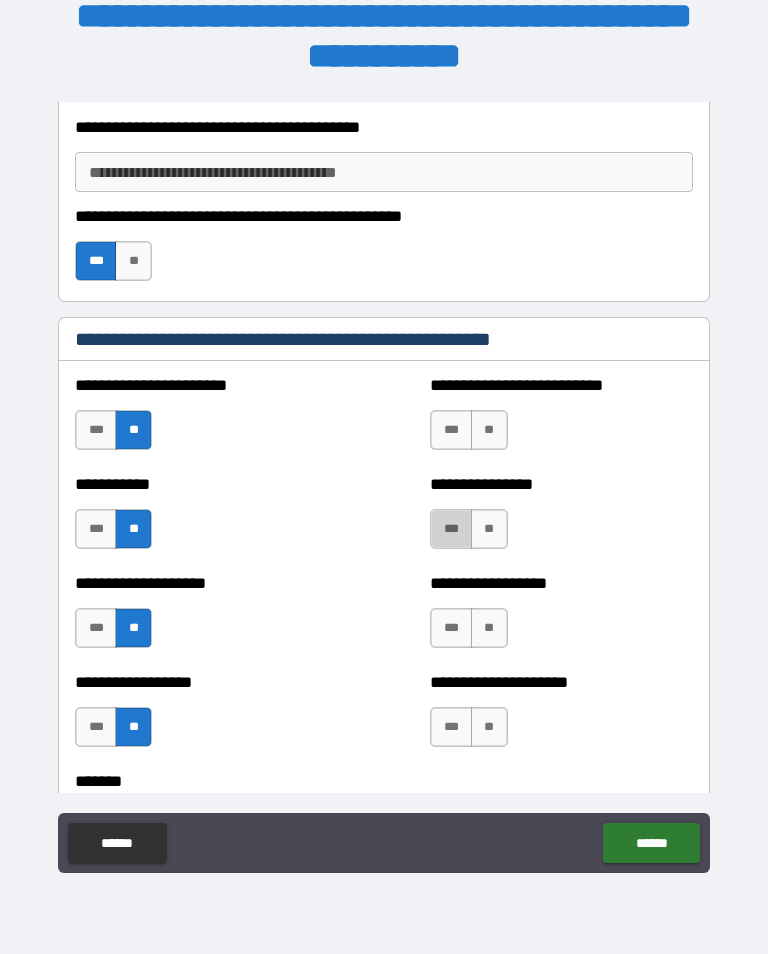 click on "***" at bounding box center [451, 529] 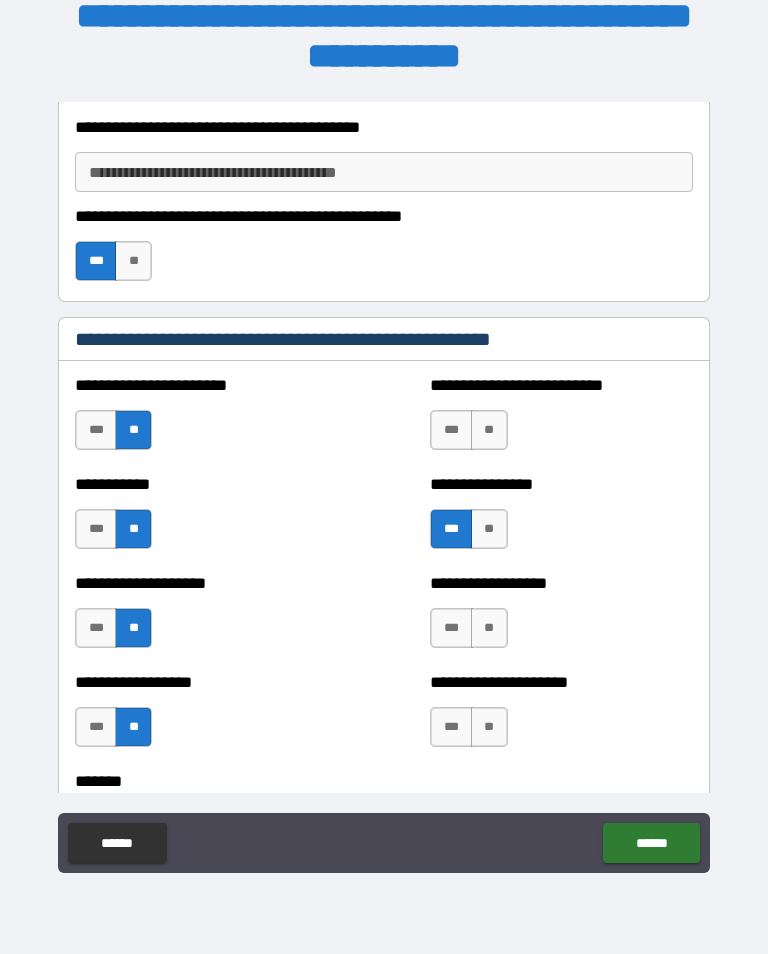 click on "**" at bounding box center [489, 430] 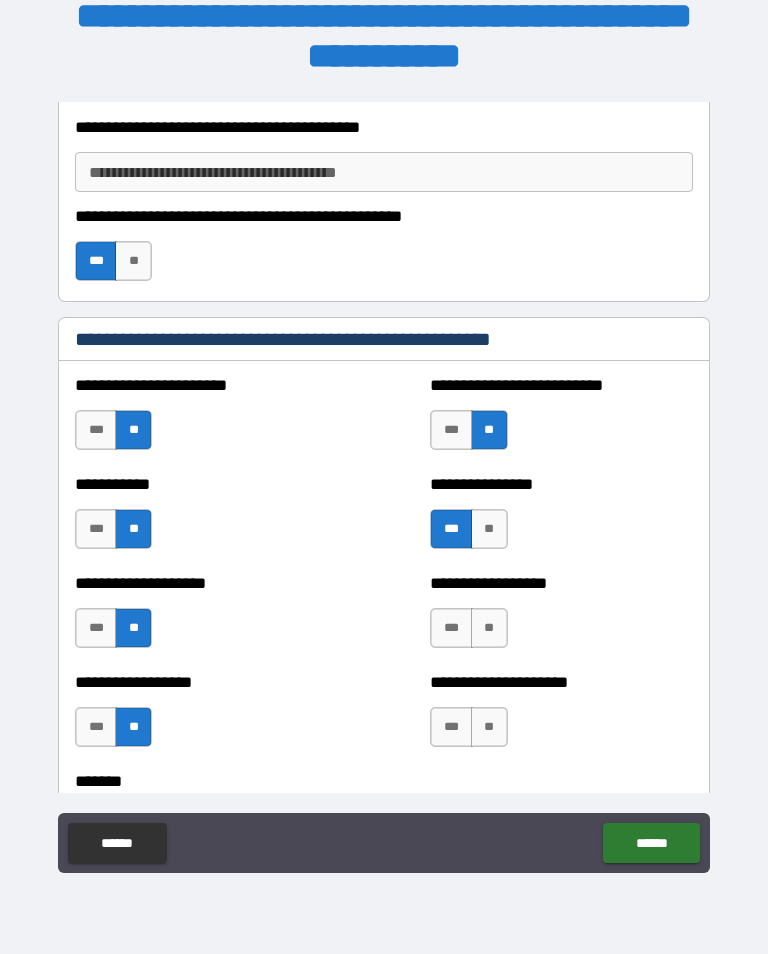 click on "**" at bounding box center [489, 628] 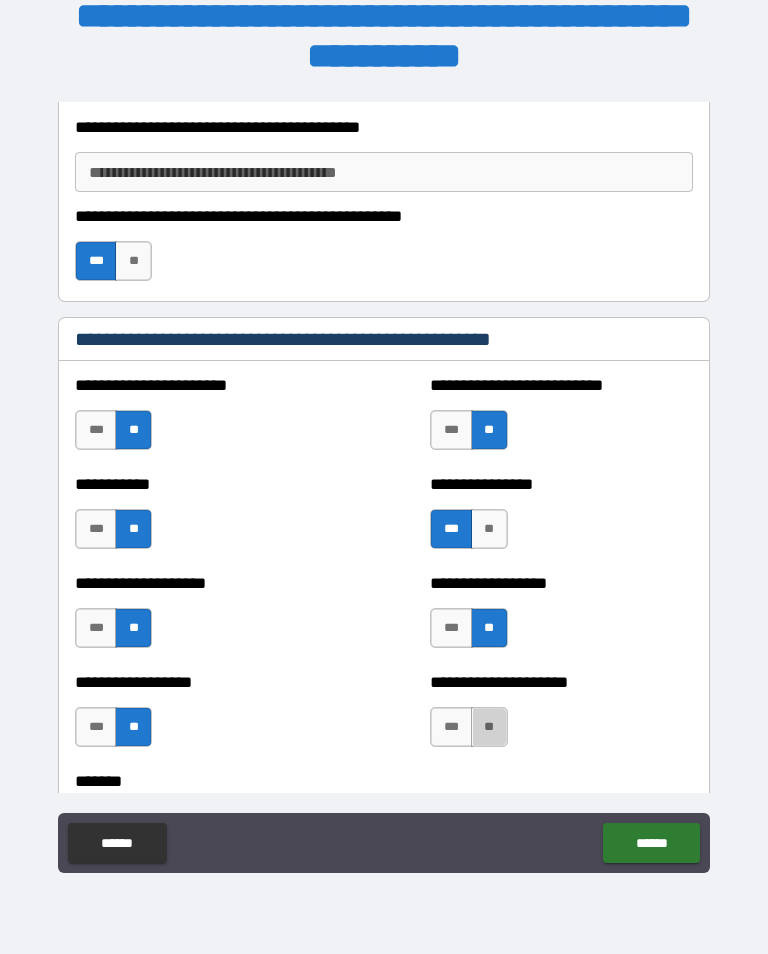 click on "**" at bounding box center (489, 727) 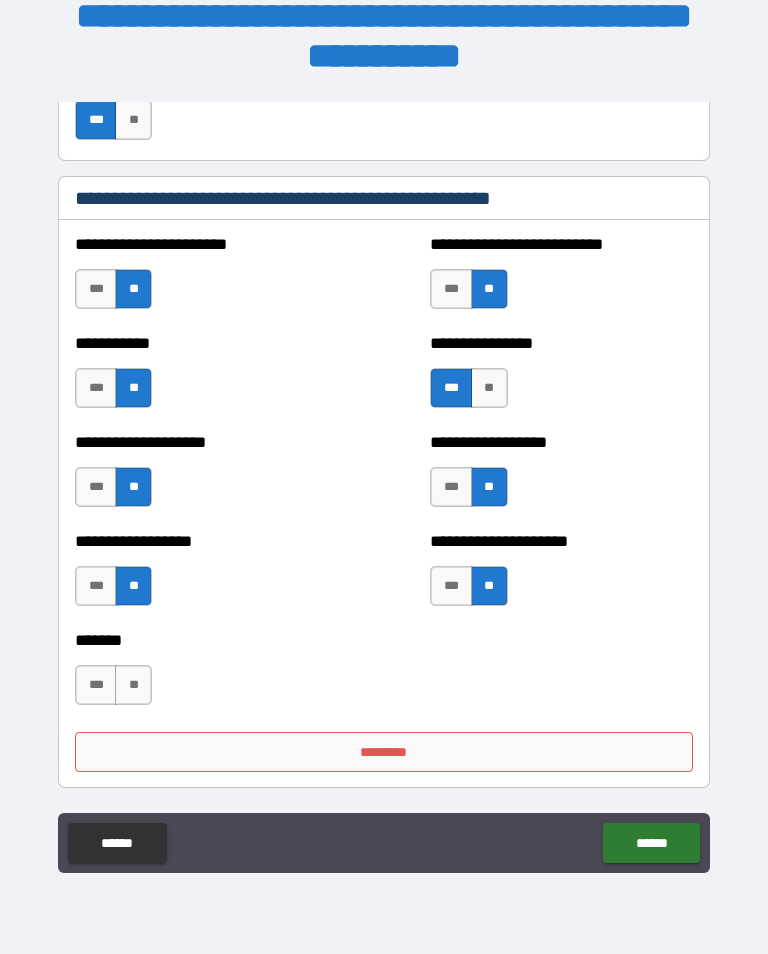 scroll, scrollTop: 7283, scrollLeft: 0, axis: vertical 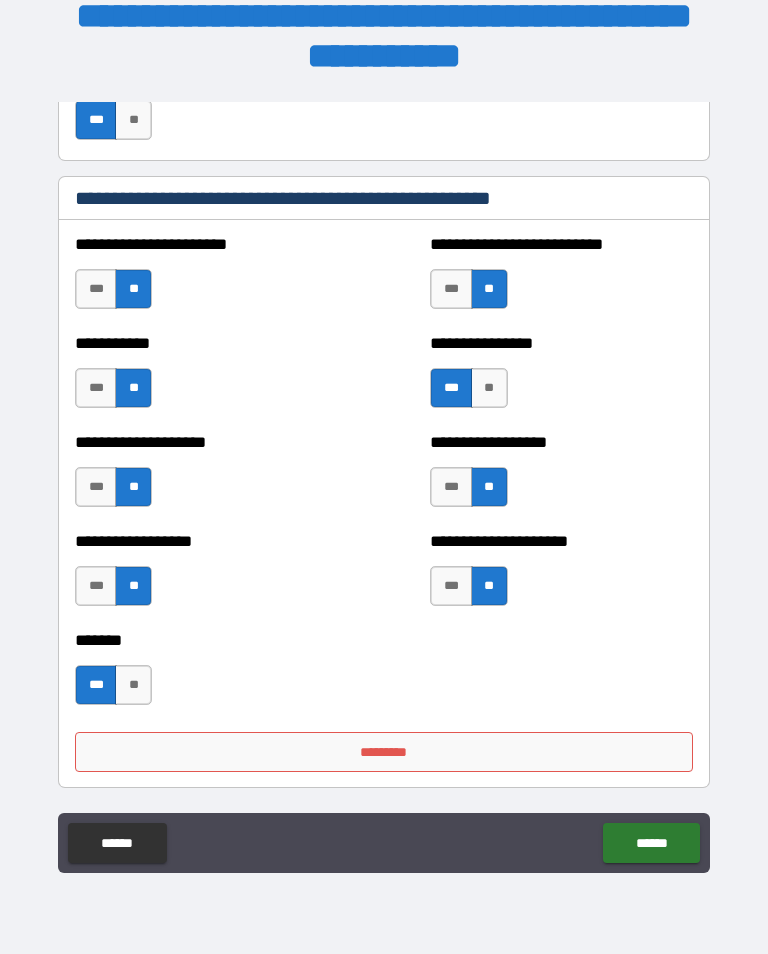 click on "*********" at bounding box center [384, 752] 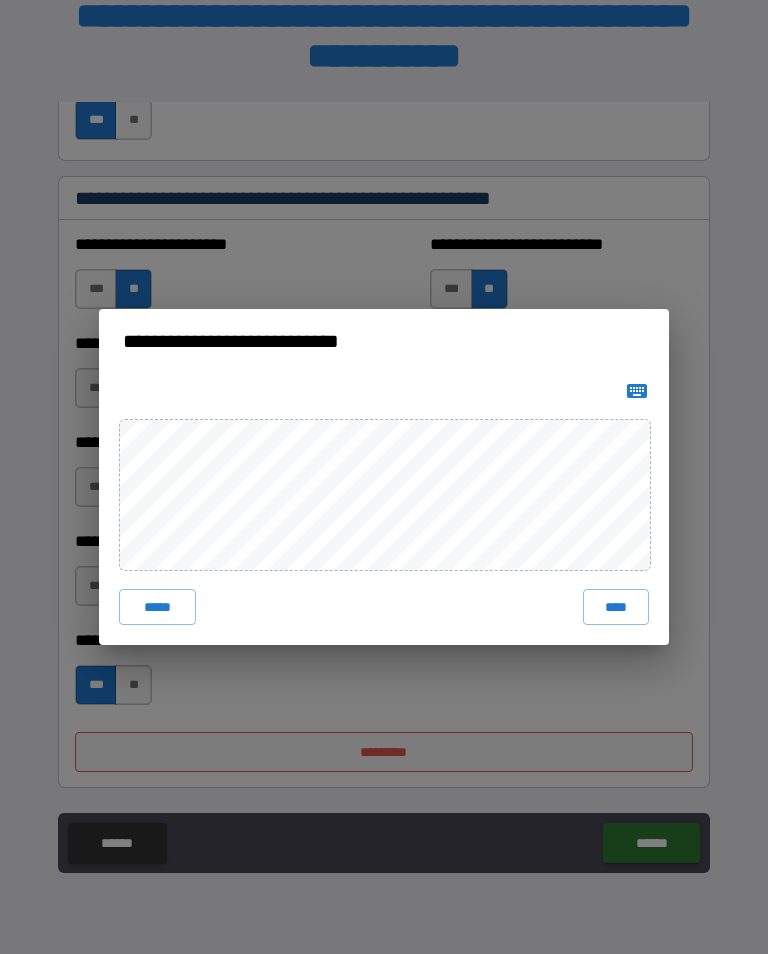 click on "****" at bounding box center (616, 607) 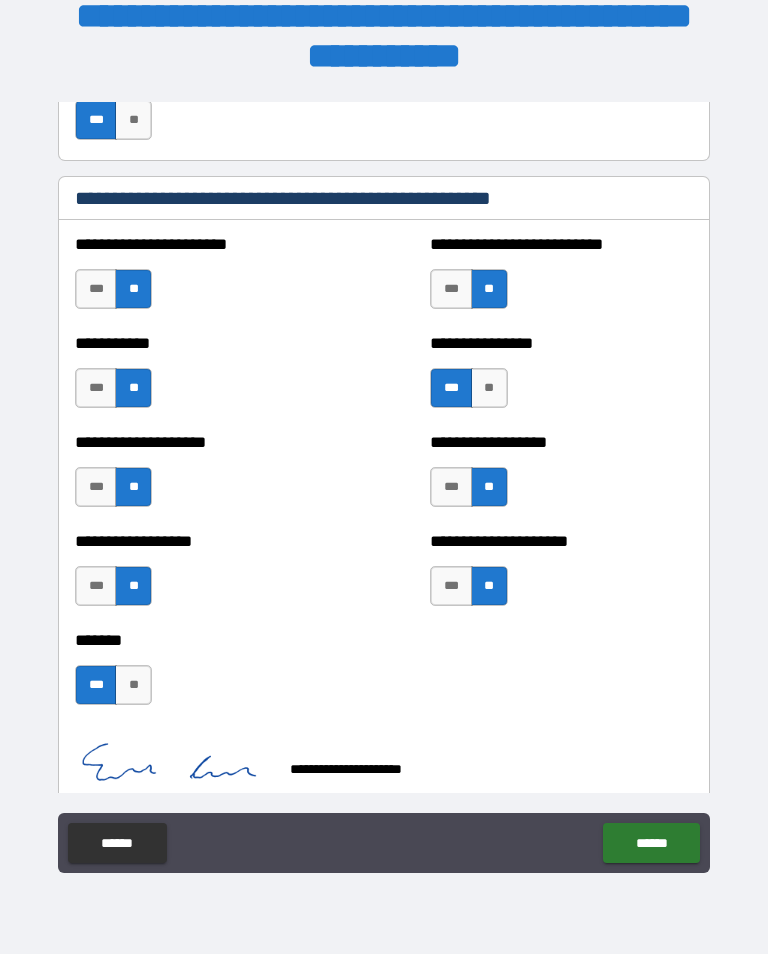 click on "******" at bounding box center (651, 843) 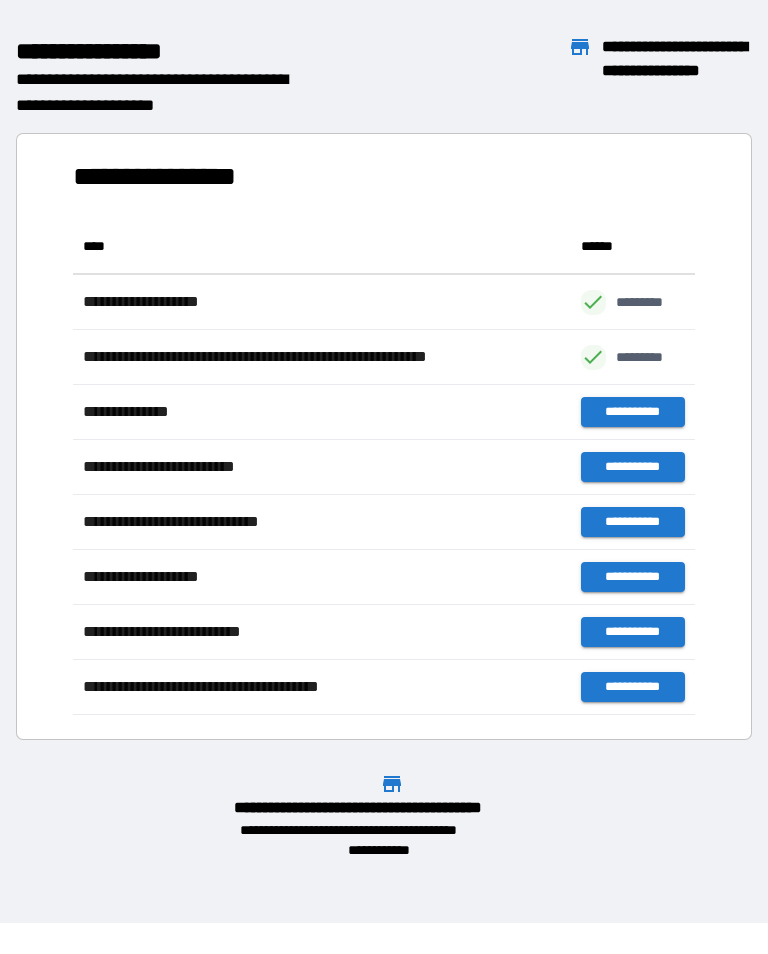 scroll, scrollTop: 496, scrollLeft: 622, axis: both 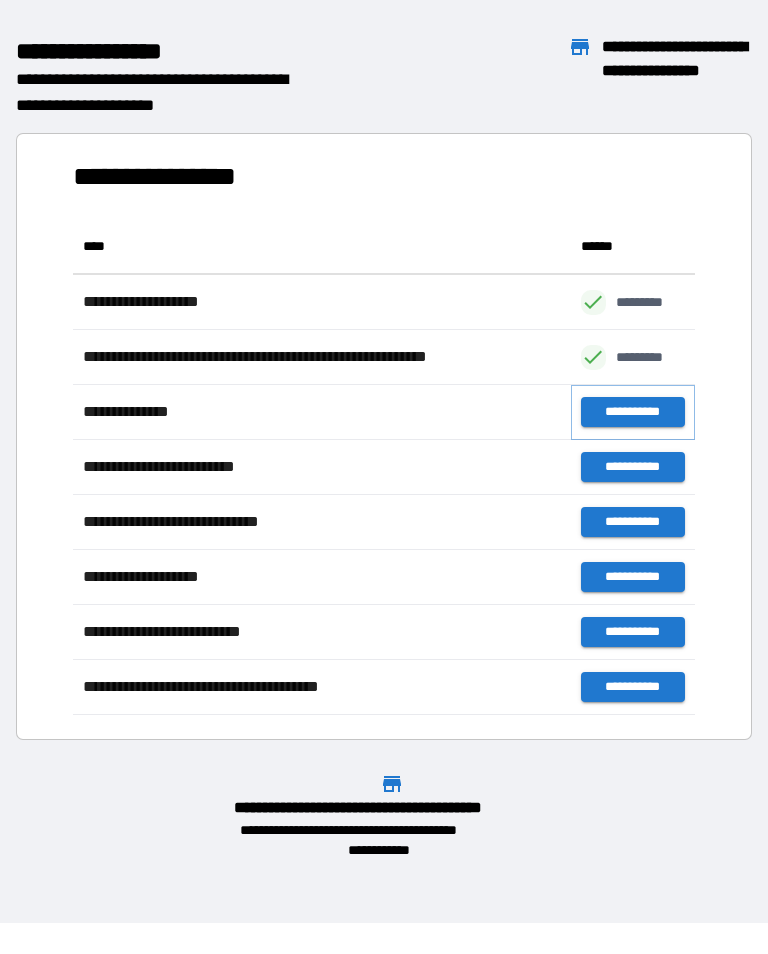 click on "**********" at bounding box center [633, 412] 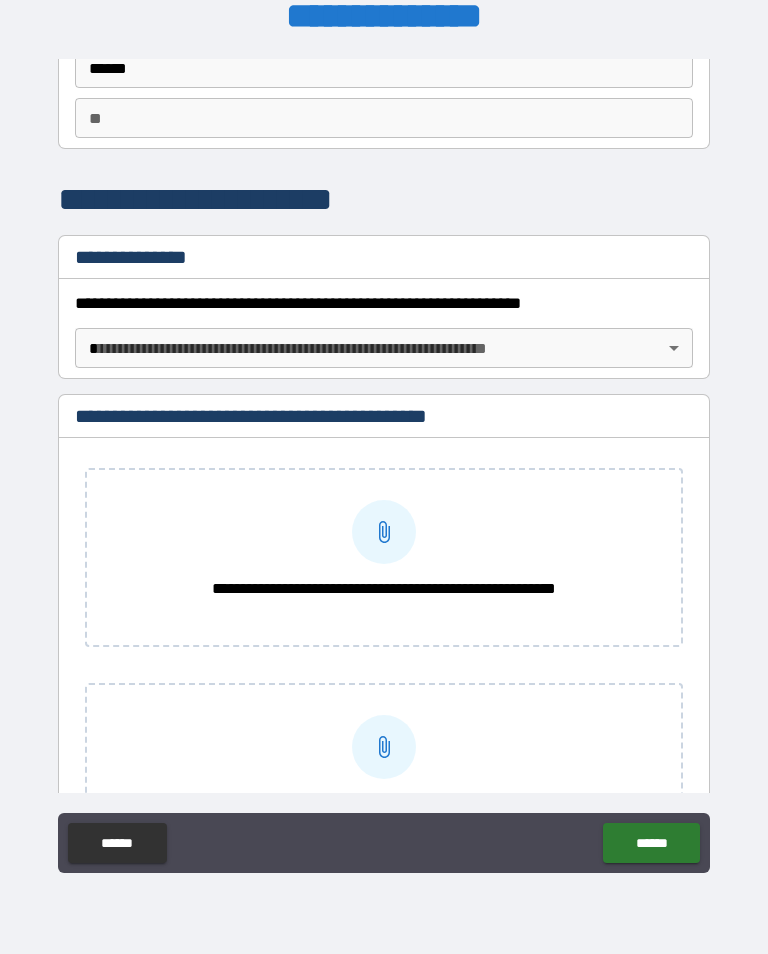 scroll, scrollTop: 154, scrollLeft: 0, axis: vertical 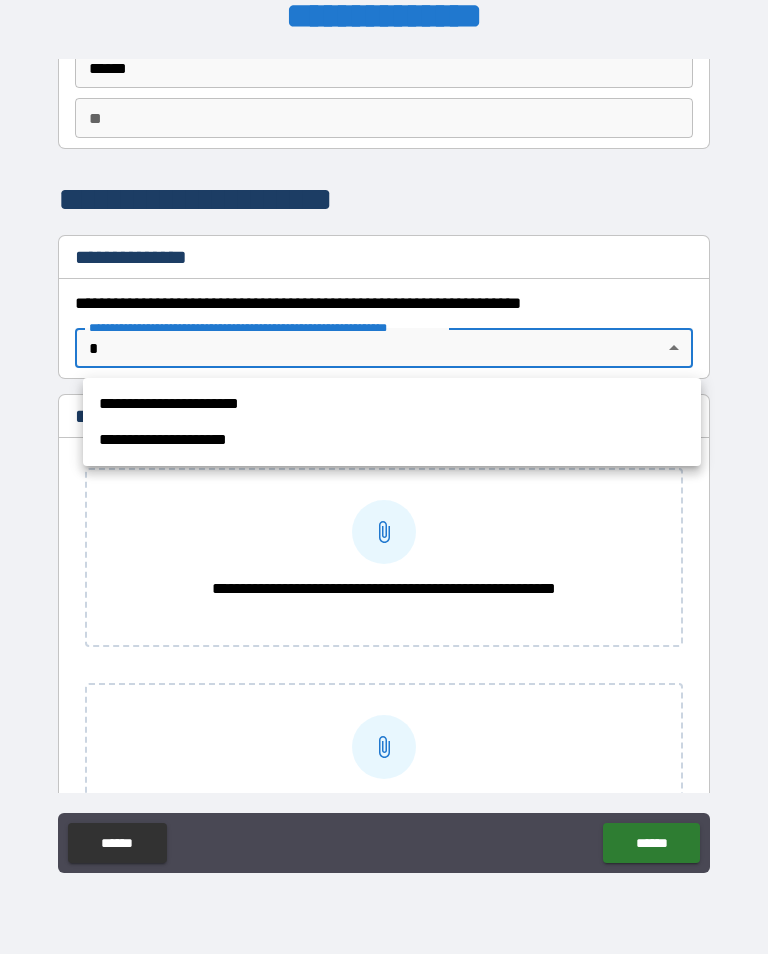 click on "**********" at bounding box center (392, 404) 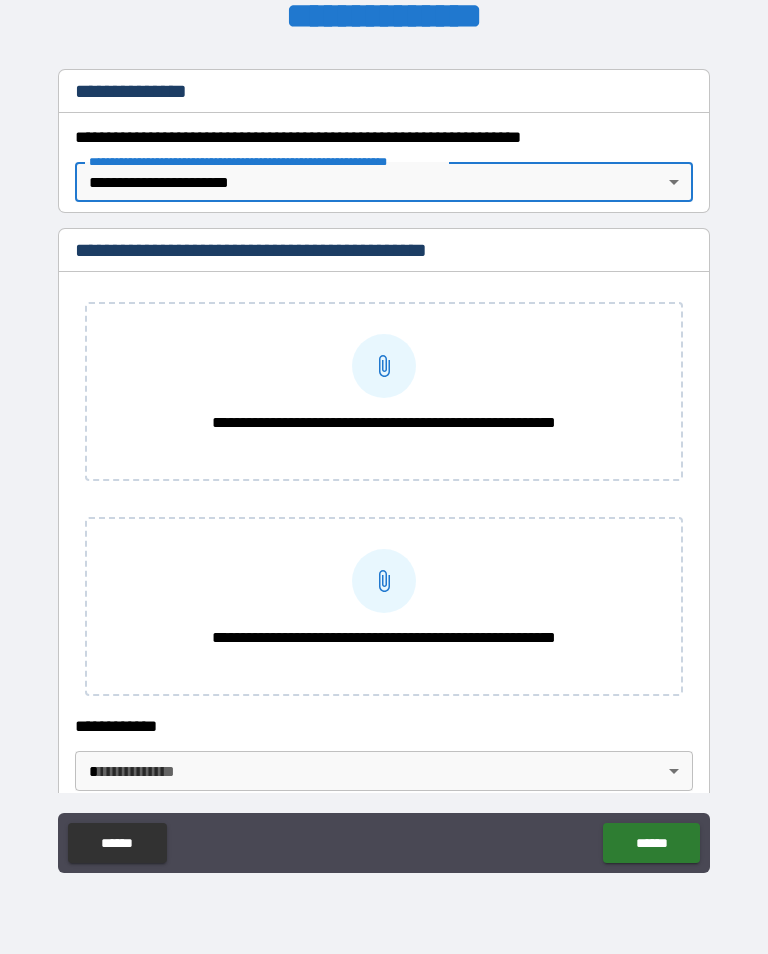 scroll, scrollTop: 327, scrollLeft: 0, axis: vertical 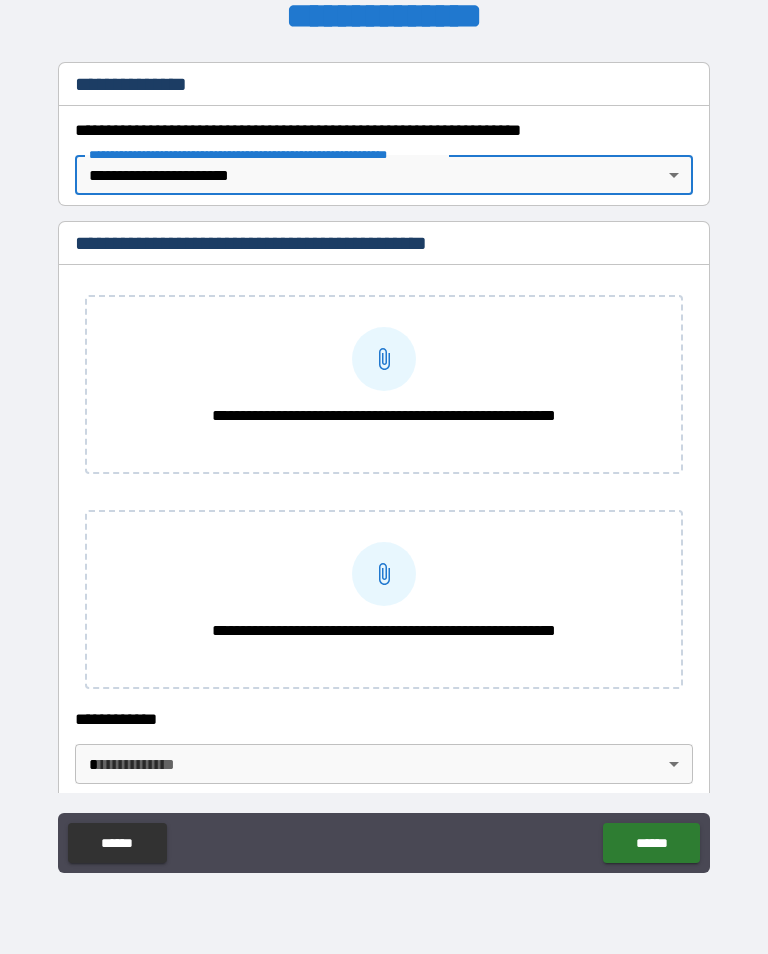 click on "**********" at bounding box center (384, 359) 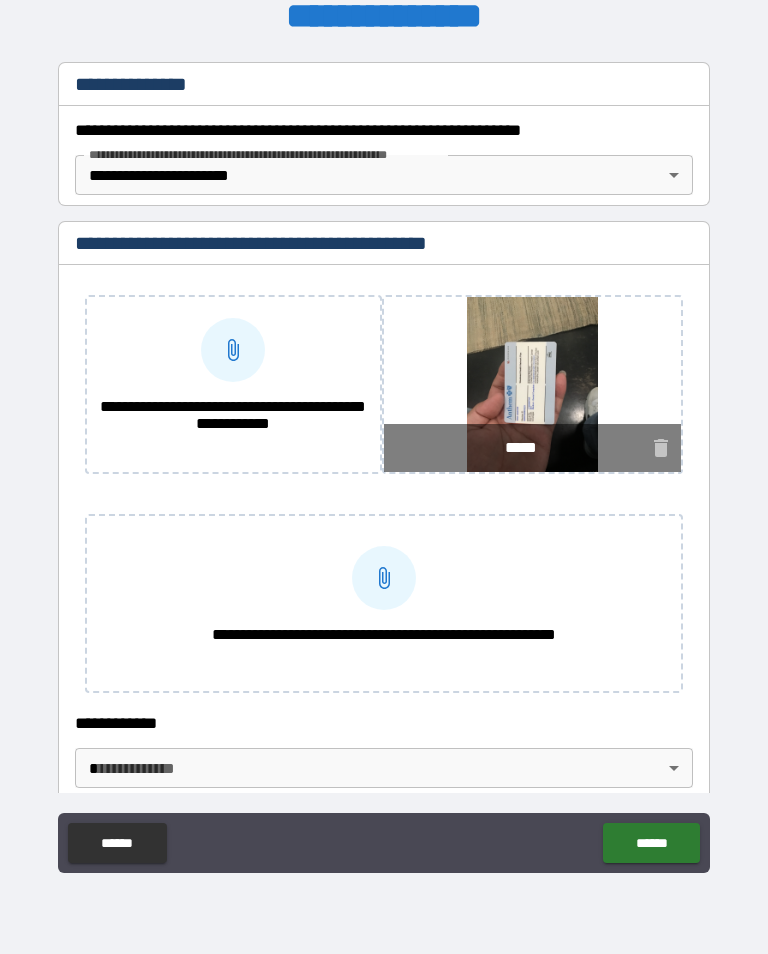 click at bounding box center [384, 578] 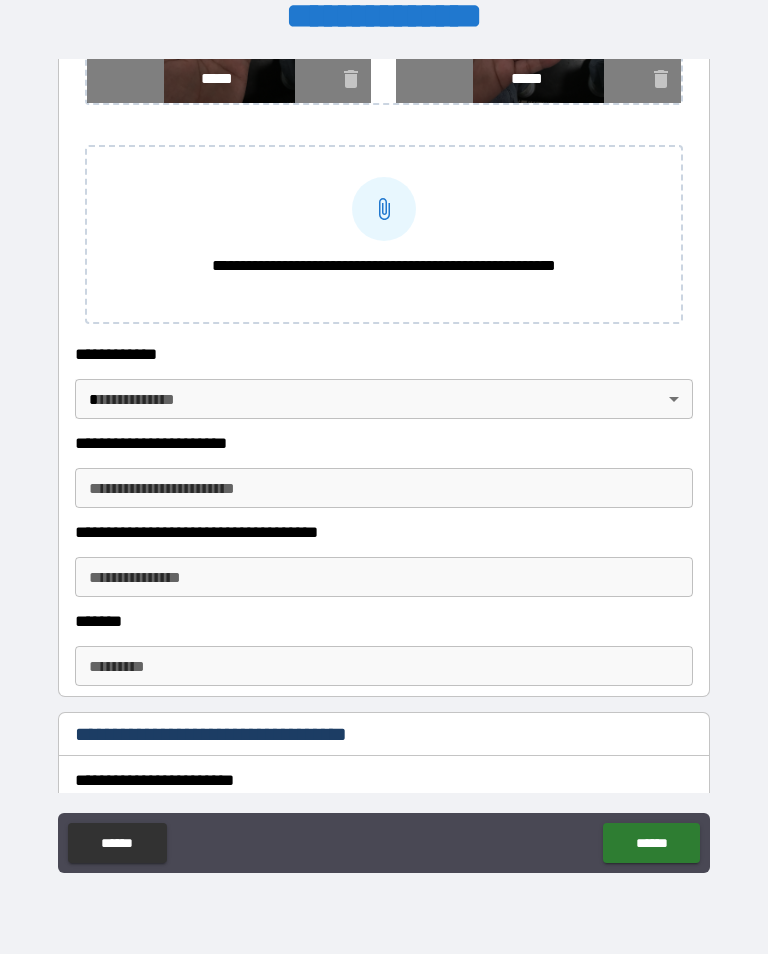scroll, scrollTop: 711, scrollLeft: 0, axis: vertical 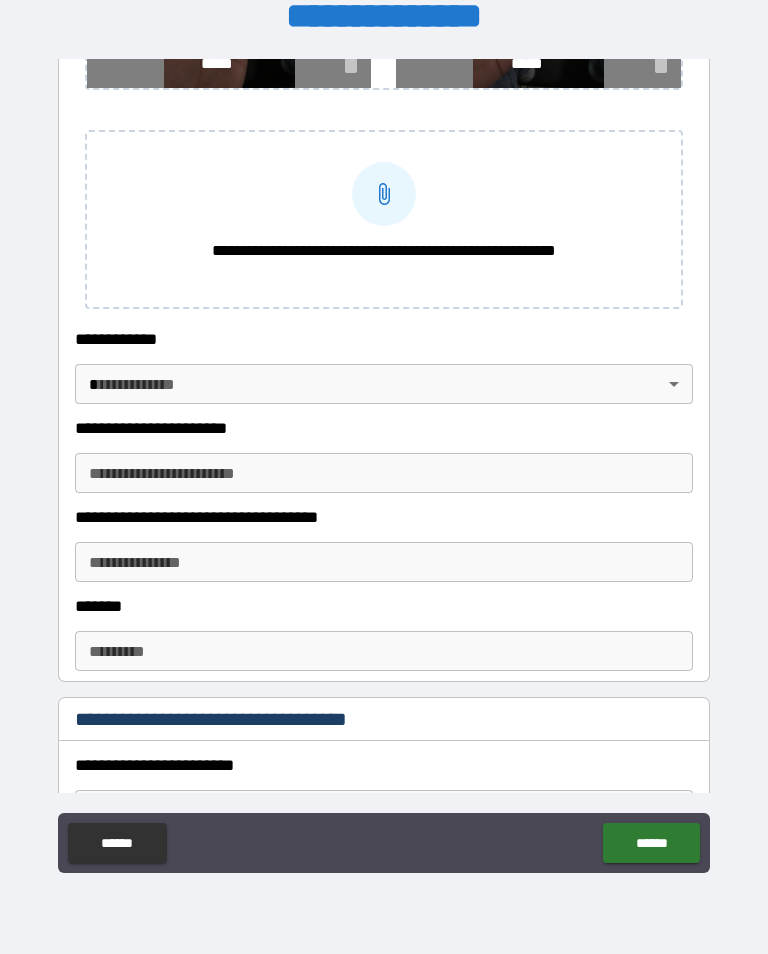 click on "**********" at bounding box center (384, 461) 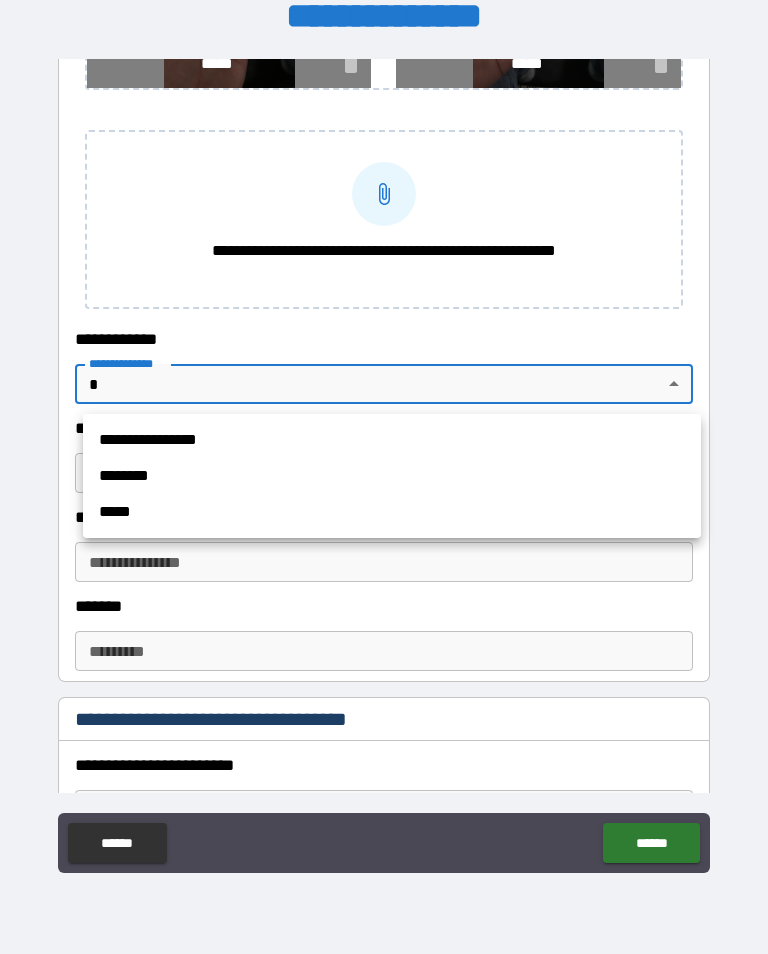 click on "**********" at bounding box center [392, 440] 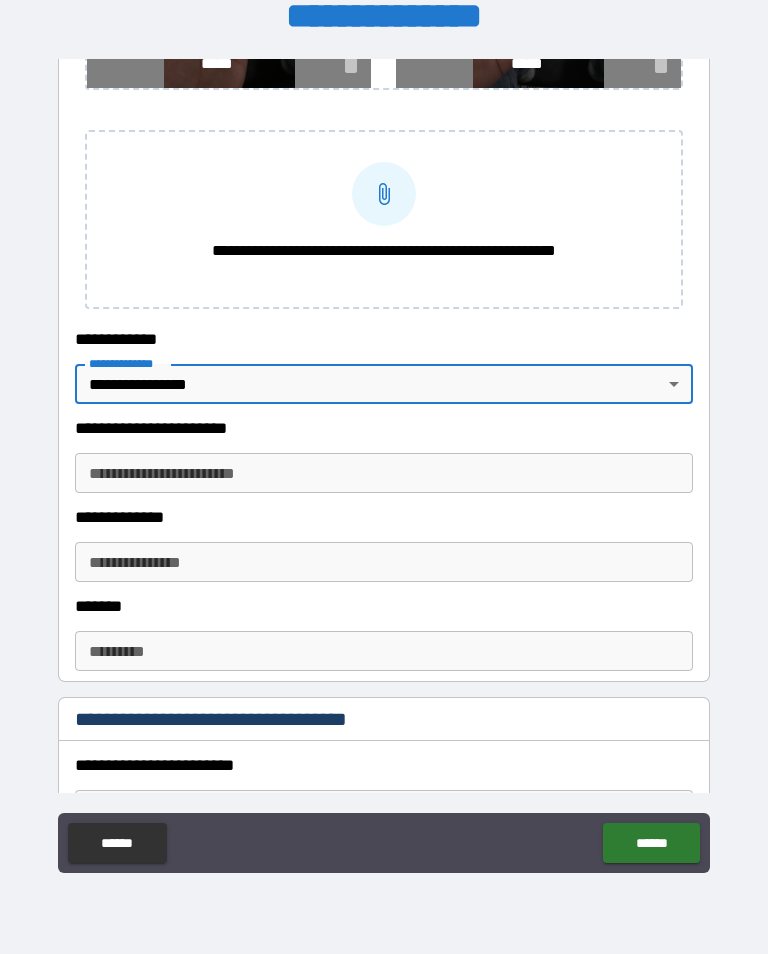 click on "**********" at bounding box center [384, 473] 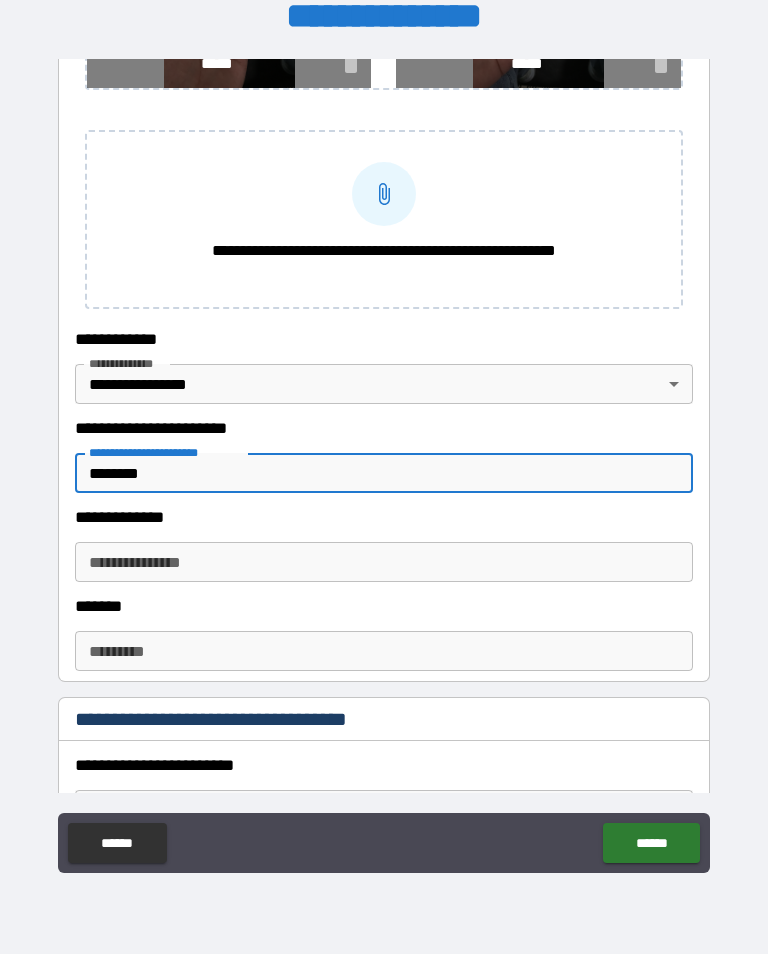 click on "**********" at bounding box center [384, 562] 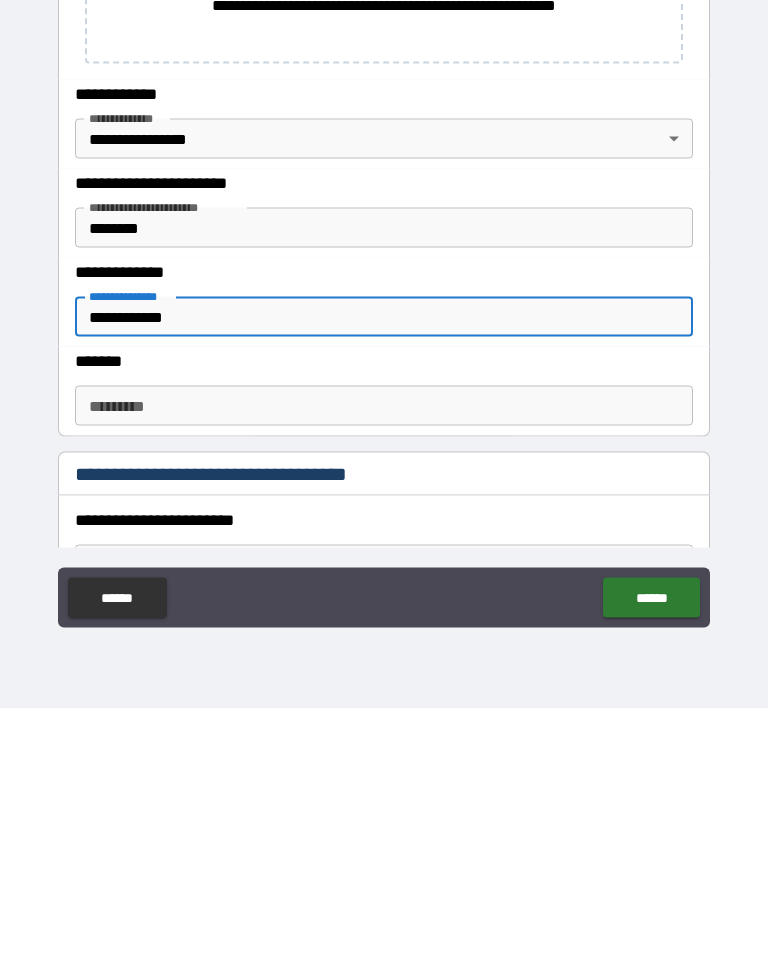 click on "*******   *" at bounding box center (384, 651) 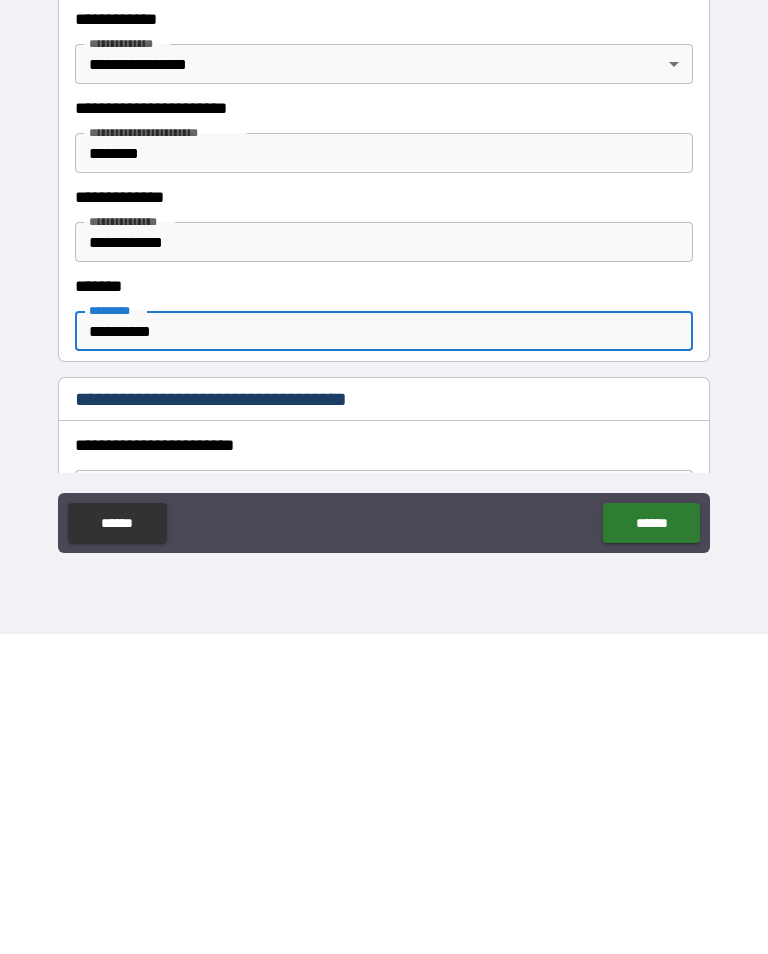 click on "**********" at bounding box center (384, 765) 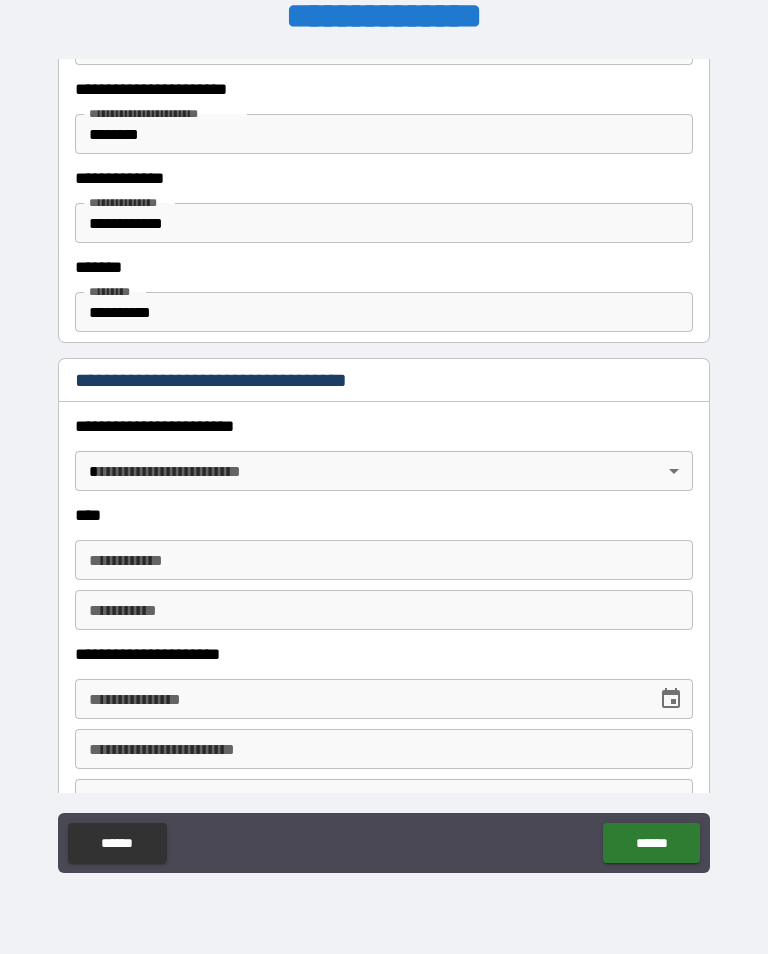 scroll, scrollTop: 1062, scrollLeft: 0, axis: vertical 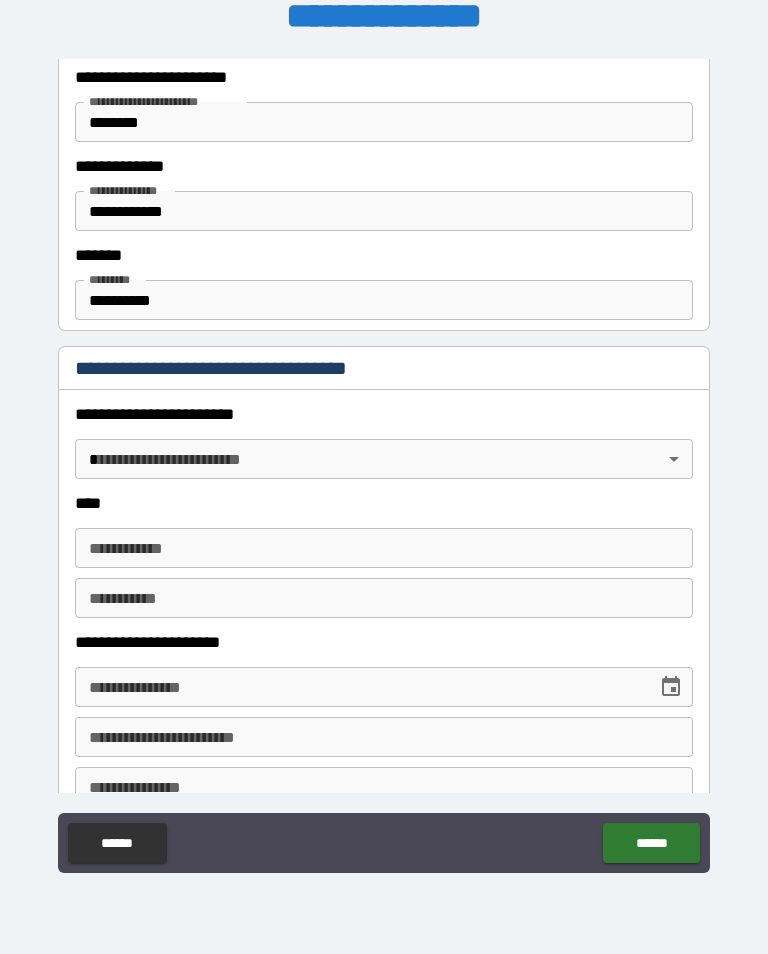 click on "**********" at bounding box center (384, 461) 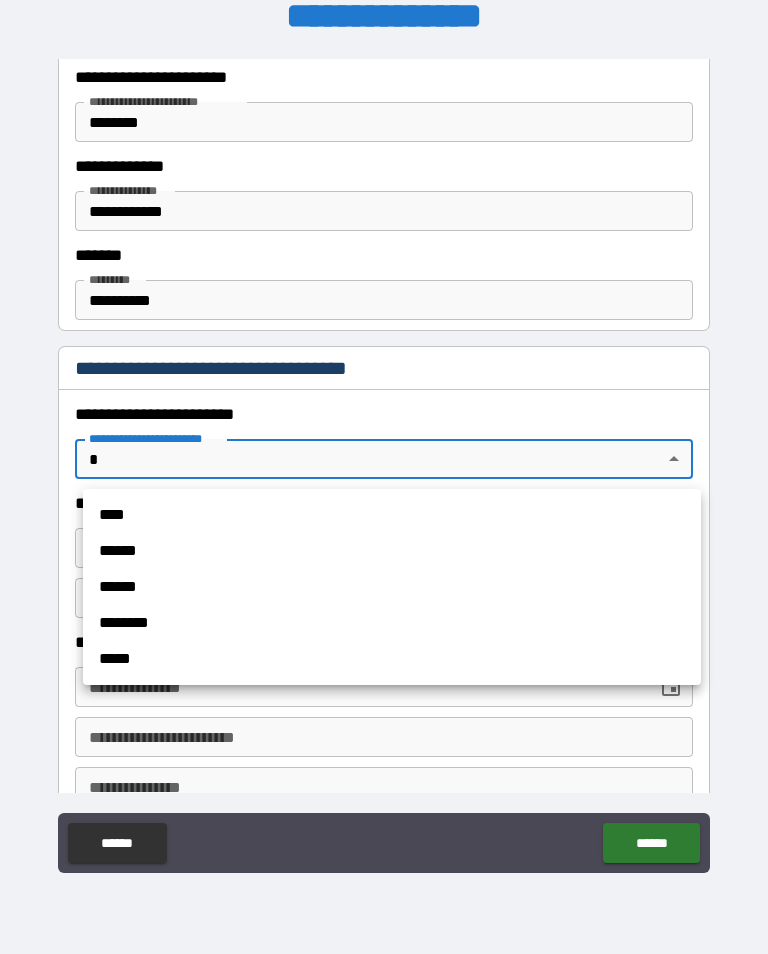 click on "****" at bounding box center [392, 515] 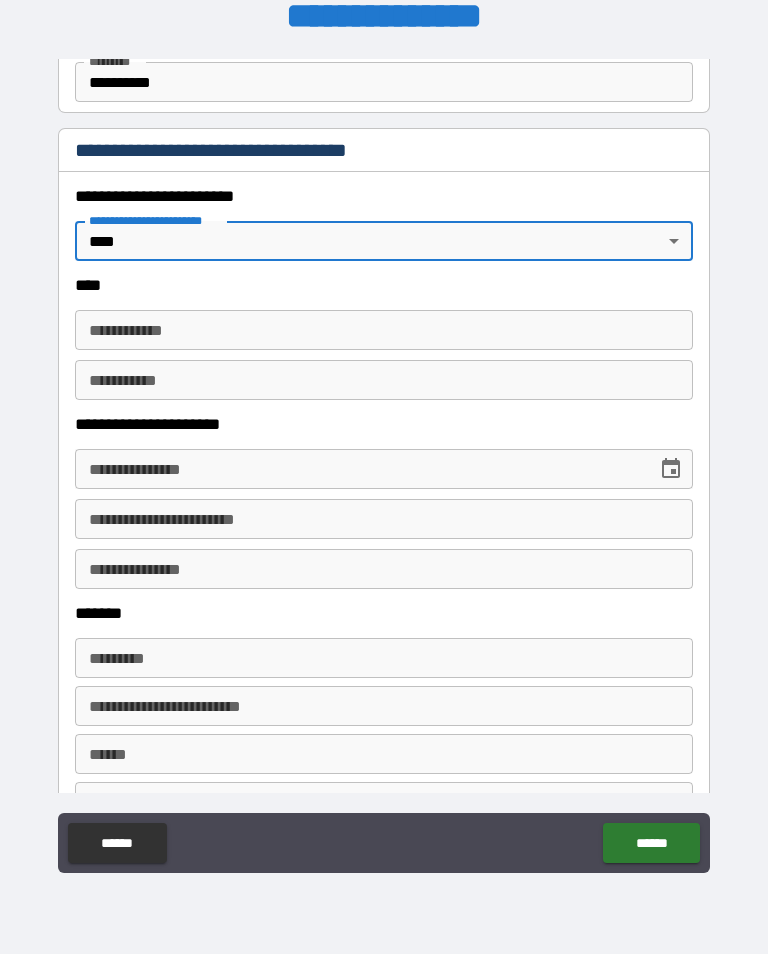 scroll, scrollTop: 1318, scrollLeft: 0, axis: vertical 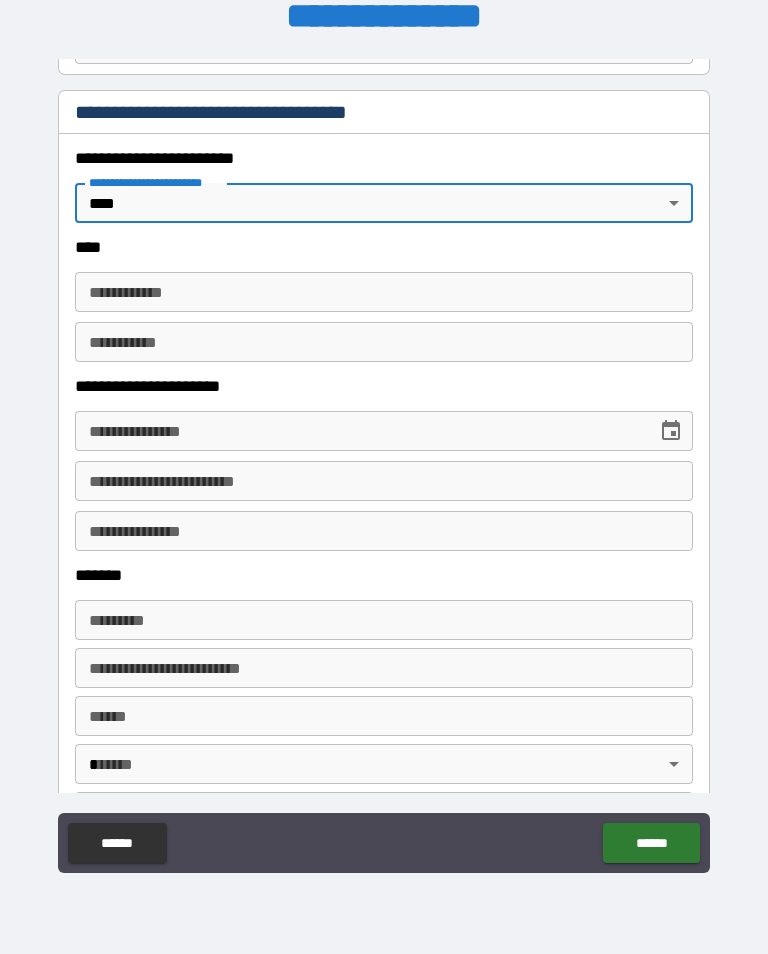click on "**********" at bounding box center [384, 292] 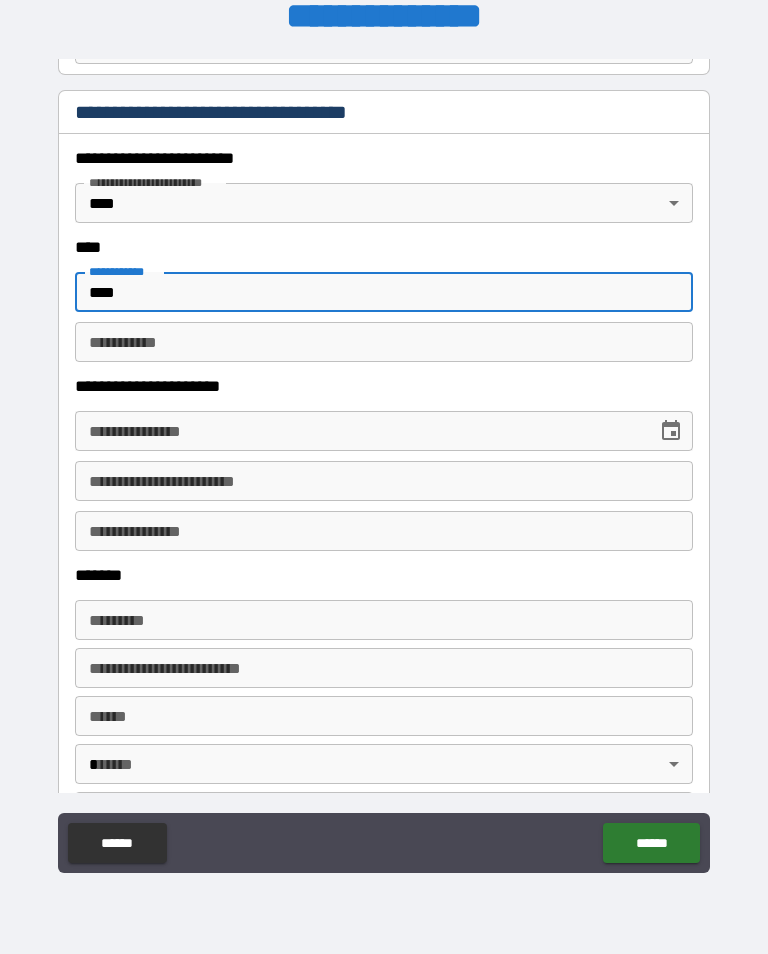 click on "*********   *" at bounding box center [384, 342] 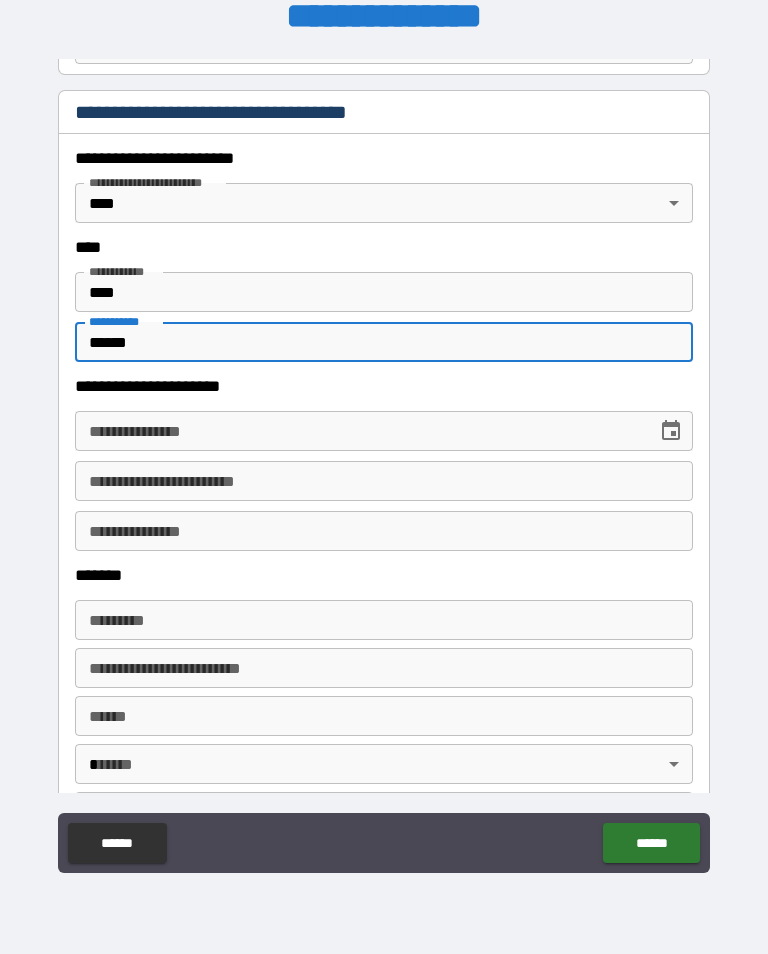 click on "**********" at bounding box center [359, 431] 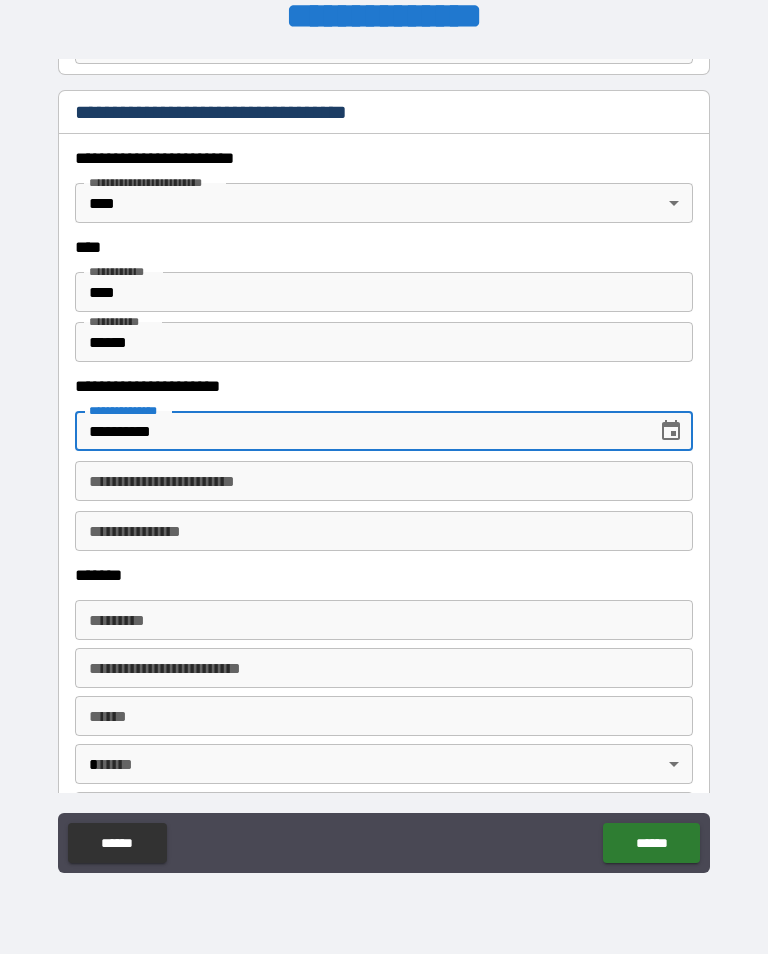 click on "**********" at bounding box center [384, 481] 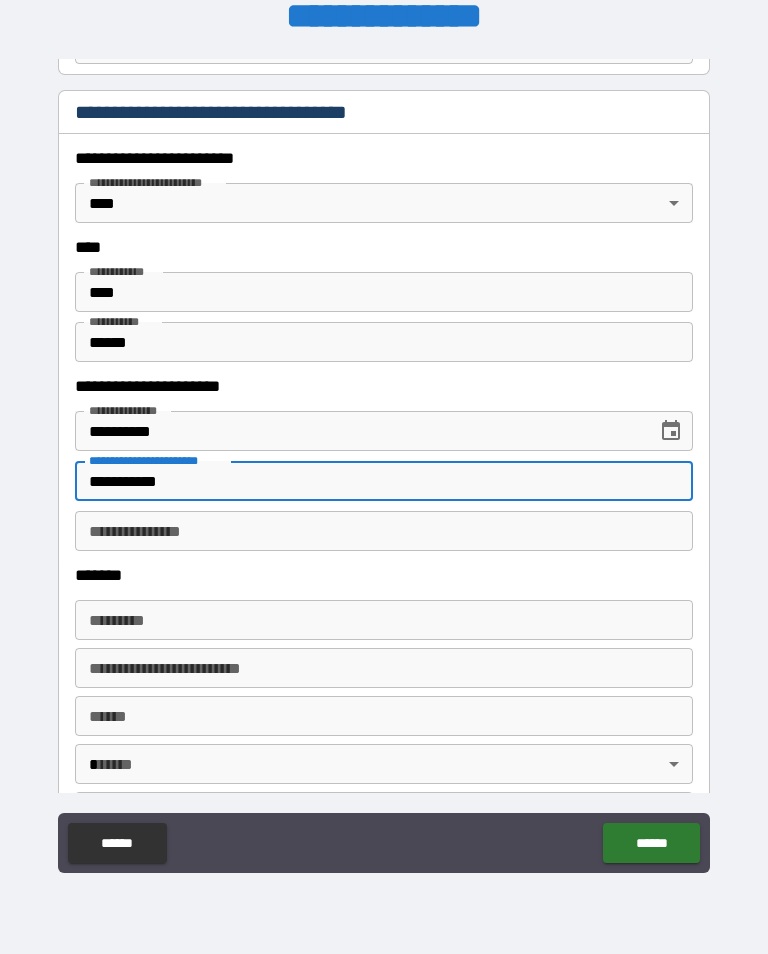 click on "**********" at bounding box center (384, 531) 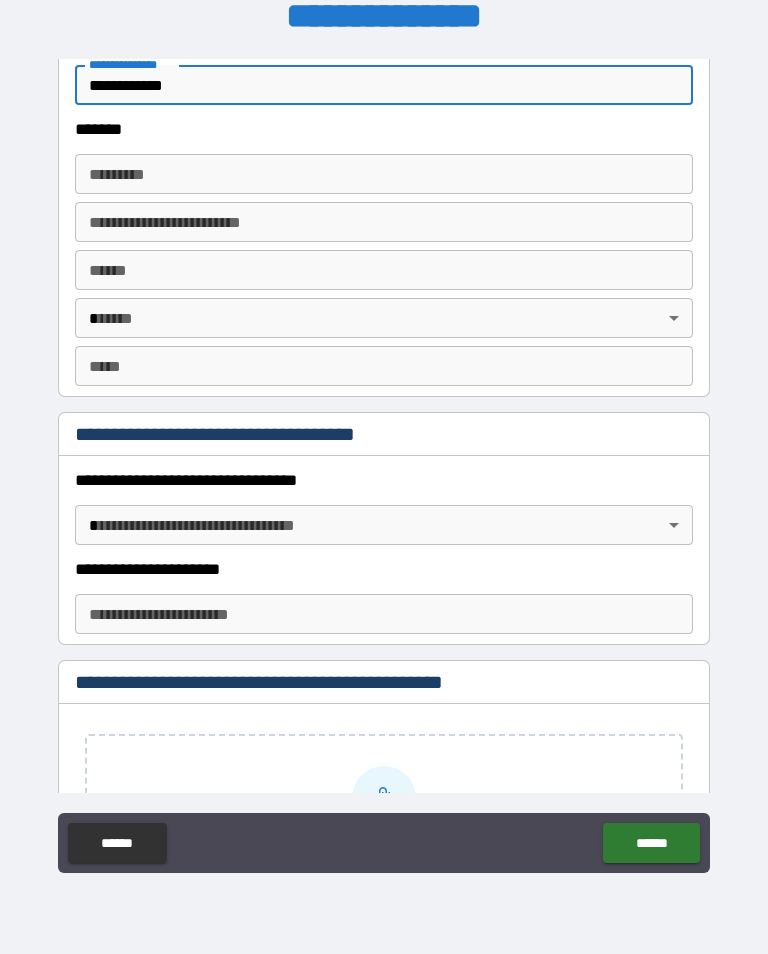 scroll, scrollTop: 1765, scrollLeft: 0, axis: vertical 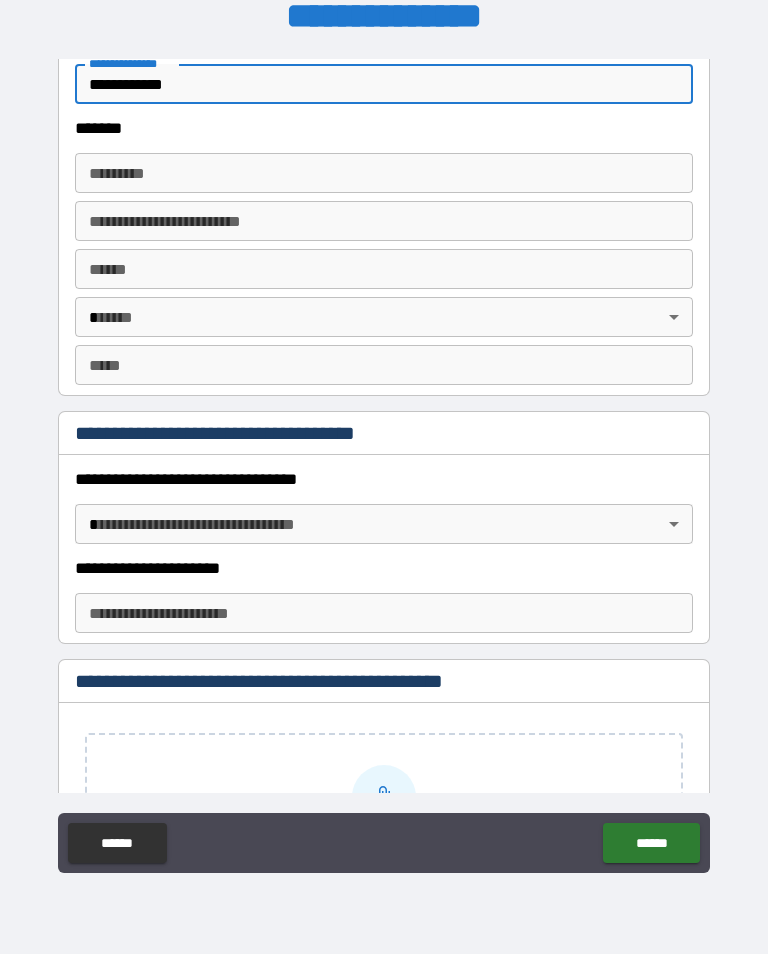 click on "*******   *" at bounding box center [384, 173] 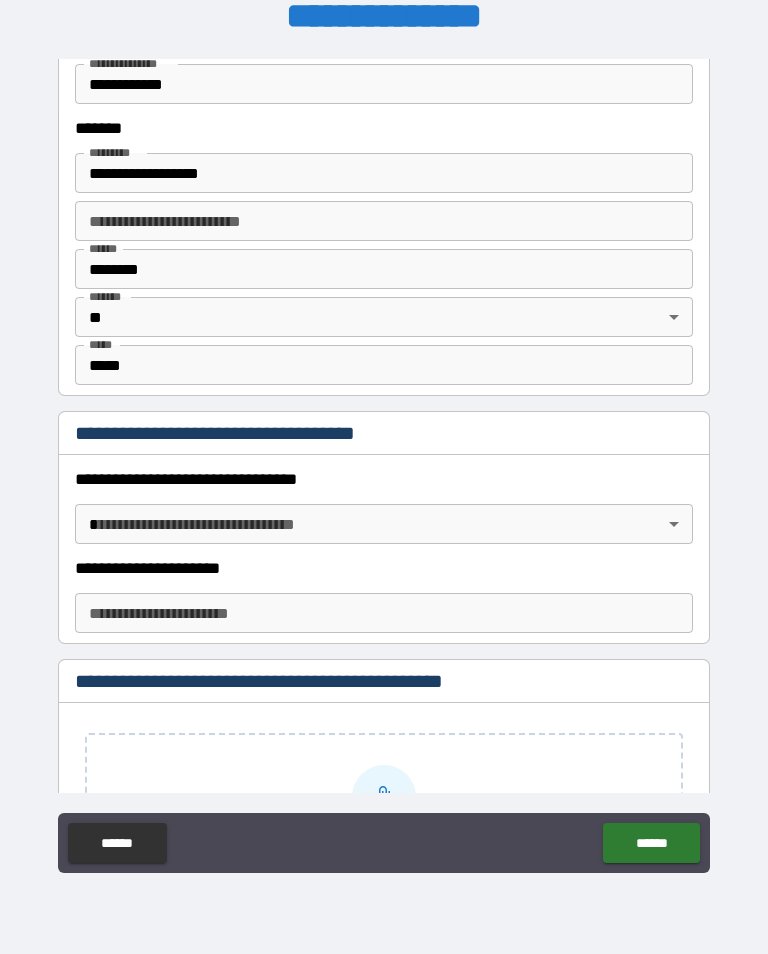click on "**********" at bounding box center (384, 461) 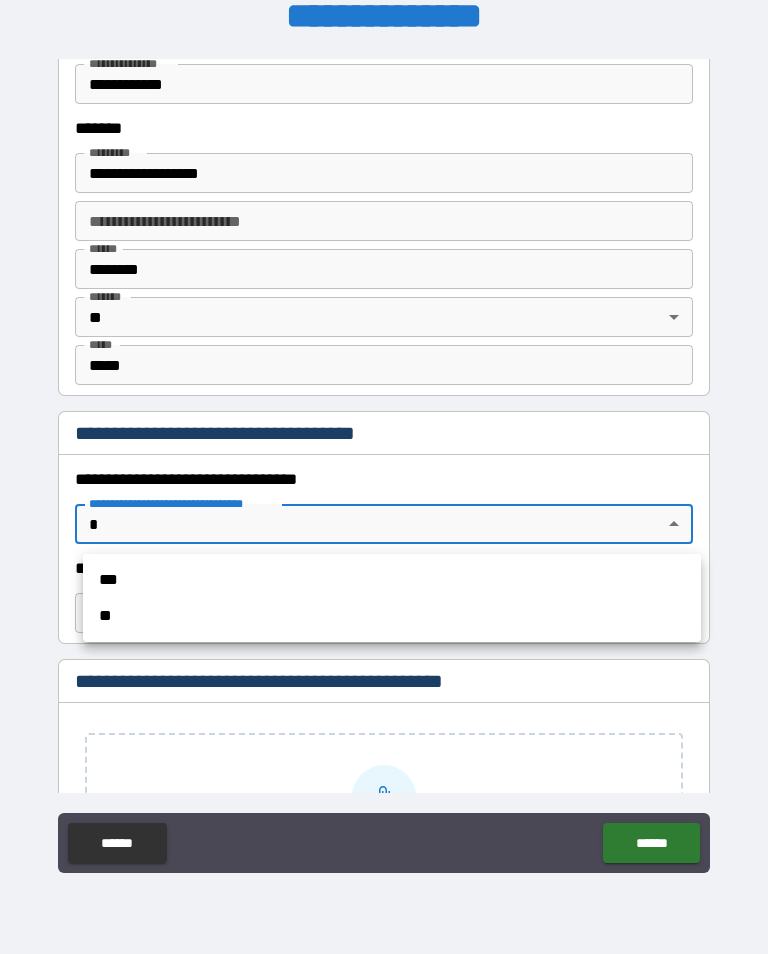 click on "***" at bounding box center [392, 580] 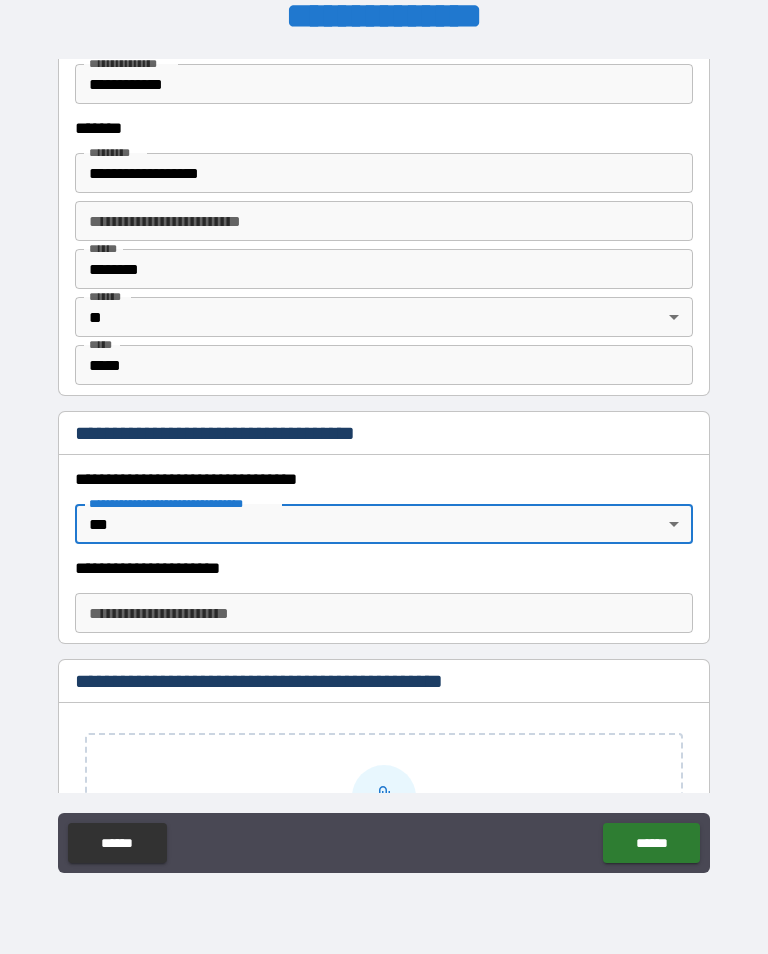 click on "**********" at bounding box center [384, 613] 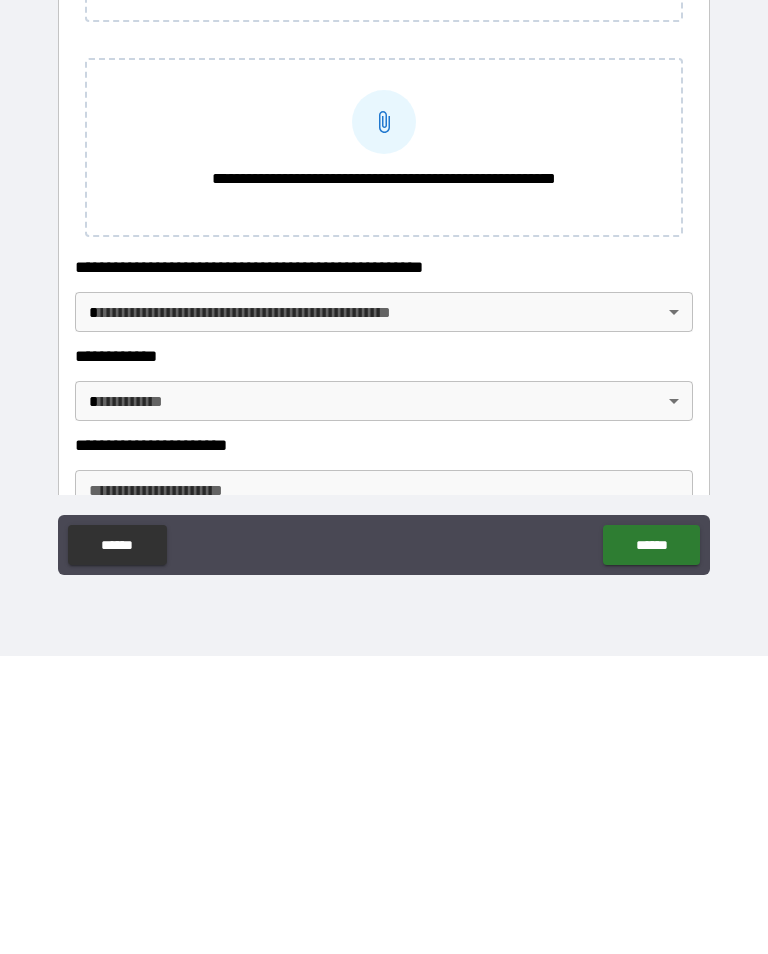 scroll, scrollTop: 2374, scrollLeft: 0, axis: vertical 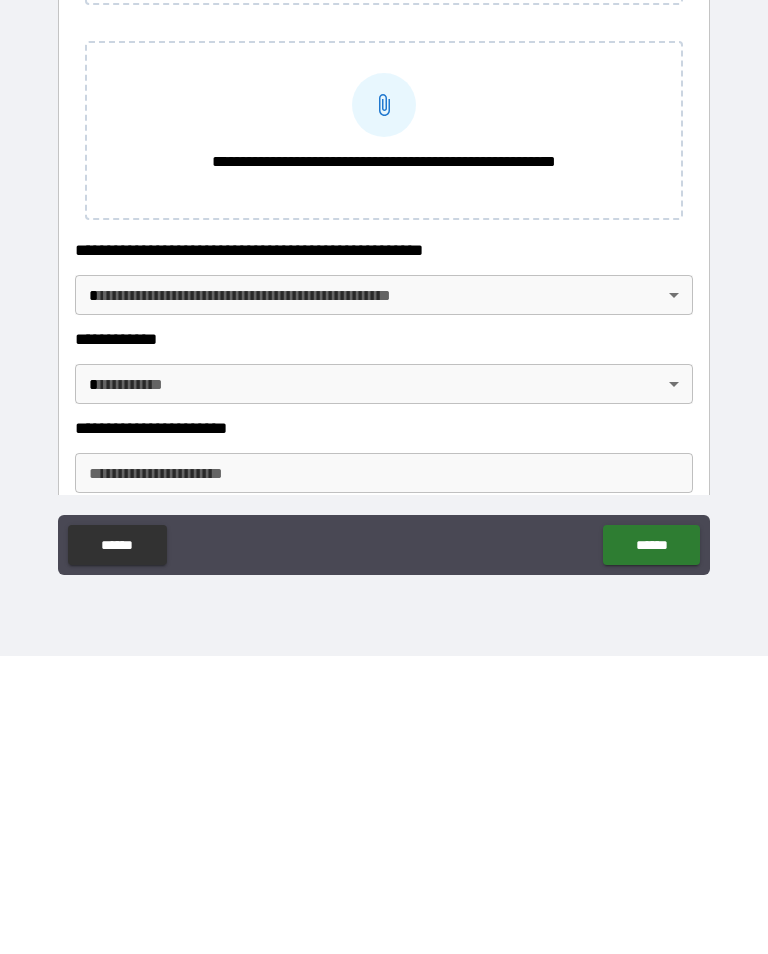 click on "**********" at bounding box center (384, 461) 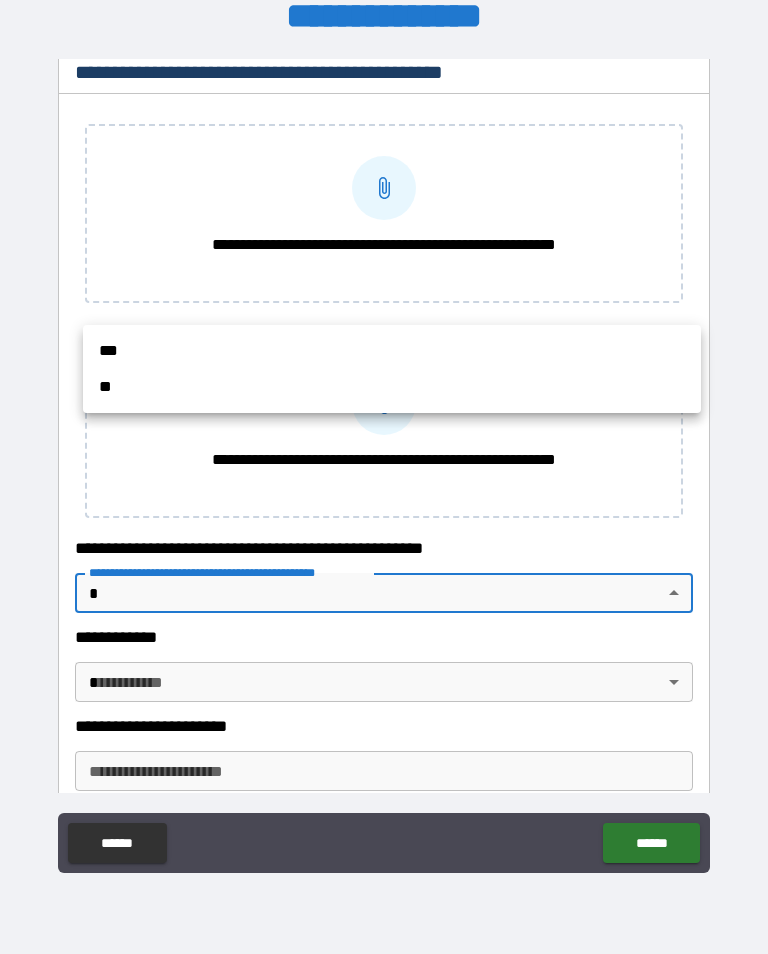 click at bounding box center (384, 477) 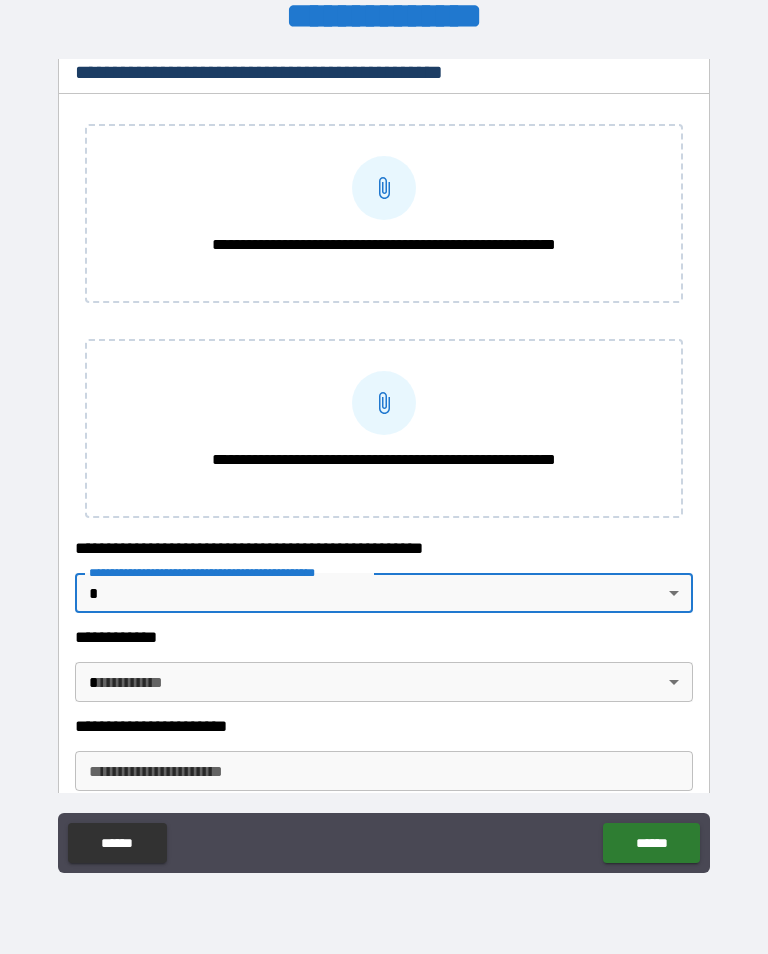 click on "**********" at bounding box center (384, 461) 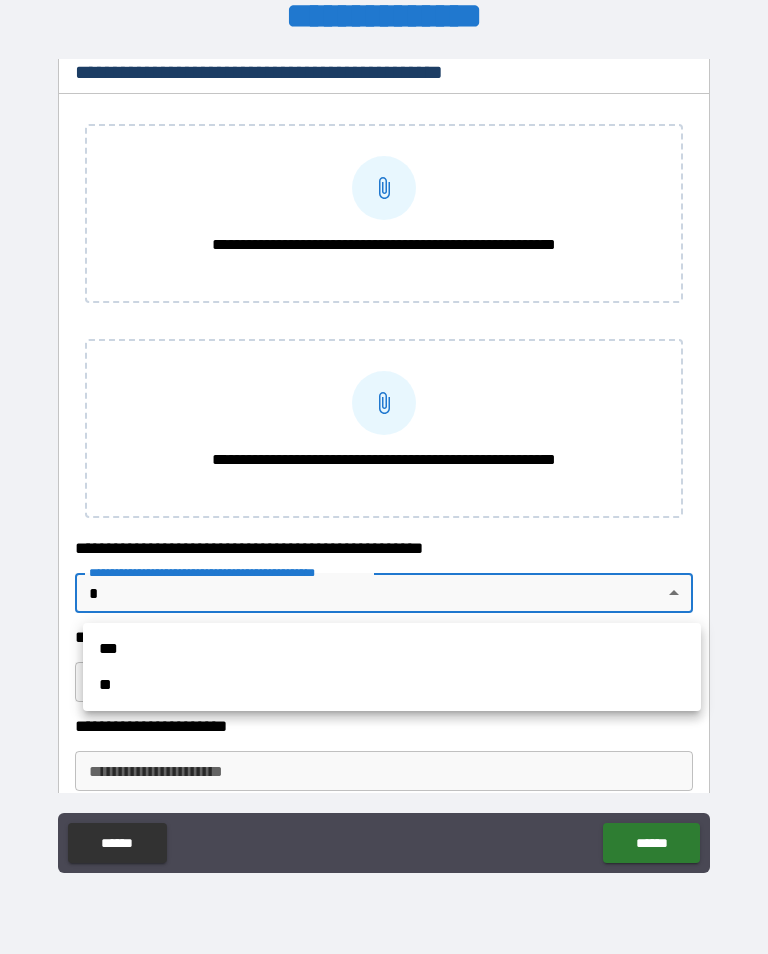 click on "**" at bounding box center [392, 685] 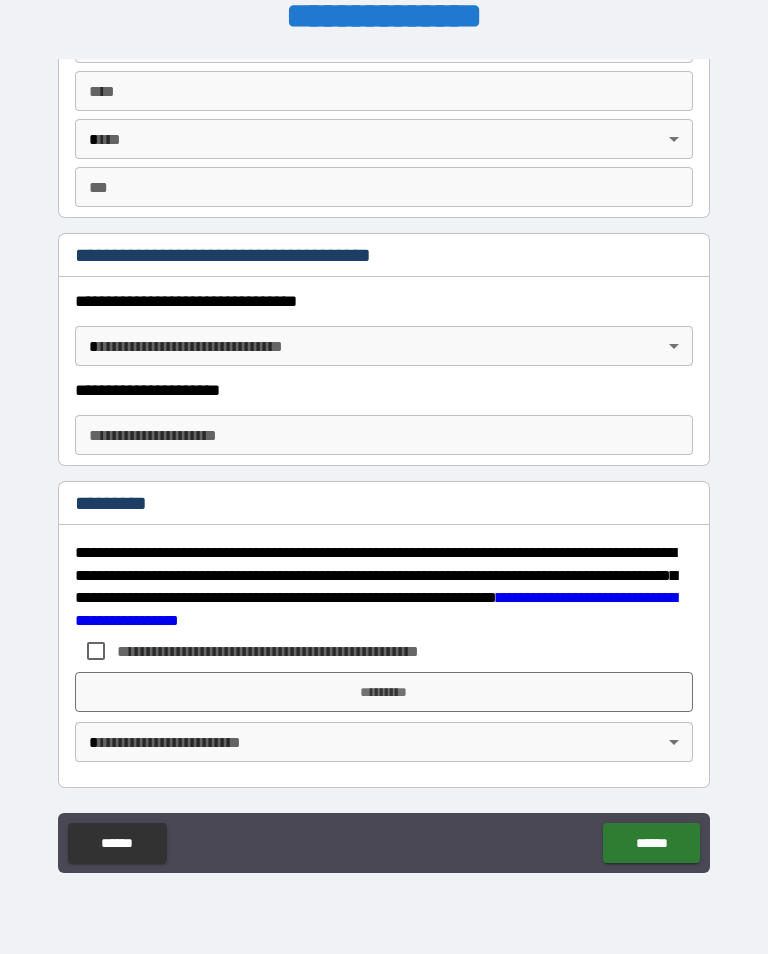 scroll, scrollTop: 3904, scrollLeft: 0, axis: vertical 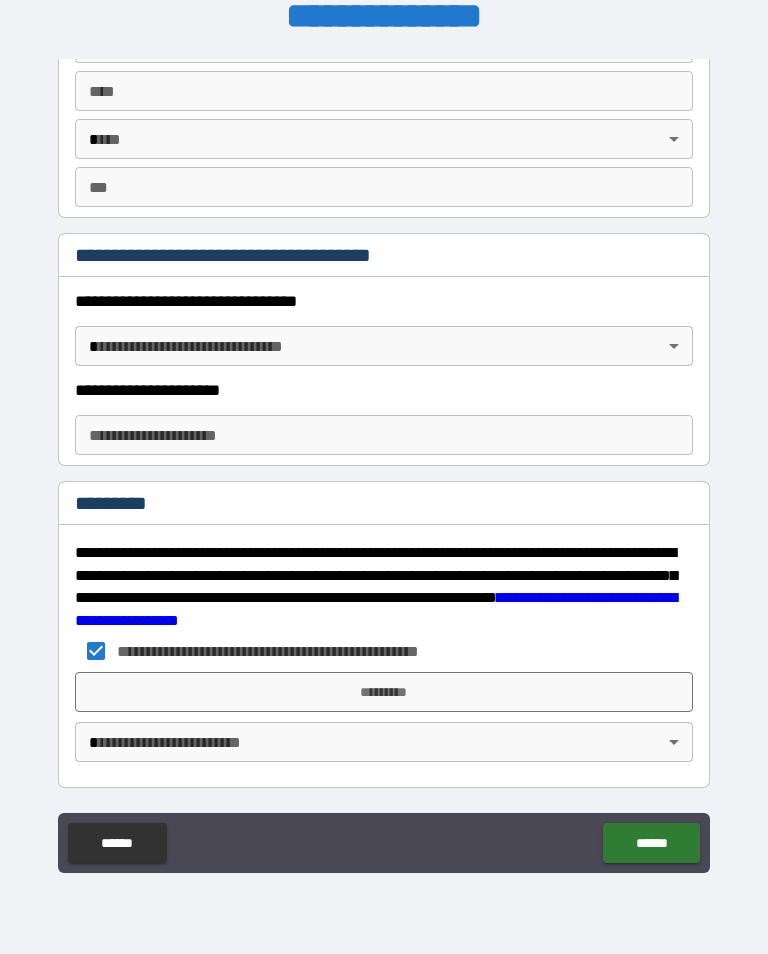 click on "*********" at bounding box center [384, 692] 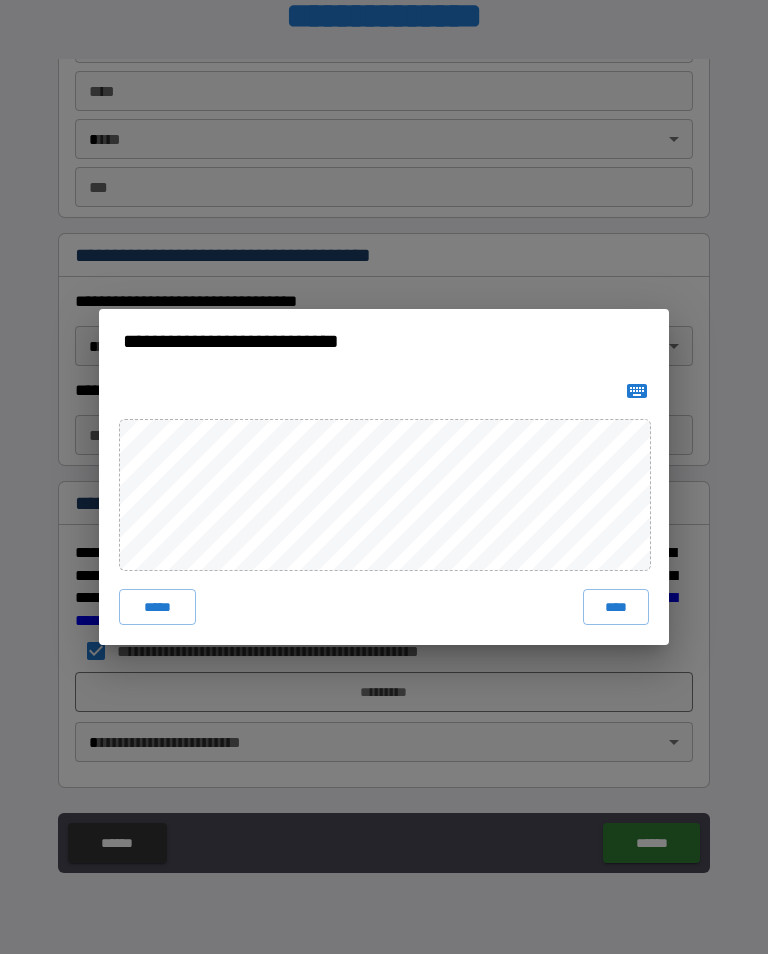 click on "****" at bounding box center [616, 607] 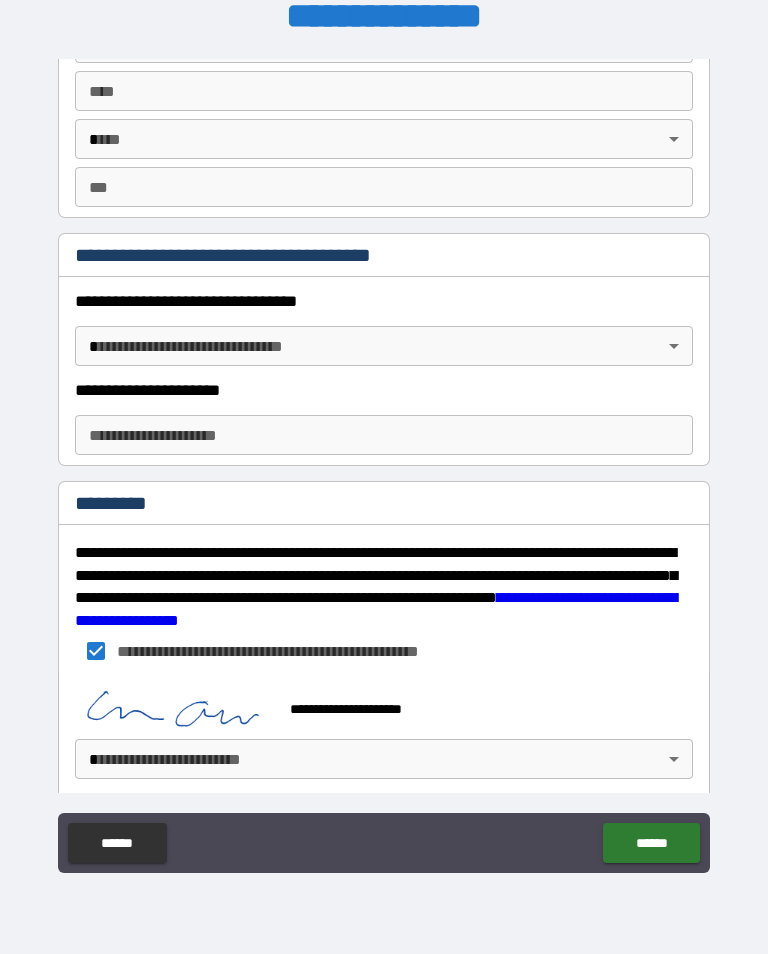 click on "******" at bounding box center [651, 843] 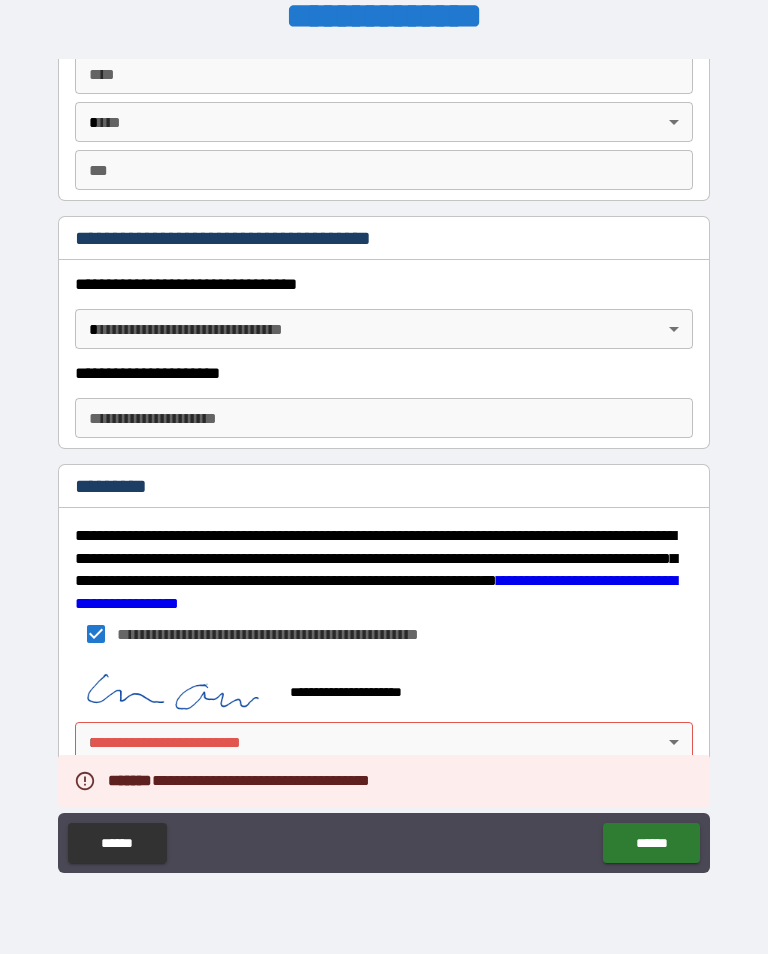 scroll, scrollTop: 3921, scrollLeft: 0, axis: vertical 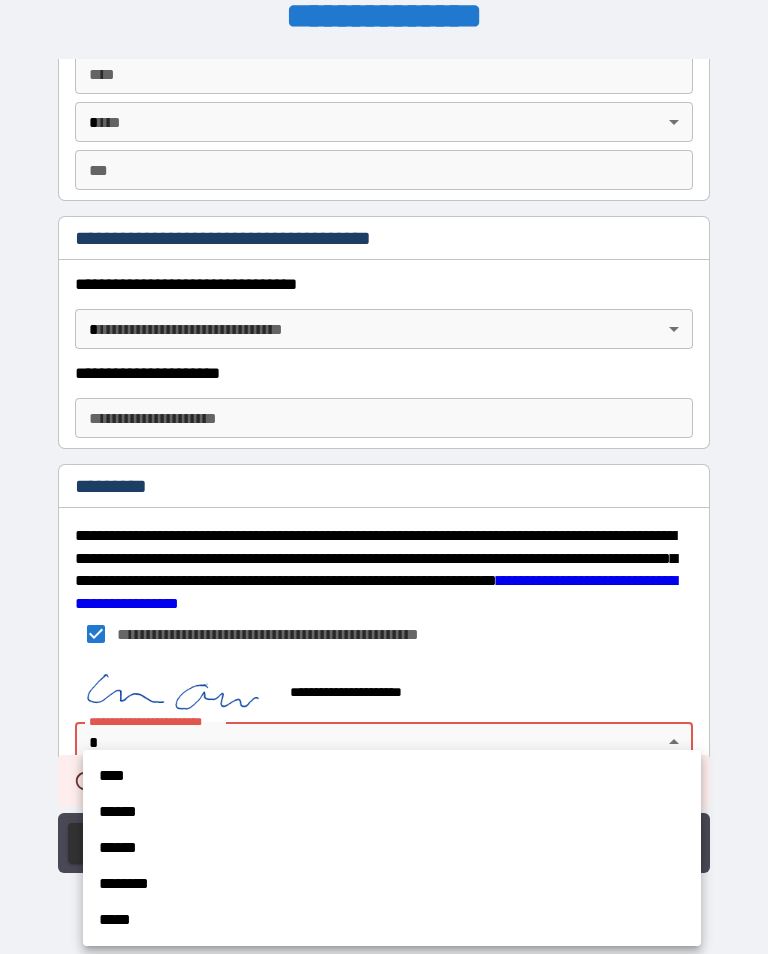 click on "****" at bounding box center (392, 776) 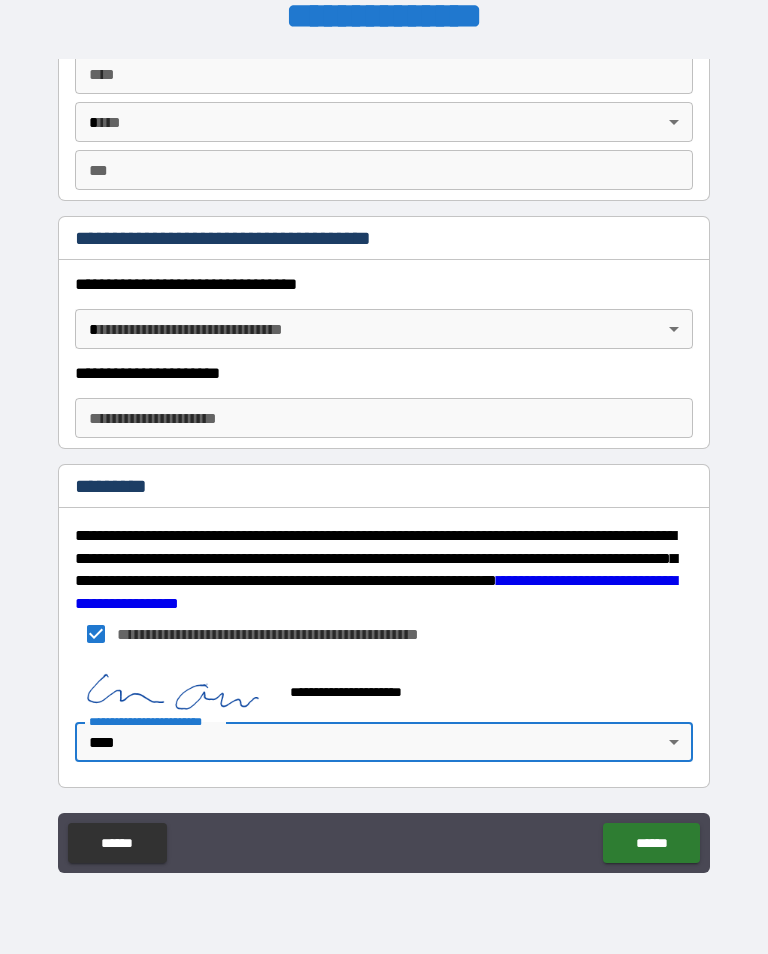 click on "******" at bounding box center [651, 843] 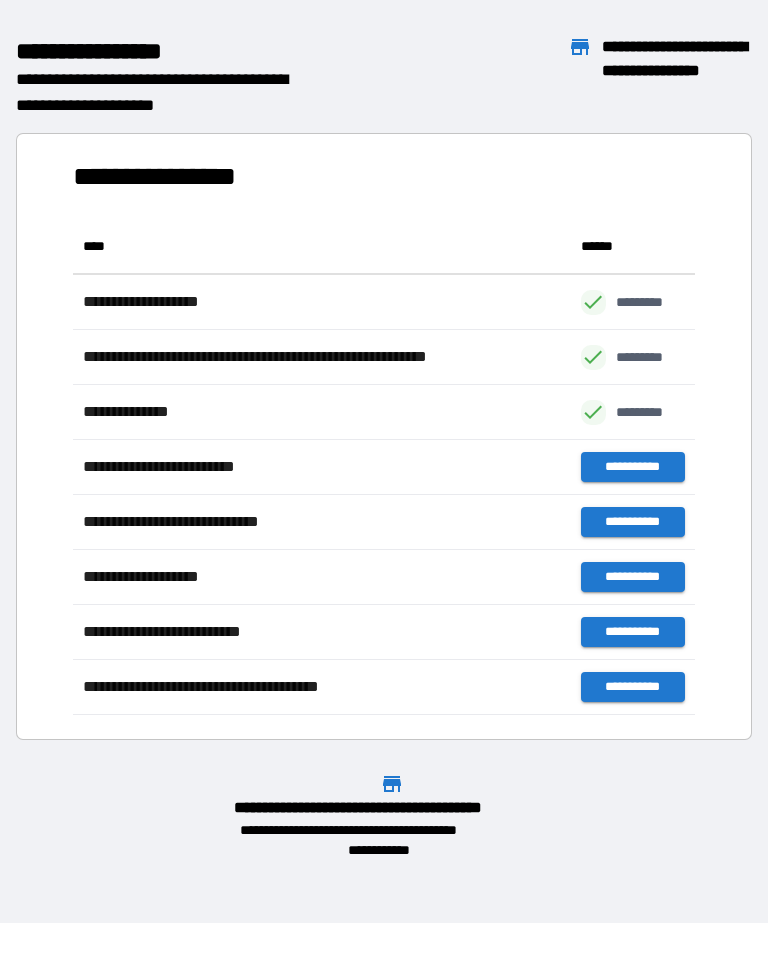 scroll, scrollTop: 496, scrollLeft: 622, axis: both 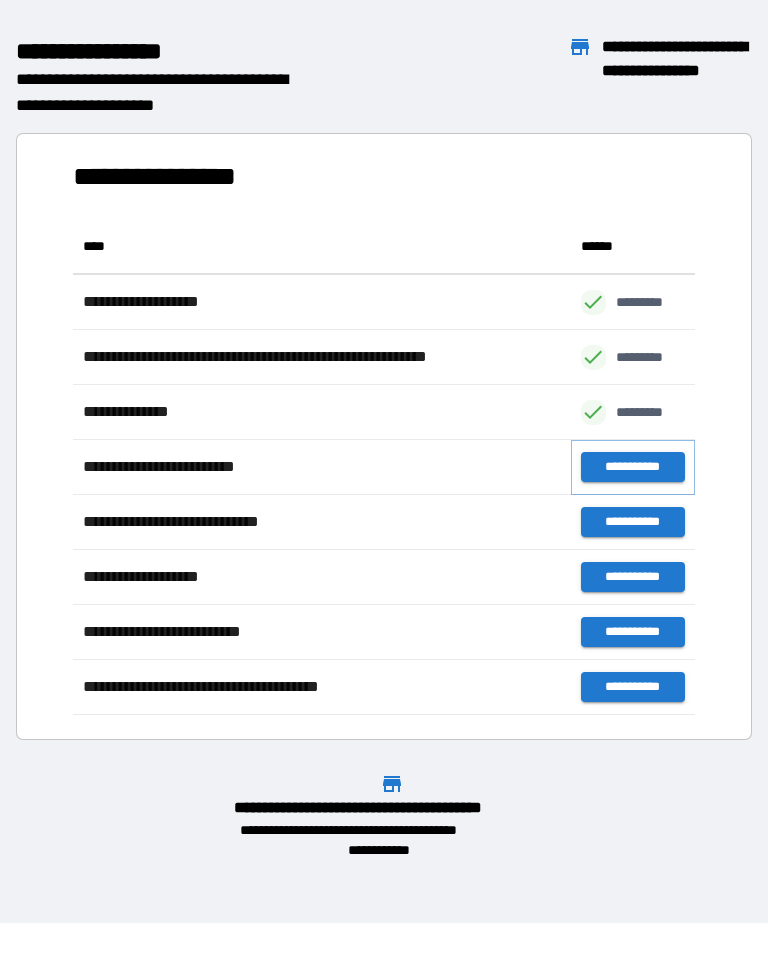 click on "**********" at bounding box center (633, 467) 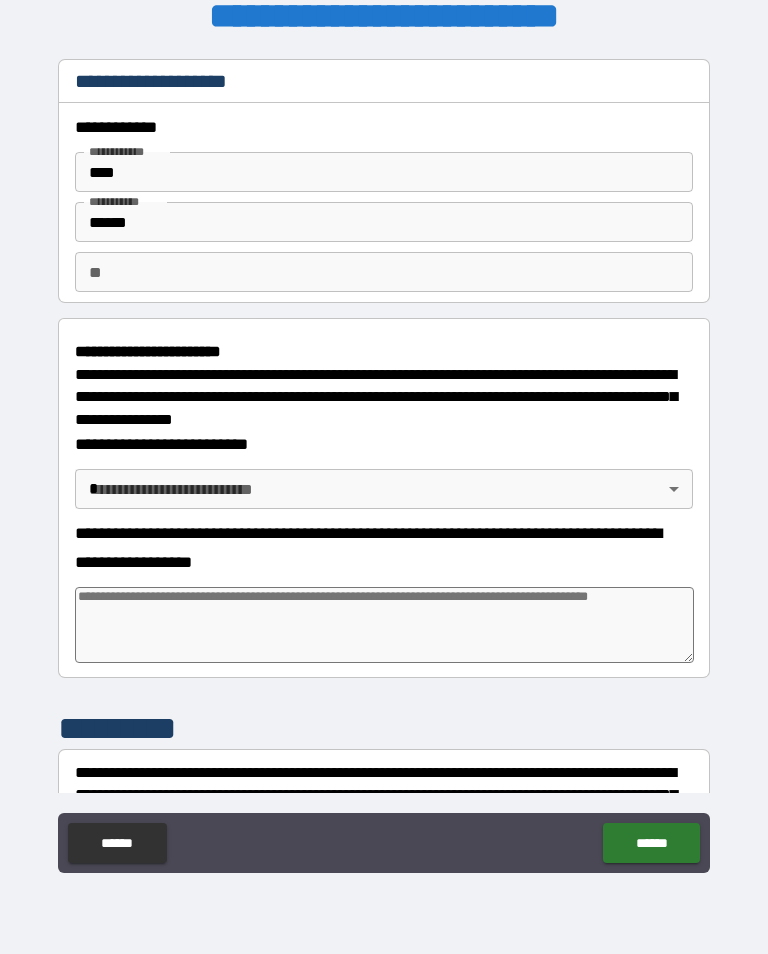 click on "**********" at bounding box center (384, 461) 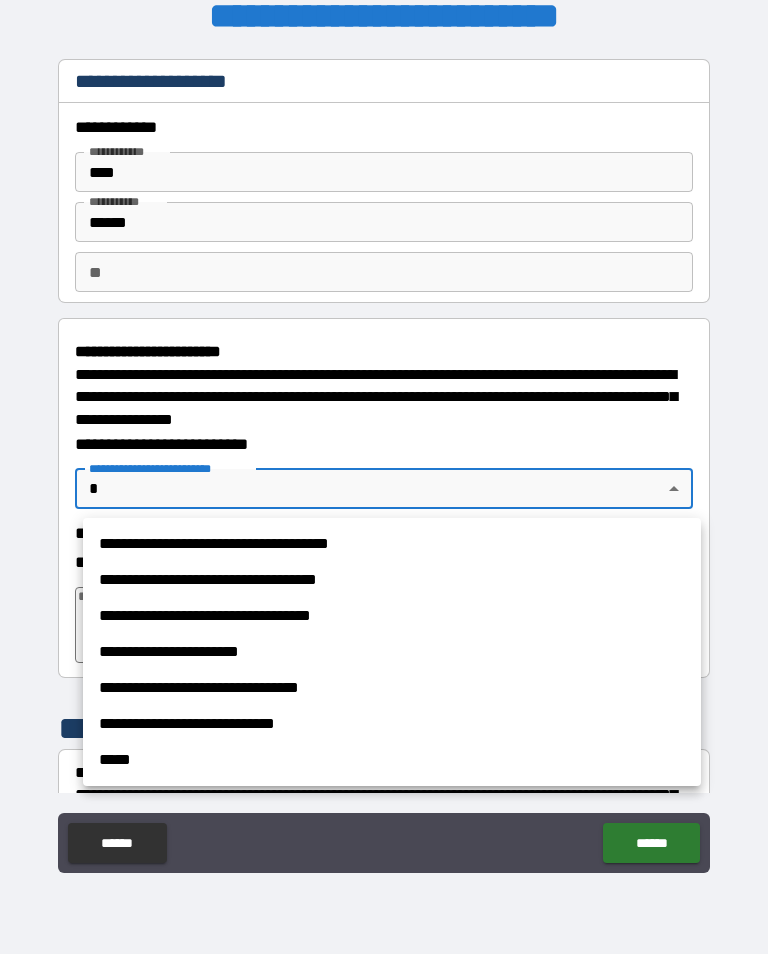 click on "**********" at bounding box center [392, 616] 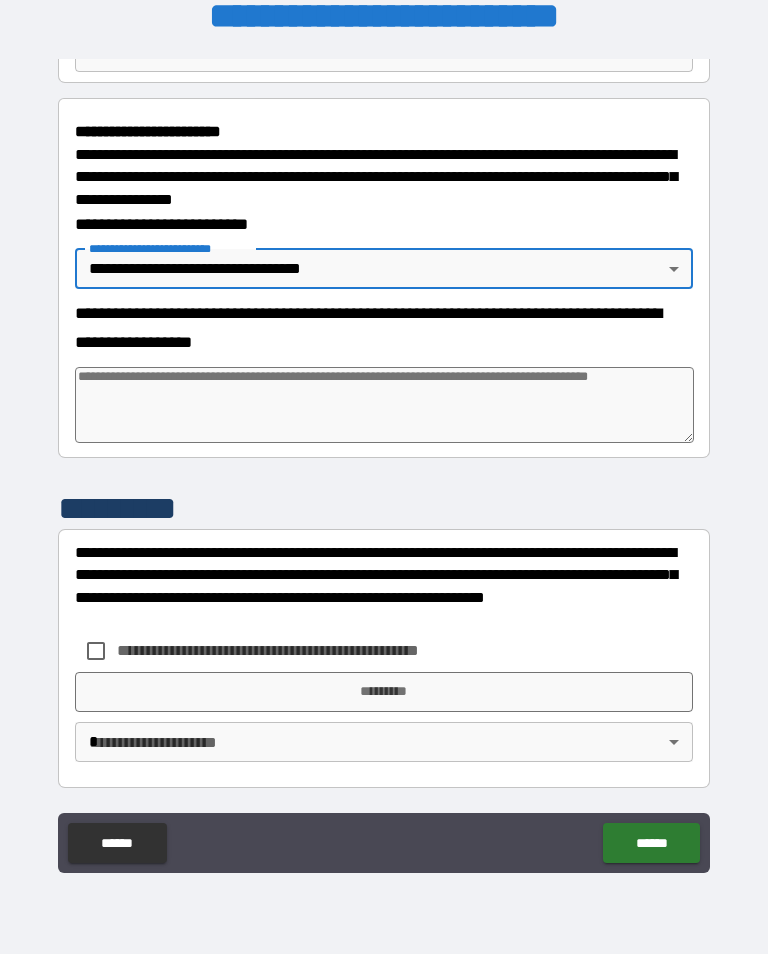 scroll, scrollTop: 219, scrollLeft: 0, axis: vertical 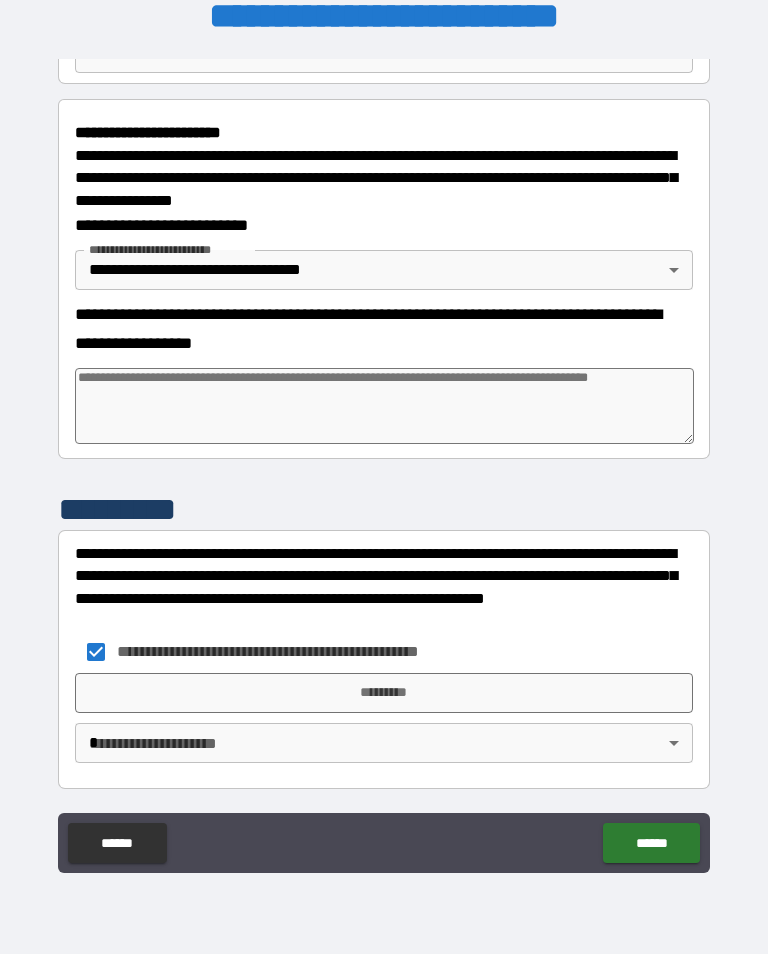 click on "*********" at bounding box center (384, 693) 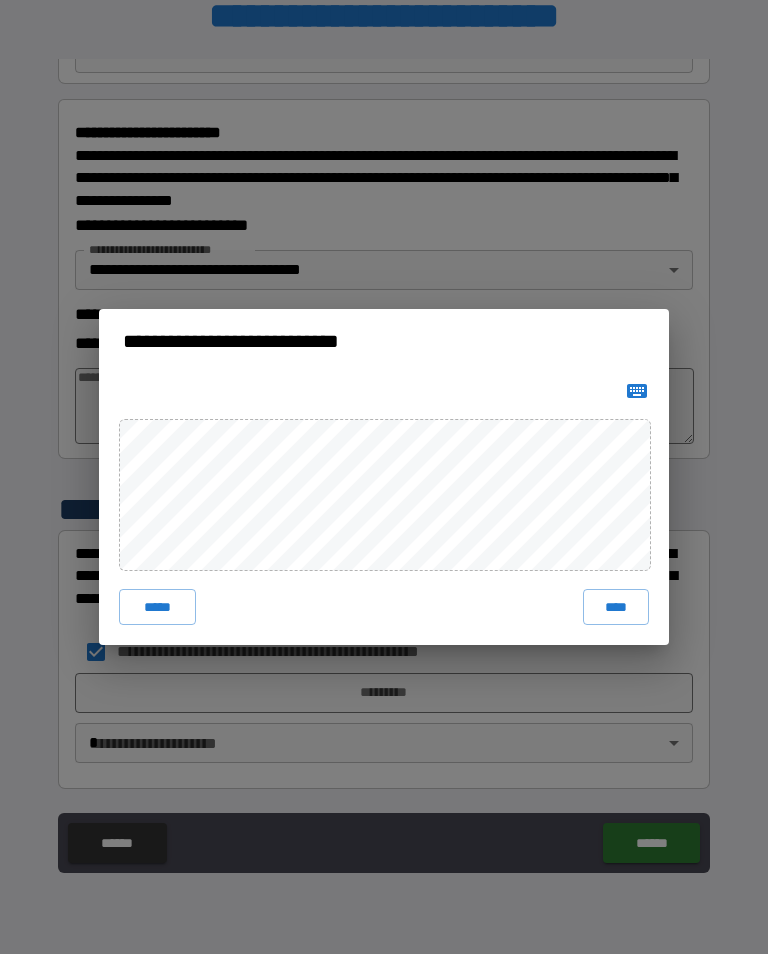 click on "****" at bounding box center [616, 607] 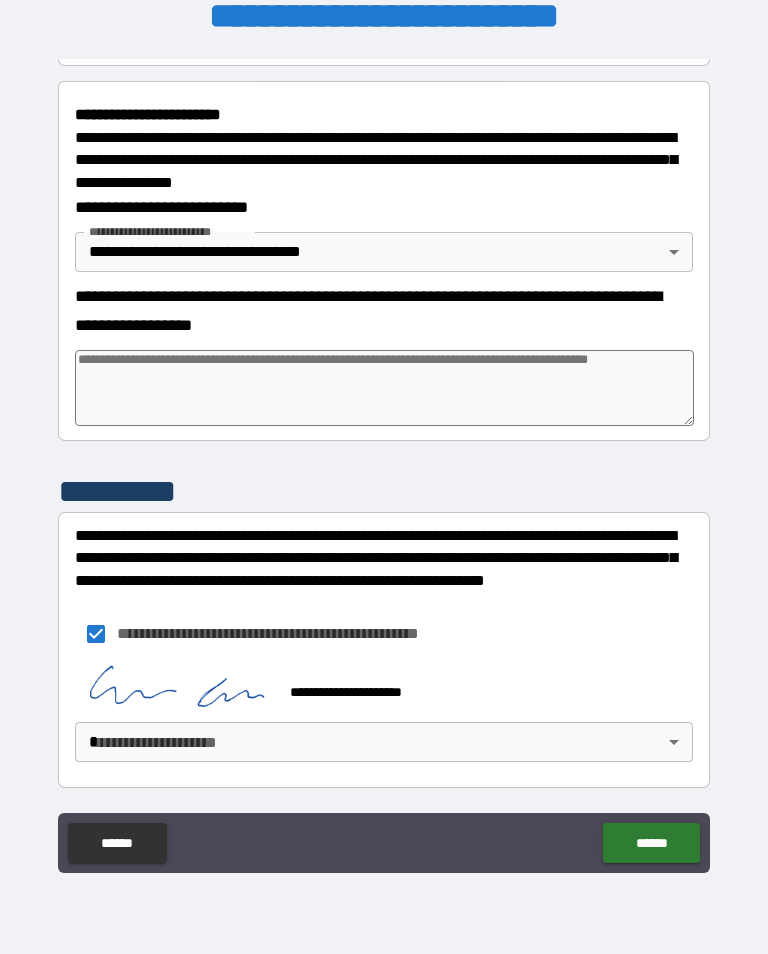 scroll, scrollTop: 236, scrollLeft: 0, axis: vertical 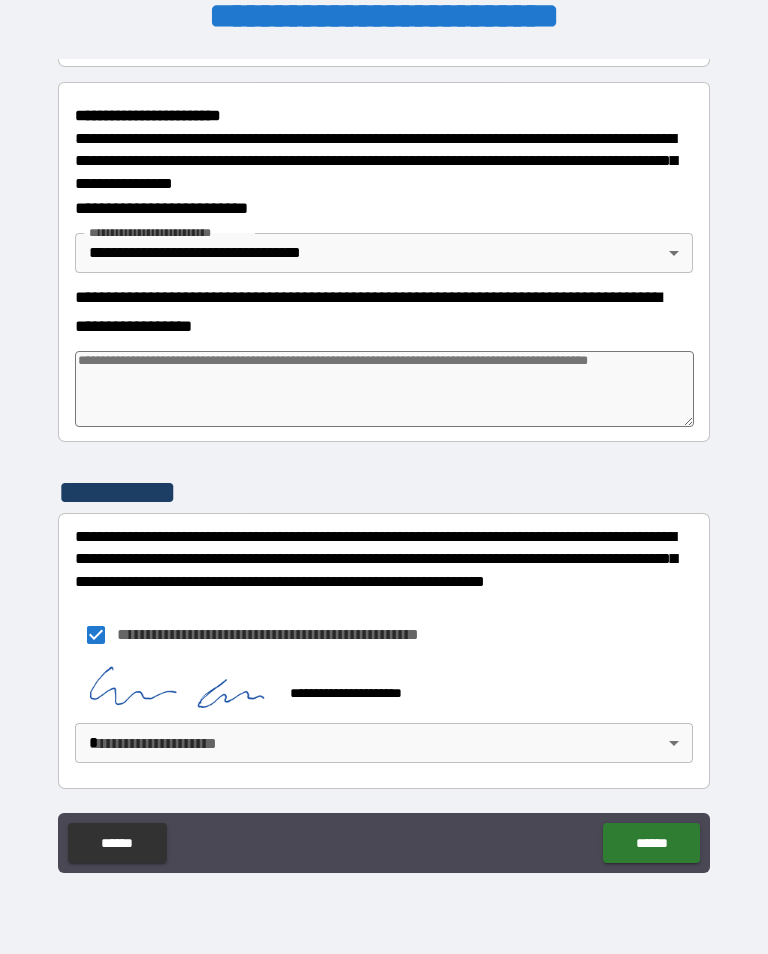 click on "**********" at bounding box center [384, 461] 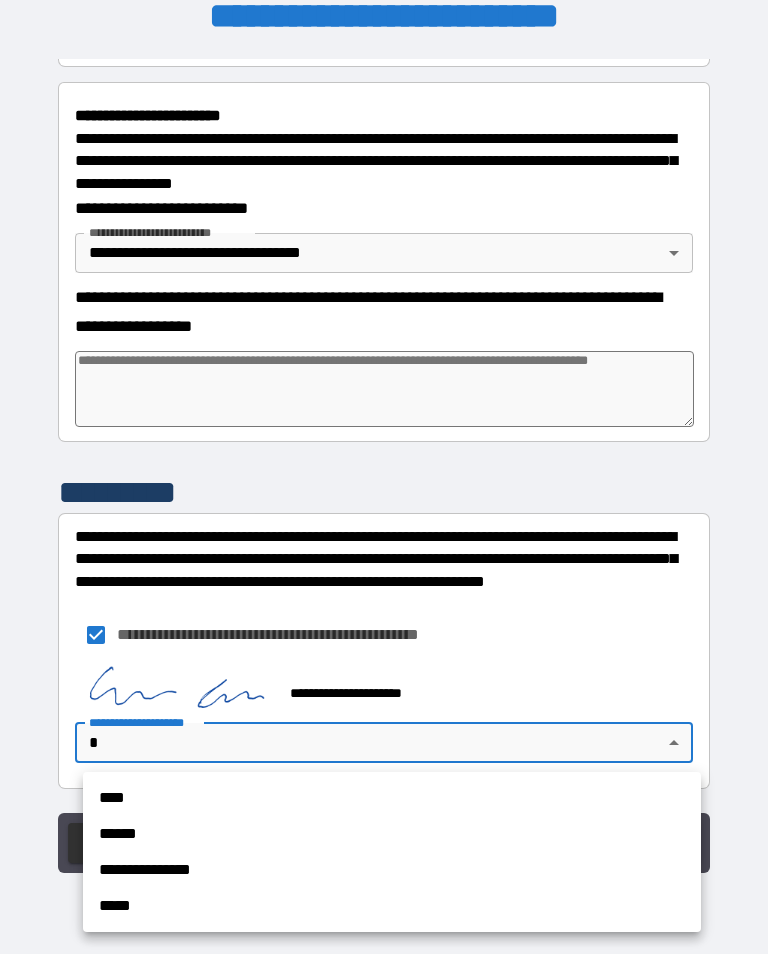 click on "*****" at bounding box center (392, 906) 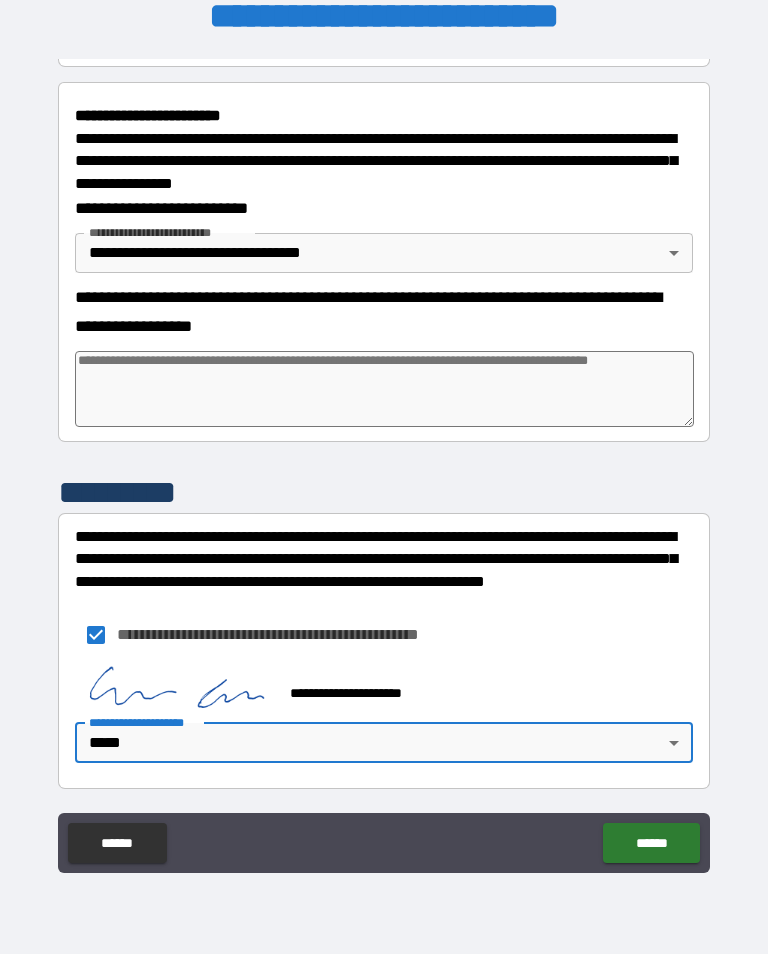 click on "******" at bounding box center (651, 843) 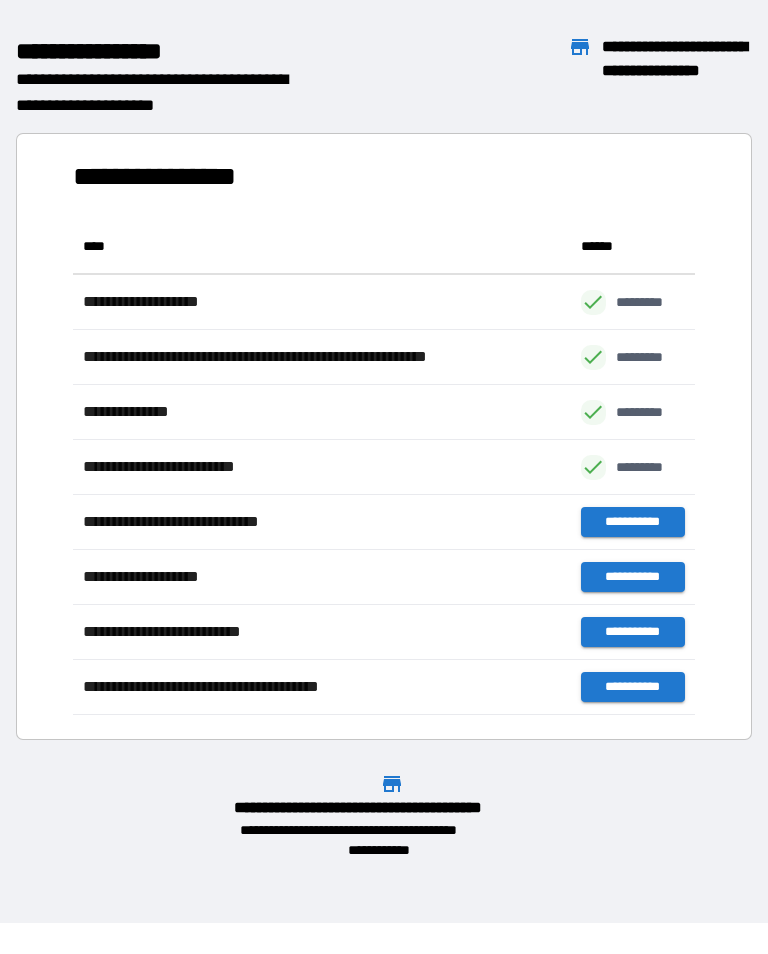 scroll, scrollTop: 1, scrollLeft: 1, axis: both 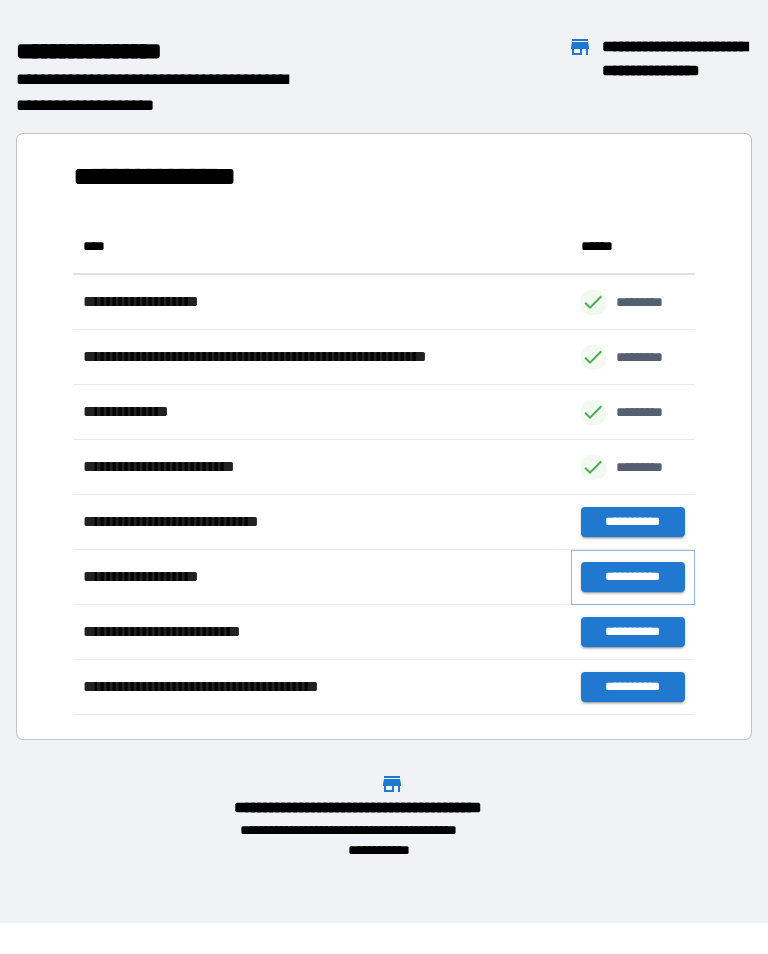 click on "**********" at bounding box center [633, 577] 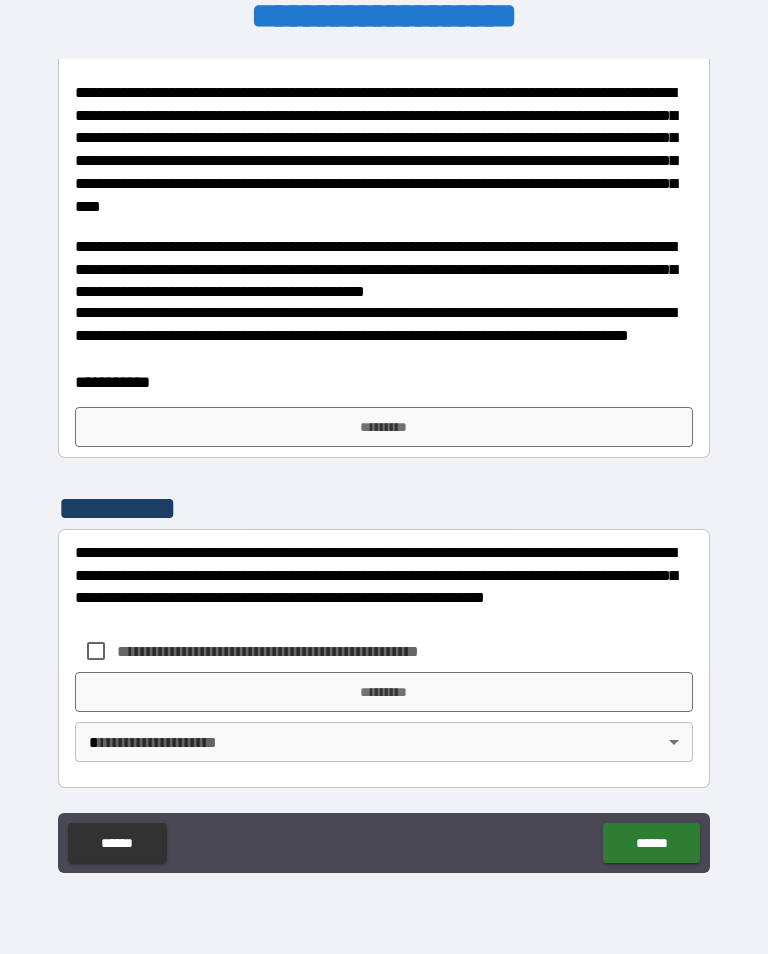scroll, scrollTop: 847, scrollLeft: 0, axis: vertical 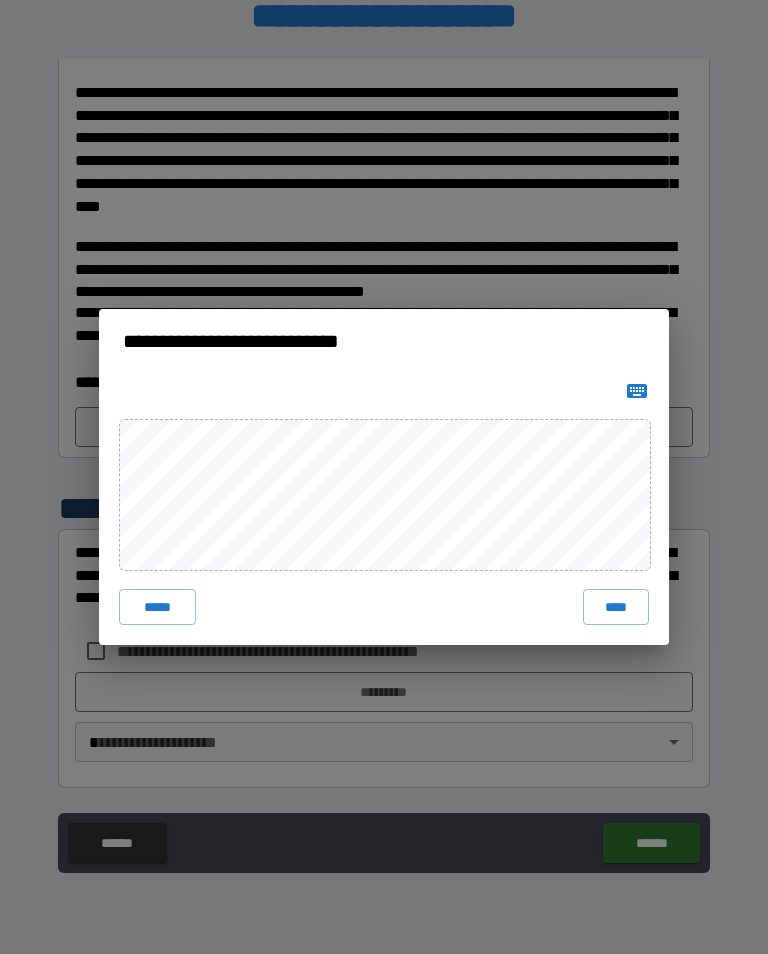 click on "****" at bounding box center (616, 607) 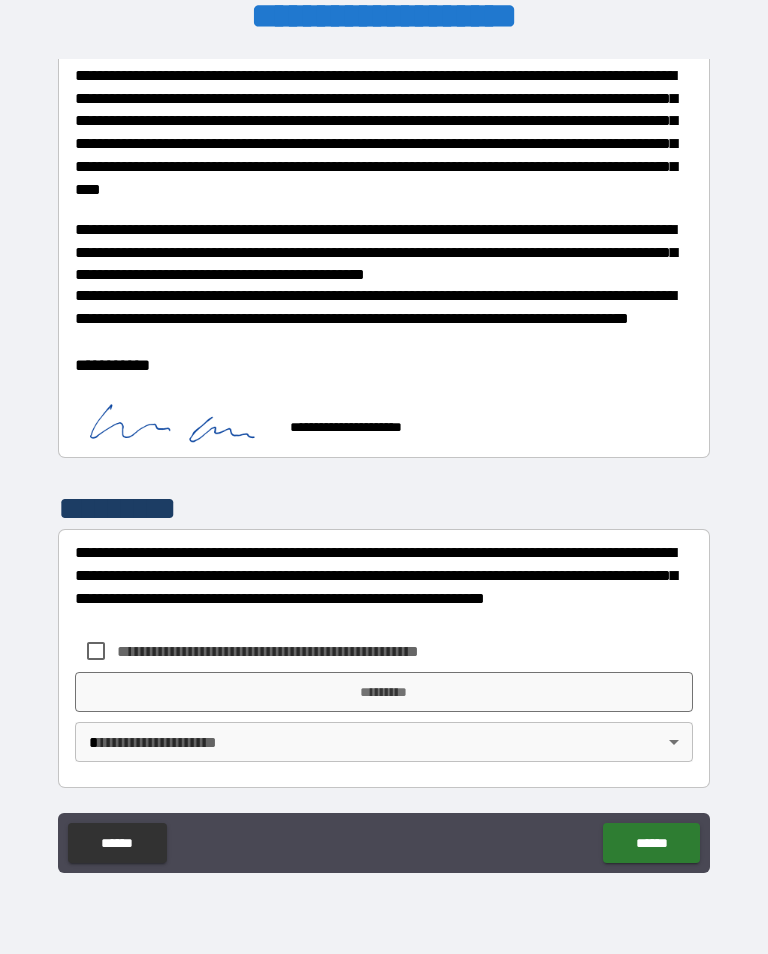 scroll, scrollTop: 864, scrollLeft: 0, axis: vertical 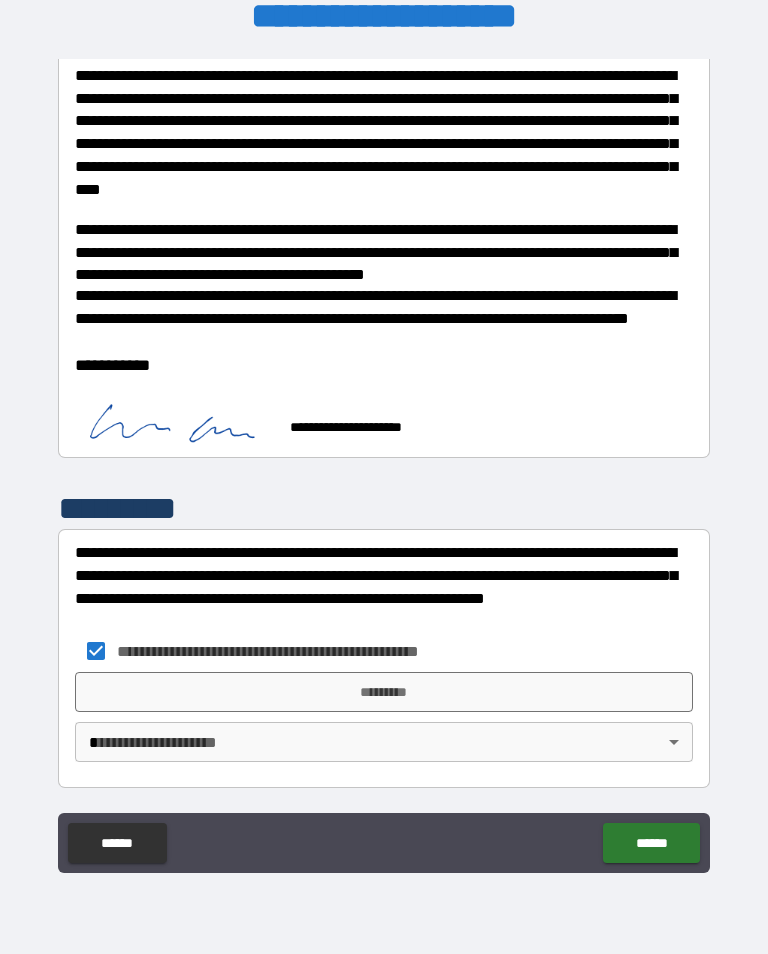 click on "*********" at bounding box center (384, 692) 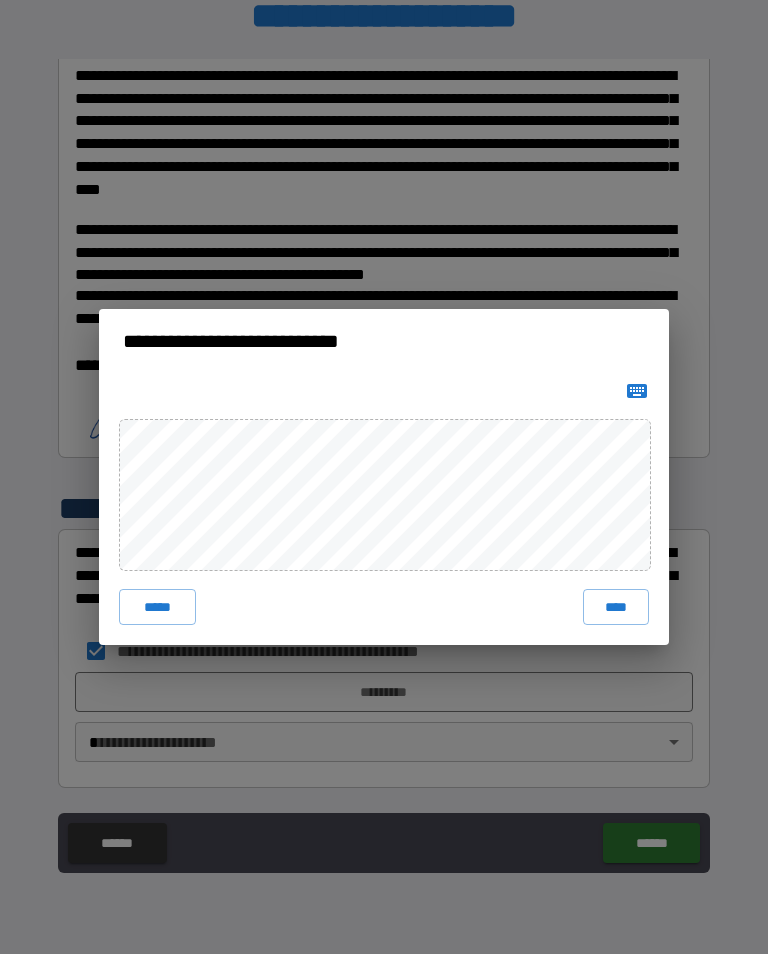 click on "****" at bounding box center (616, 607) 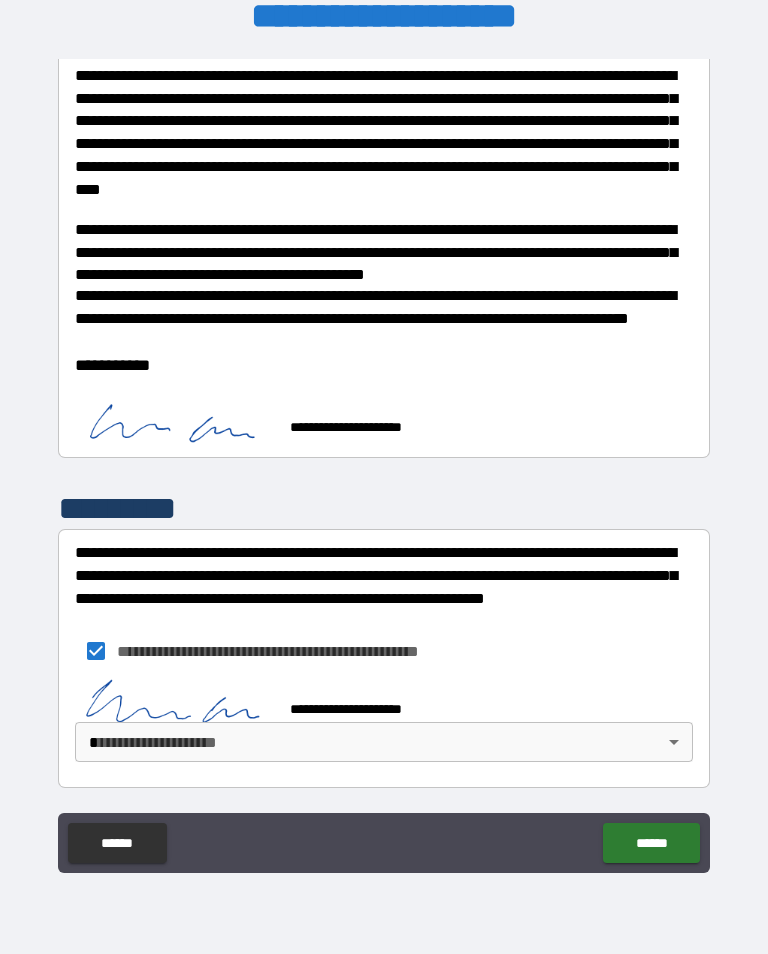 scroll, scrollTop: 854, scrollLeft: 0, axis: vertical 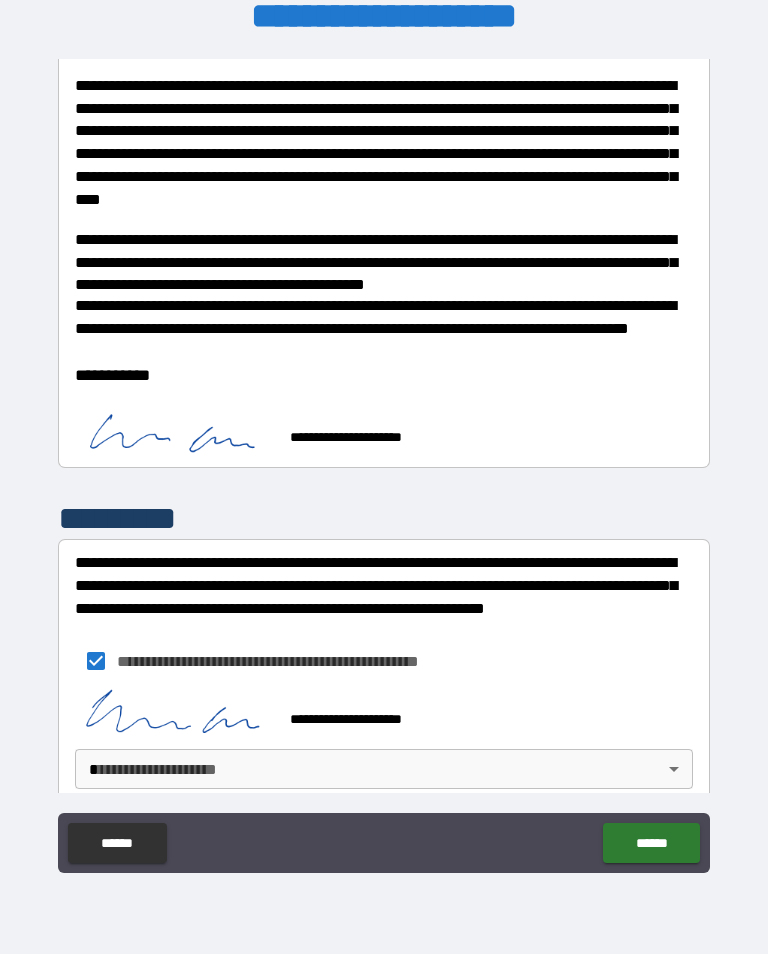 click on "**********" at bounding box center [384, 461] 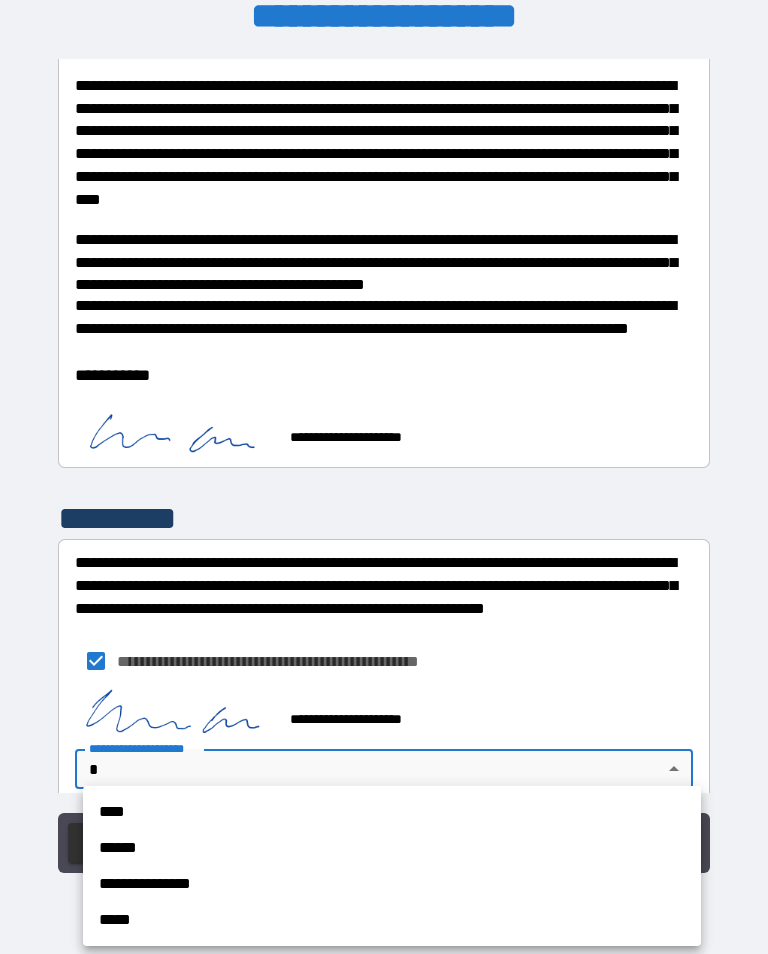 click on "****" at bounding box center [392, 812] 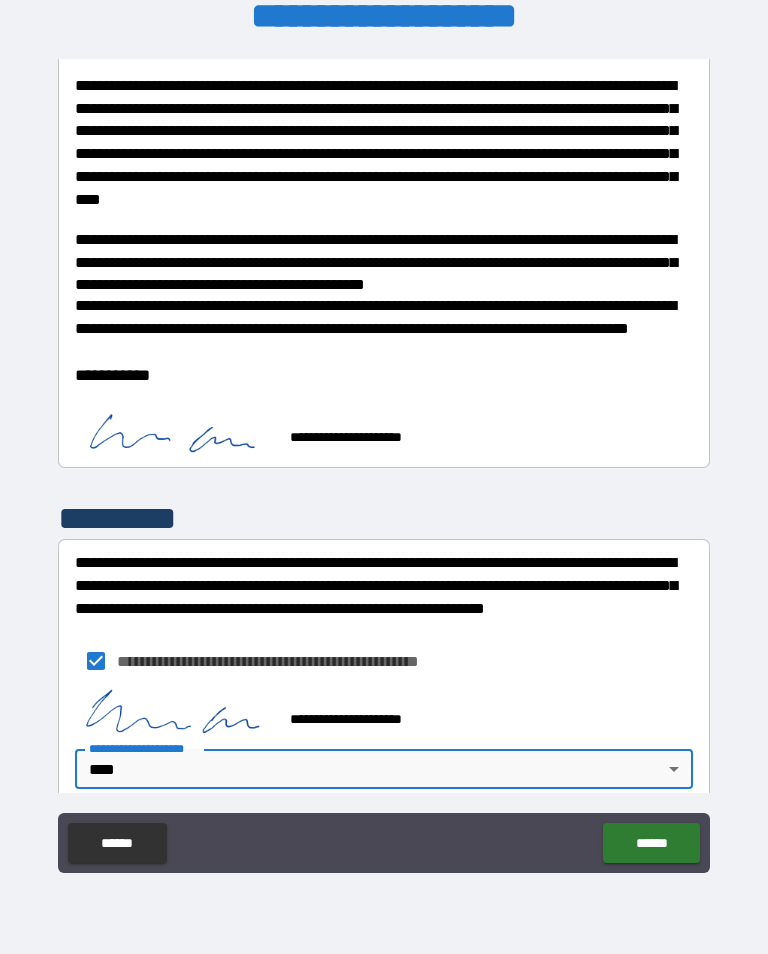 click on "******" at bounding box center [651, 843] 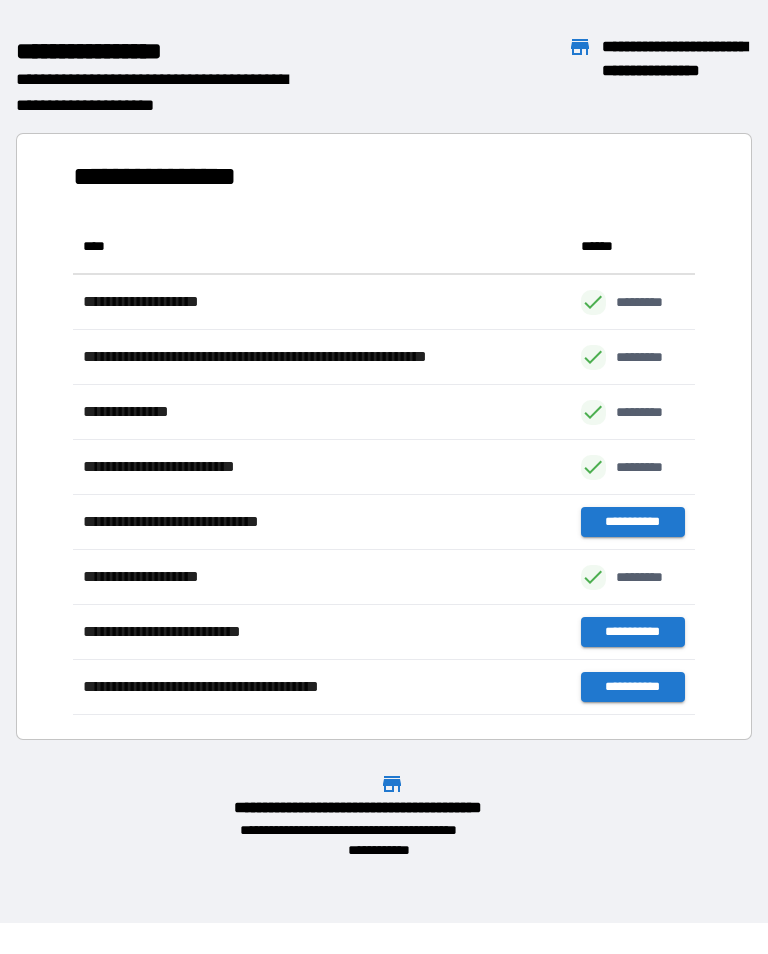 scroll, scrollTop: 1, scrollLeft: 1, axis: both 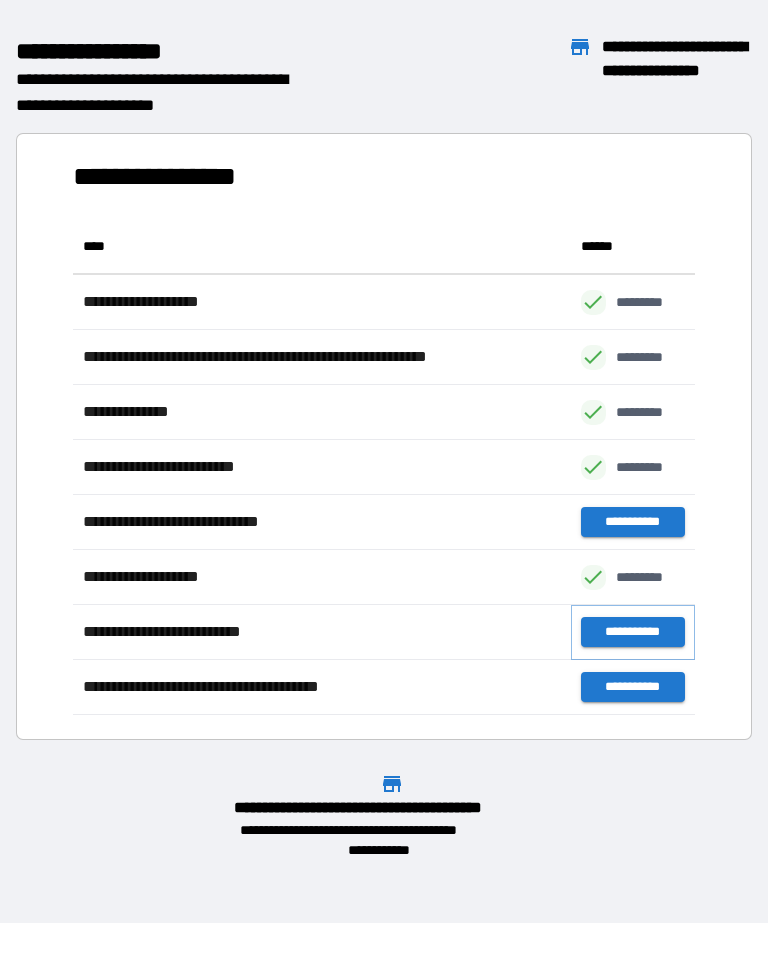 click on "**********" at bounding box center [633, 632] 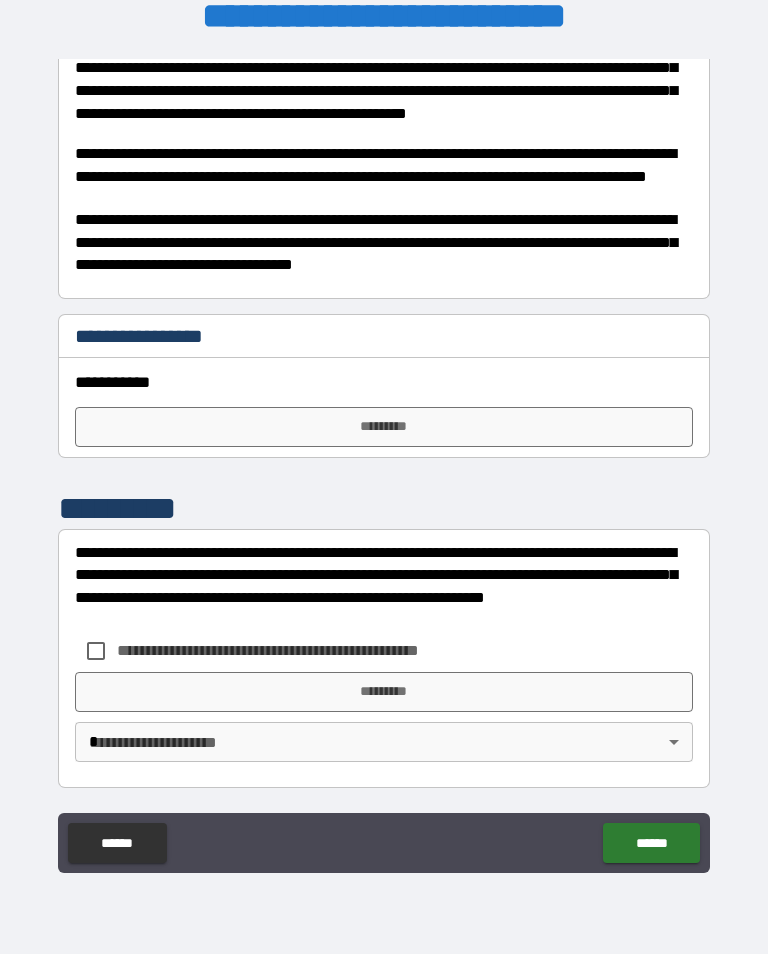 scroll, scrollTop: 439, scrollLeft: 0, axis: vertical 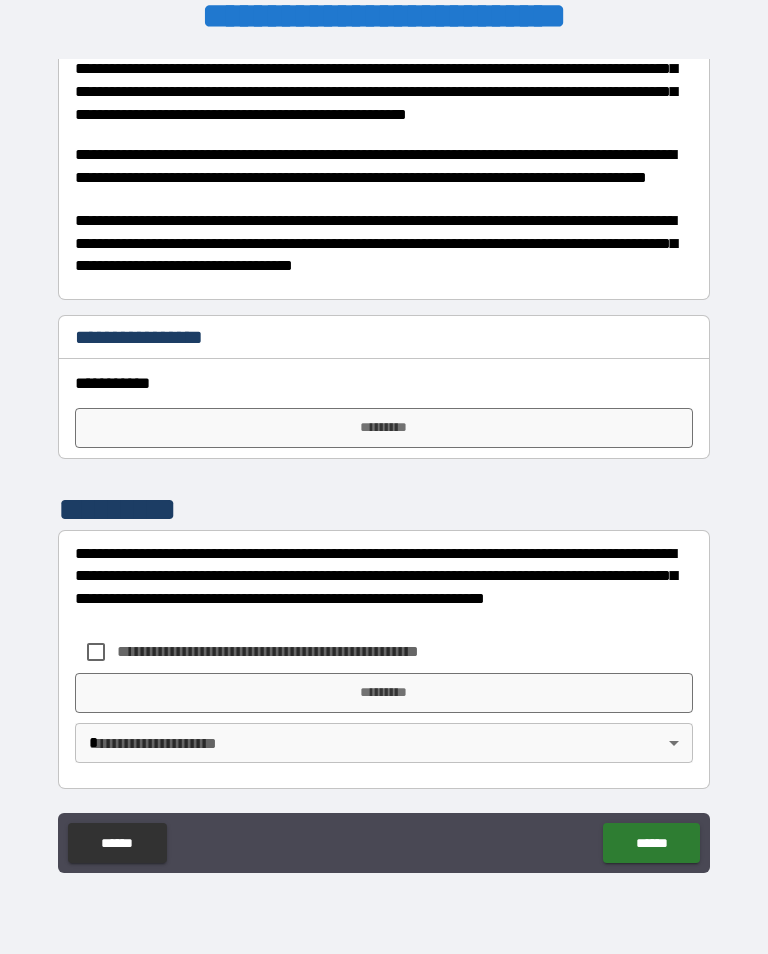 click on "*********" at bounding box center (384, 428) 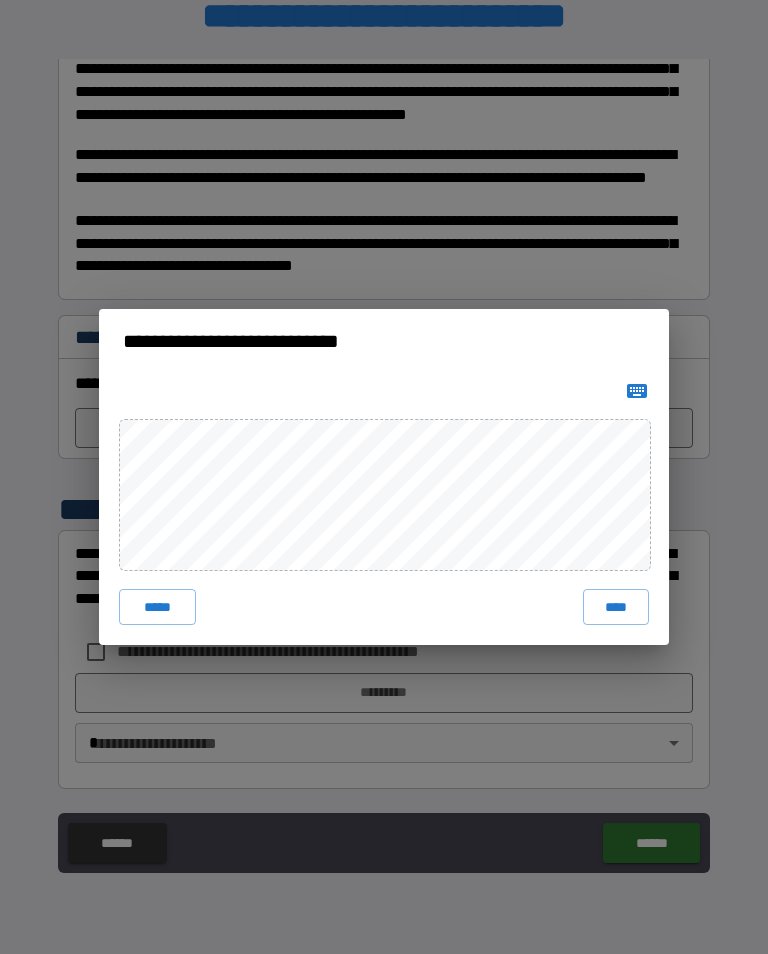 click on "****" at bounding box center [616, 607] 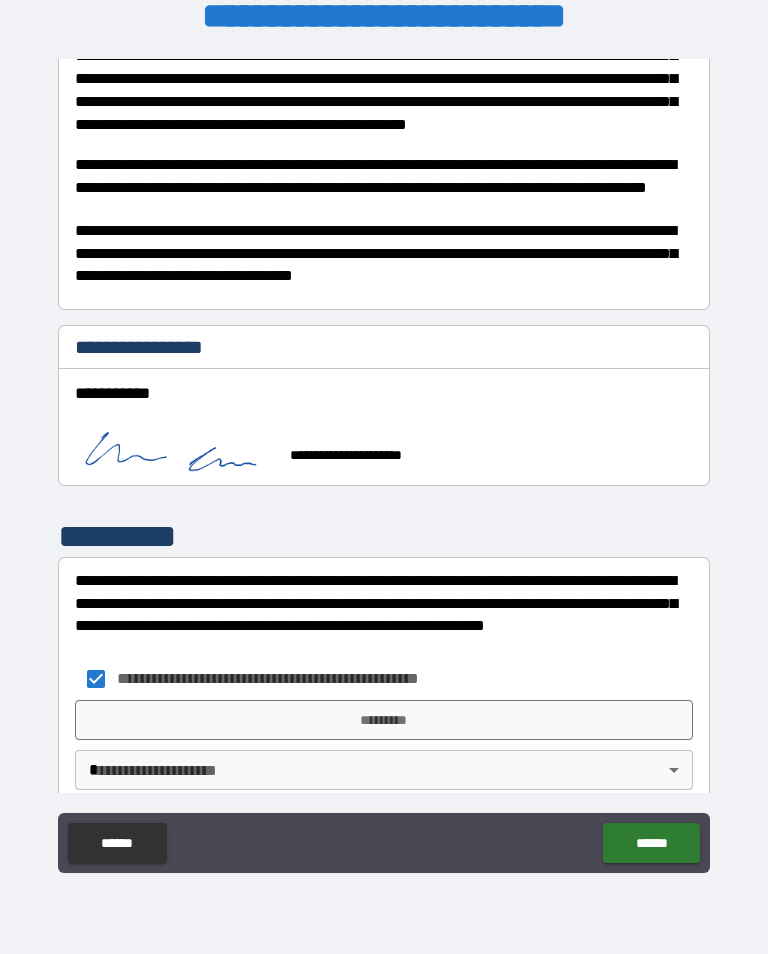 click on "*********" at bounding box center [384, 720] 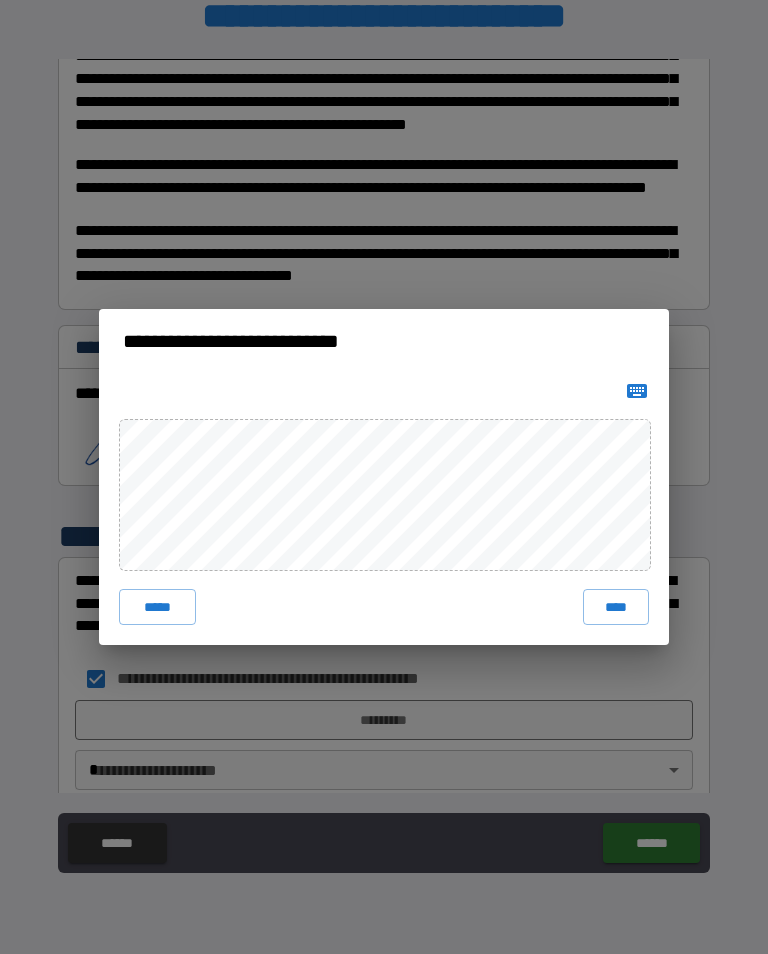click on "****" at bounding box center [616, 607] 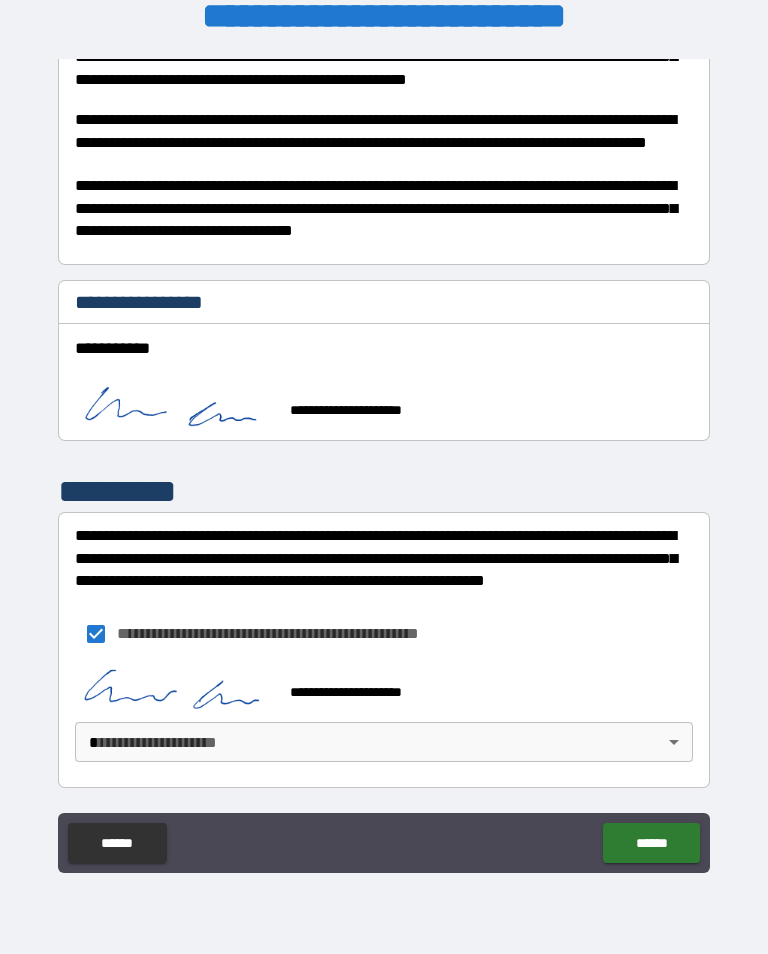 scroll, scrollTop: 473, scrollLeft: 0, axis: vertical 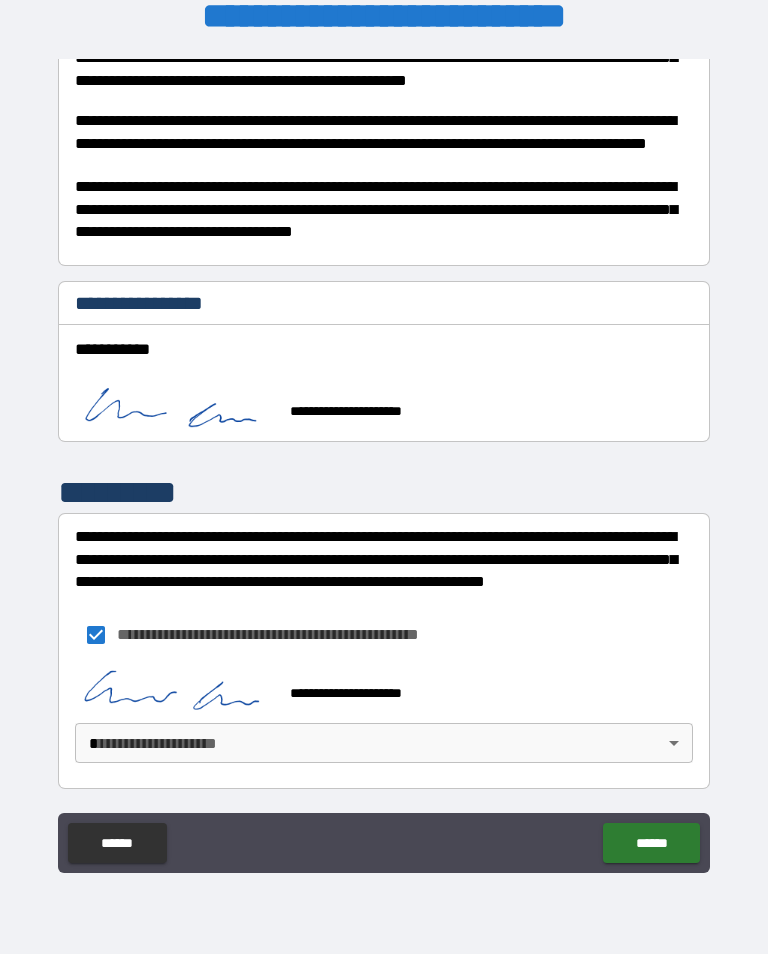 click on "**********" at bounding box center (384, 461) 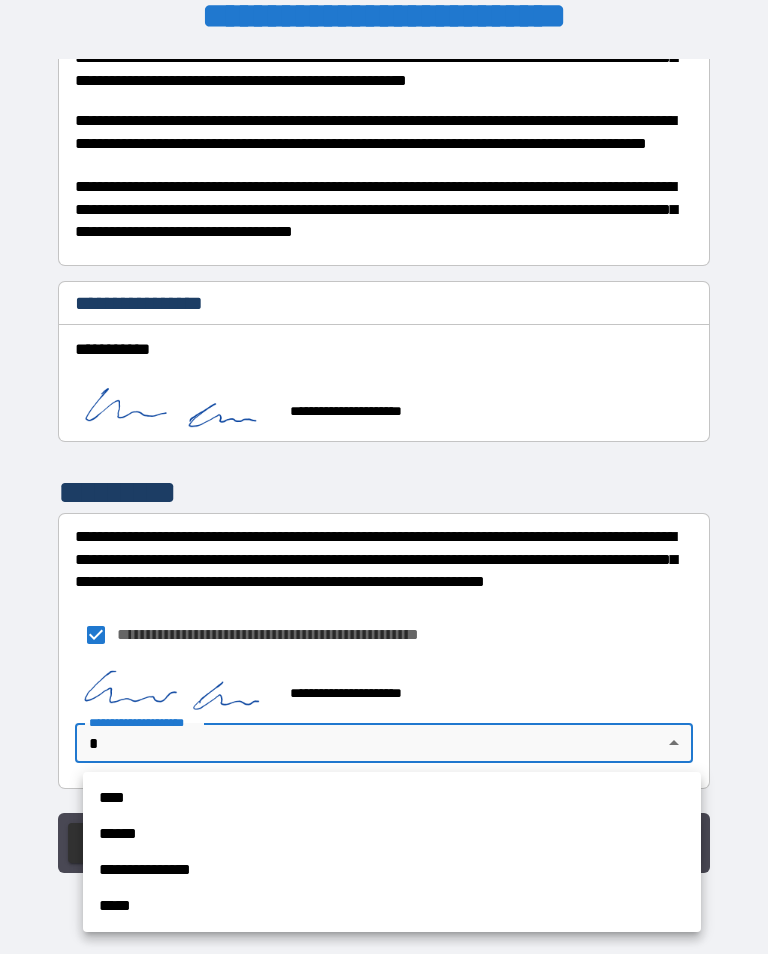 click on "****" at bounding box center [392, 798] 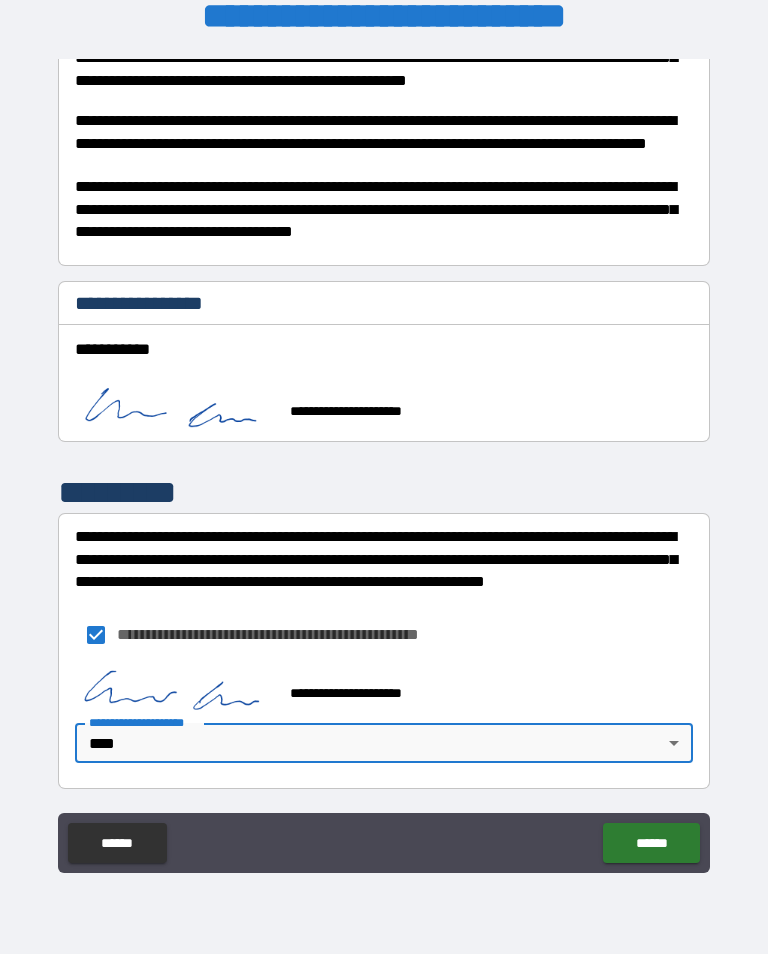 click on "******" at bounding box center (651, 843) 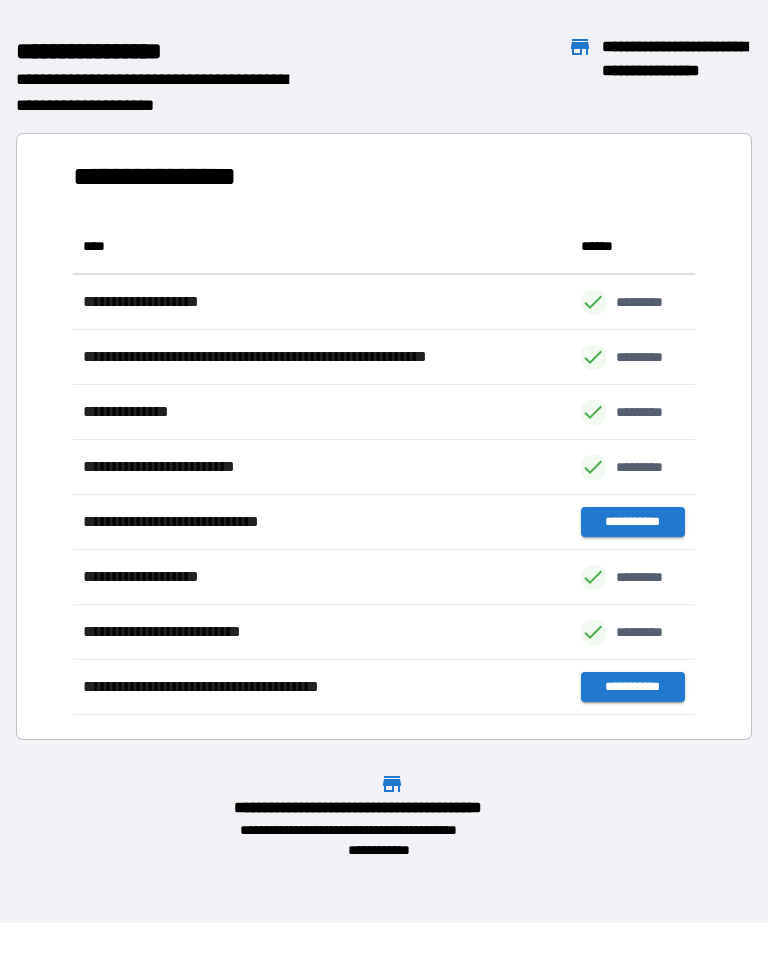scroll, scrollTop: 1, scrollLeft: 1, axis: both 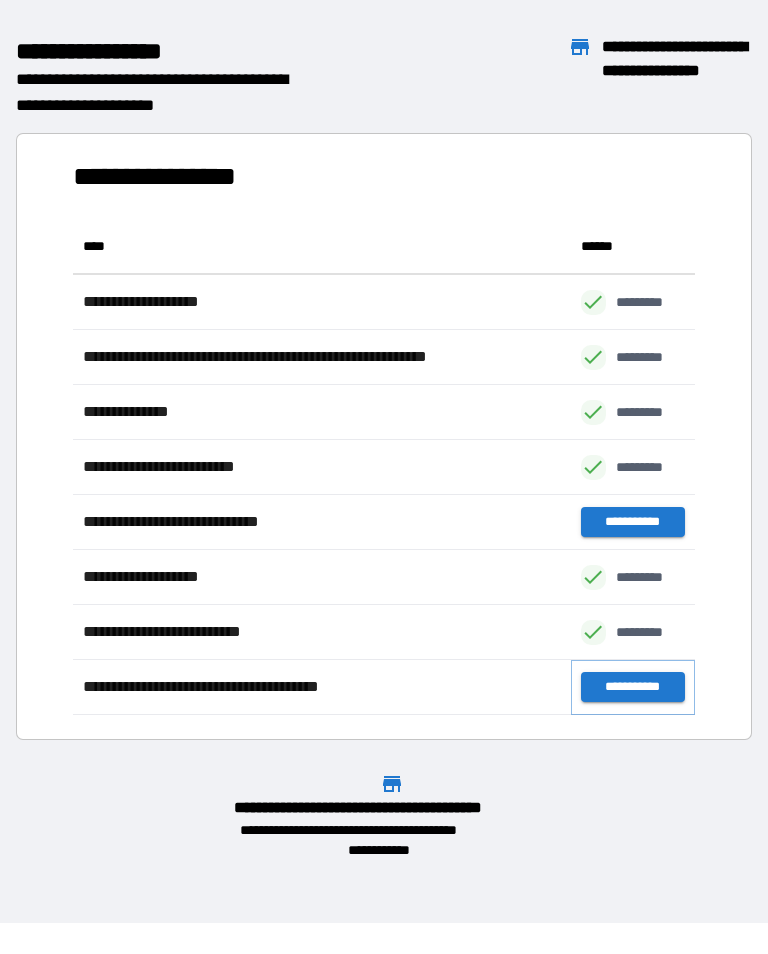 click on "**********" at bounding box center (633, 687) 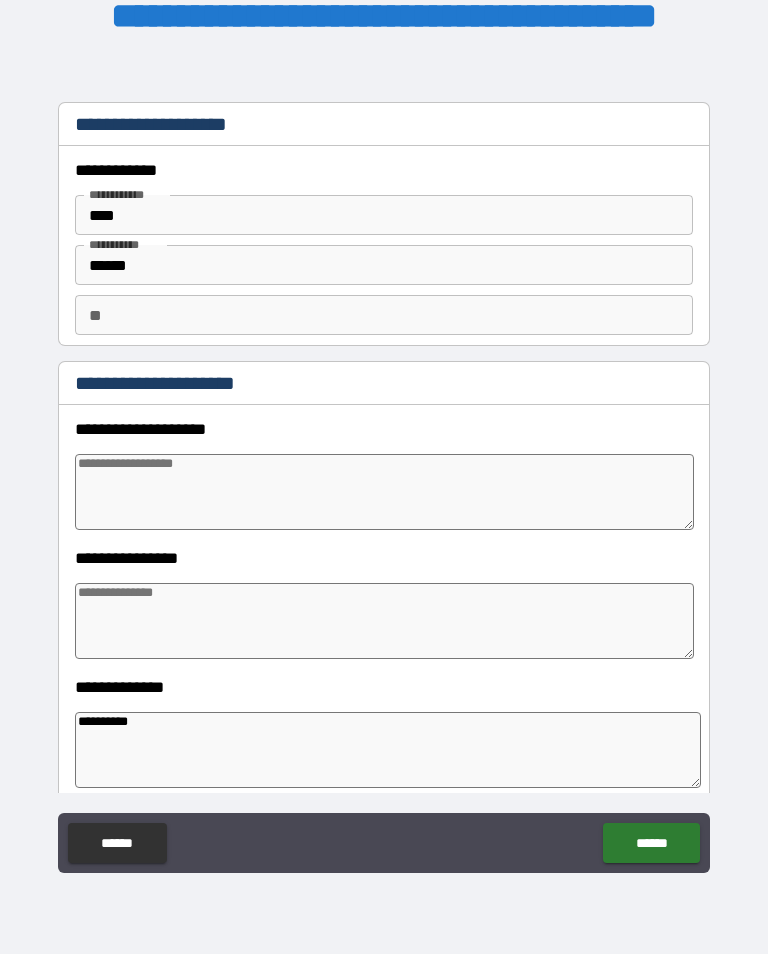 click at bounding box center [384, 492] 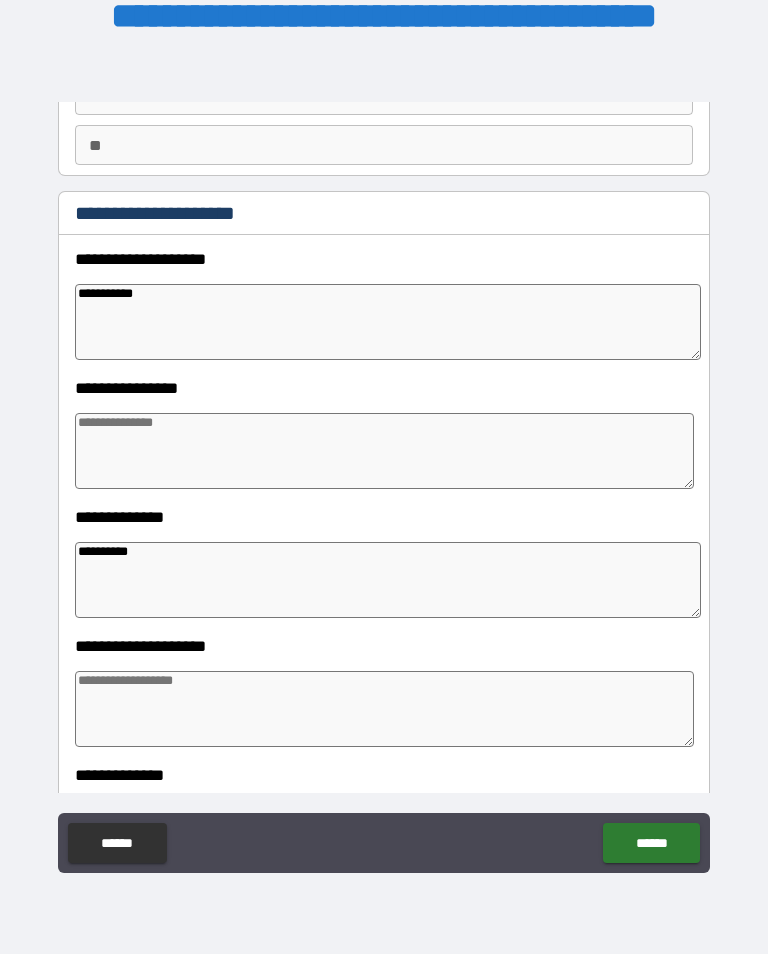 scroll, scrollTop: 183, scrollLeft: 0, axis: vertical 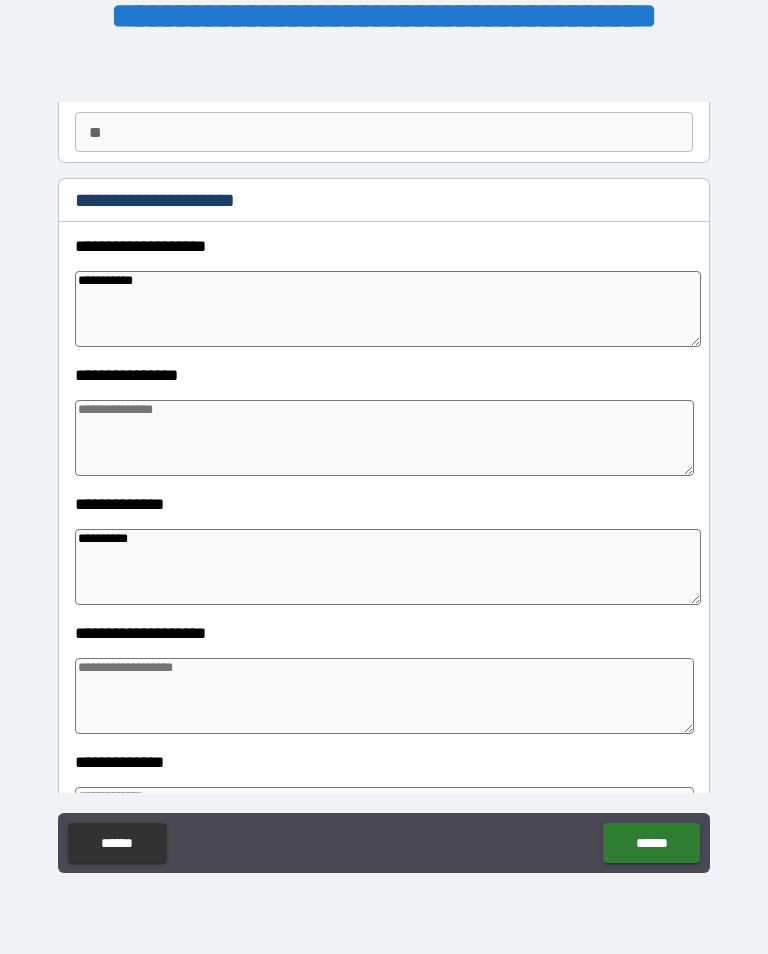 click at bounding box center [384, 438] 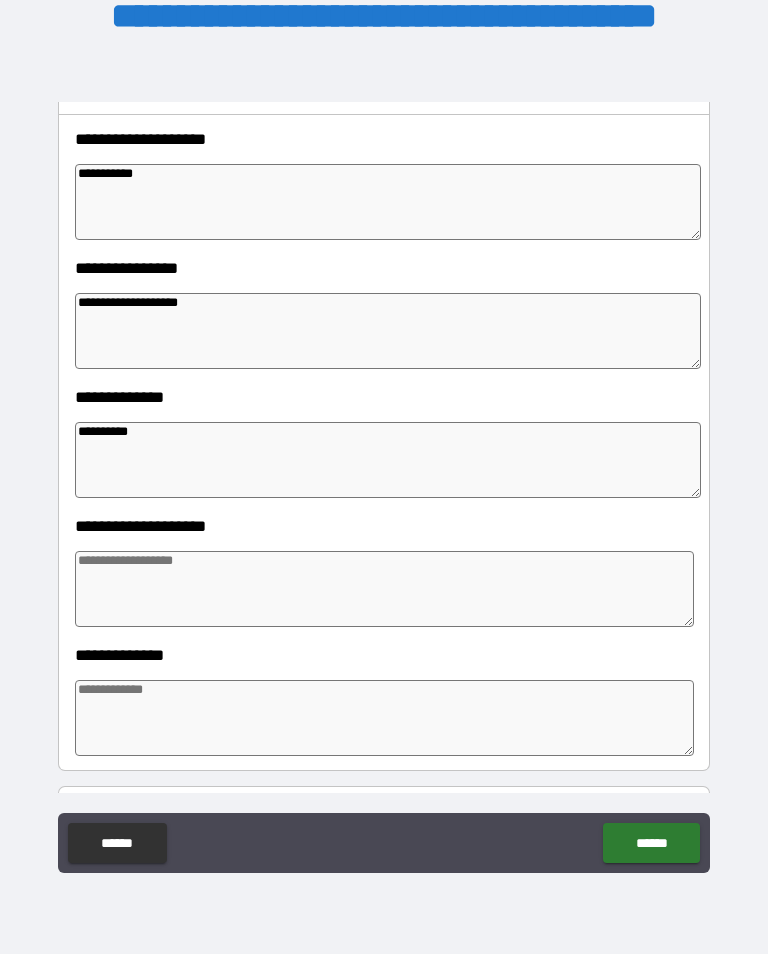 scroll, scrollTop: 291, scrollLeft: 0, axis: vertical 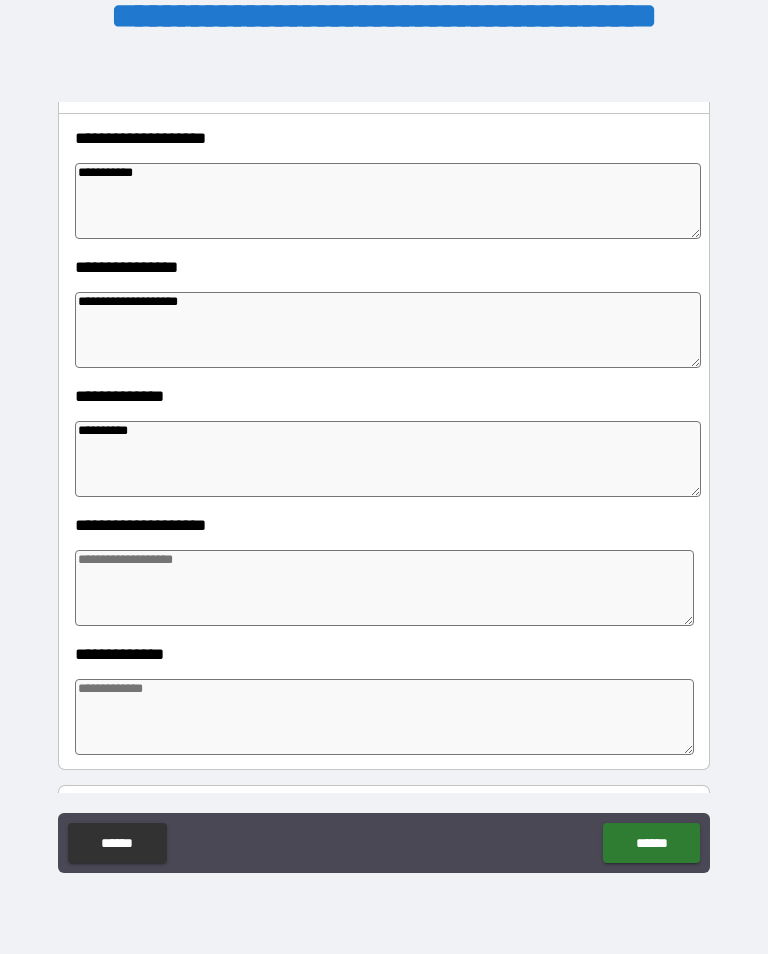 click on "**********" at bounding box center (388, 459) 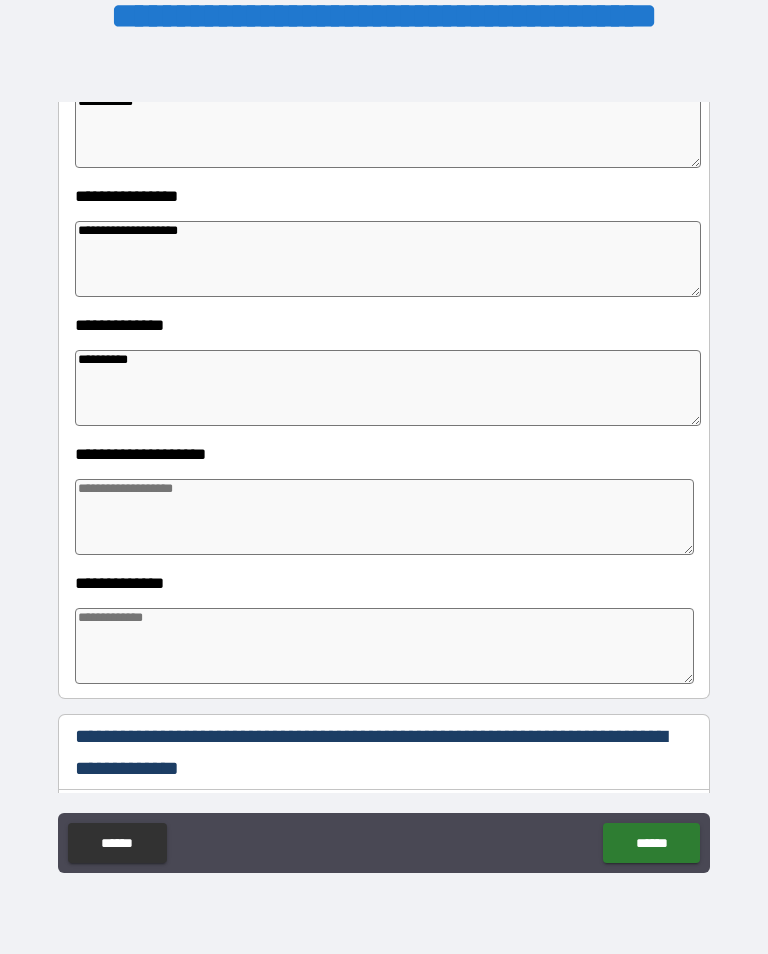 scroll, scrollTop: 389, scrollLeft: 0, axis: vertical 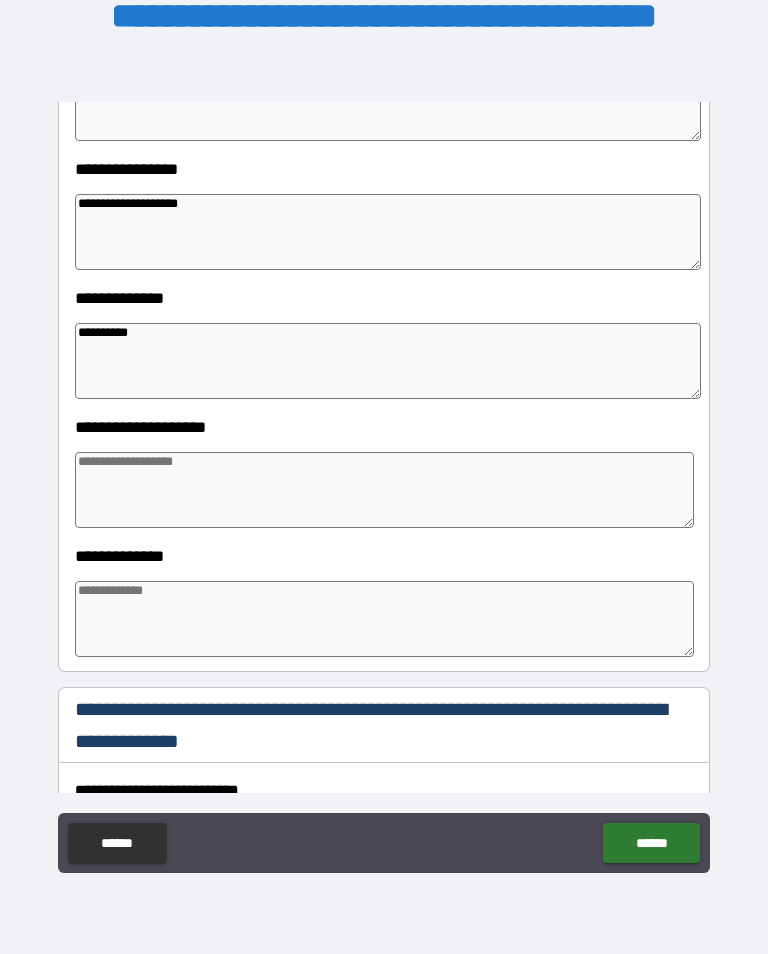 click at bounding box center (384, 490) 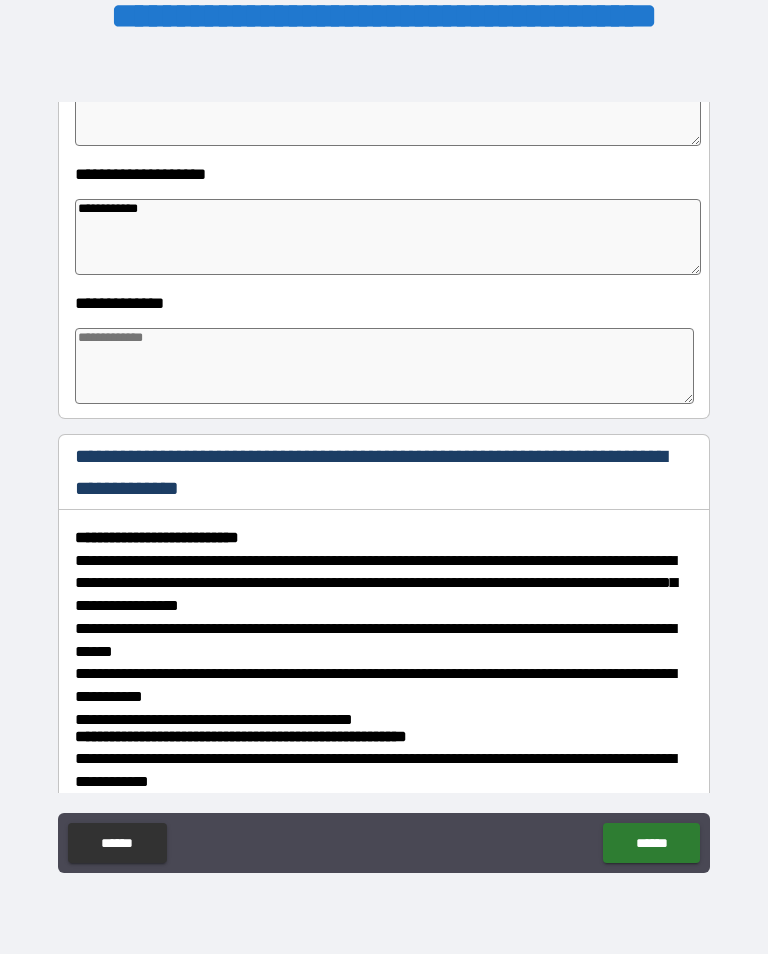 scroll, scrollTop: 647, scrollLeft: 0, axis: vertical 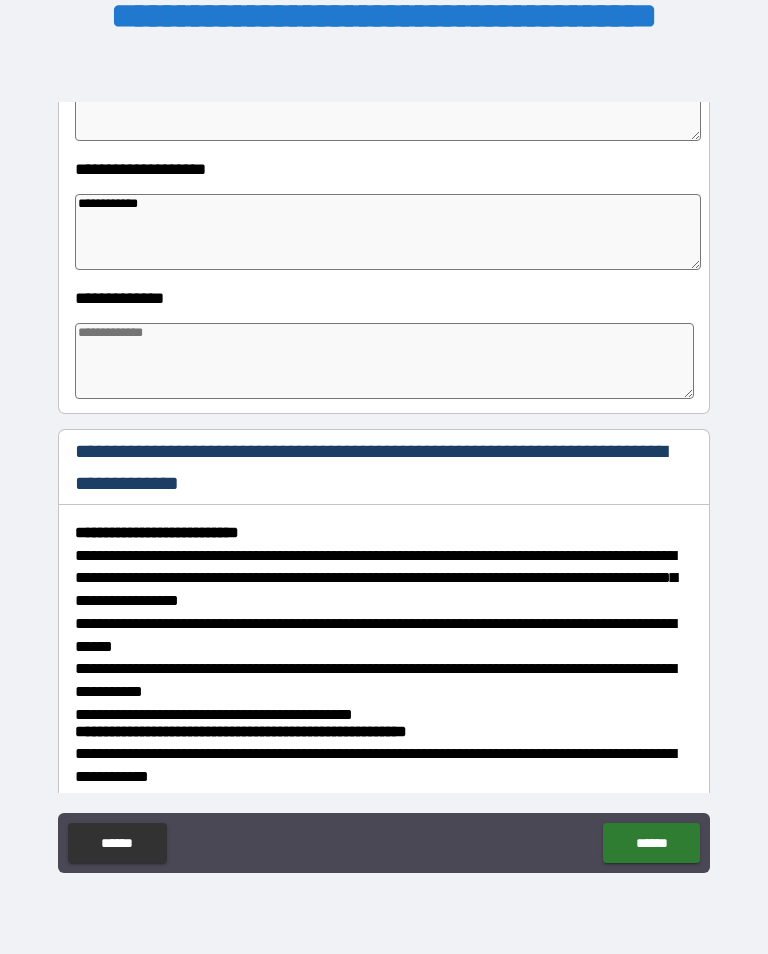 click at bounding box center (384, 361) 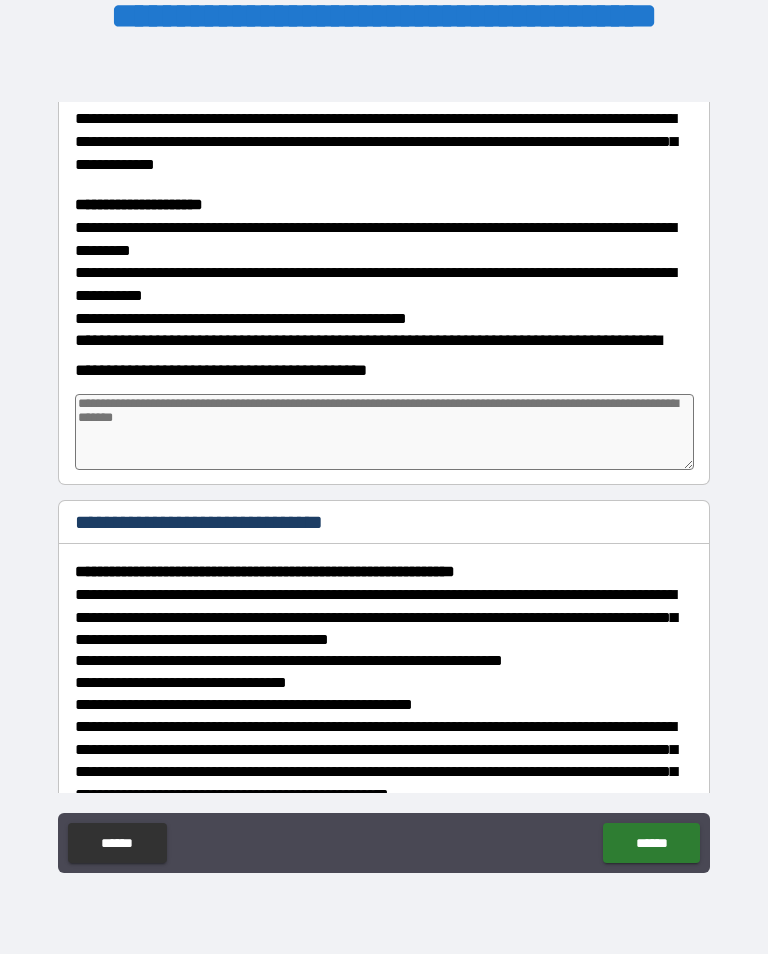 scroll, scrollTop: 1487, scrollLeft: 0, axis: vertical 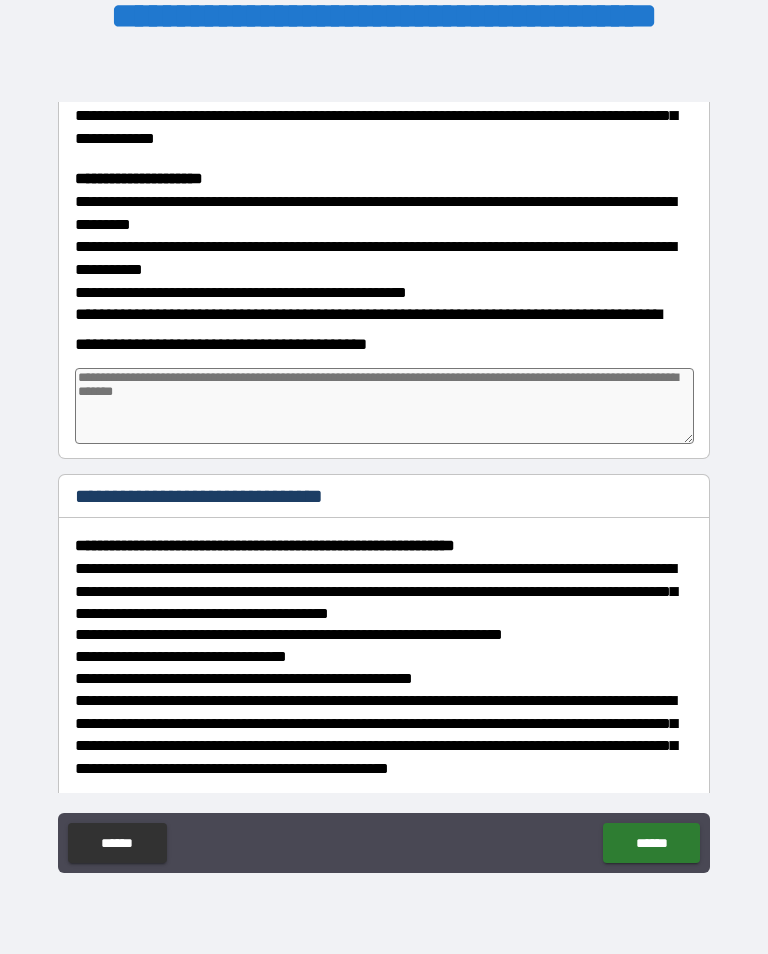click at bounding box center (384, 406) 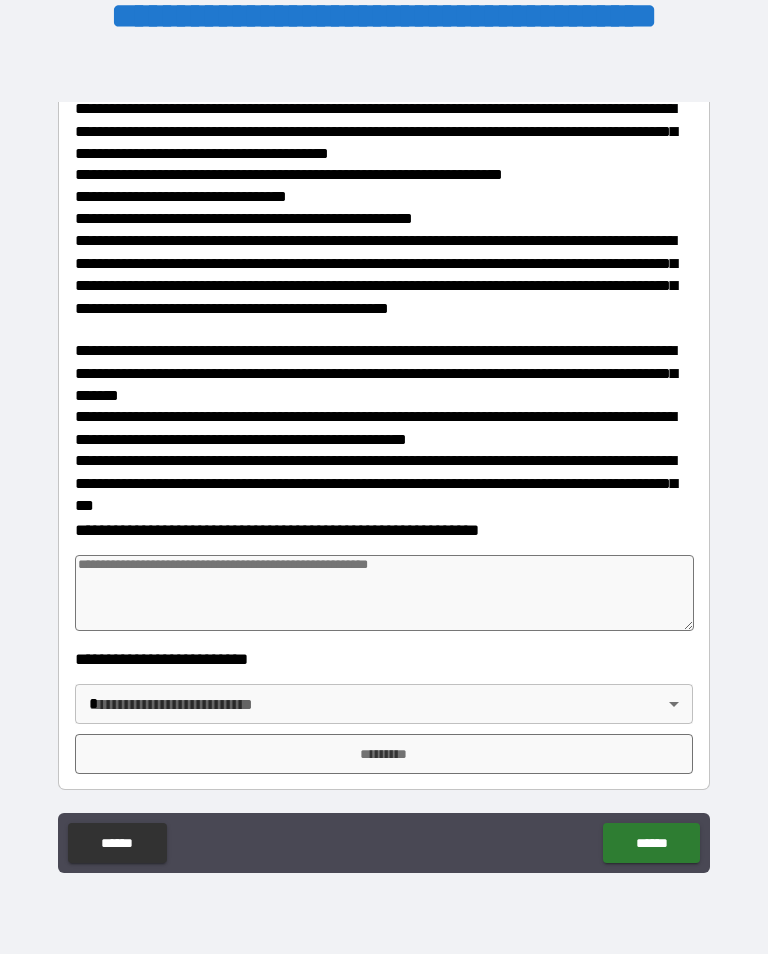scroll, scrollTop: 1946, scrollLeft: 0, axis: vertical 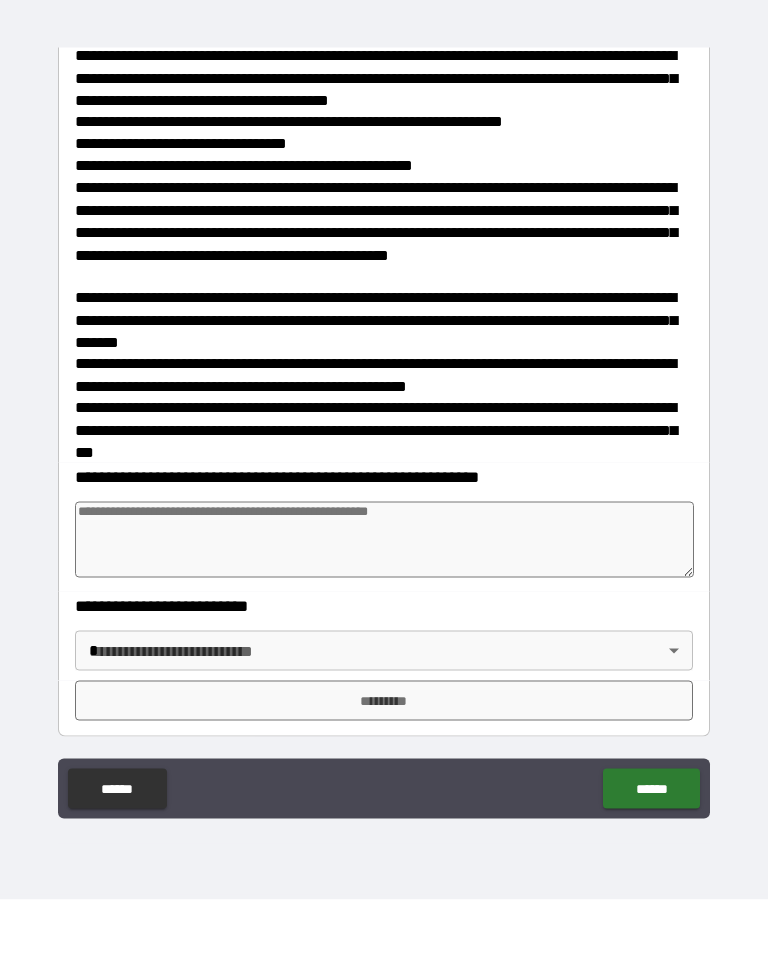 click at bounding box center [384, 594] 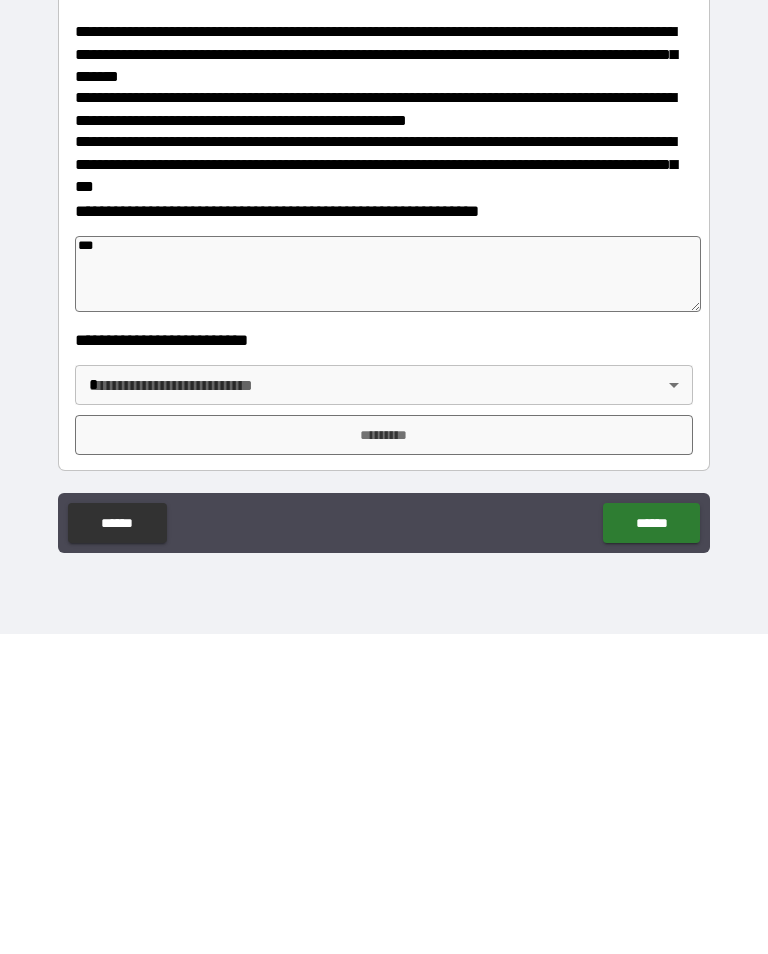 click on "**********" at bounding box center [384, 461] 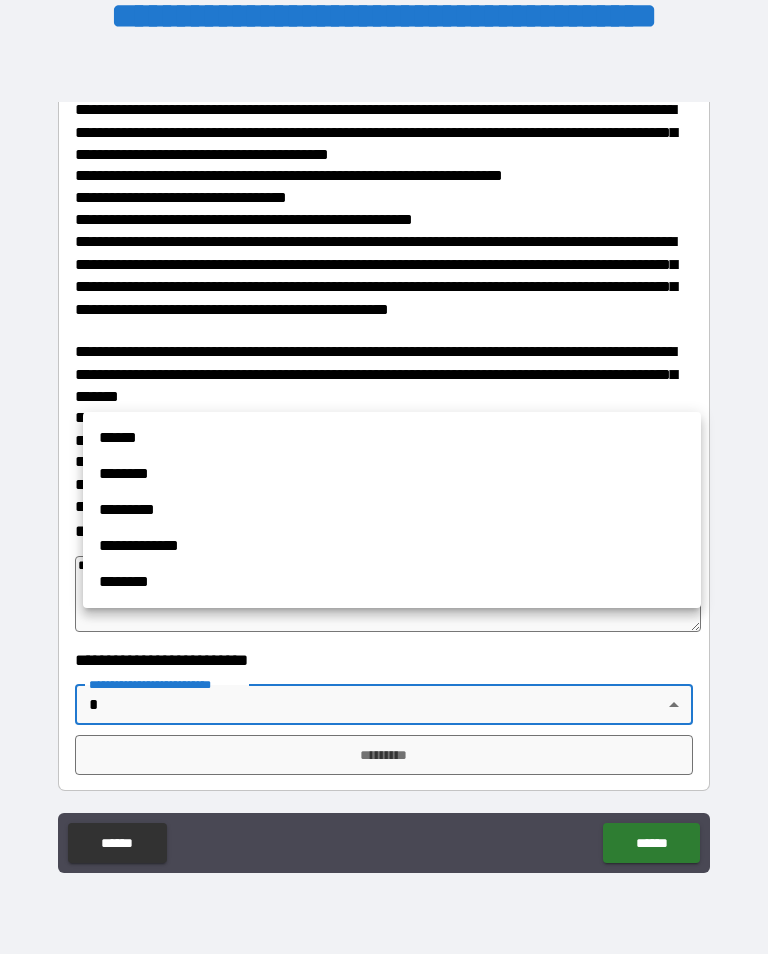 click on "******" at bounding box center [392, 438] 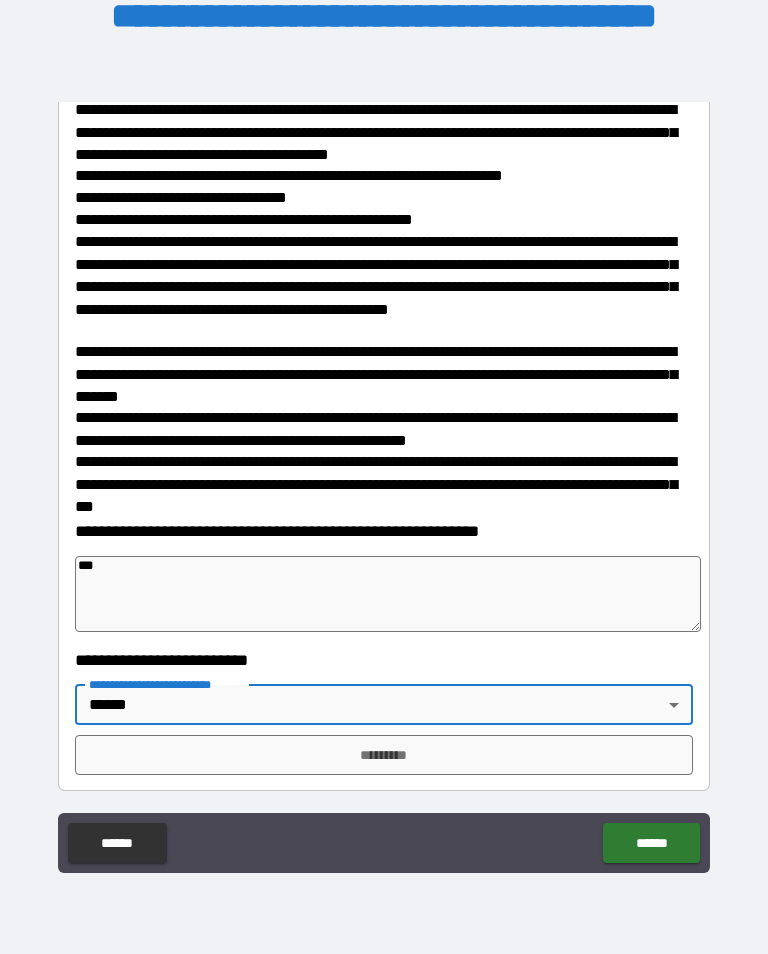 click on "*********" at bounding box center [384, 755] 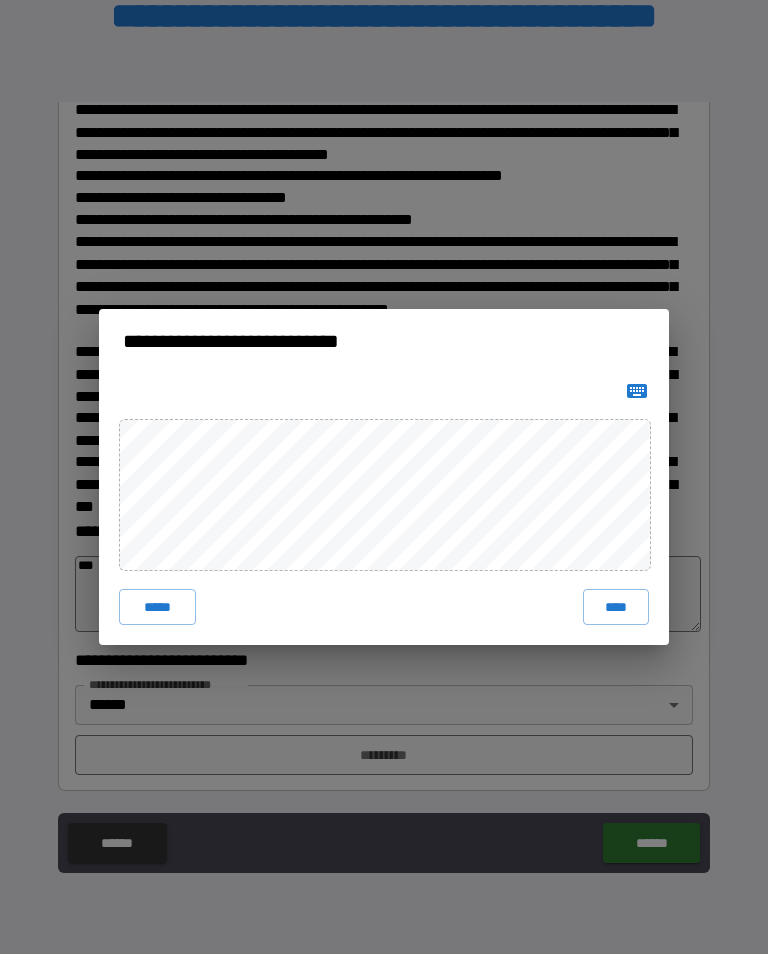 click on "****" at bounding box center [616, 607] 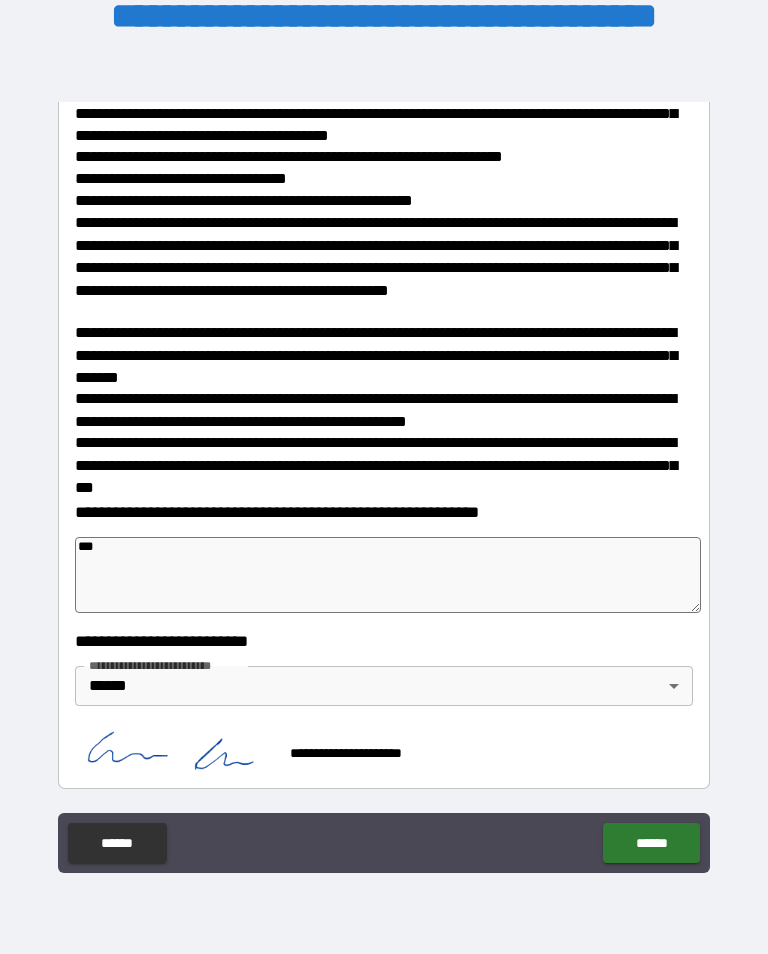 scroll, scrollTop: 1964, scrollLeft: 0, axis: vertical 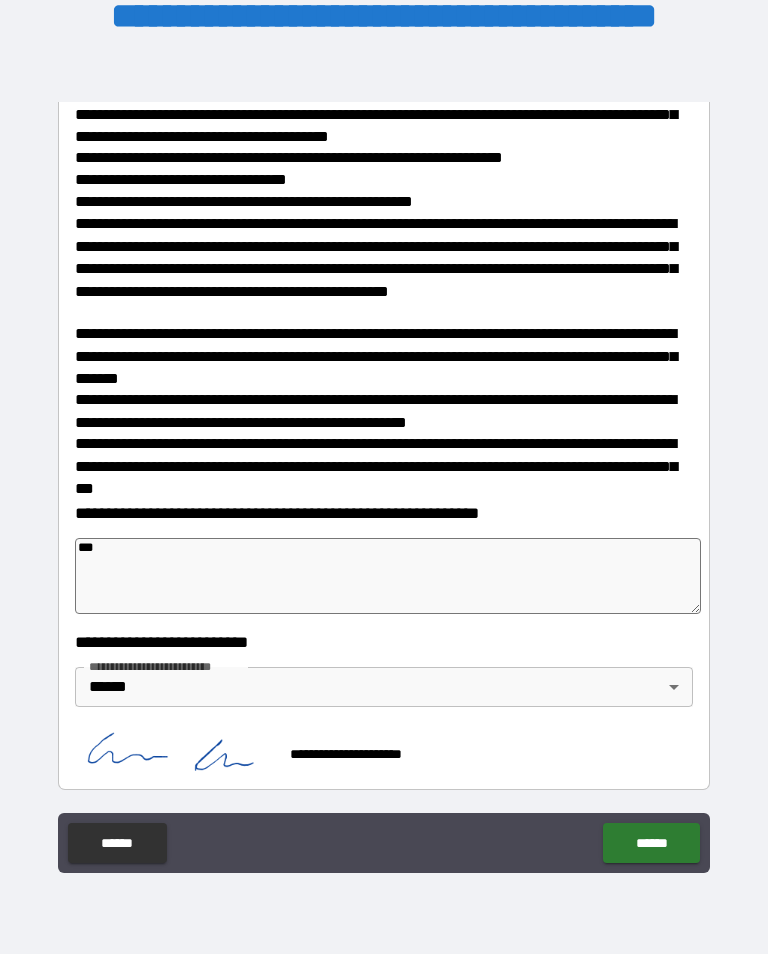 click on "******" at bounding box center (651, 843) 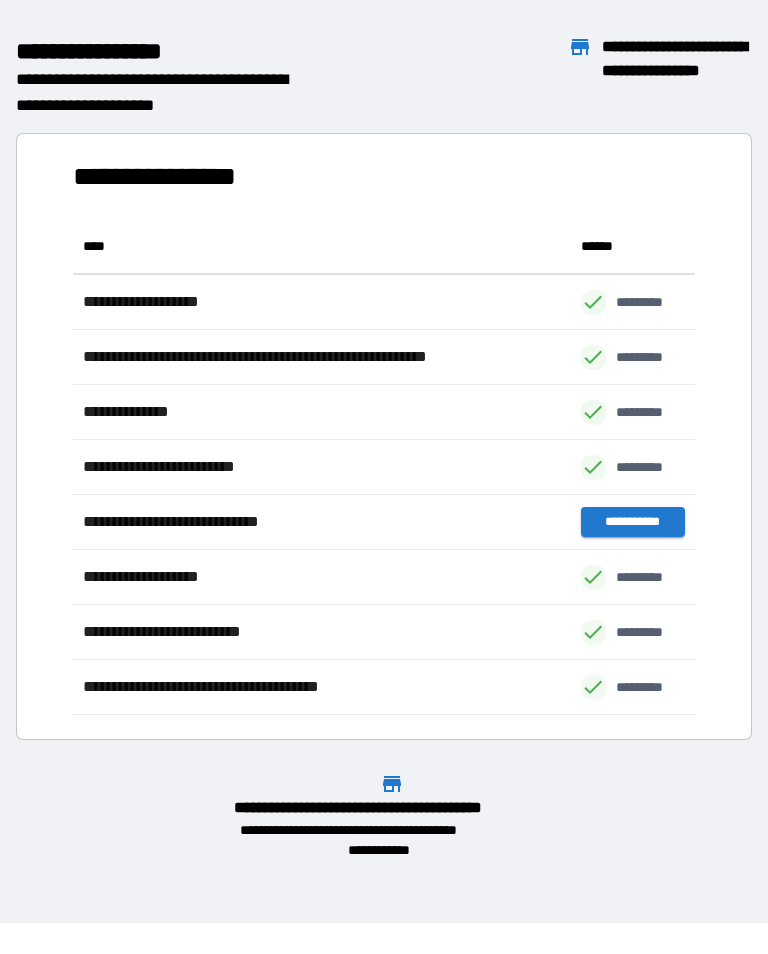 scroll, scrollTop: 1, scrollLeft: 1, axis: both 